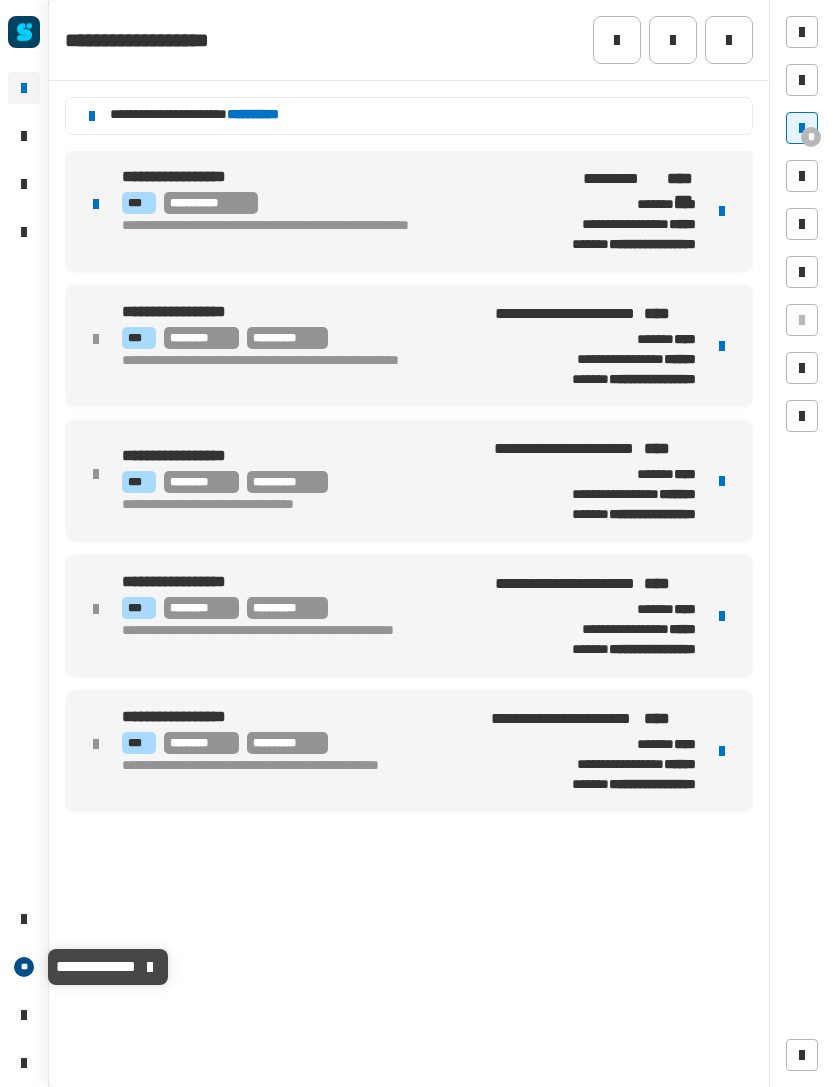 scroll, scrollTop: 0, scrollLeft: 0, axis: both 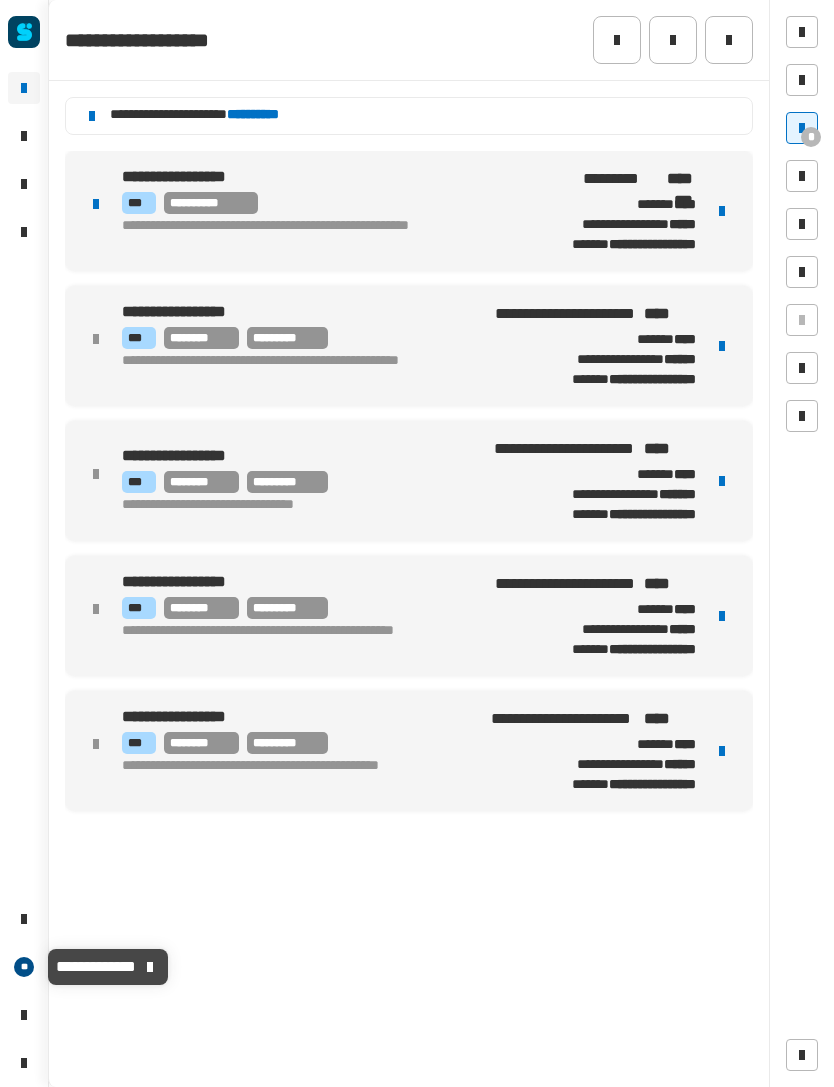 click on "**" 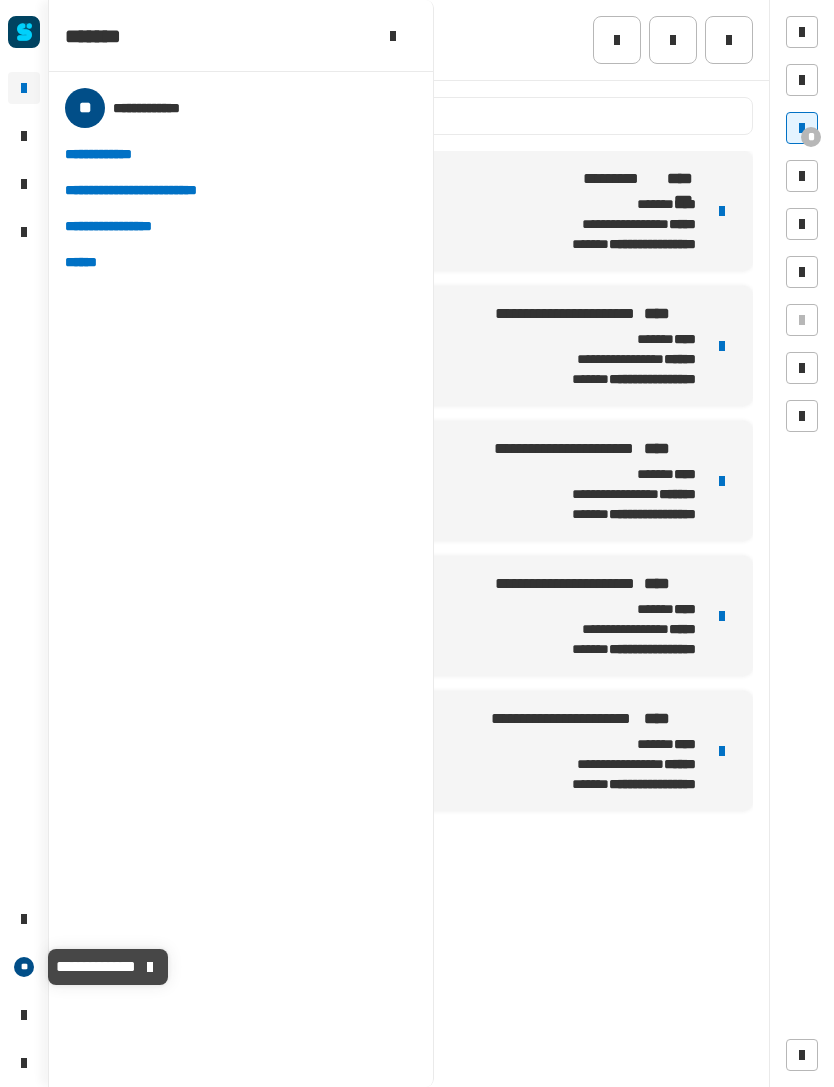 click on "**" 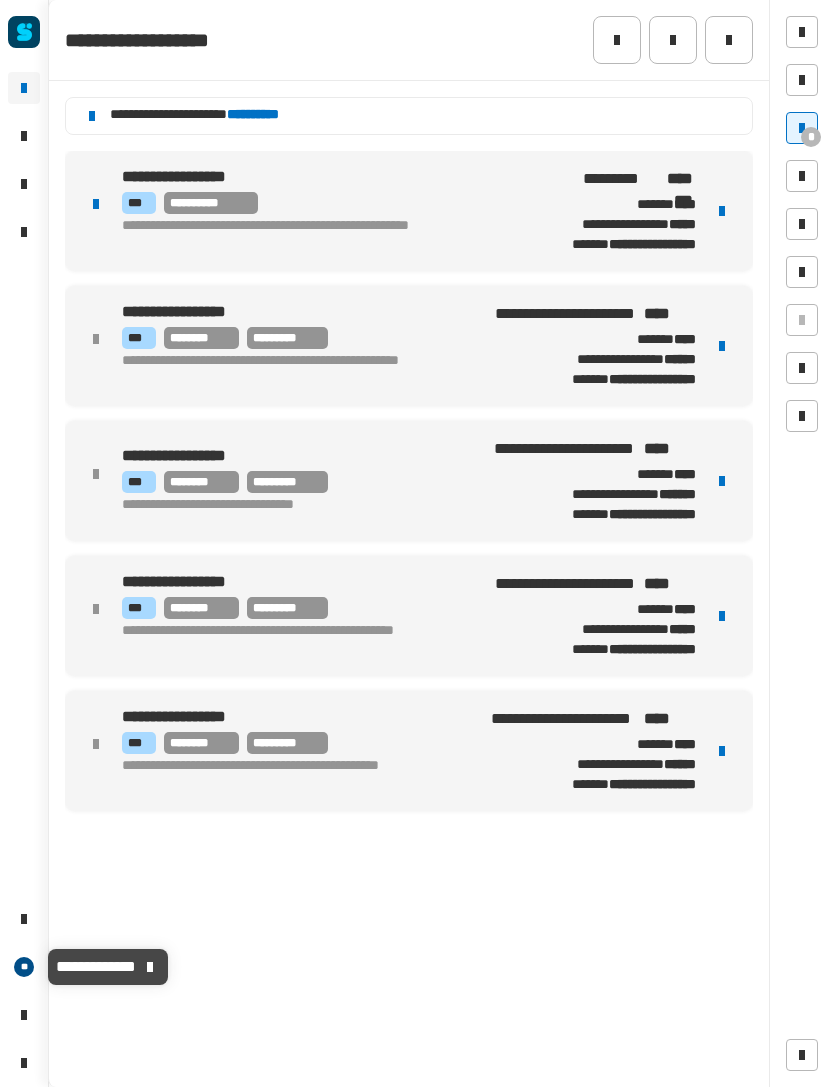 click 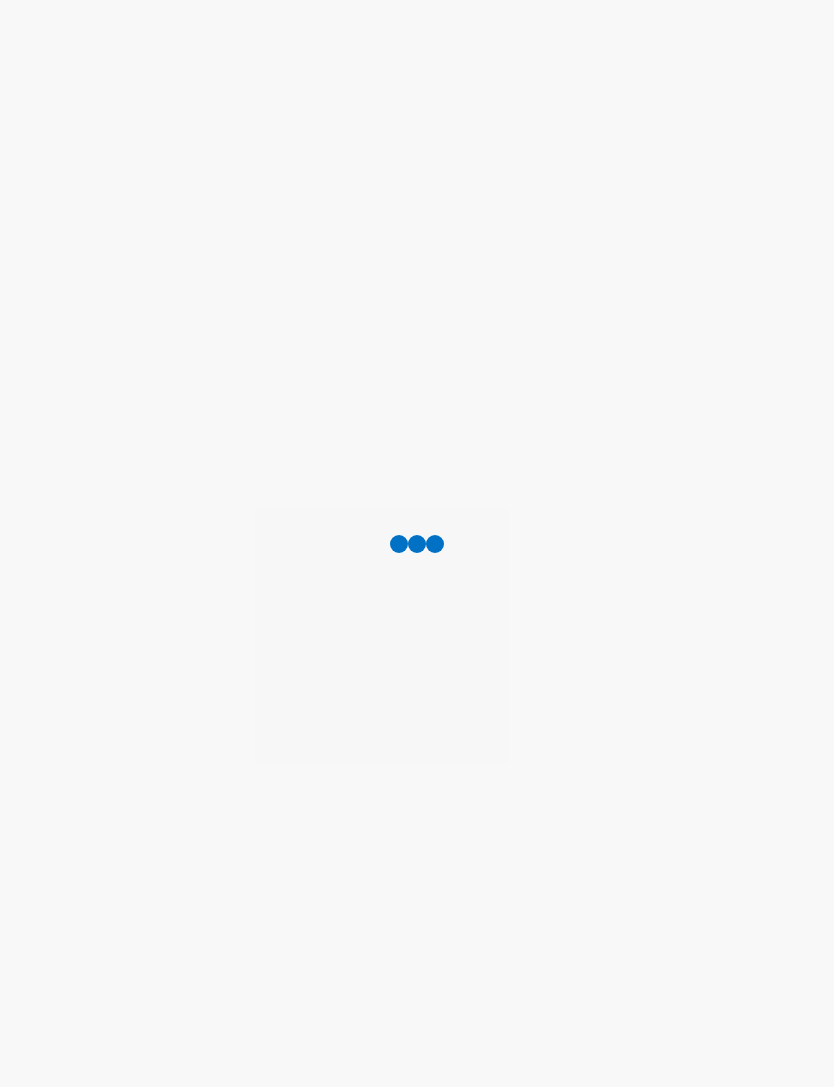 scroll, scrollTop: 0, scrollLeft: 0, axis: both 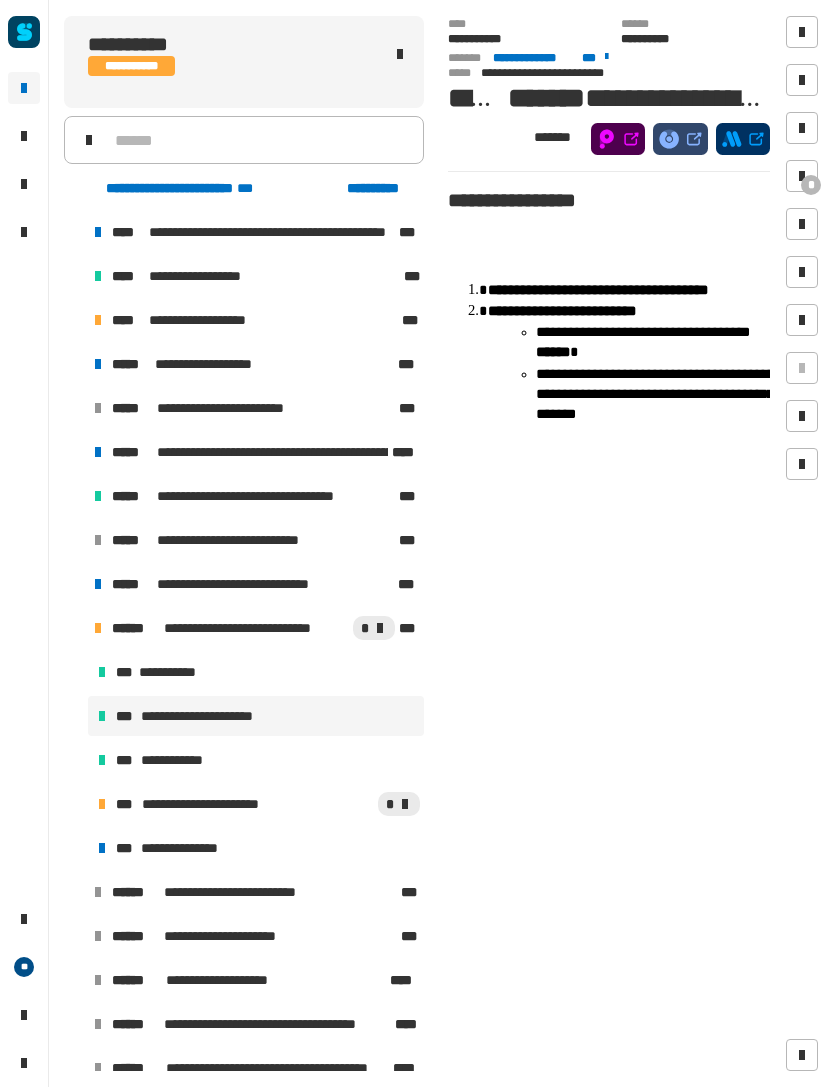 click on "**********" at bounding box center [256, 804] 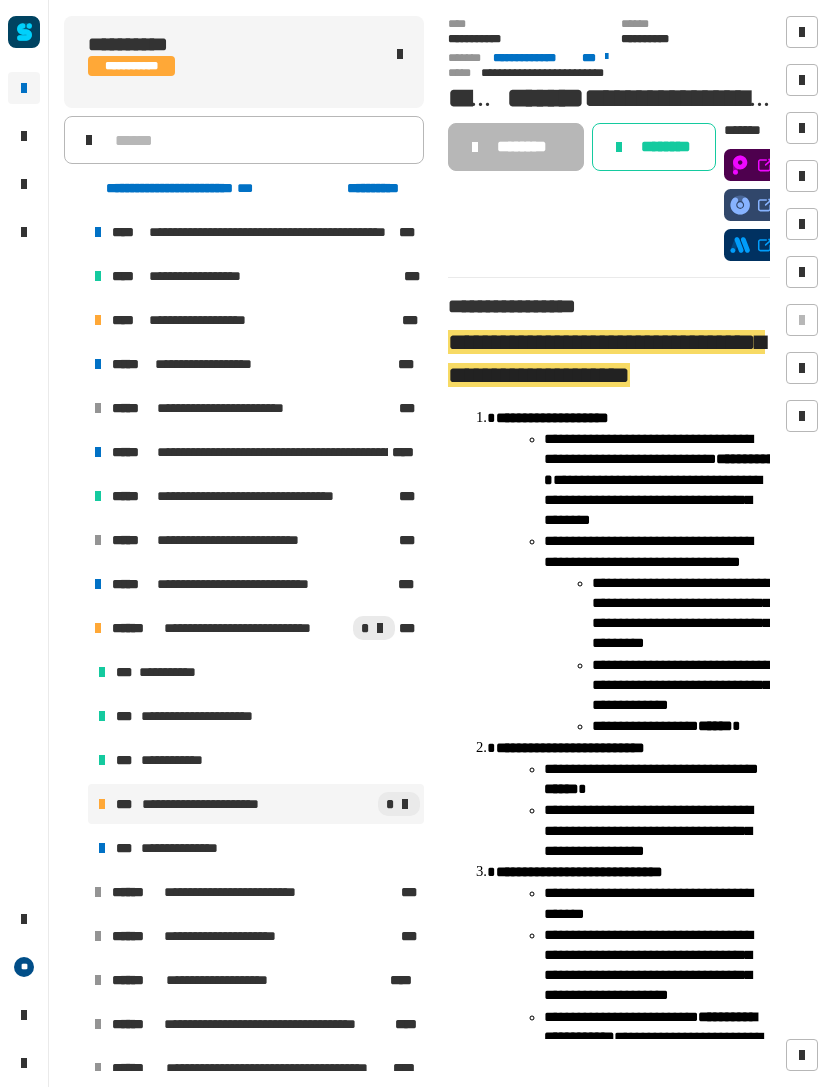 click on "********" 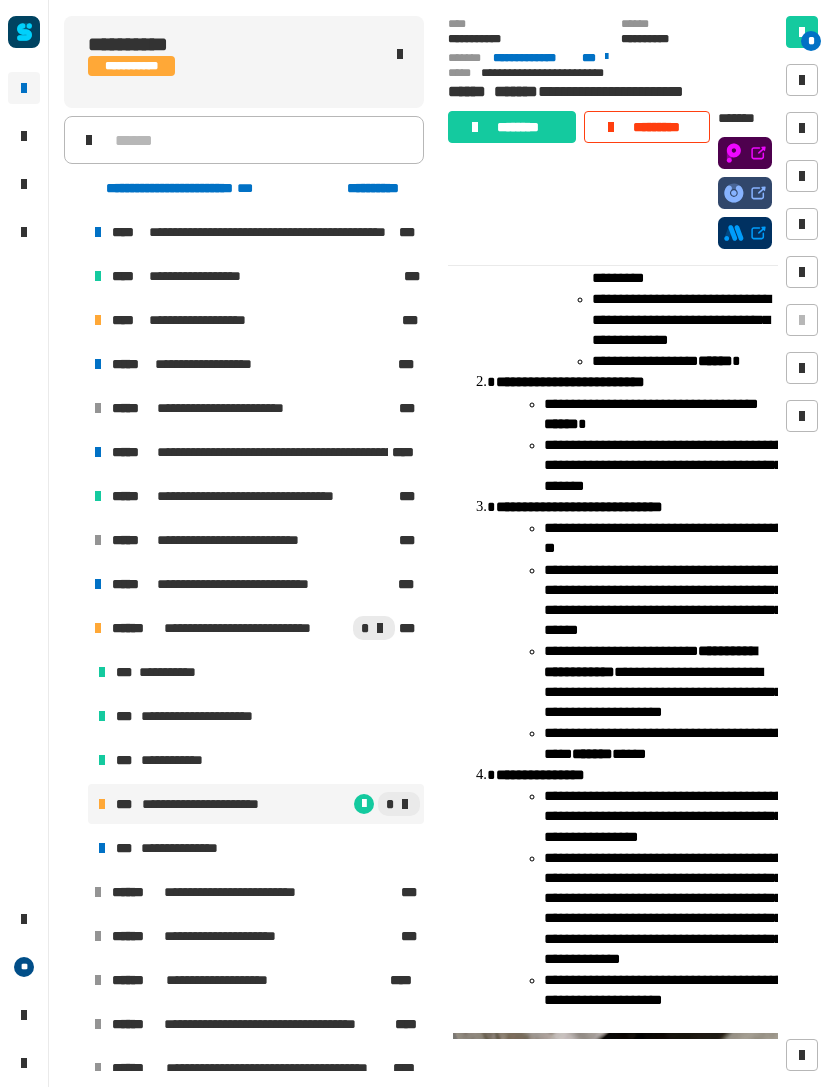 scroll, scrollTop: 339, scrollLeft: 0, axis: vertical 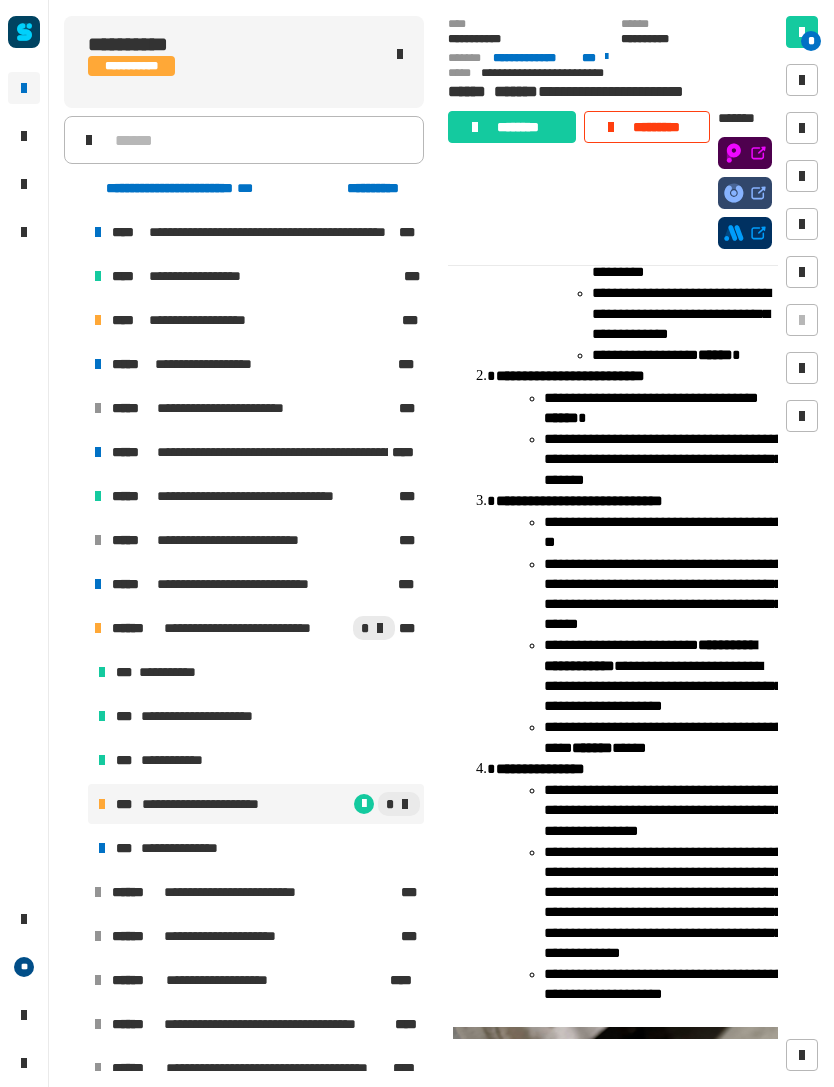 click on "********" 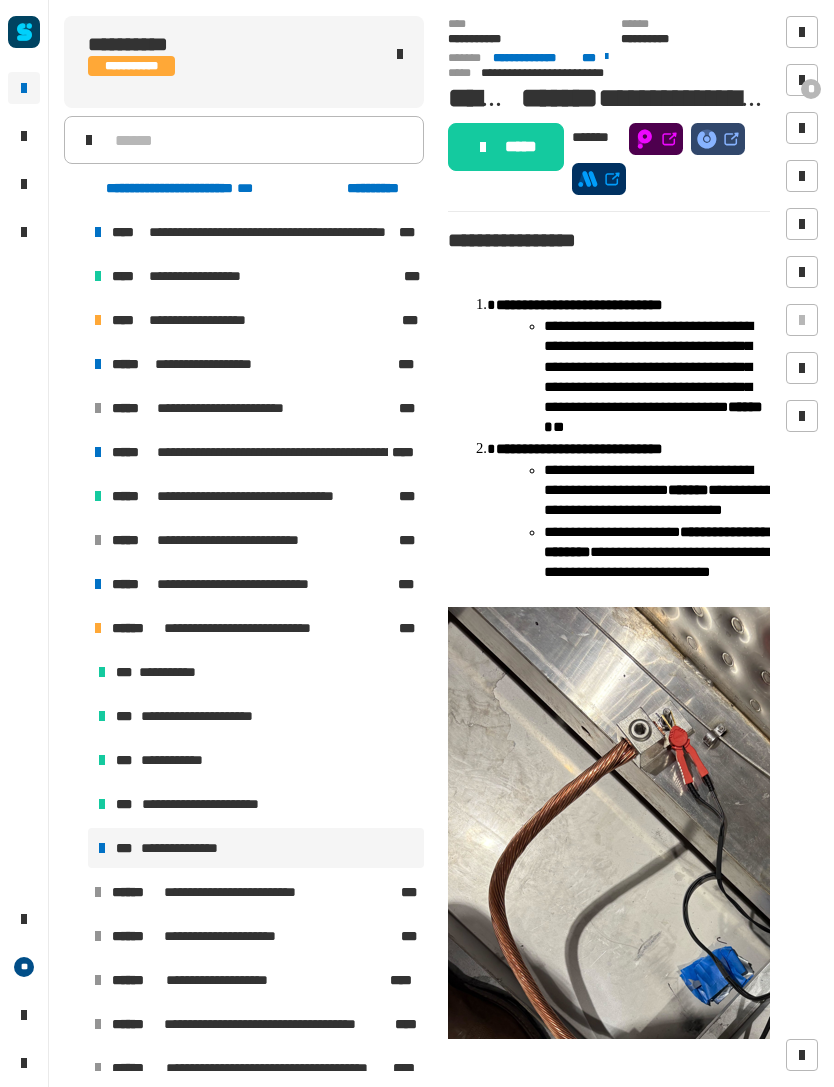 click at bounding box center (802, 80) 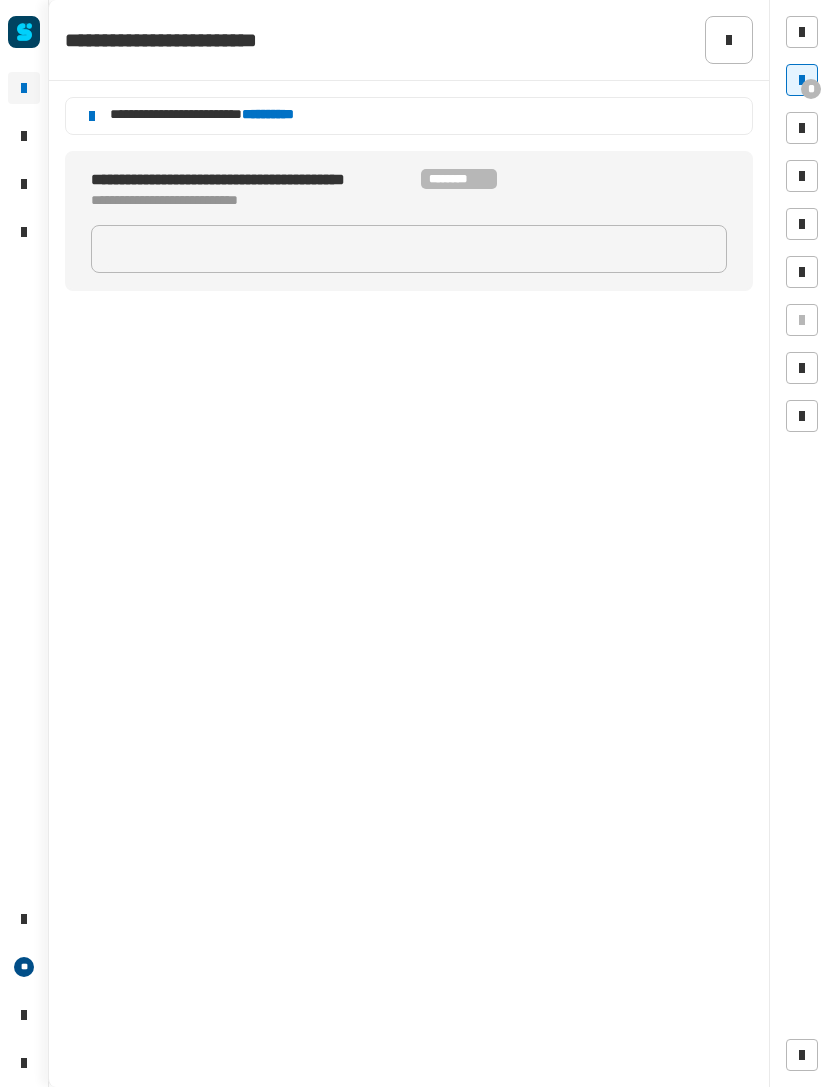 click on "**********" 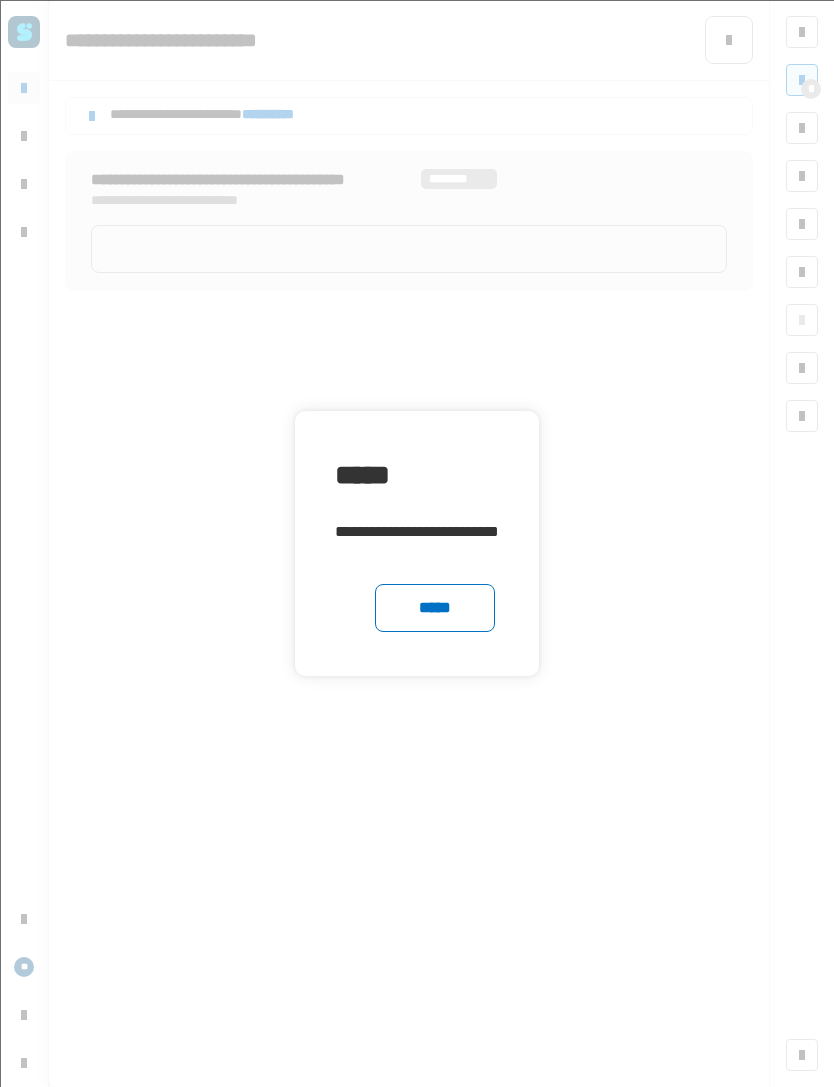 click on "*****" 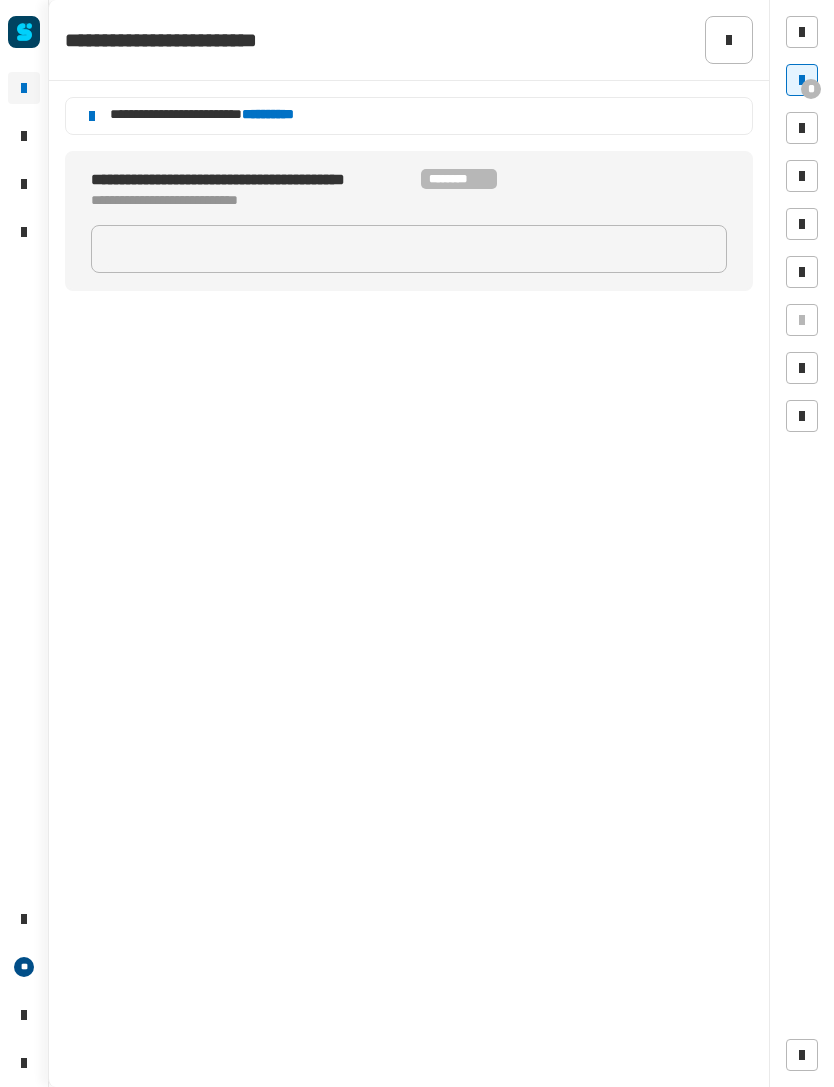 click 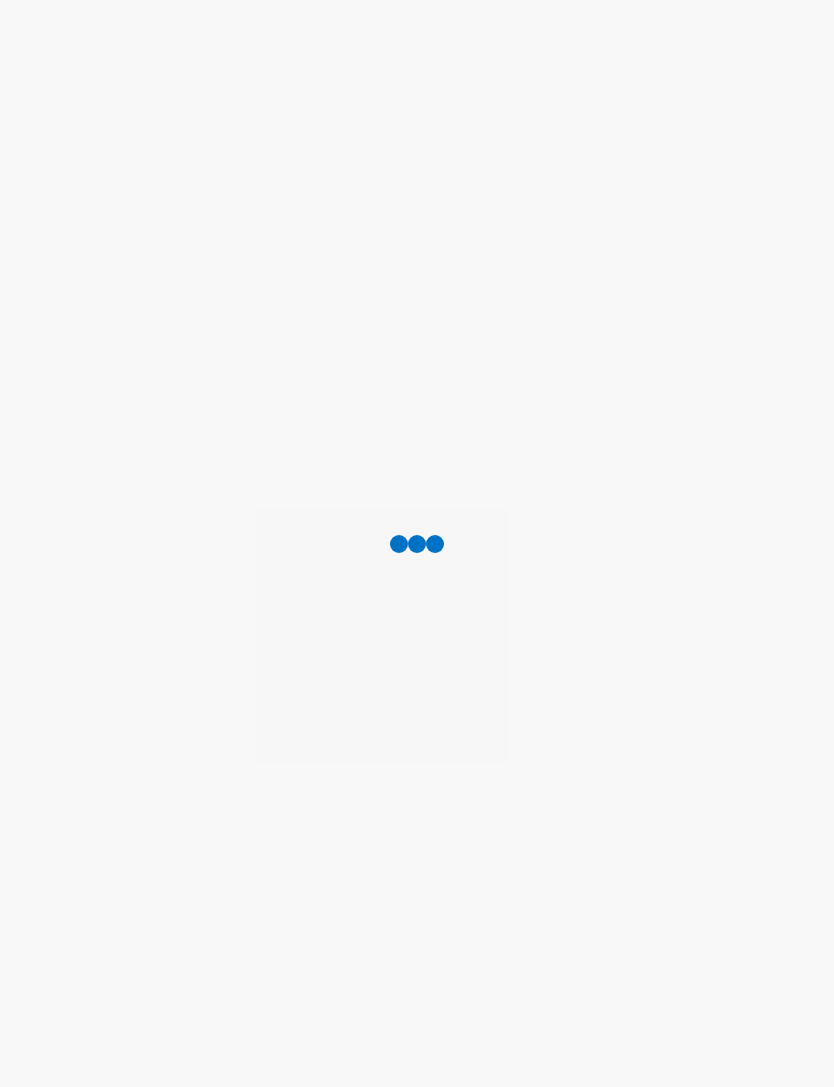 scroll, scrollTop: 0, scrollLeft: 0, axis: both 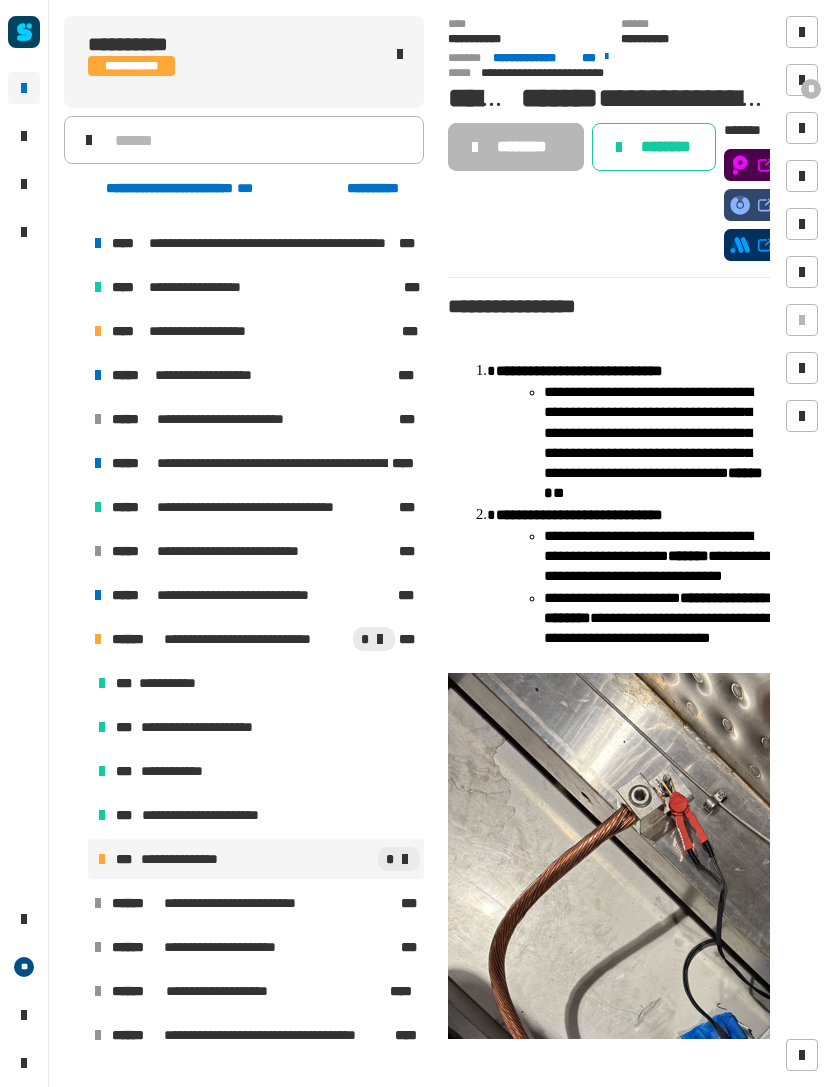 click on "*" at bounding box center [802, 80] 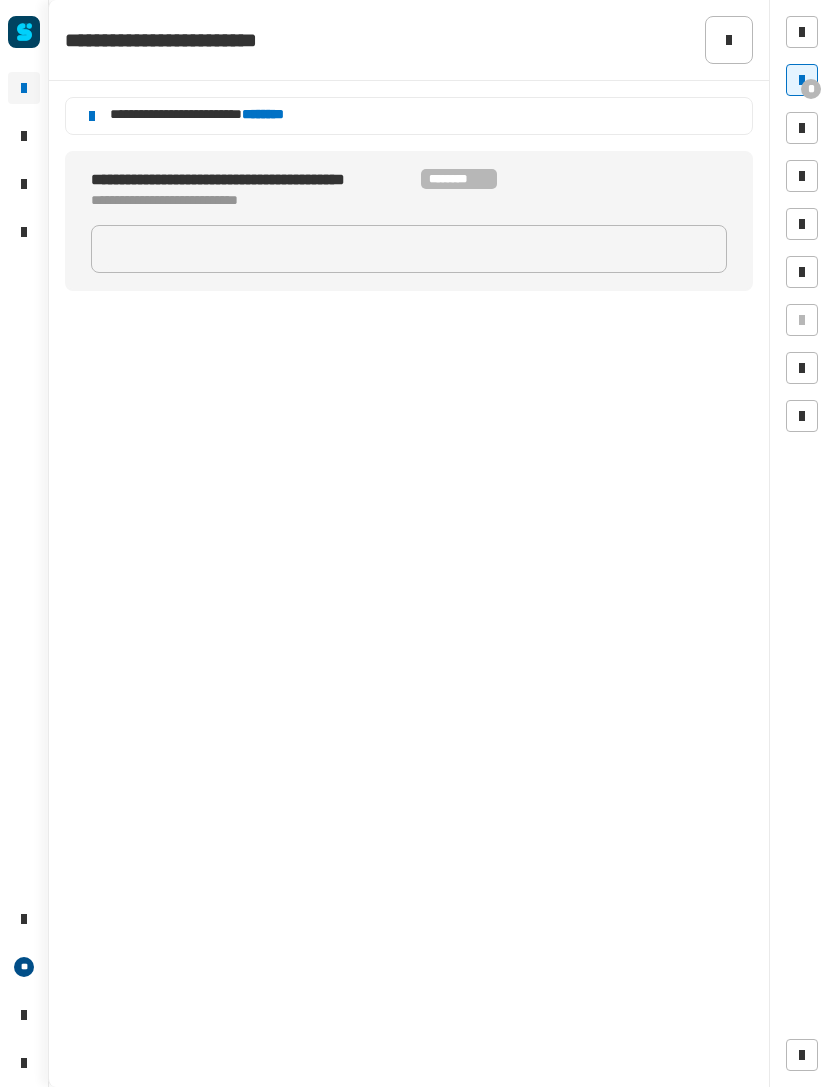click on "********" 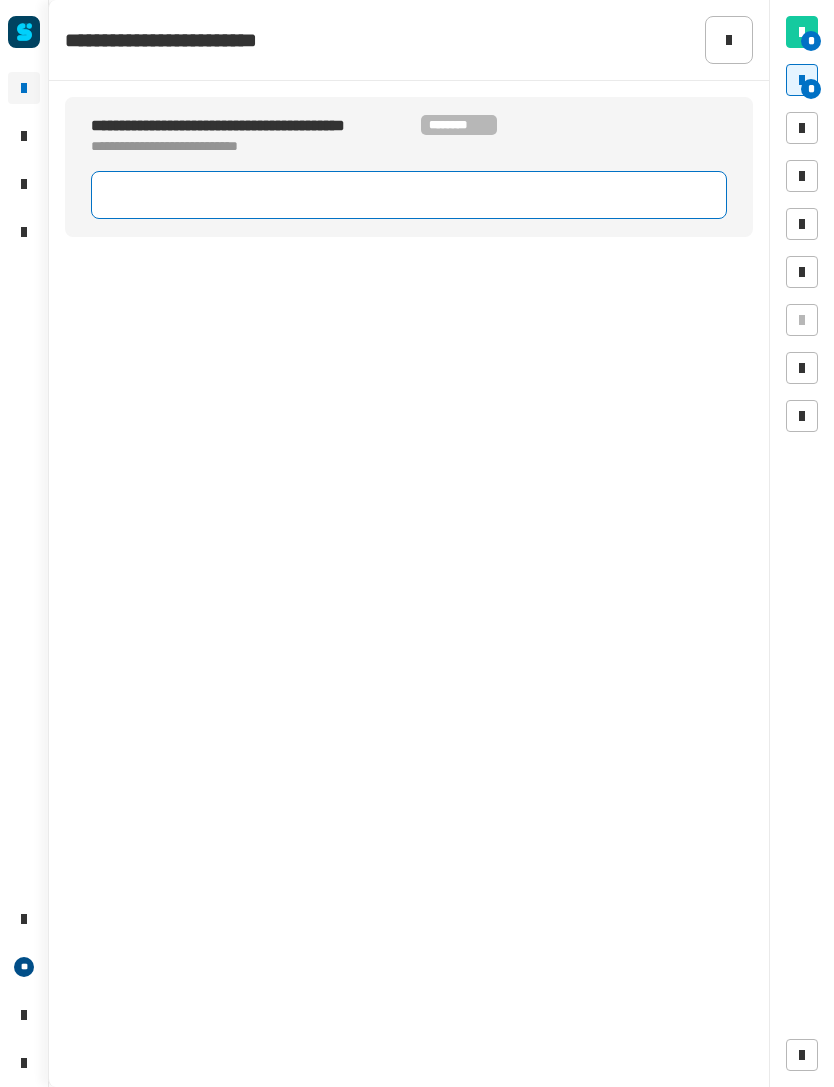 click 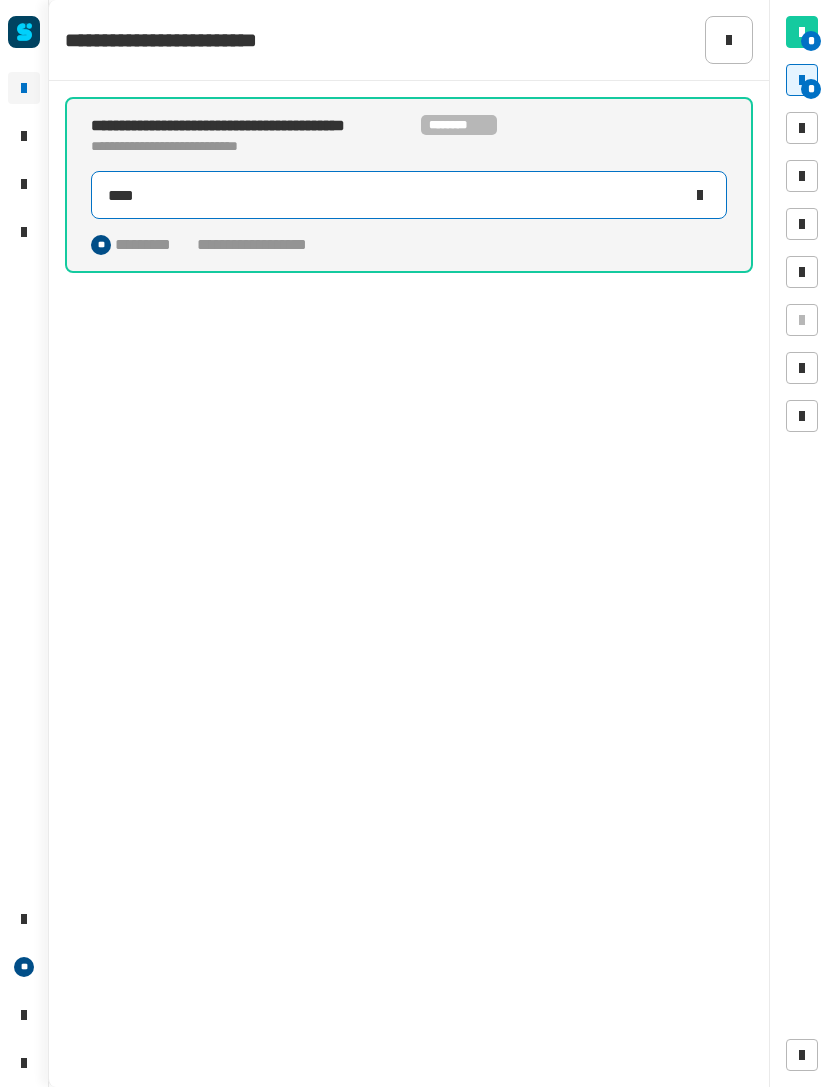 type on "*****" 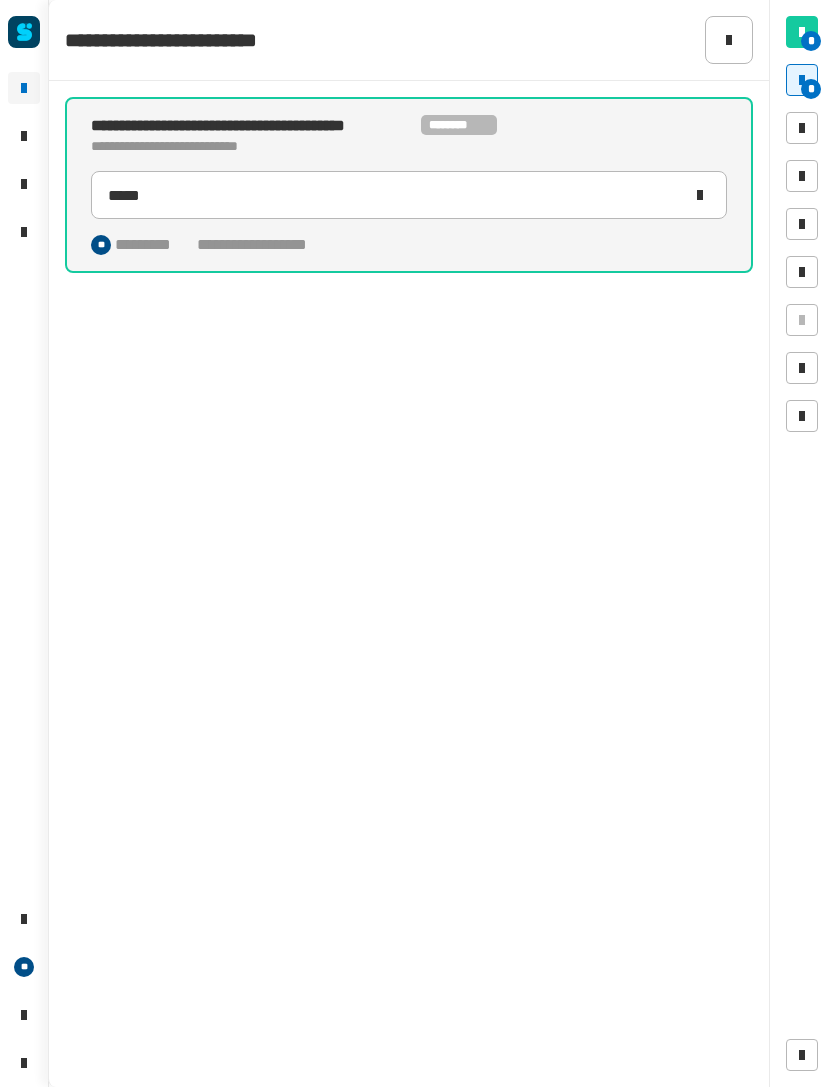 click on "**********" 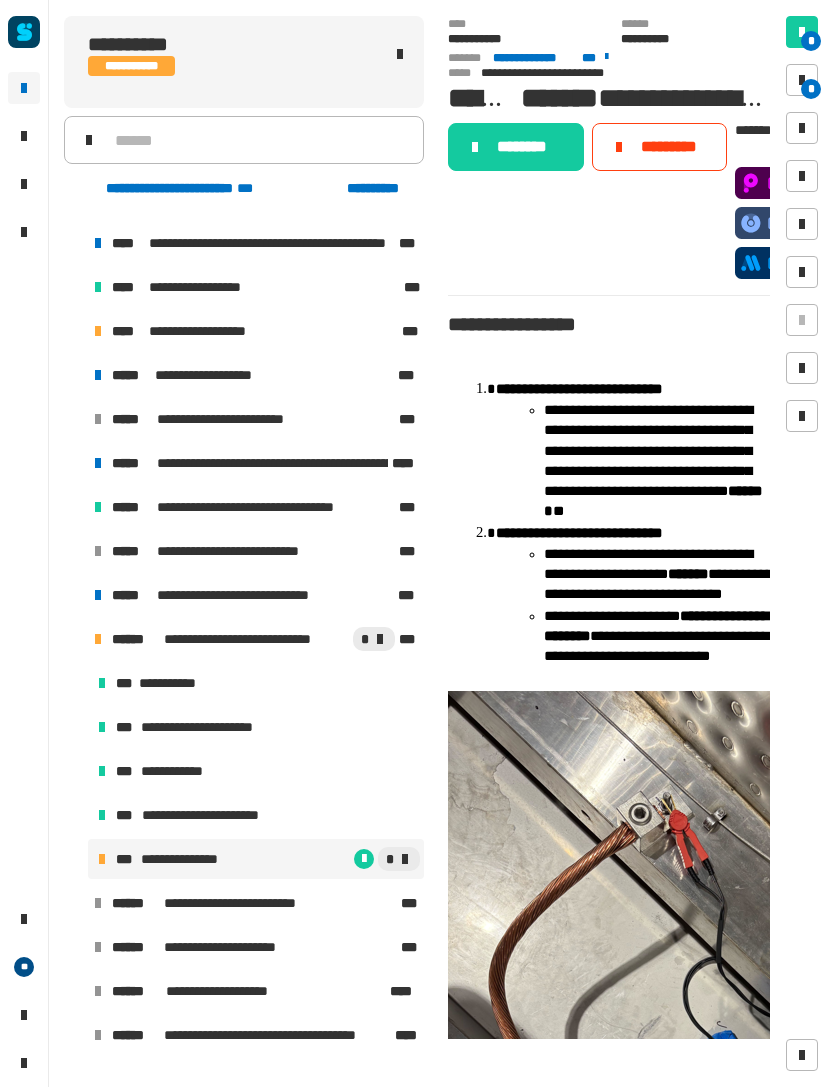click on "********" 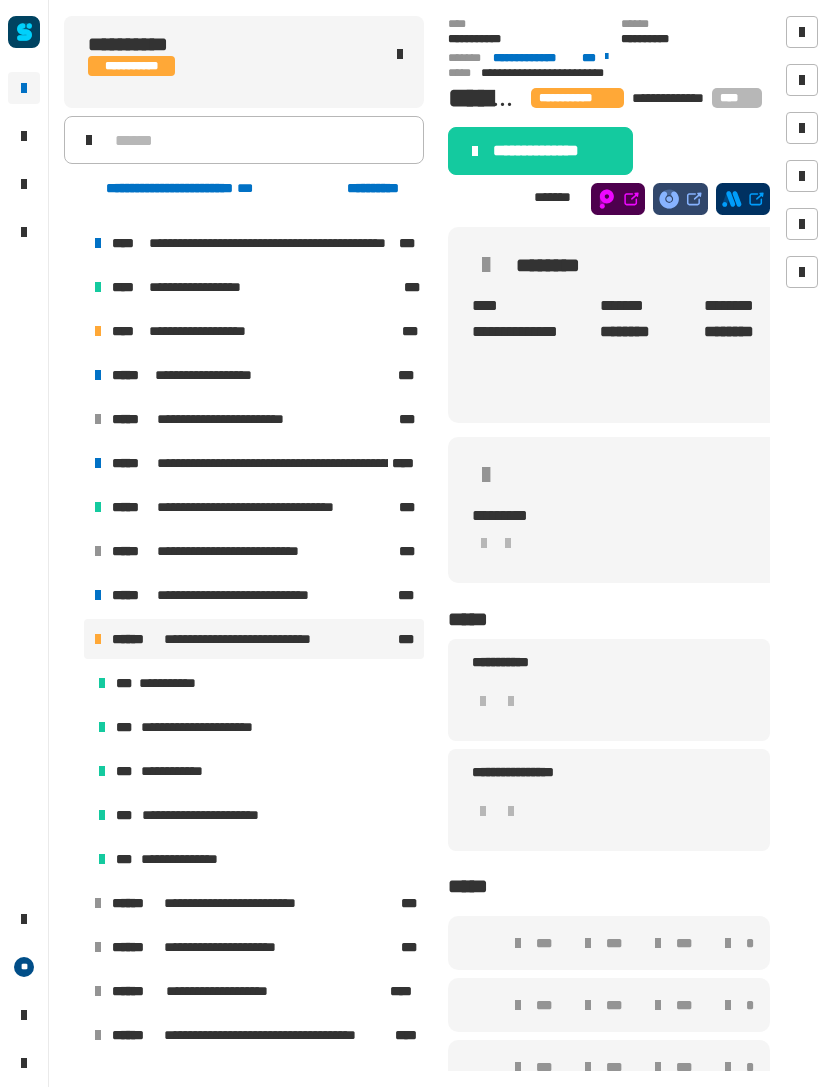 click on "**********" 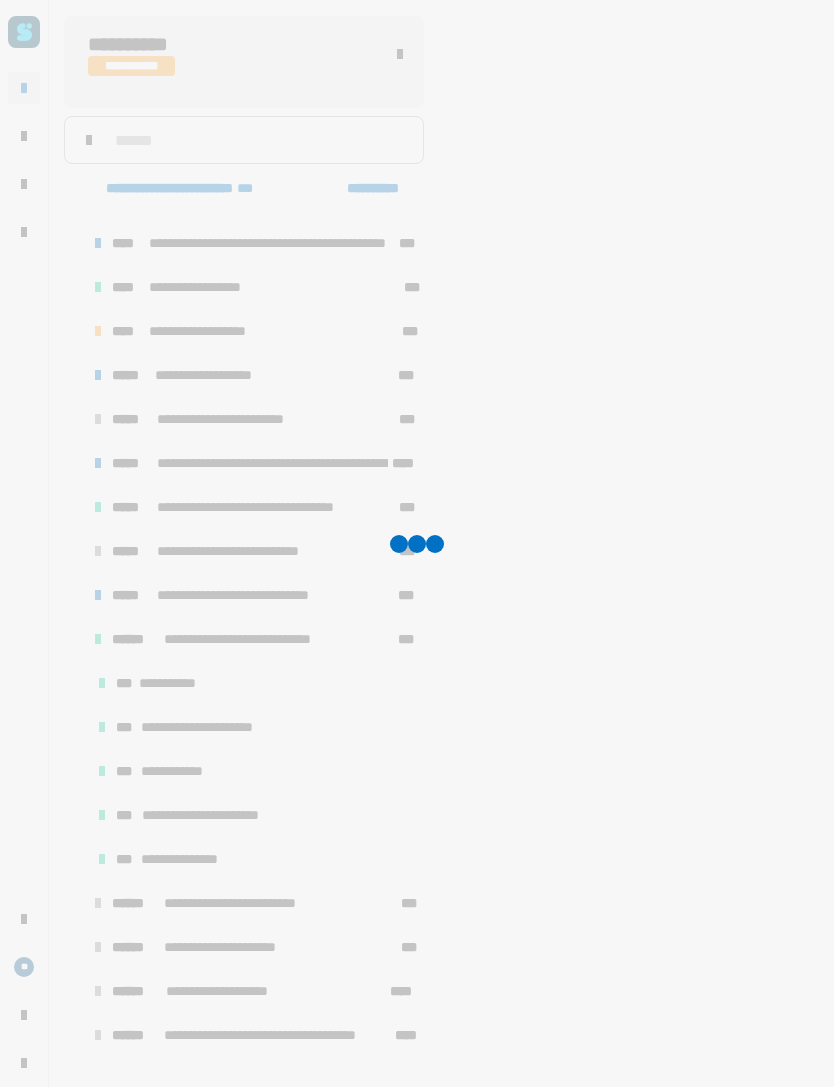scroll, scrollTop: 0, scrollLeft: 0, axis: both 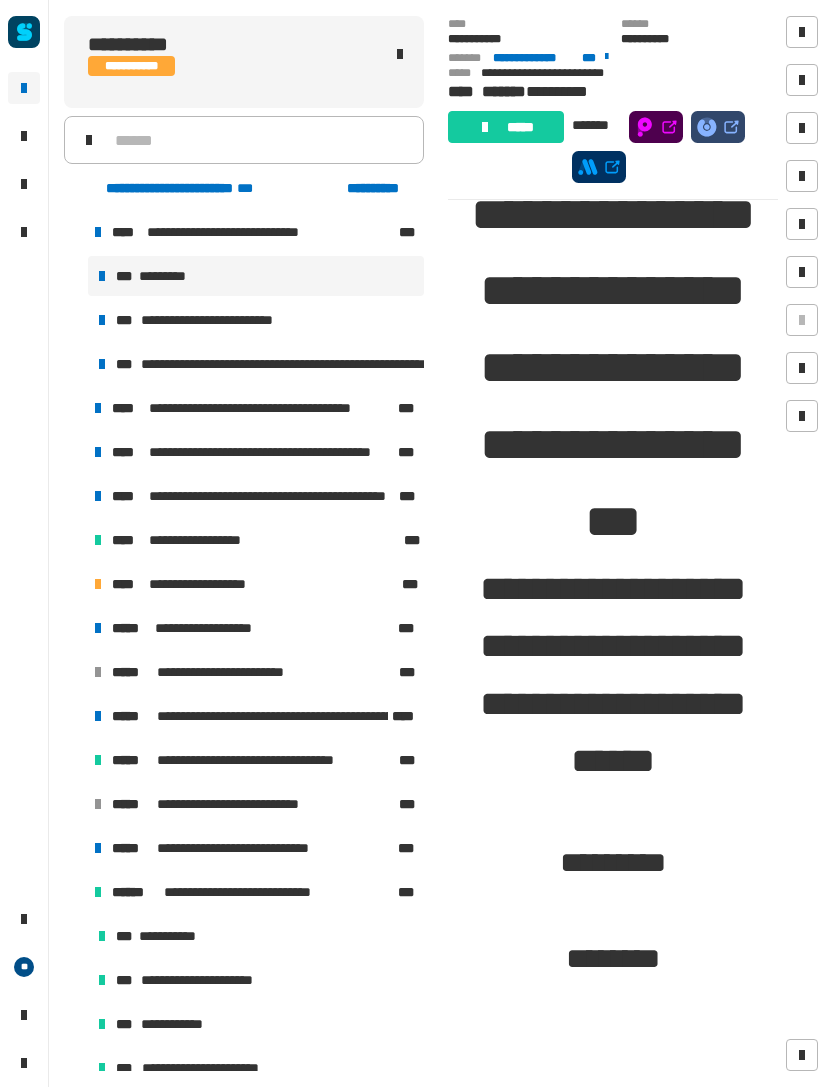 click at bounding box center (98, 892) 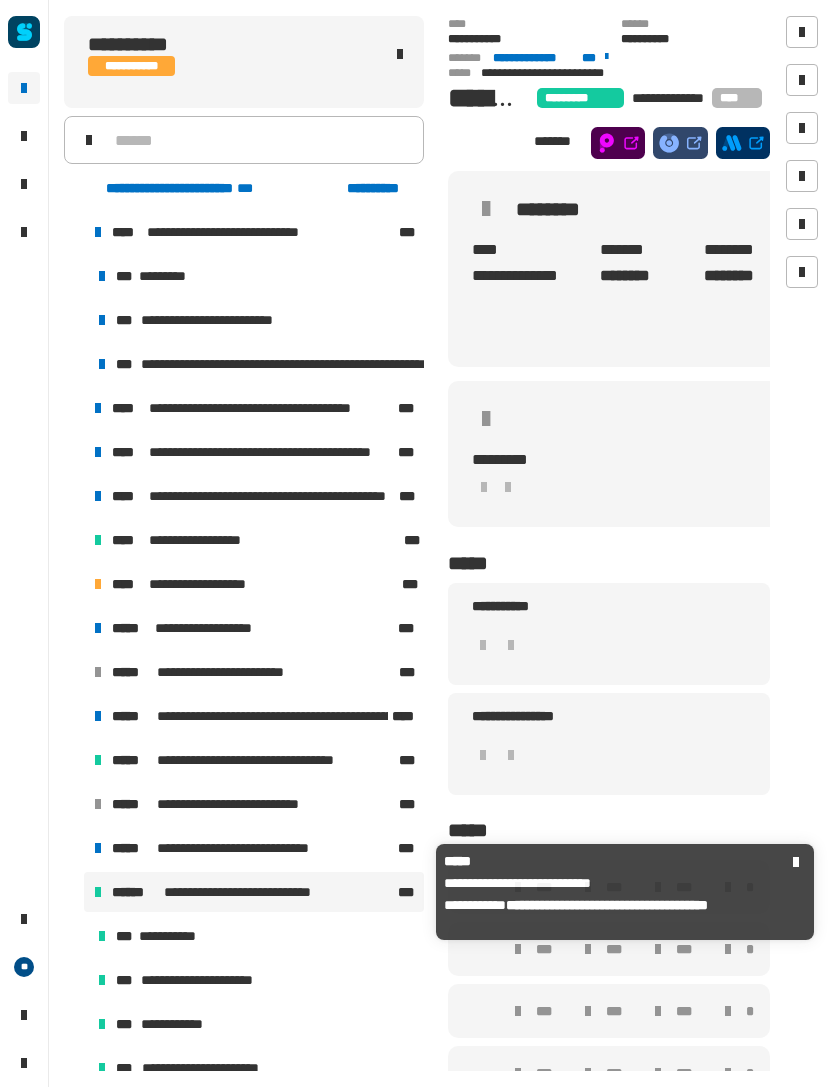 click on "**********" at bounding box center (254, 892) 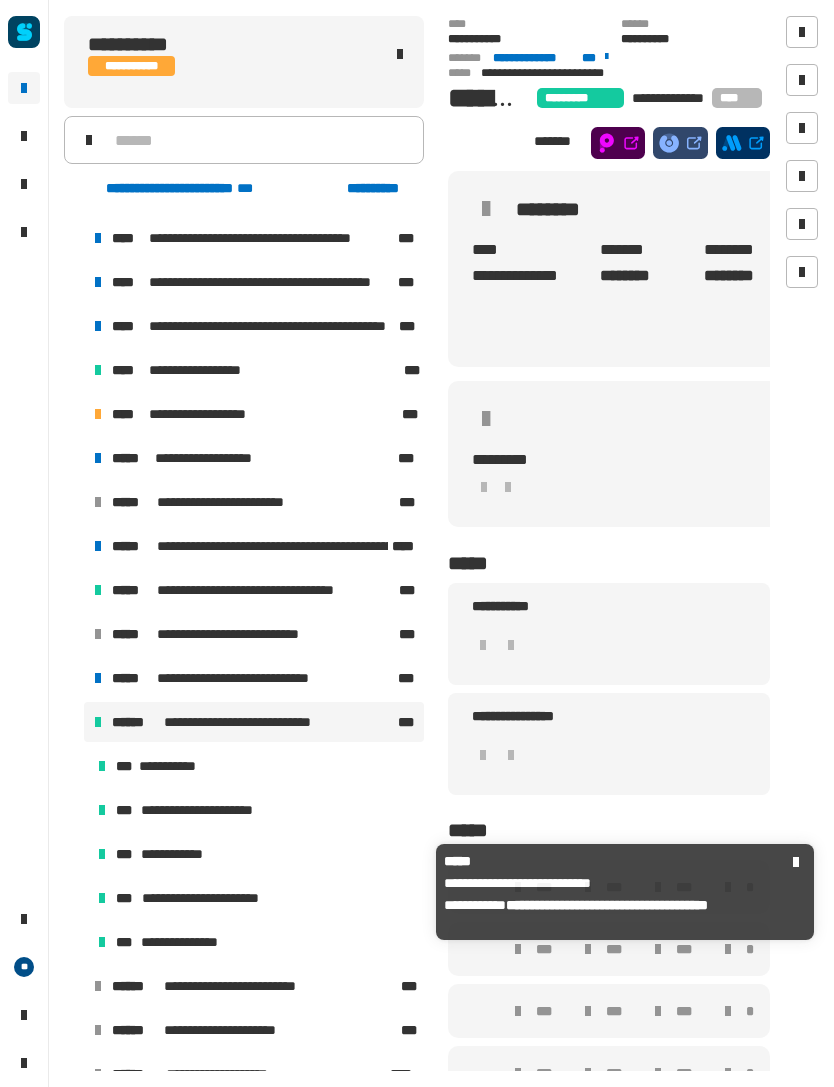 scroll, scrollTop: 180, scrollLeft: 0, axis: vertical 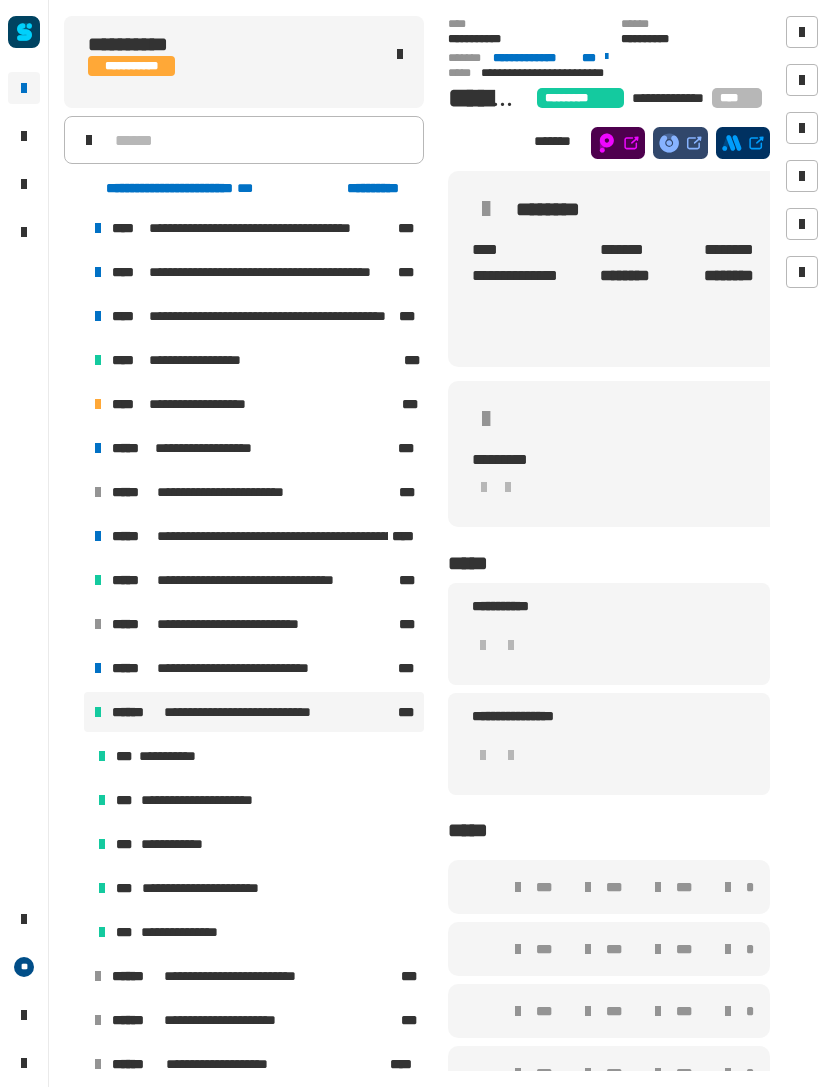 click on "**********" at bounding box center [254, 668] 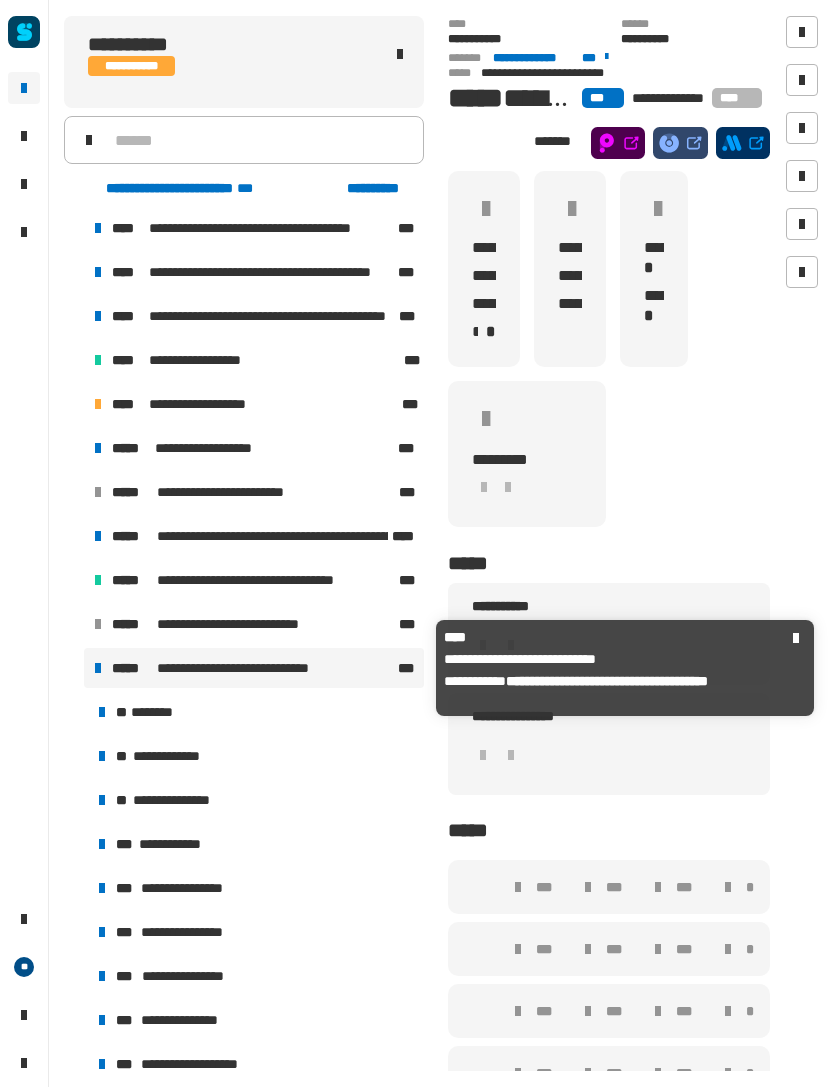 click on "**********" at bounding box center [250, 624] 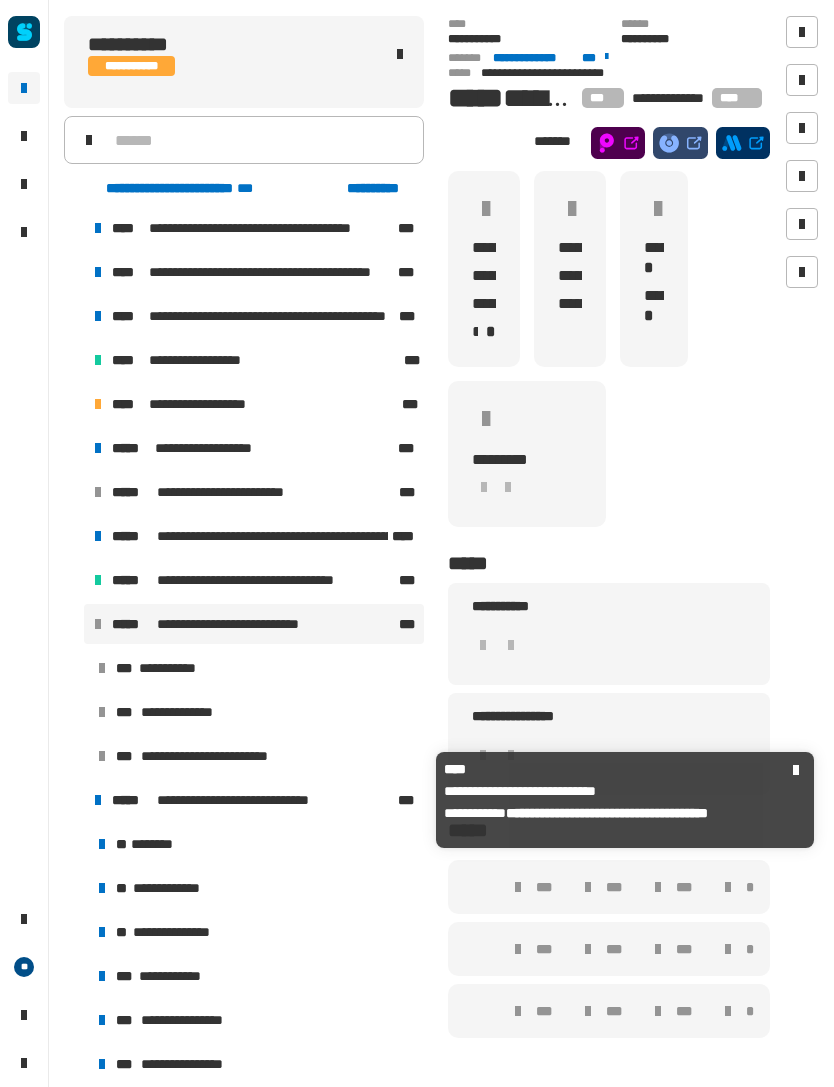 click on "**********" at bounding box center [254, 800] 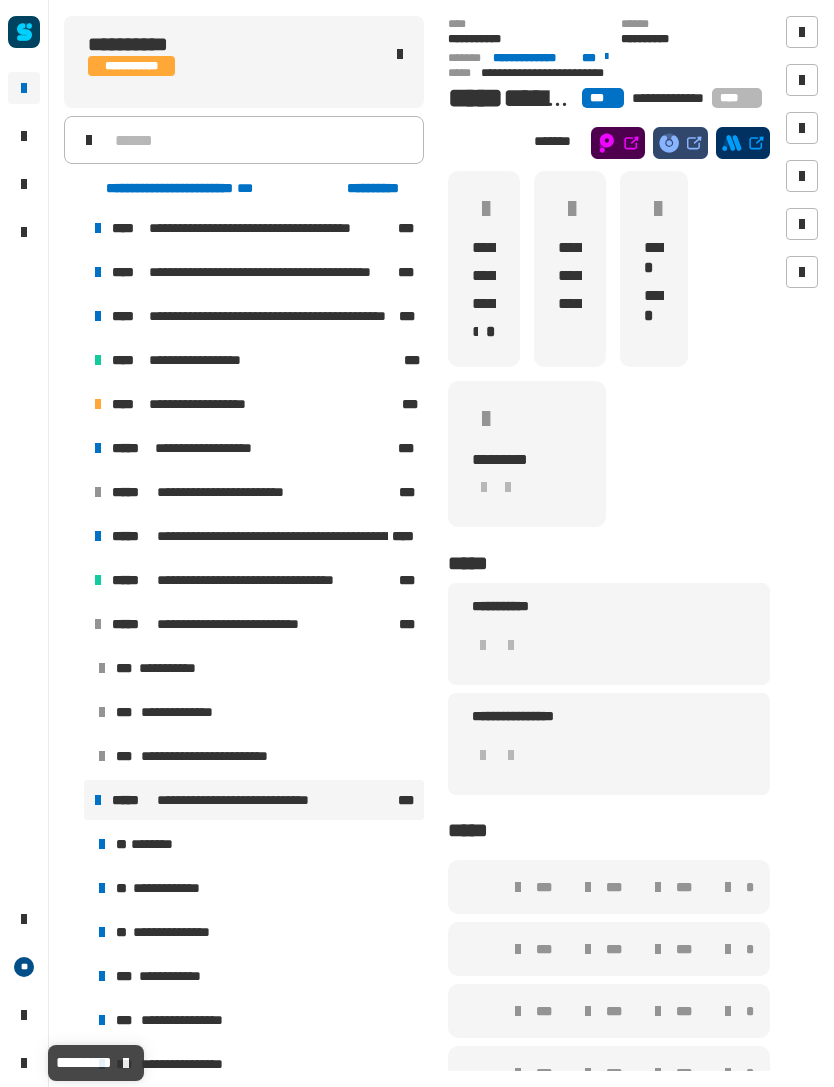 click on "**********" 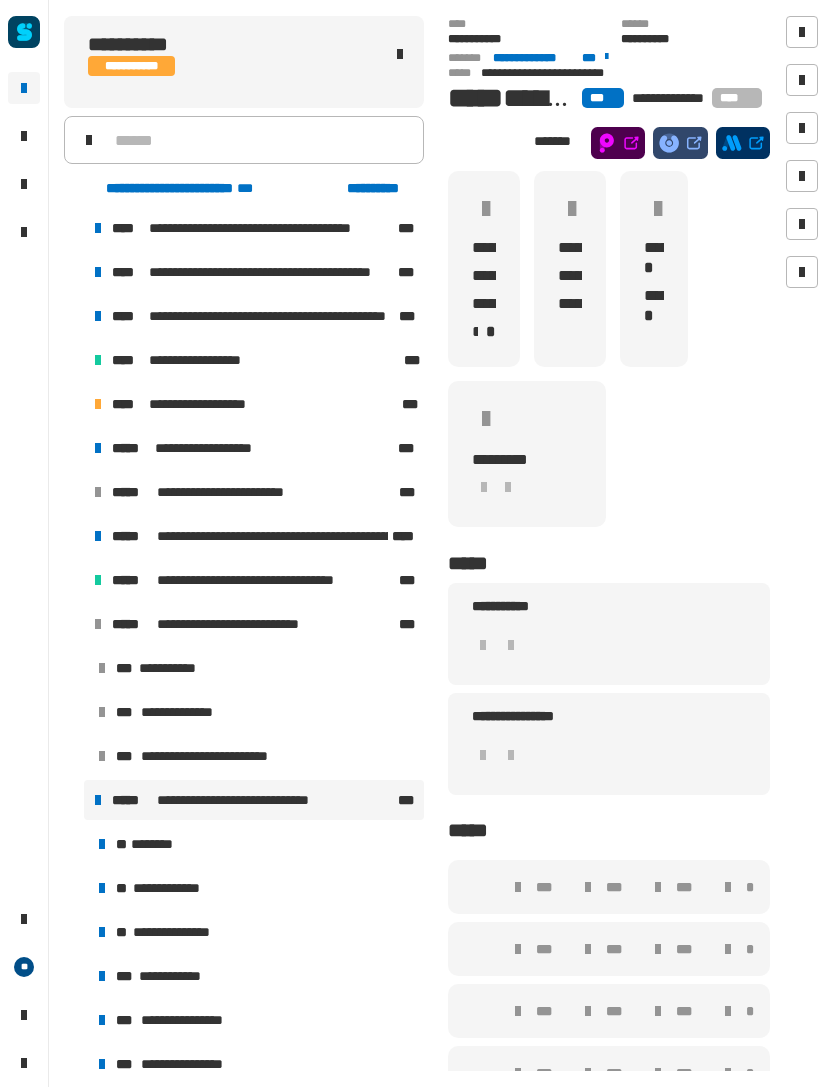 click 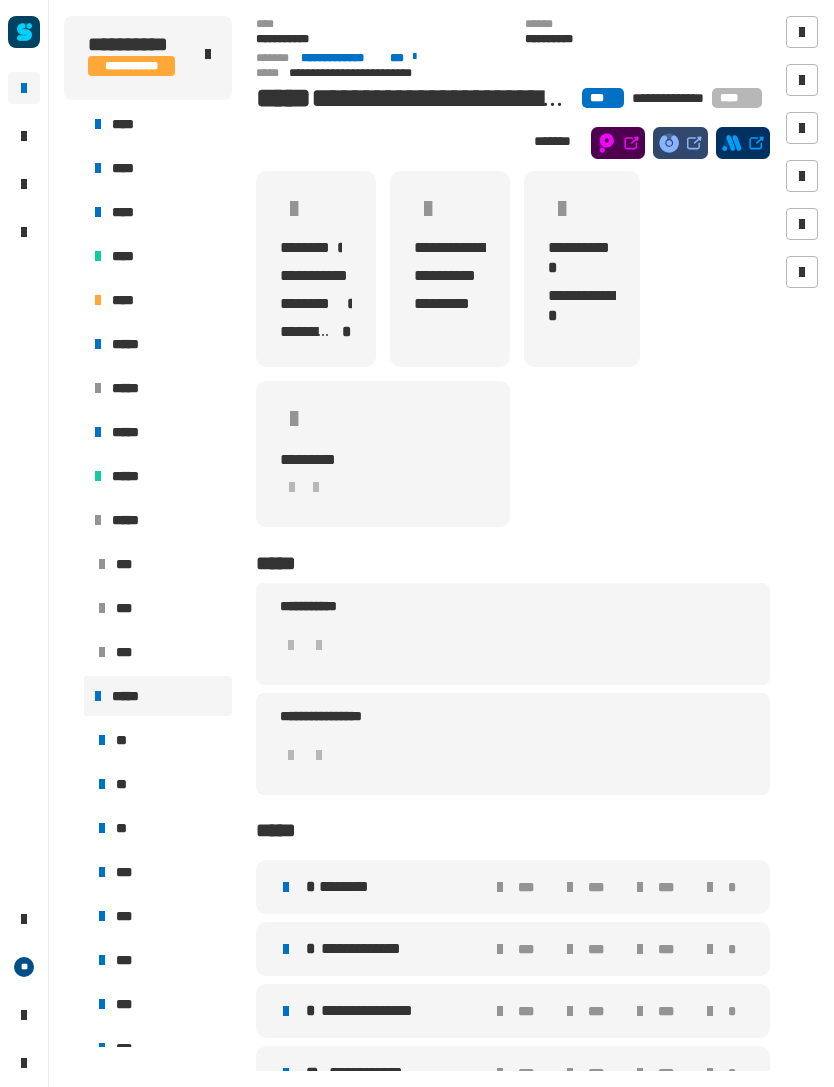 click on "**********" 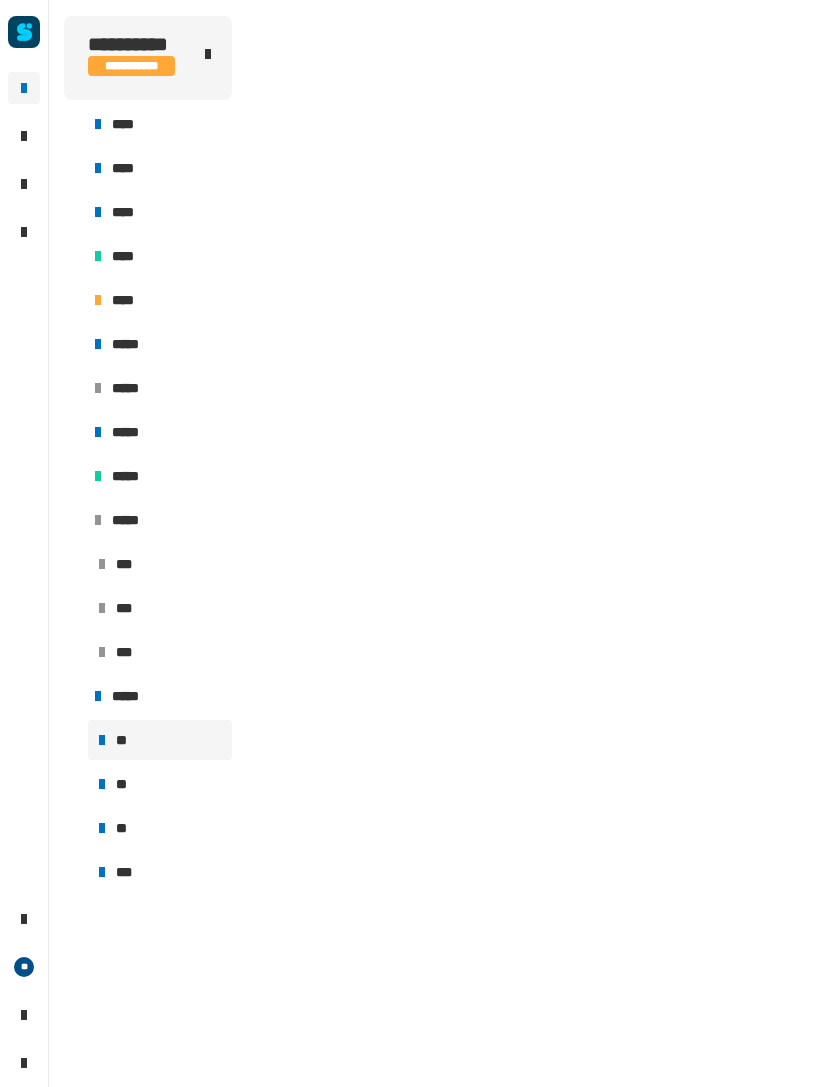 scroll, scrollTop: 0, scrollLeft: 0, axis: both 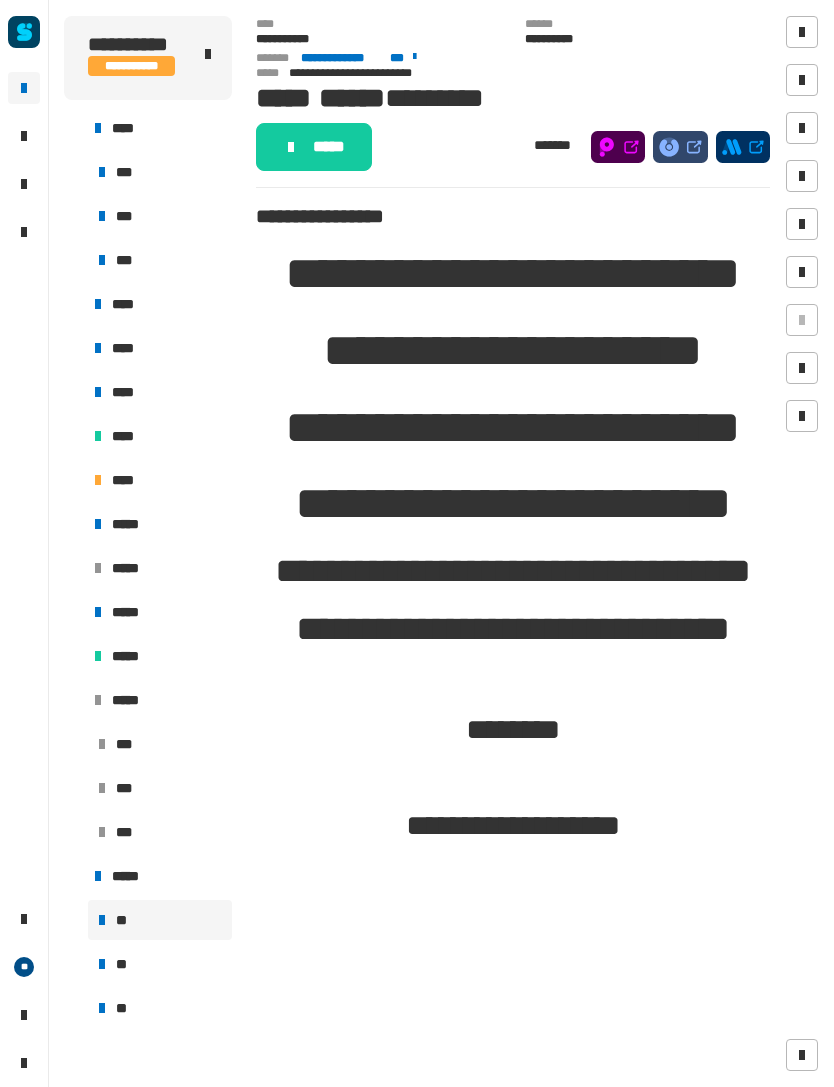 click on "*****" 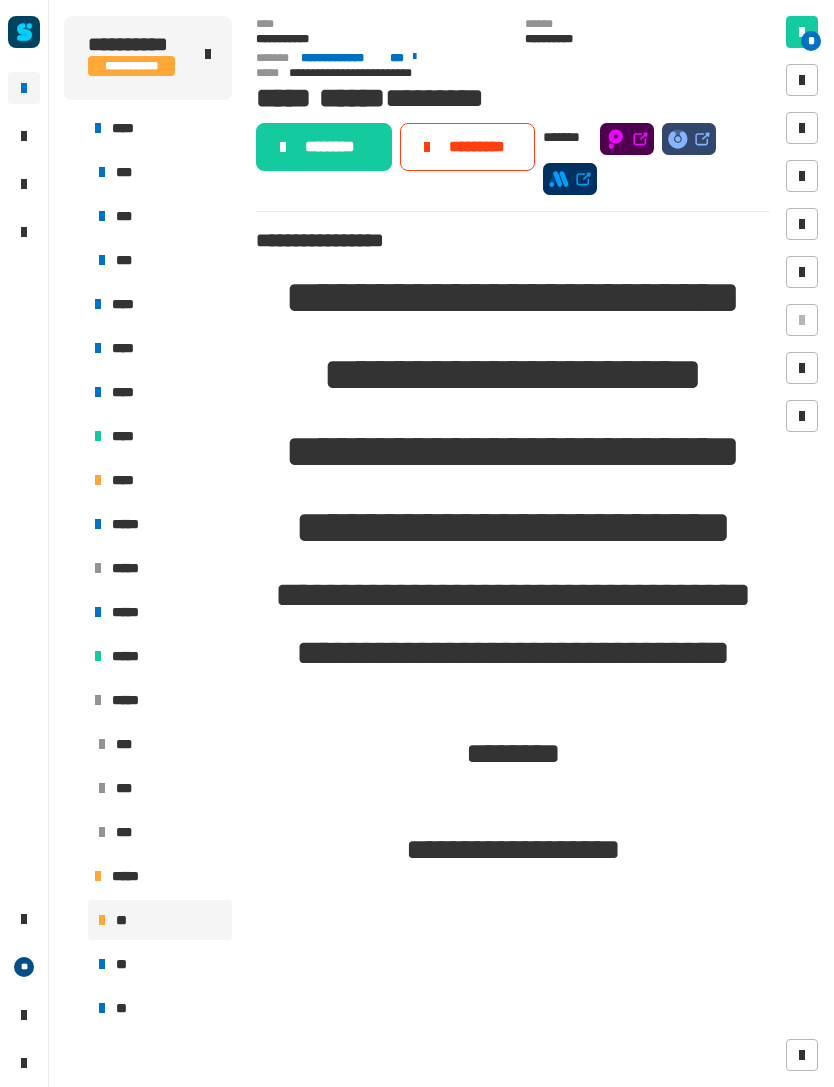 click on "********" 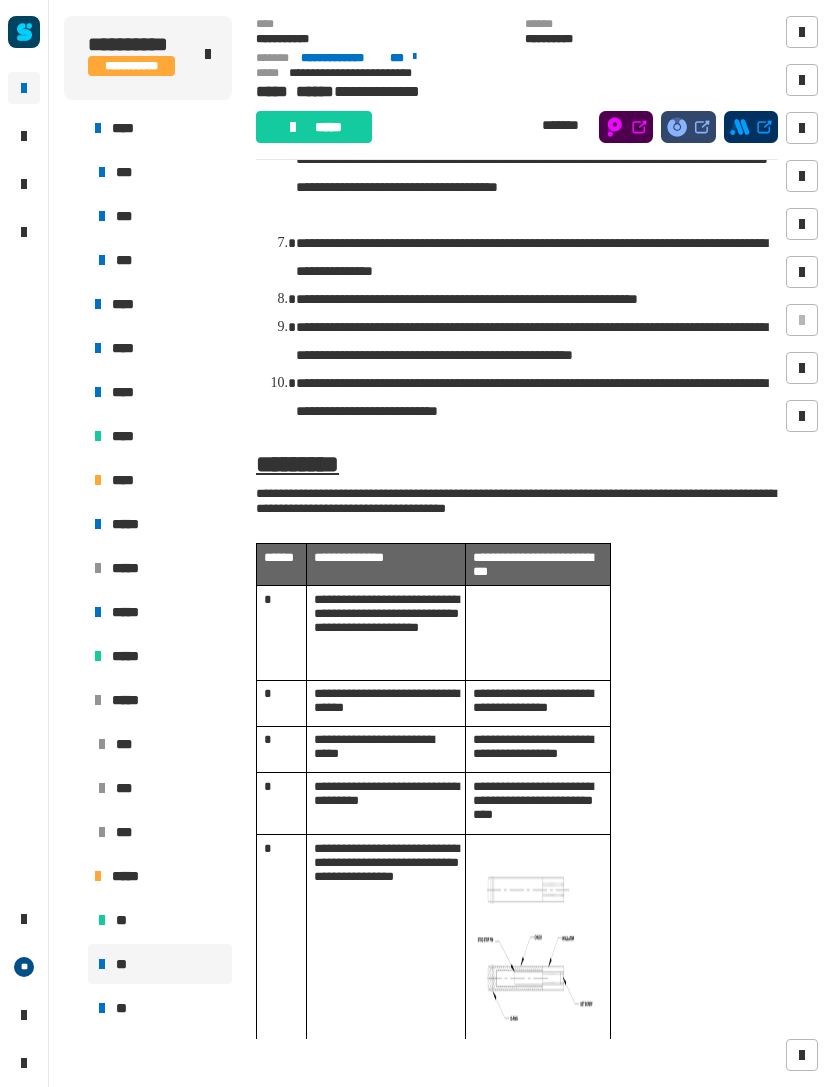 scroll, scrollTop: 1292, scrollLeft: 0, axis: vertical 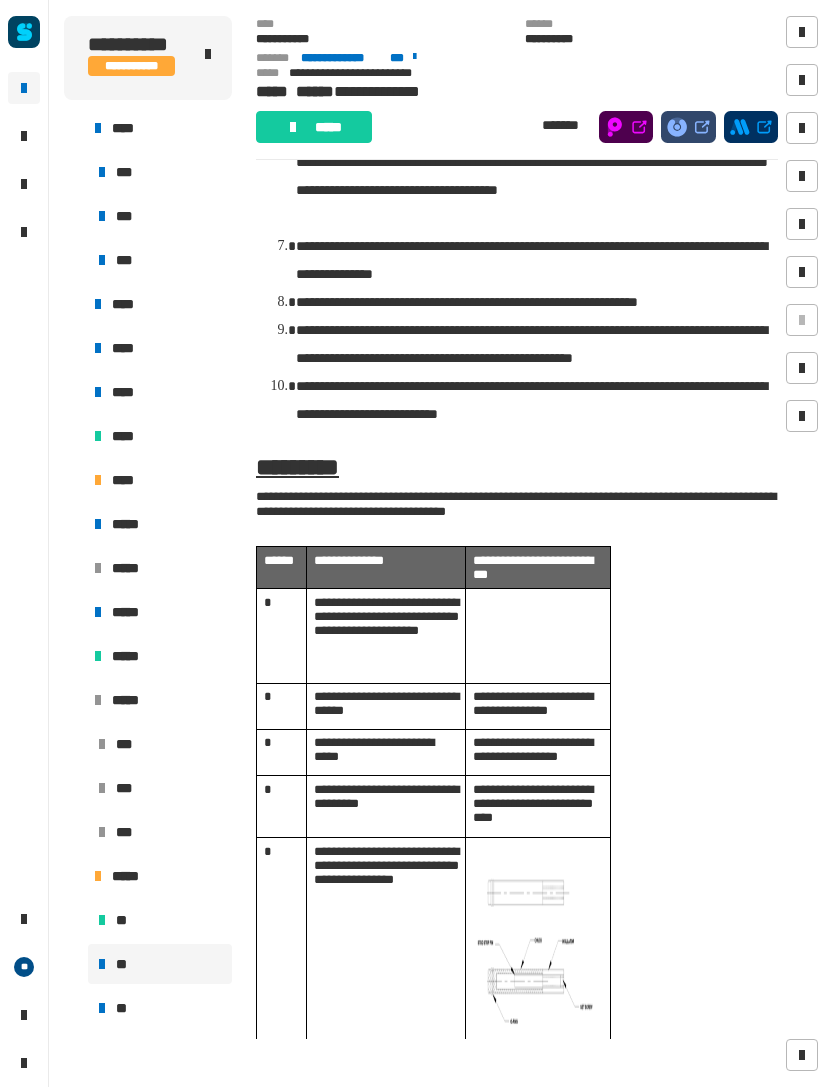 click on "**********" 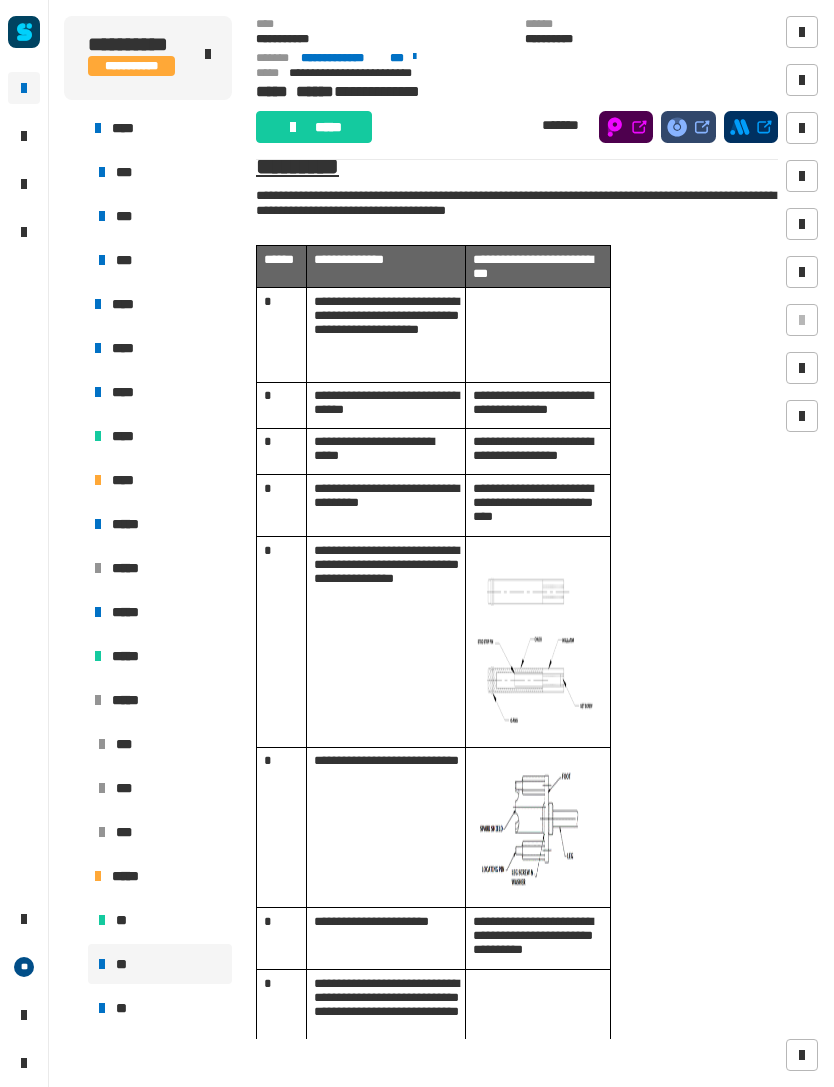 scroll, scrollTop: 1583, scrollLeft: 0, axis: vertical 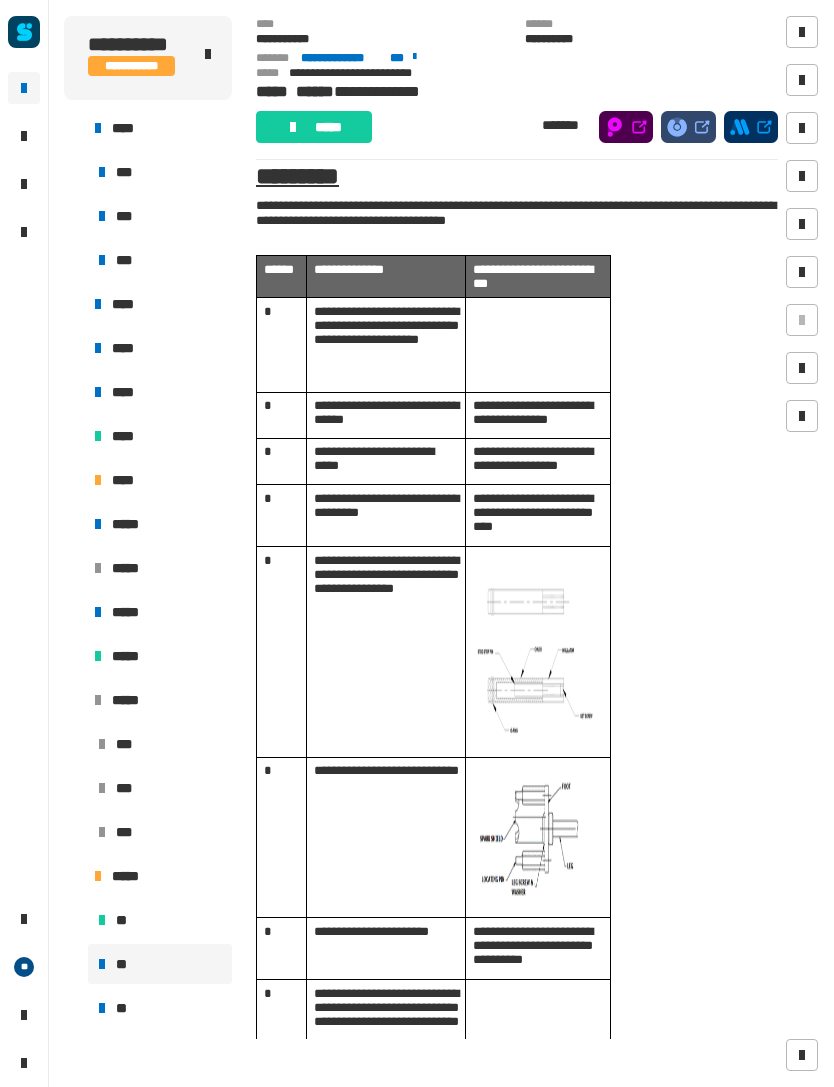 click 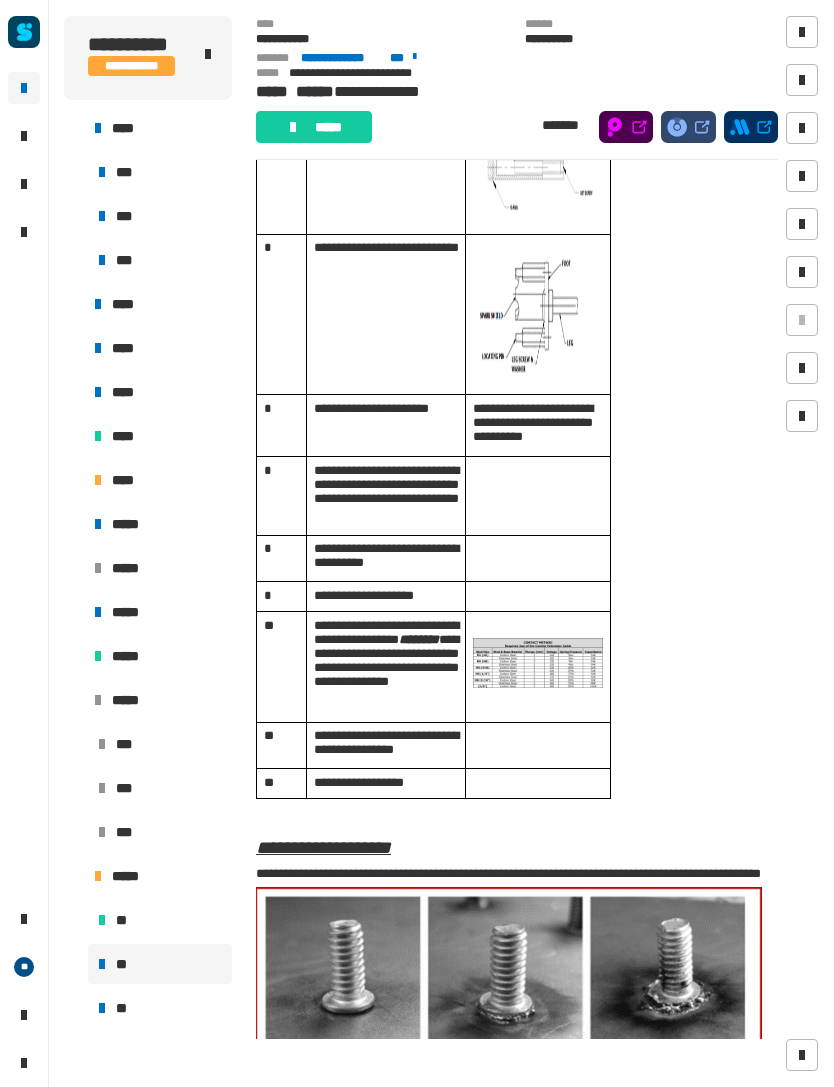 scroll, scrollTop: 2105, scrollLeft: 0, axis: vertical 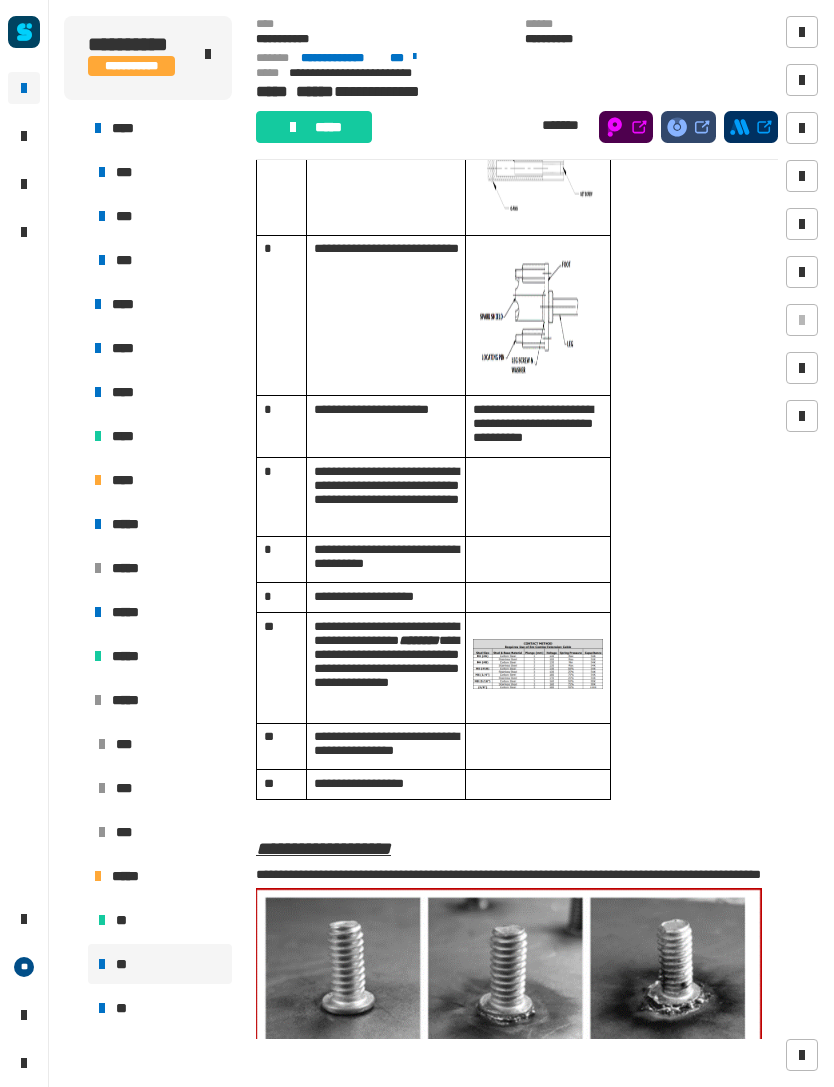 click on "**********" 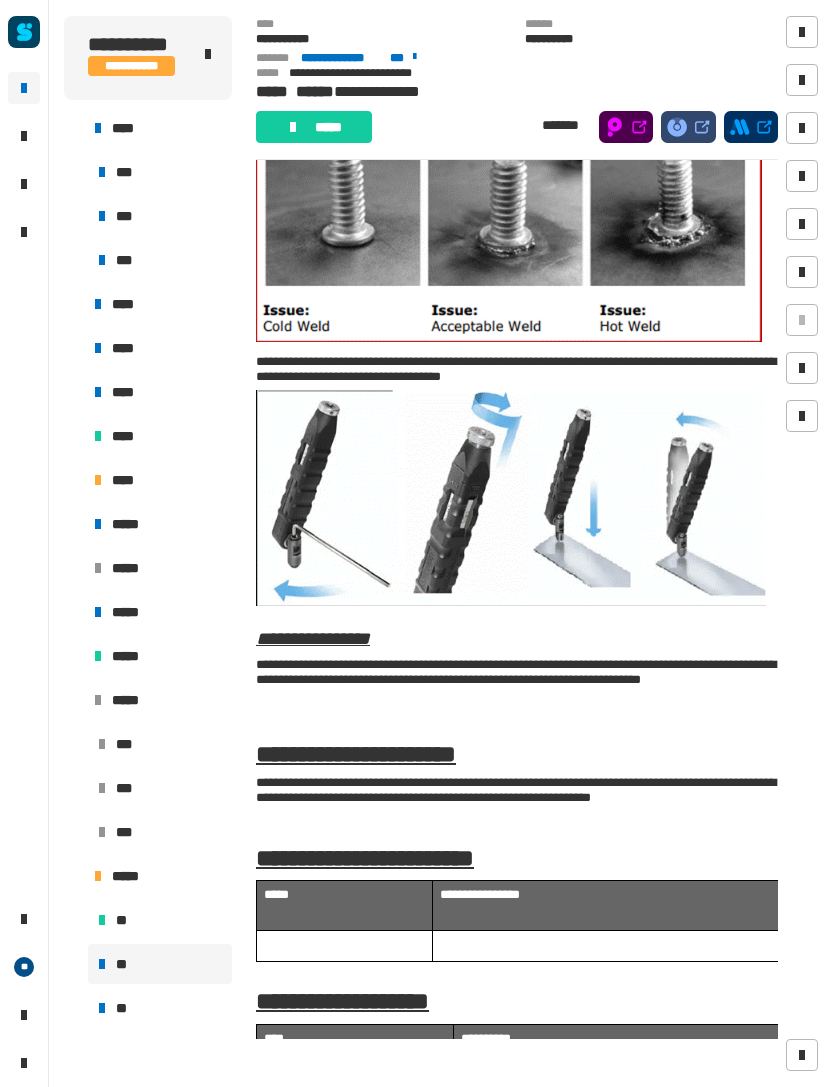 scroll, scrollTop: 2916, scrollLeft: 0, axis: vertical 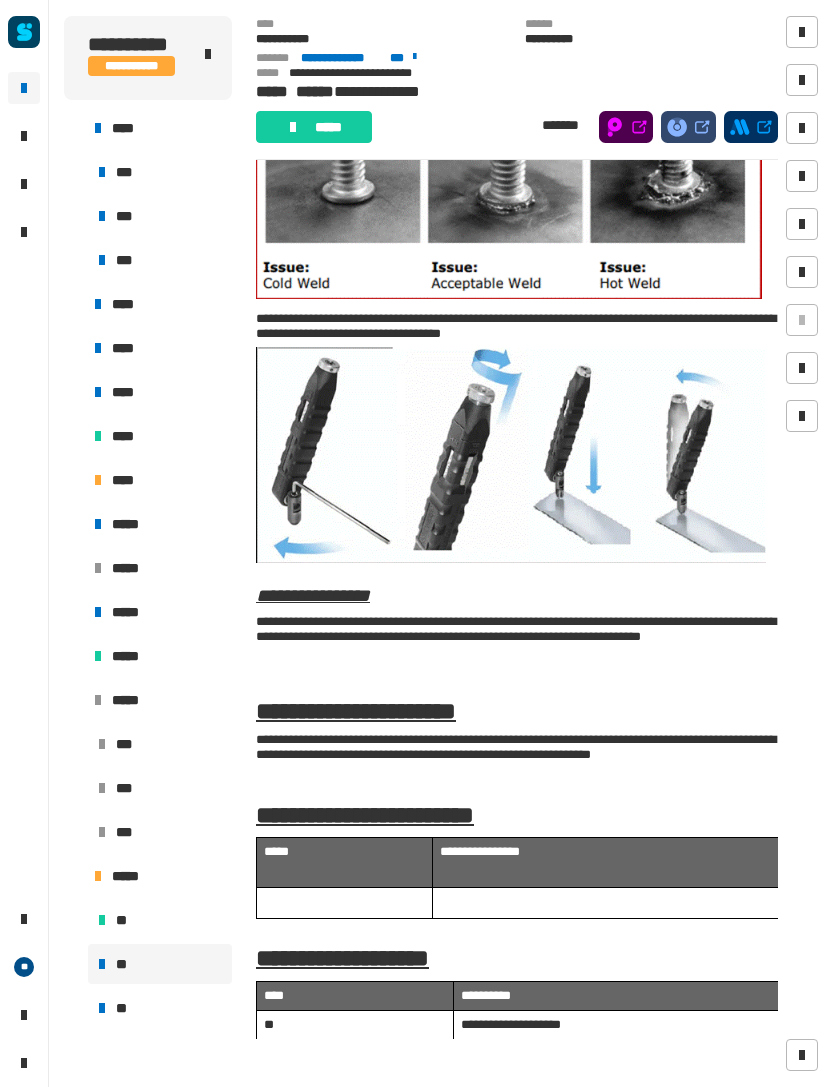 click on "**********" 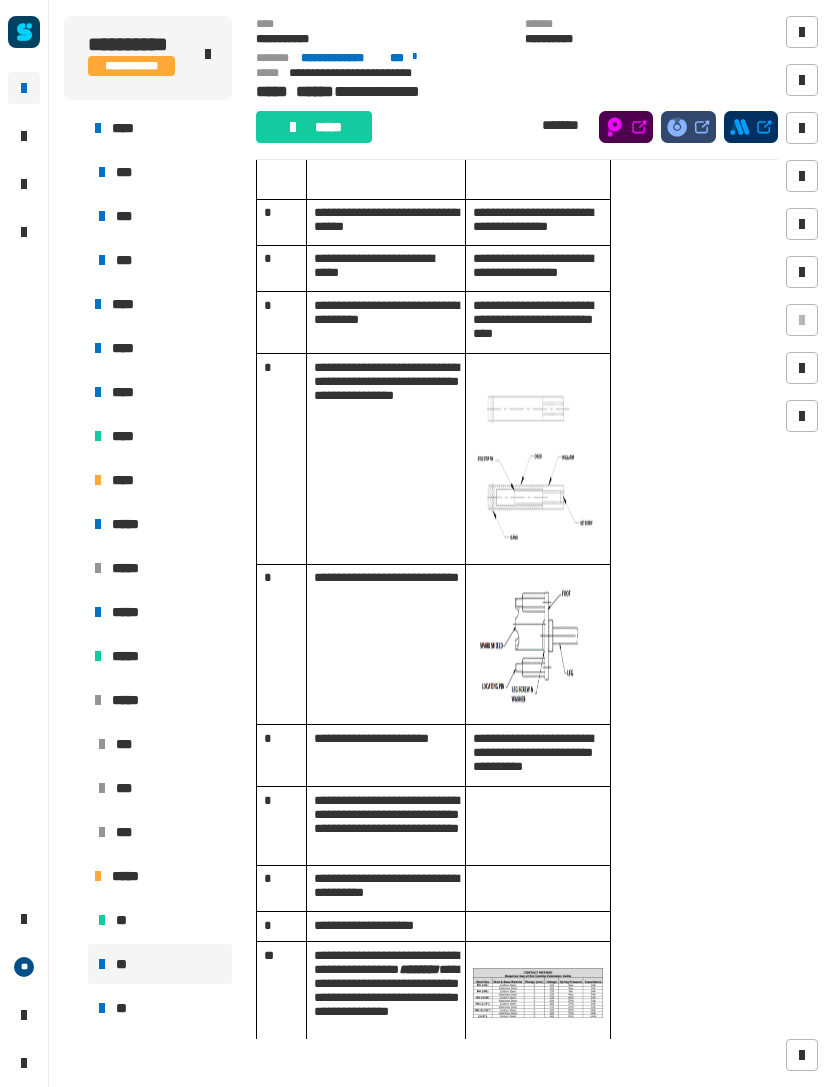 scroll, scrollTop: 1781, scrollLeft: 0, axis: vertical 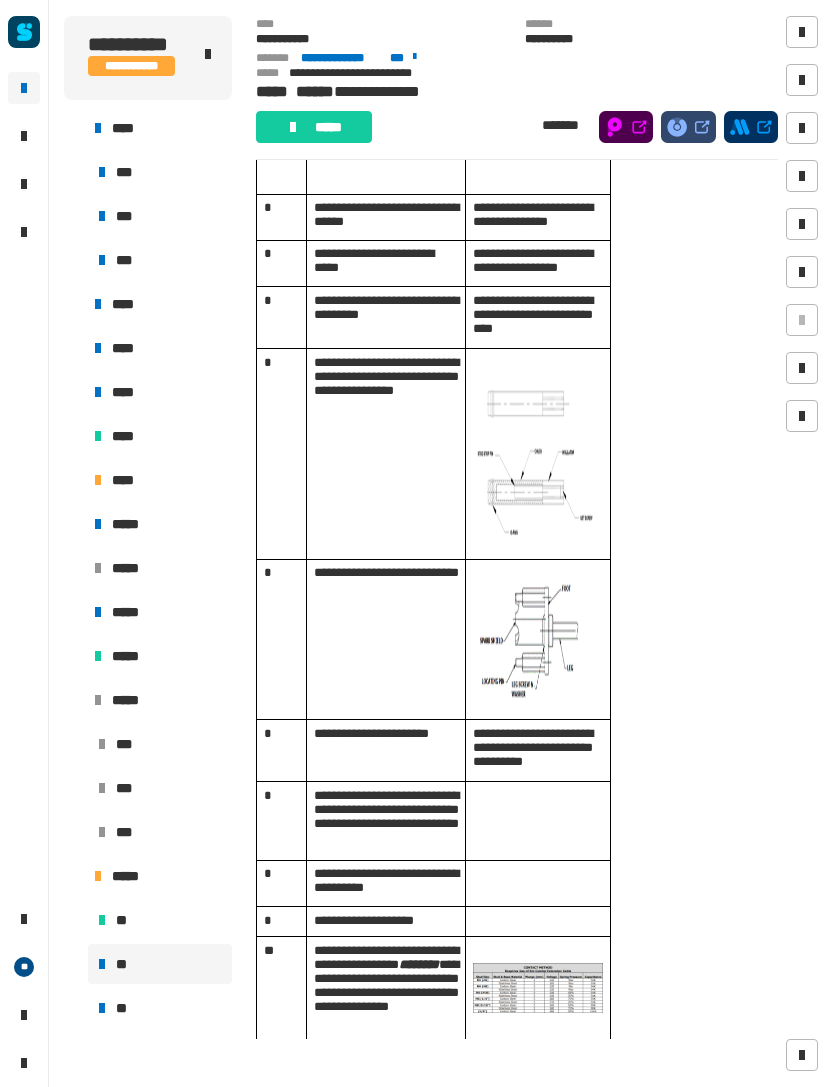 click on "*****" 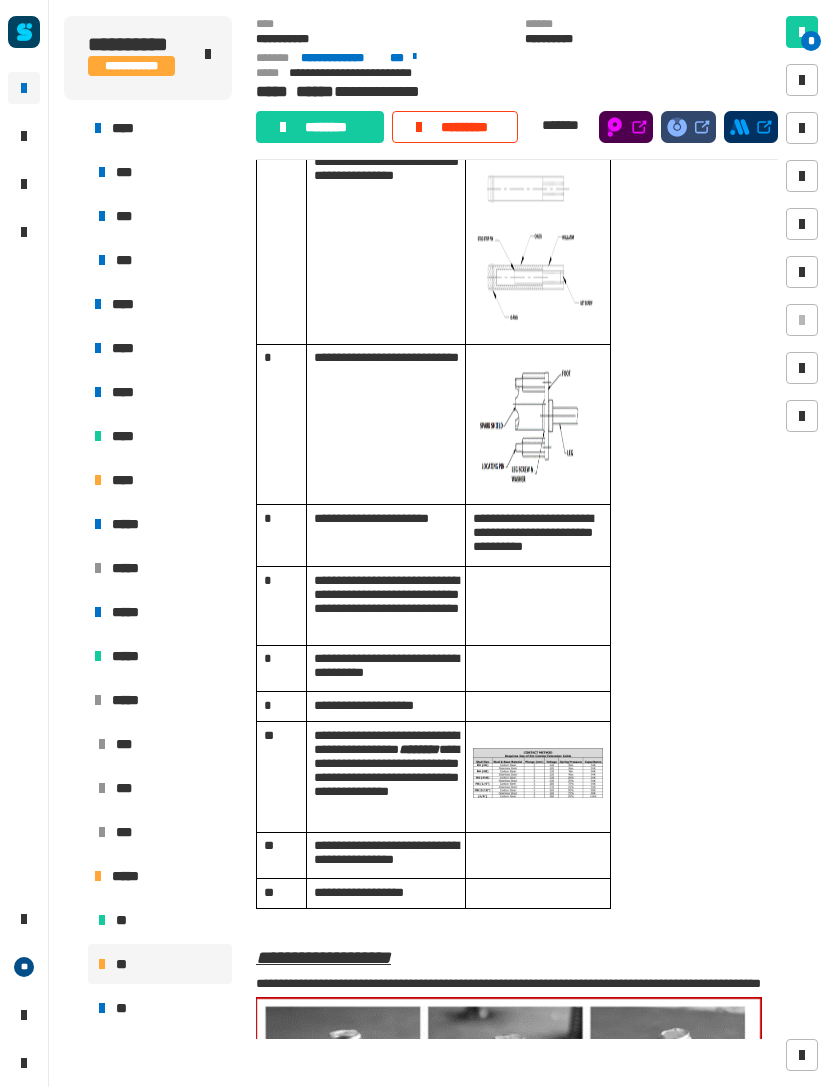scroll, scrollTop: 1997, scrollLeft: 0, axis: vertical 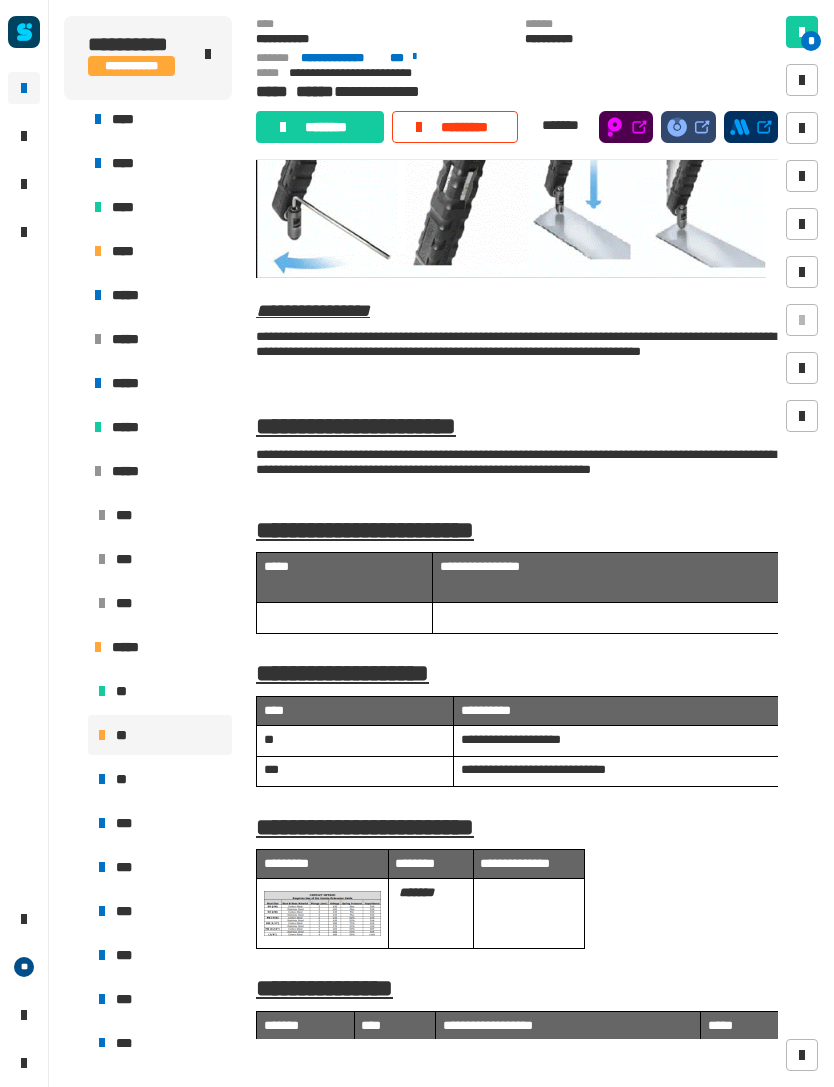 click on "**********" 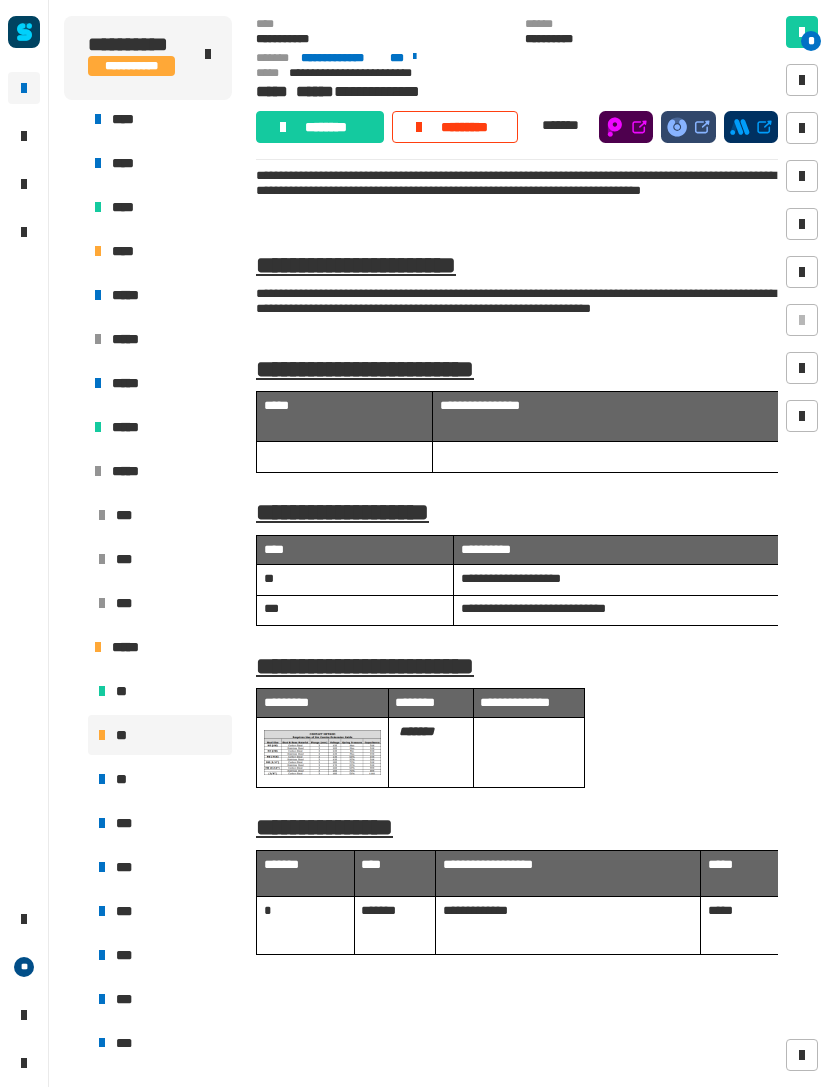 scroll, scrollTop: 3406, scrollLeft: 0, axis: vertical 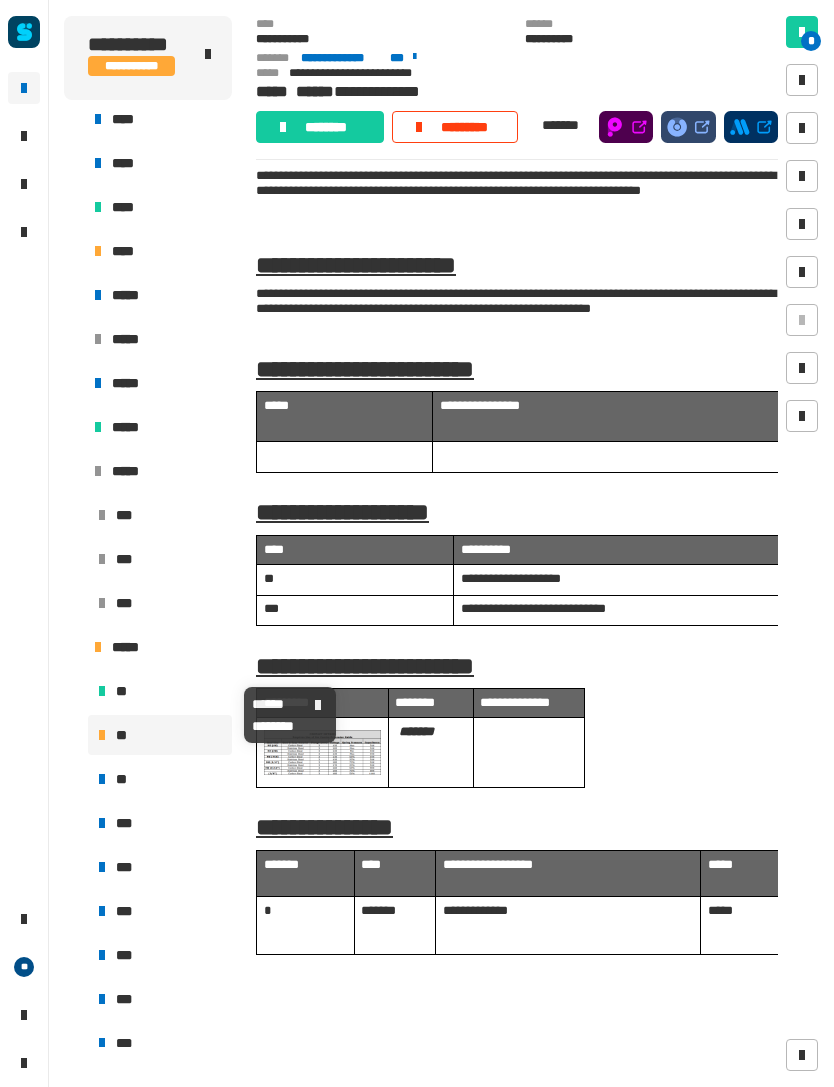 click on "**" at bounding box center [160, 691] 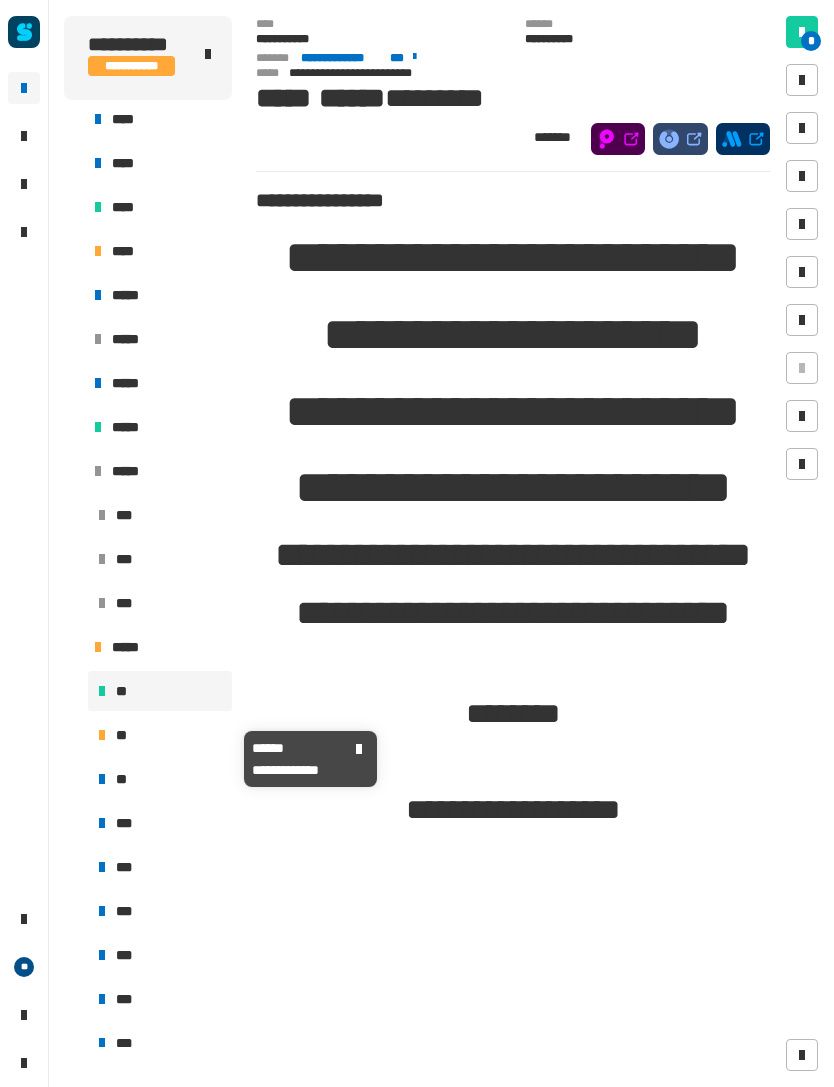 click on "**" at bounding box center (160, 735) 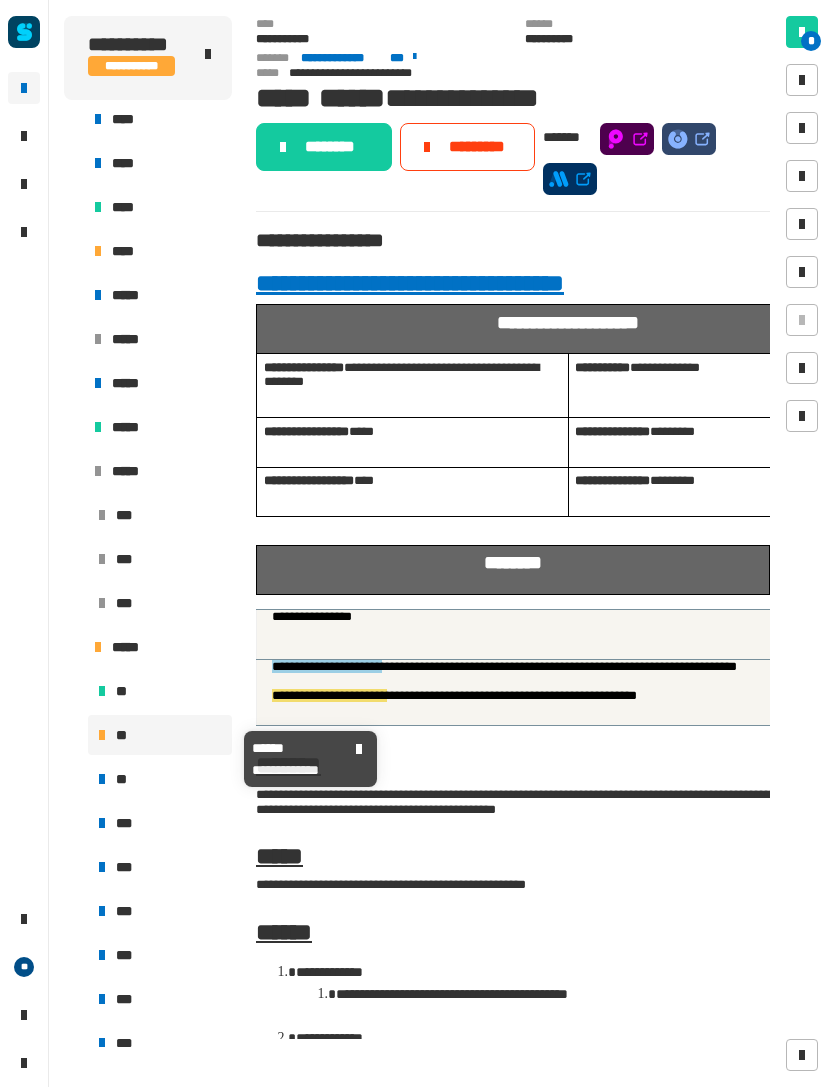 click on "********" 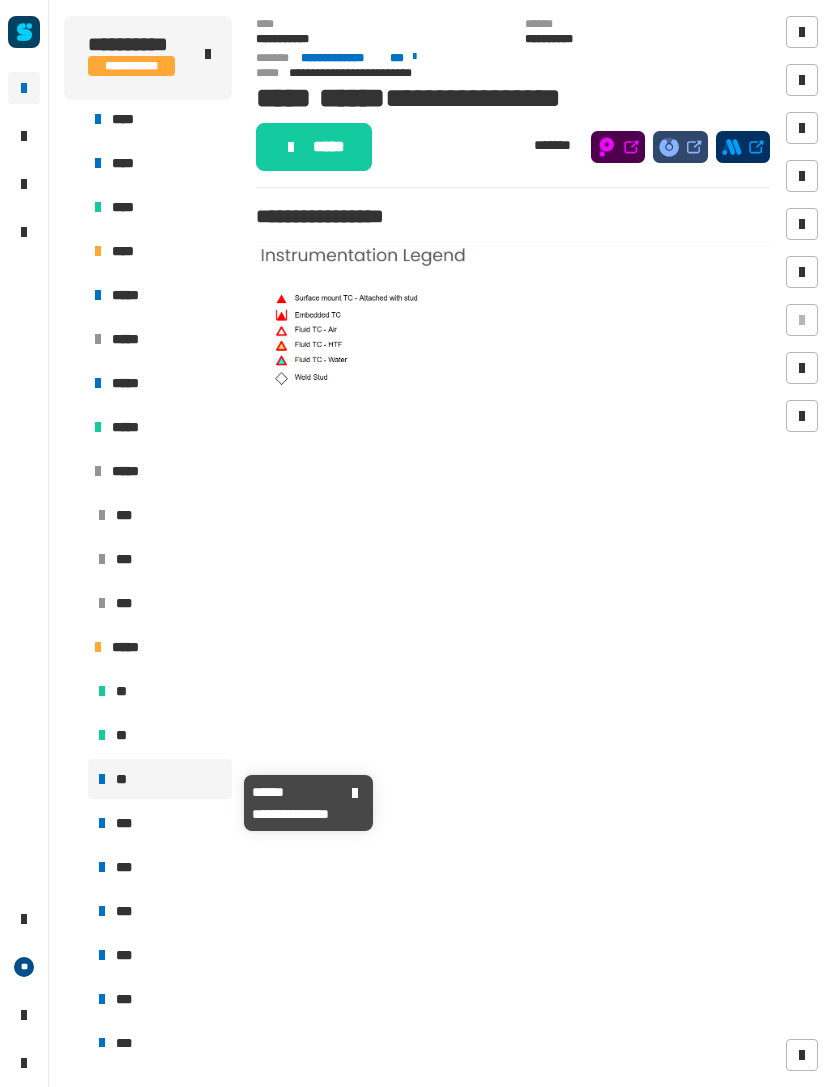 click on "*****" 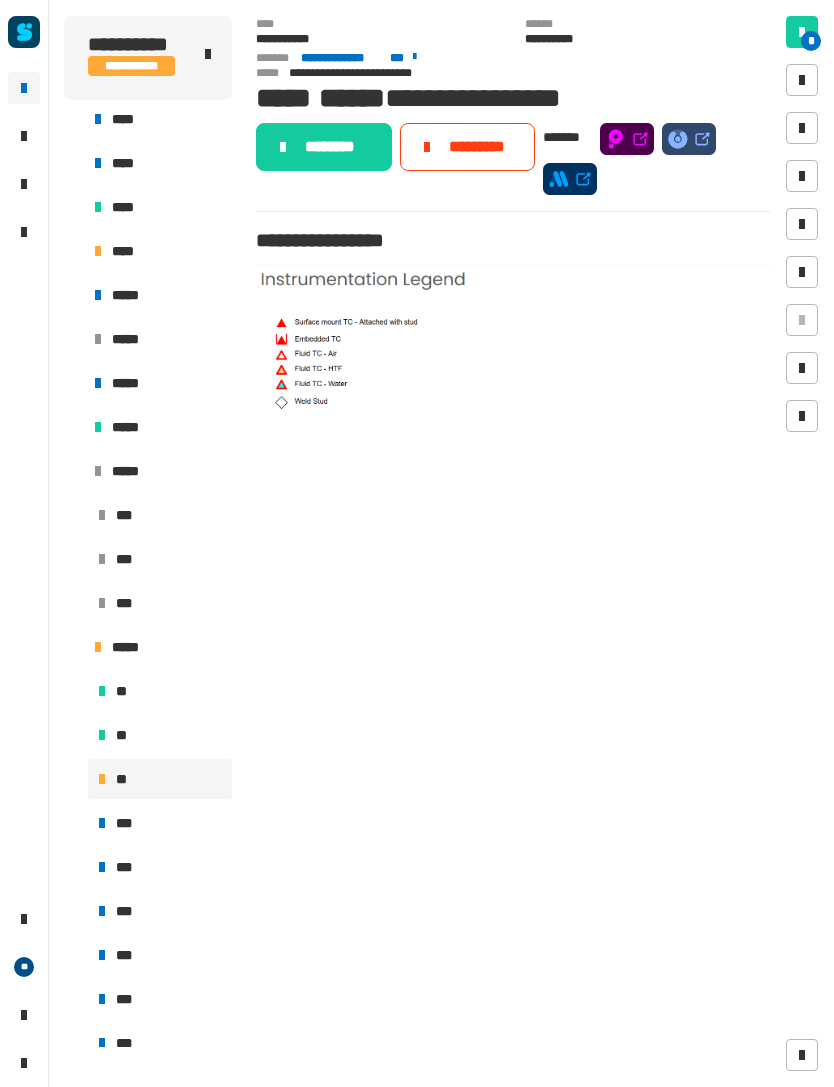 click on "********" 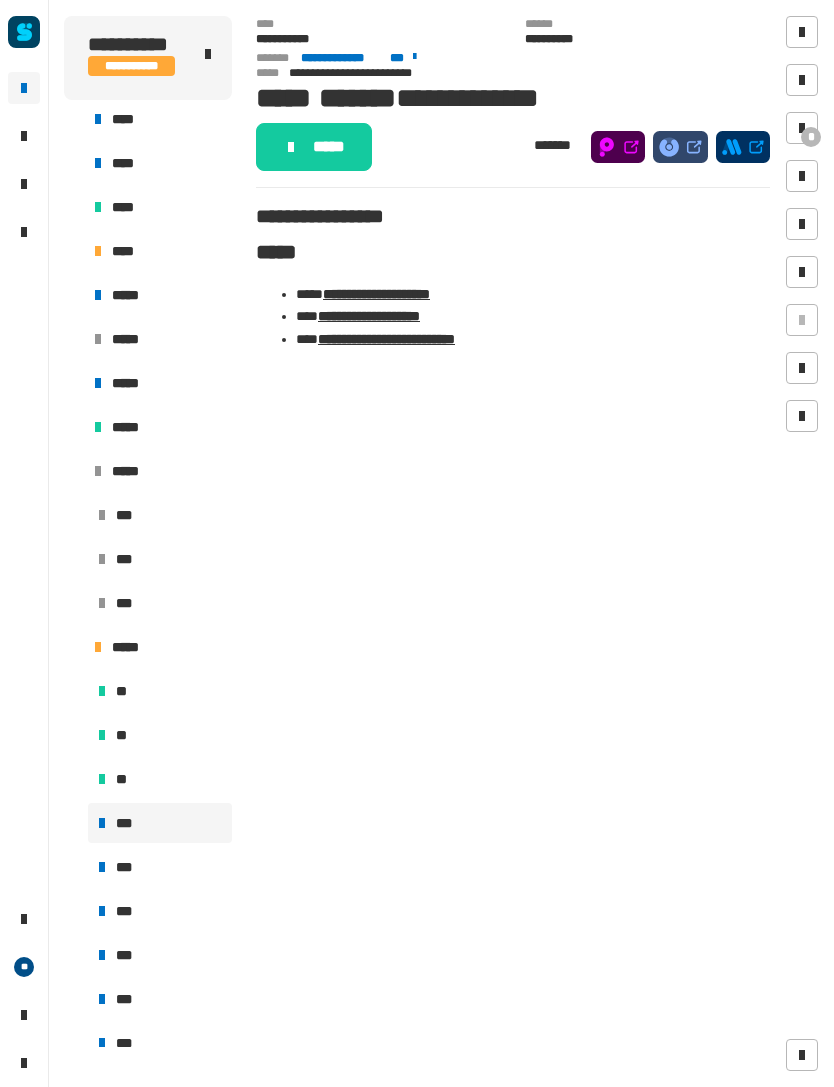 click on "*****" 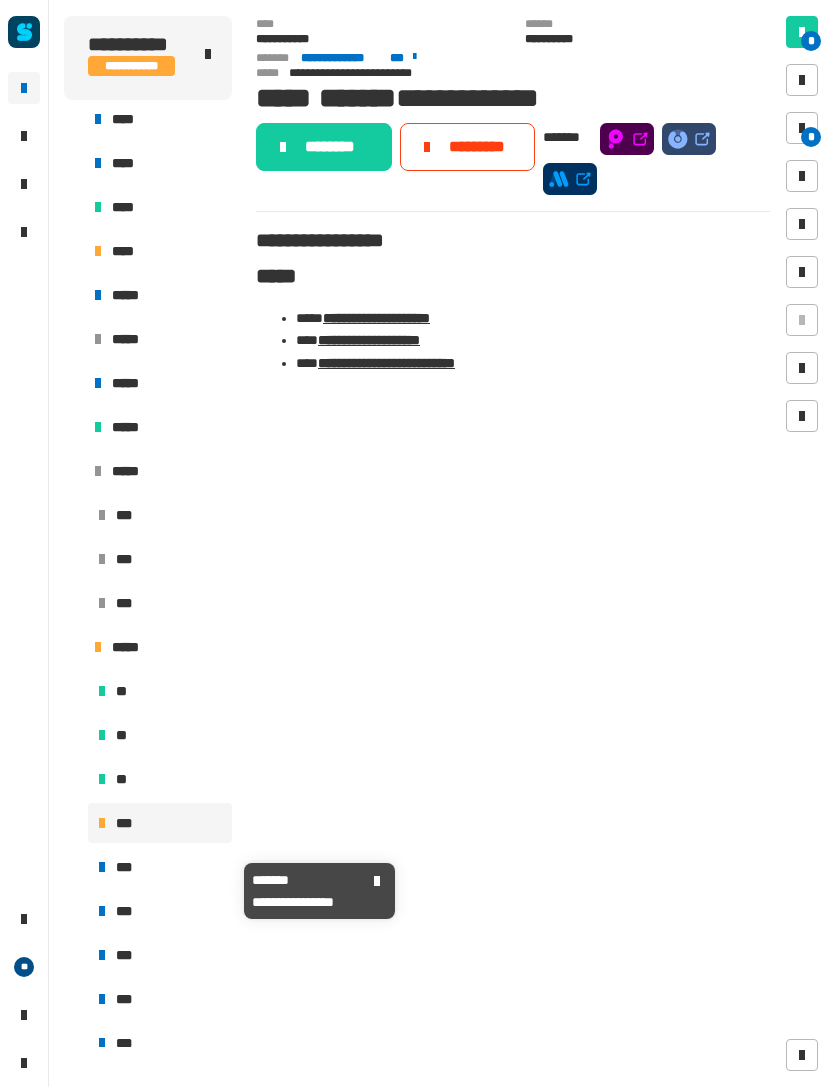 click on "***" at bounding box center [160, 867] 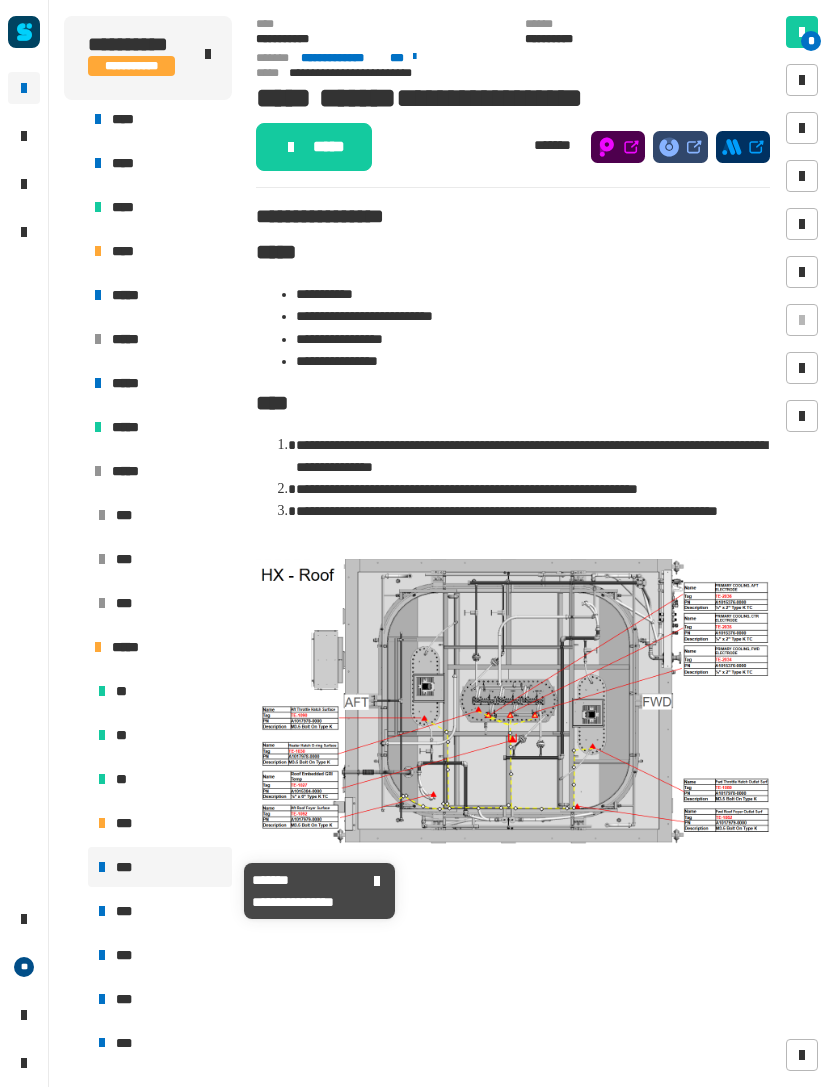 click on "*****" 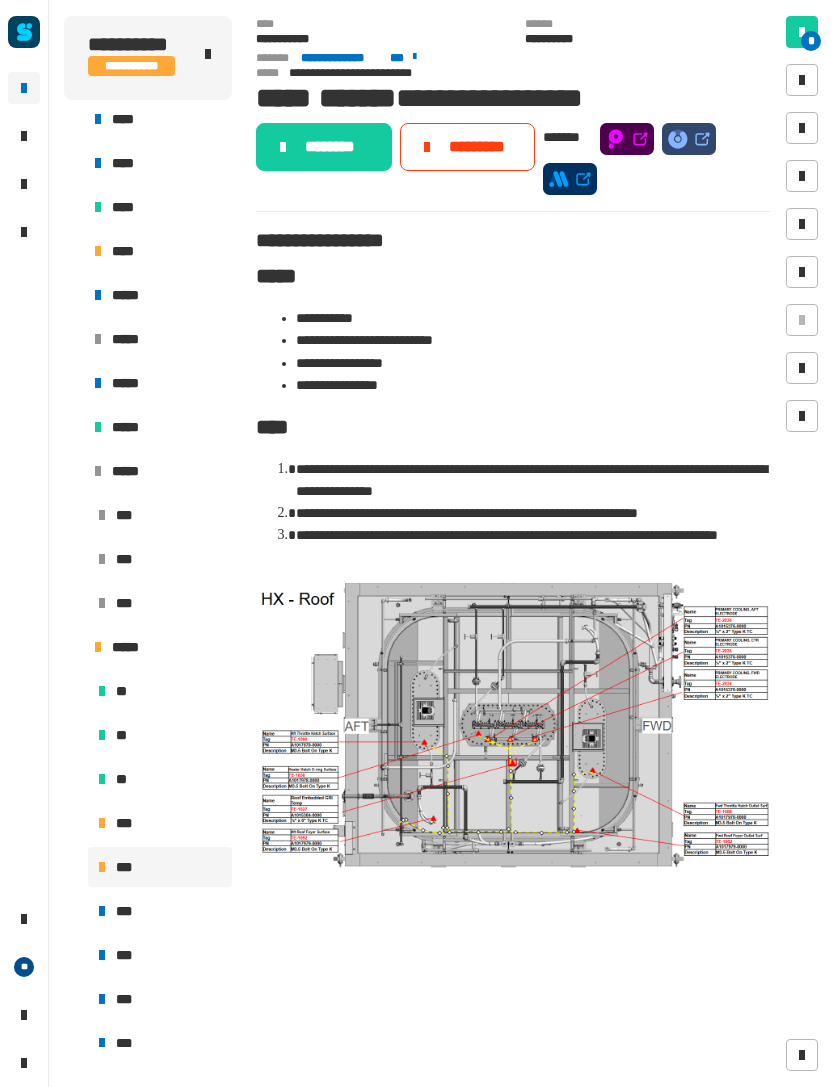 click on "*********" 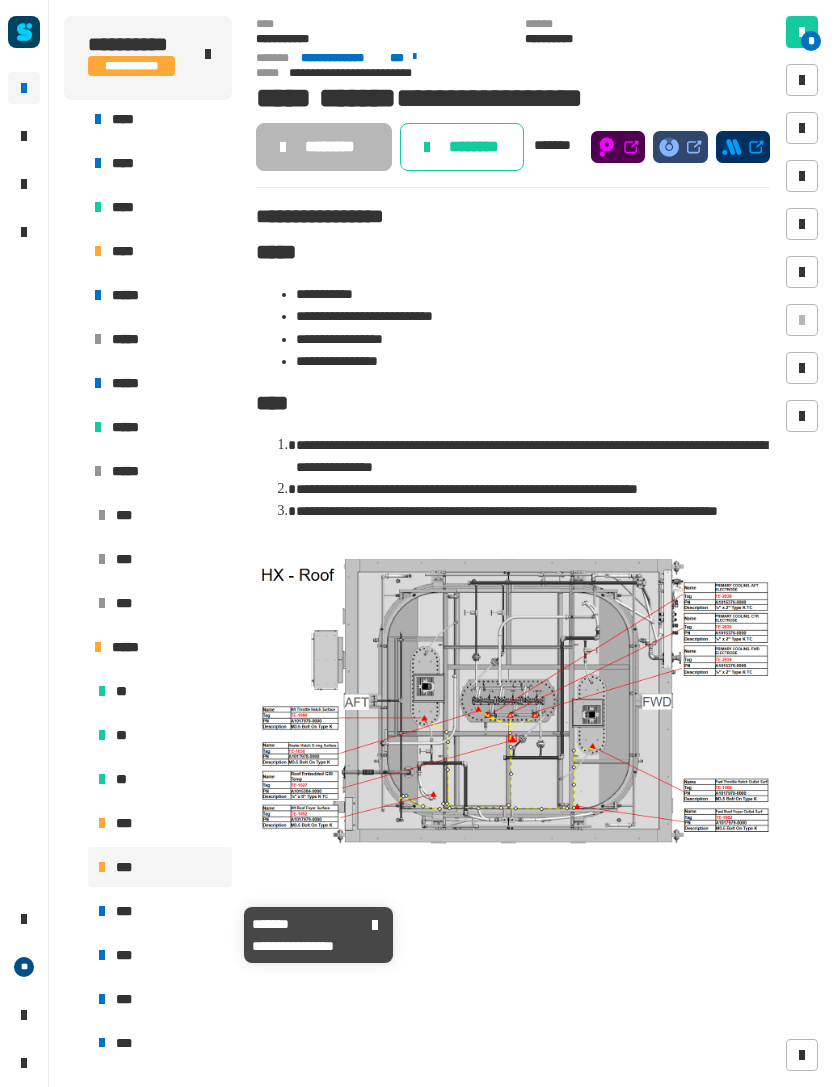 click on "***" at bounding box center [160, 911] 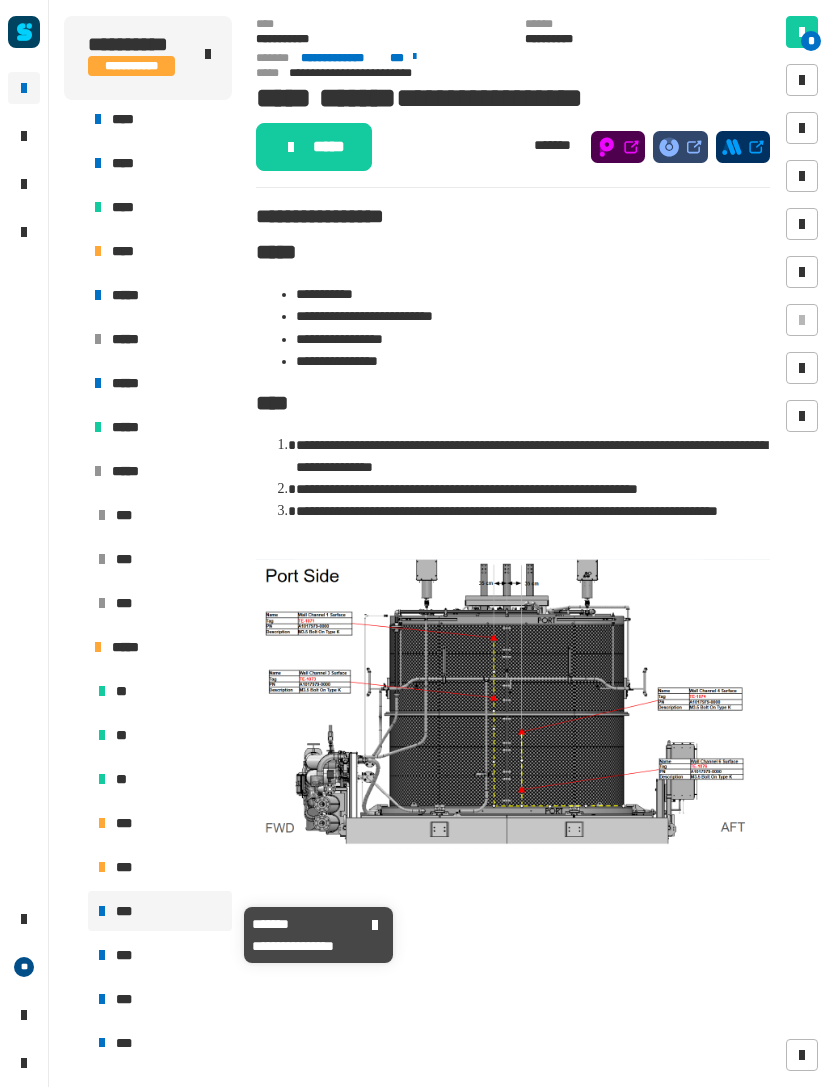 click on "*****" 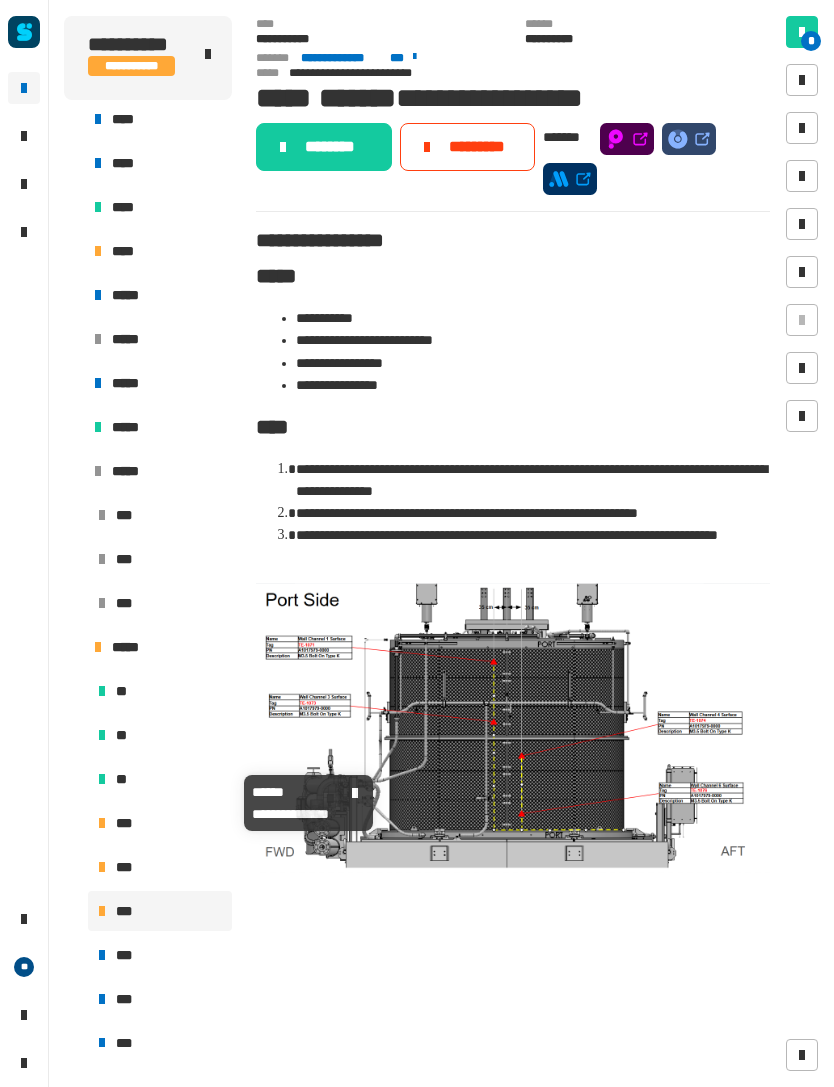 click on "**" at bounding box center (160, 779) 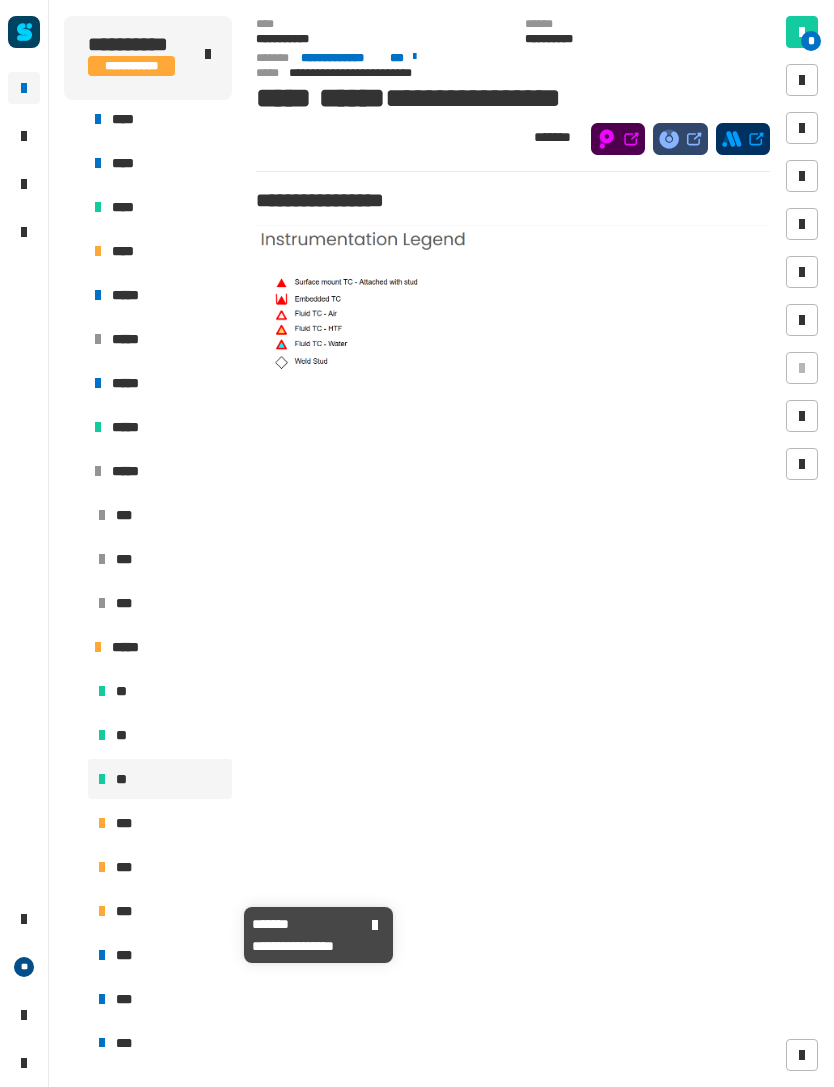 click on "***" at bounding box center (160, 911) 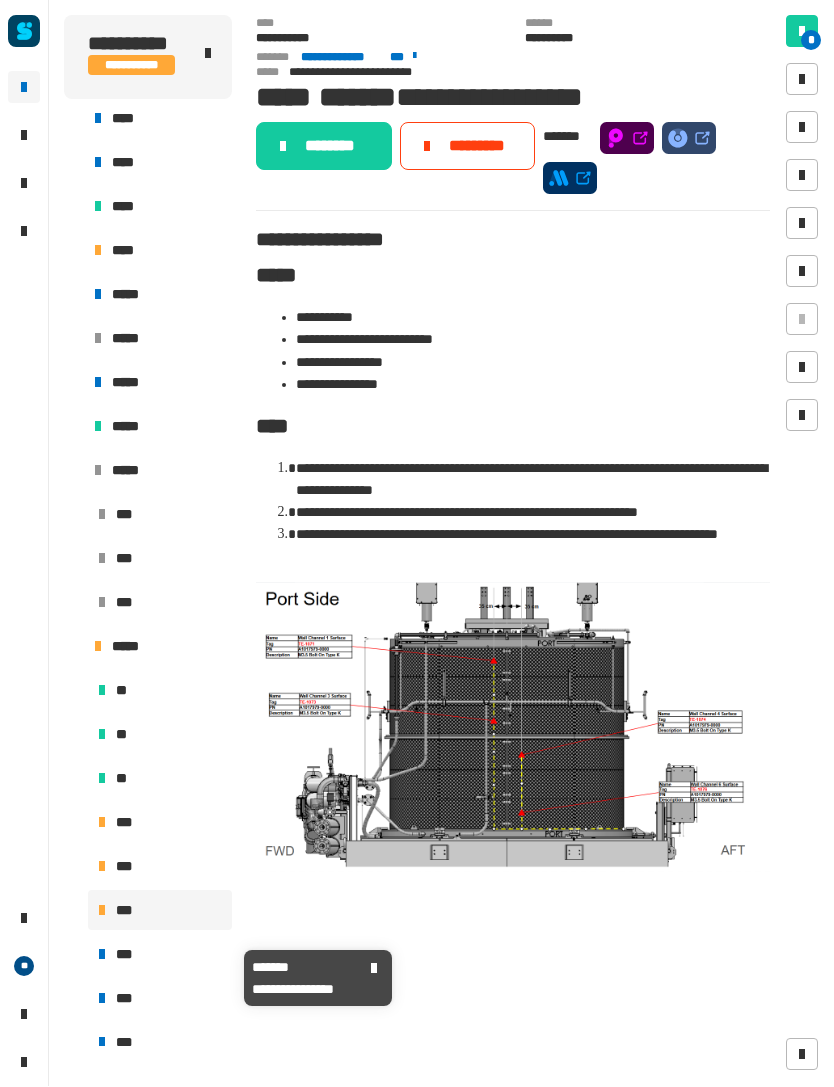 click on "***" at bounding box center (160, 955) 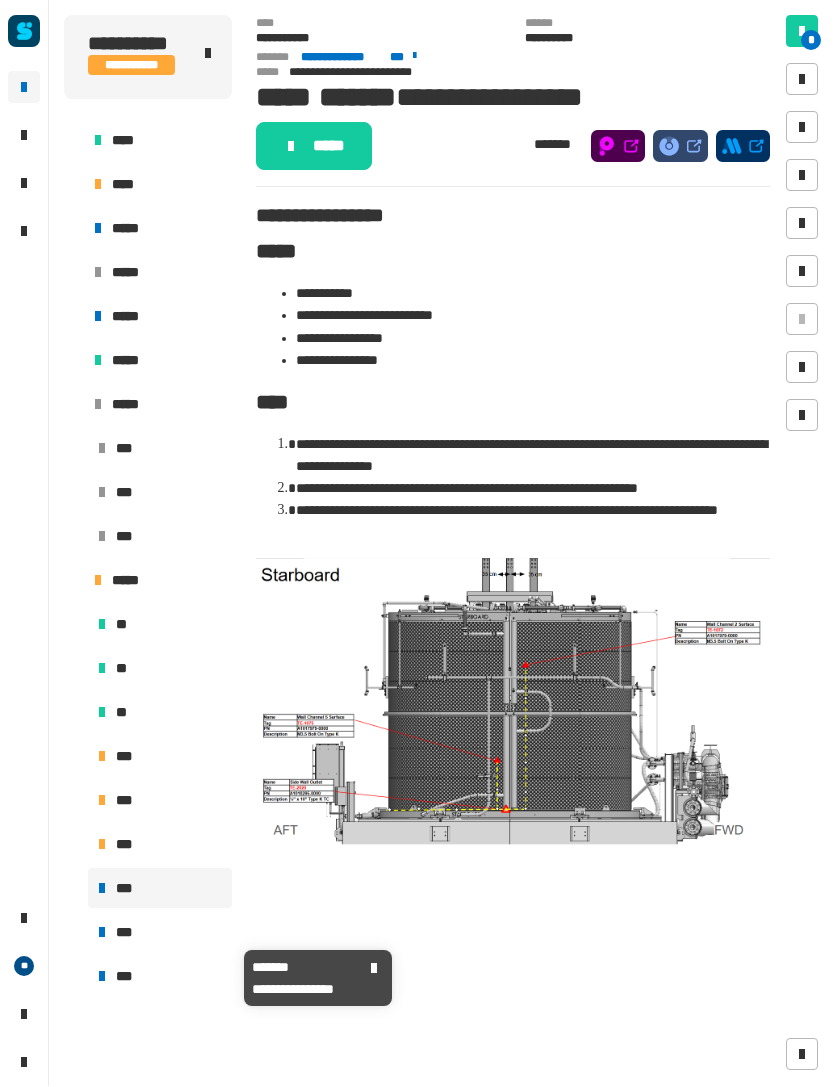 scroll, scrollTop: 319, scrollLeft: 0, axis: vertical 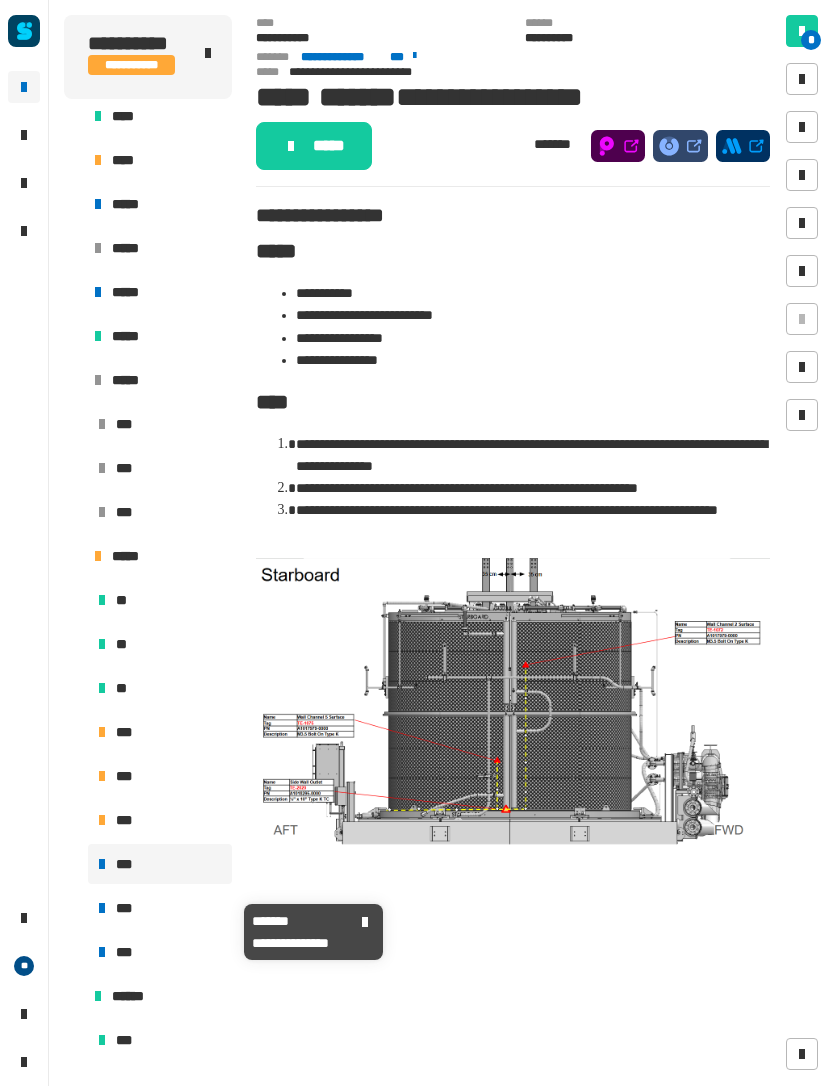 click on "***" at bounding box center [160, 909] 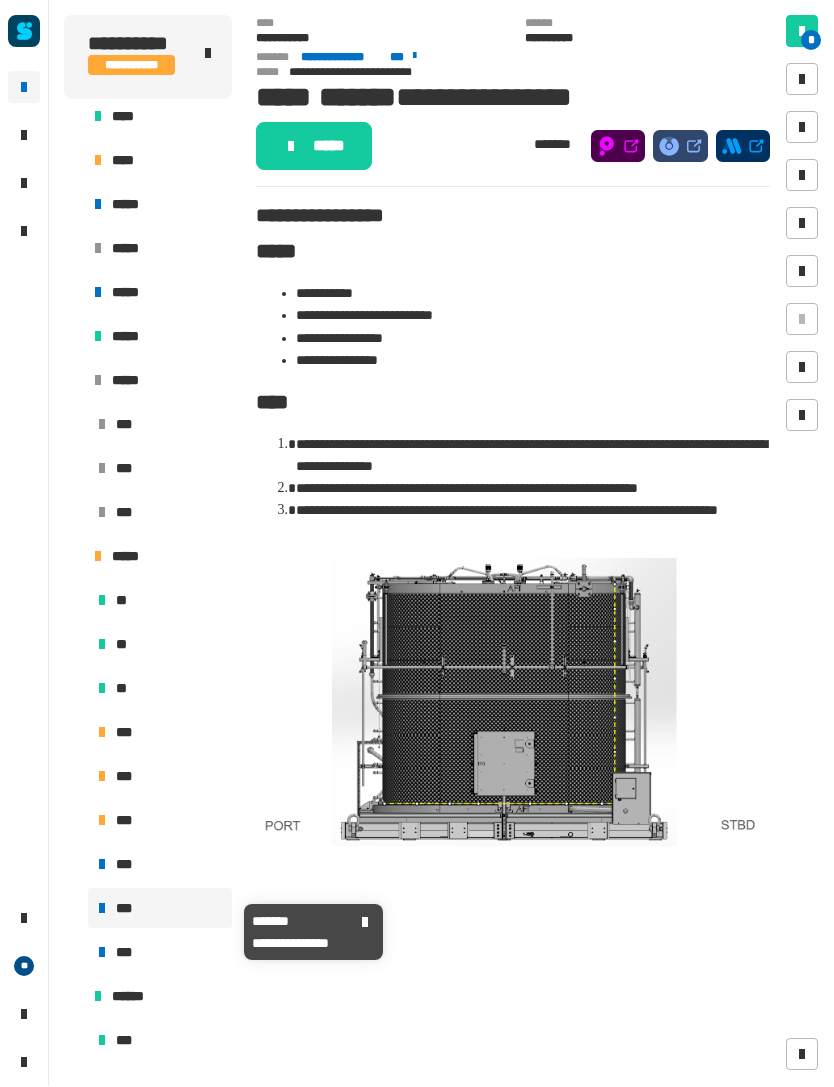 click on "*****" 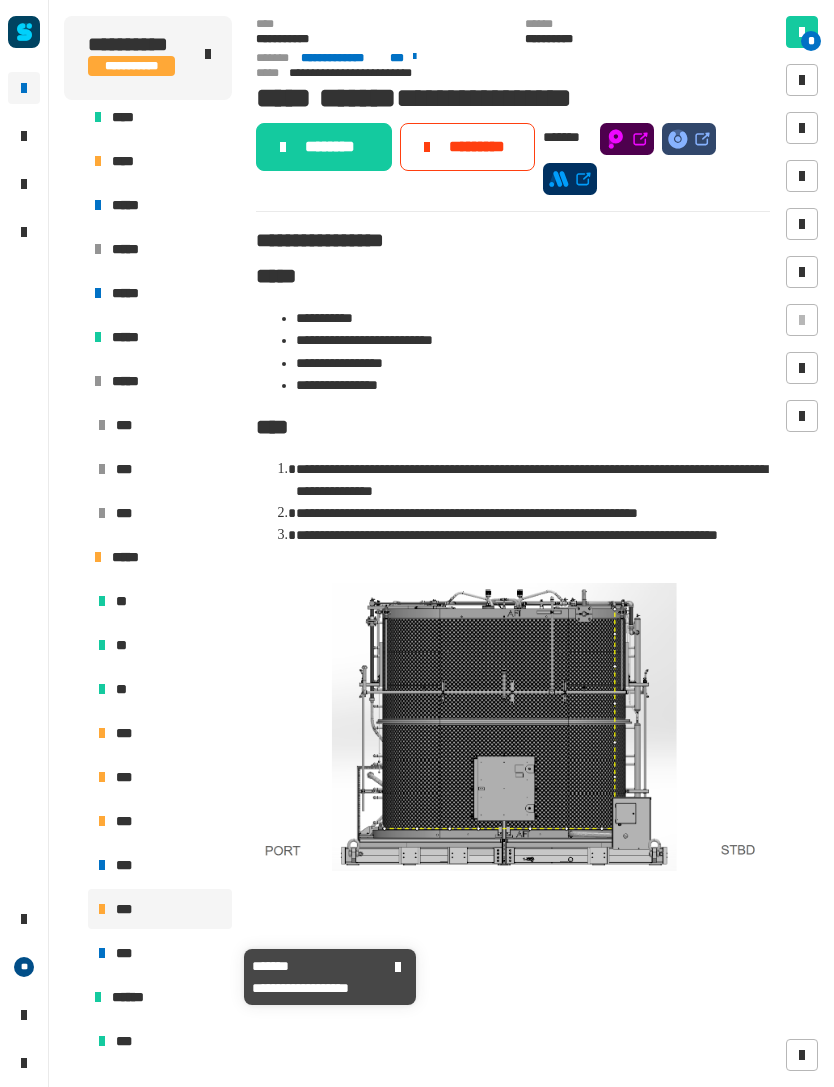 click on "***" at bounding box center (160, 953) 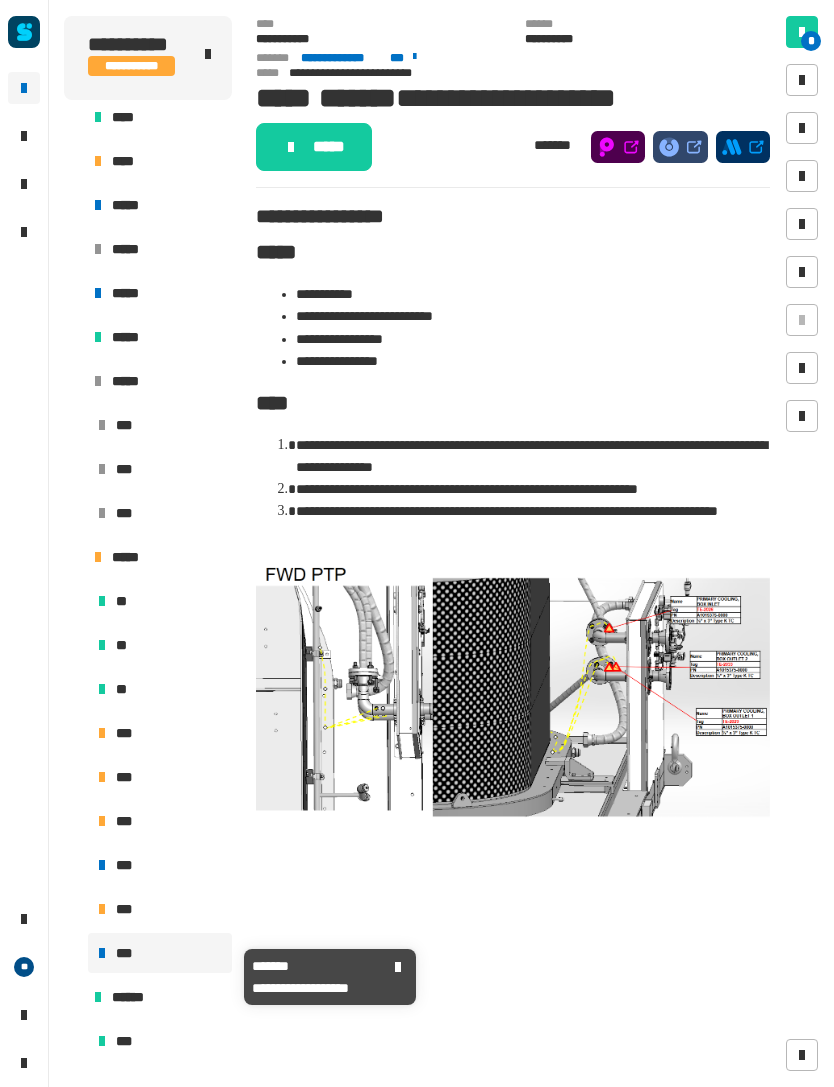 click on "*****" 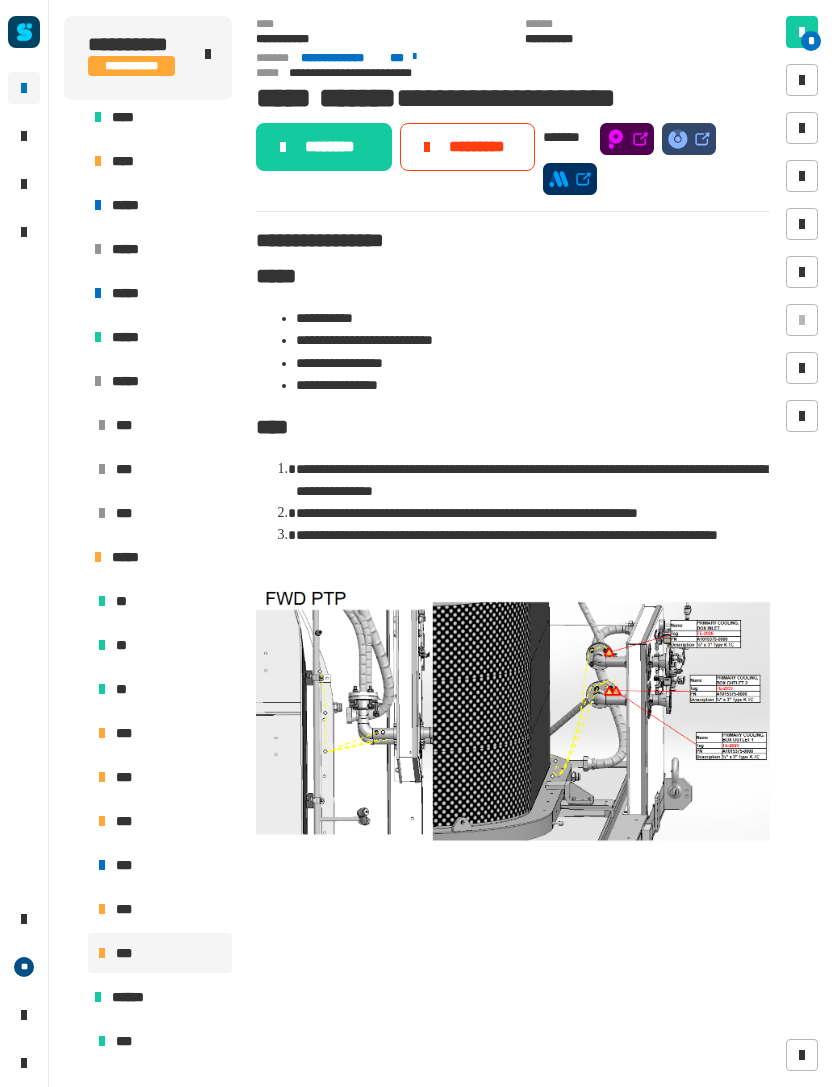 click on "*********" 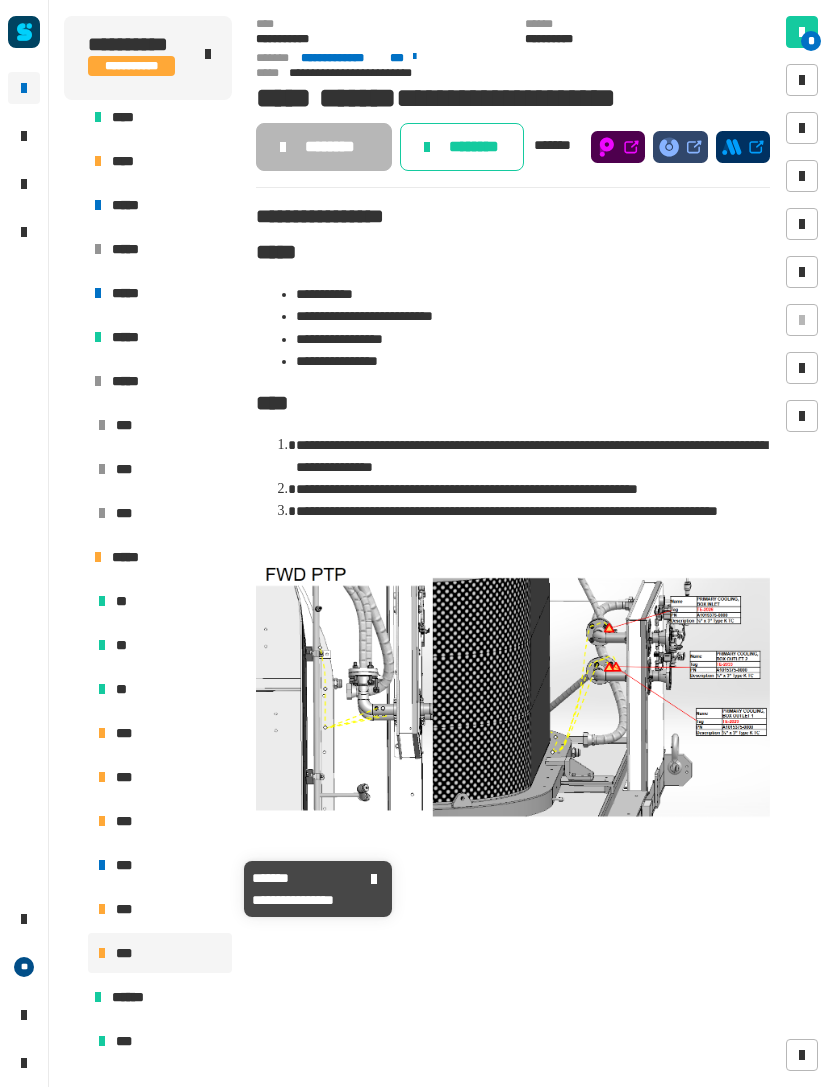 click on "***" at bounding box center [160, 865] 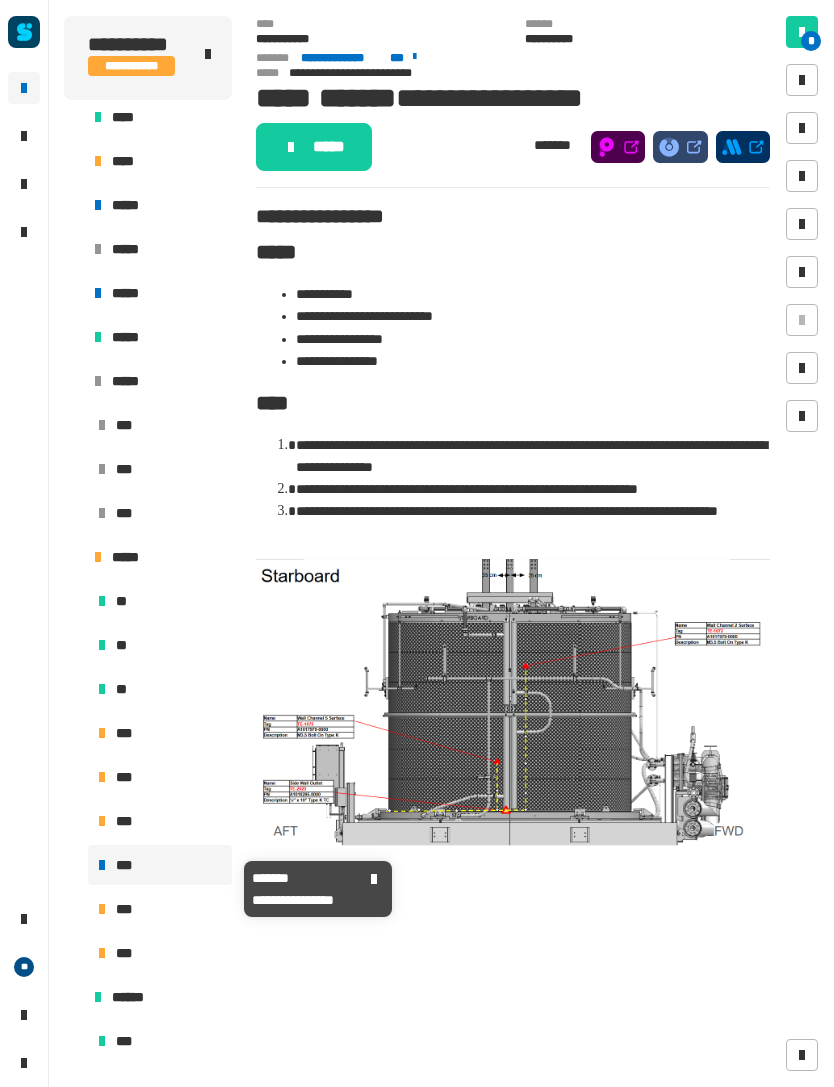 click on "*****" 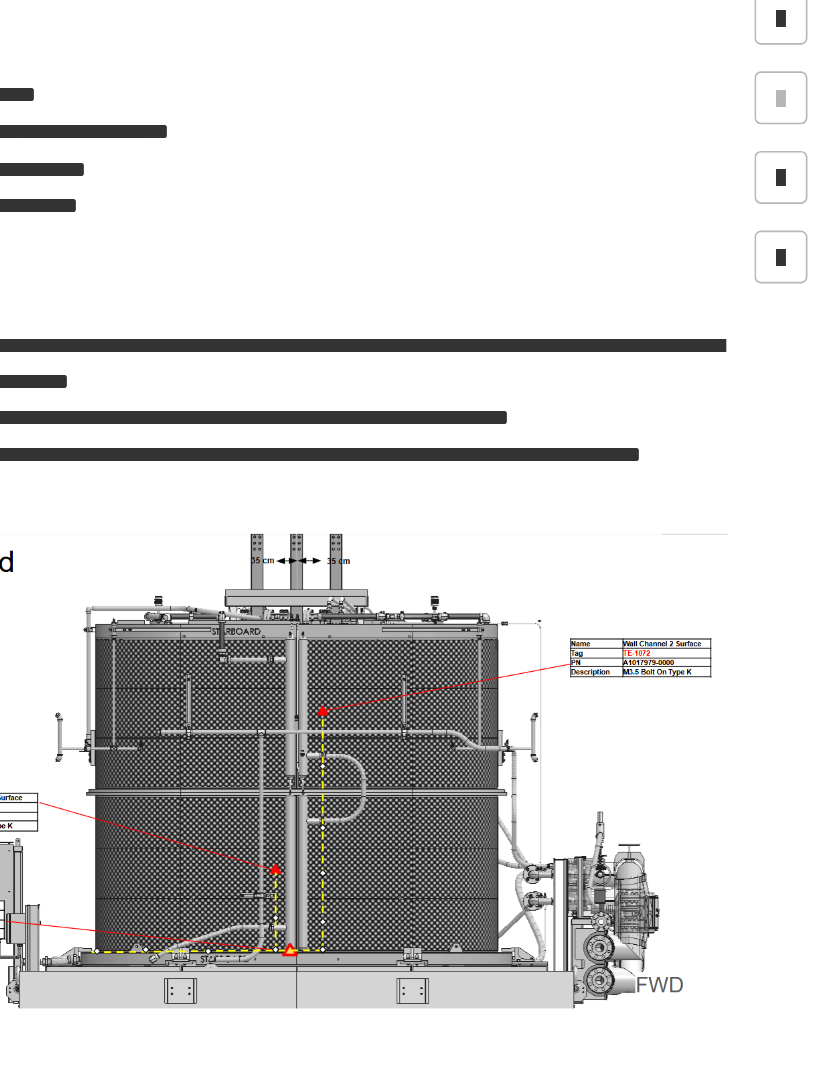scroll, scrollTop: 0, scrollLeft: 0, axis: both 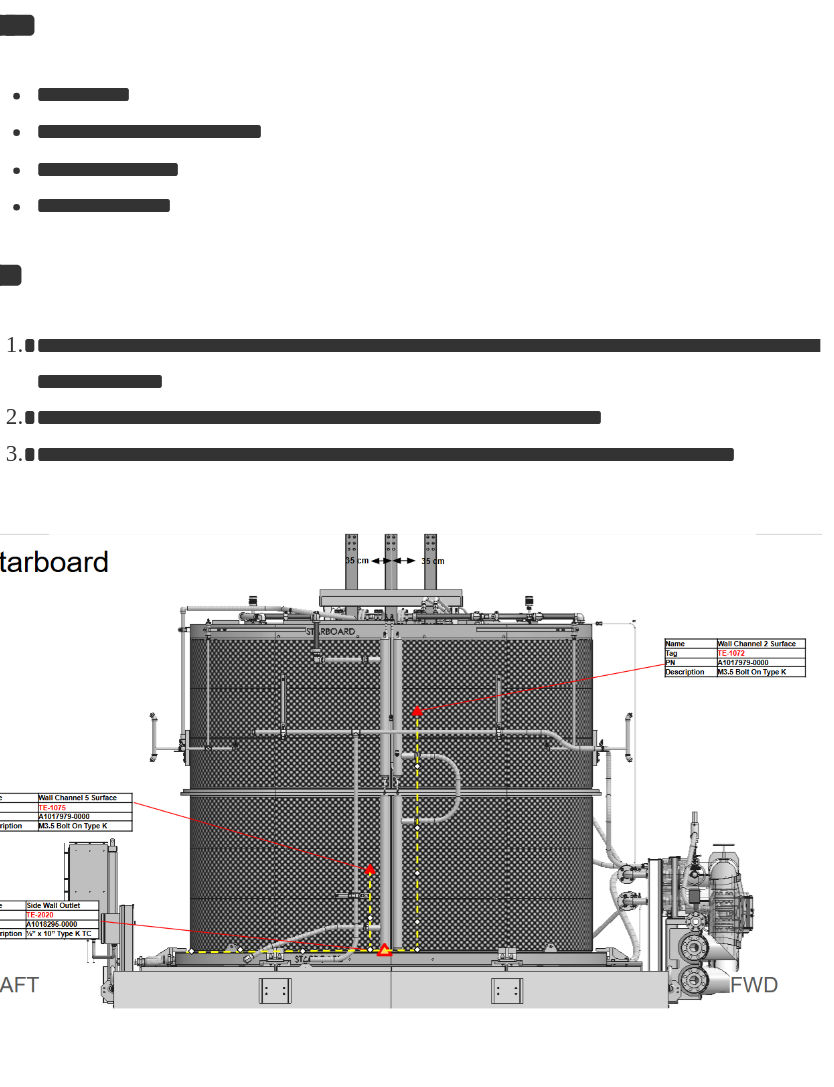 click on "**********" 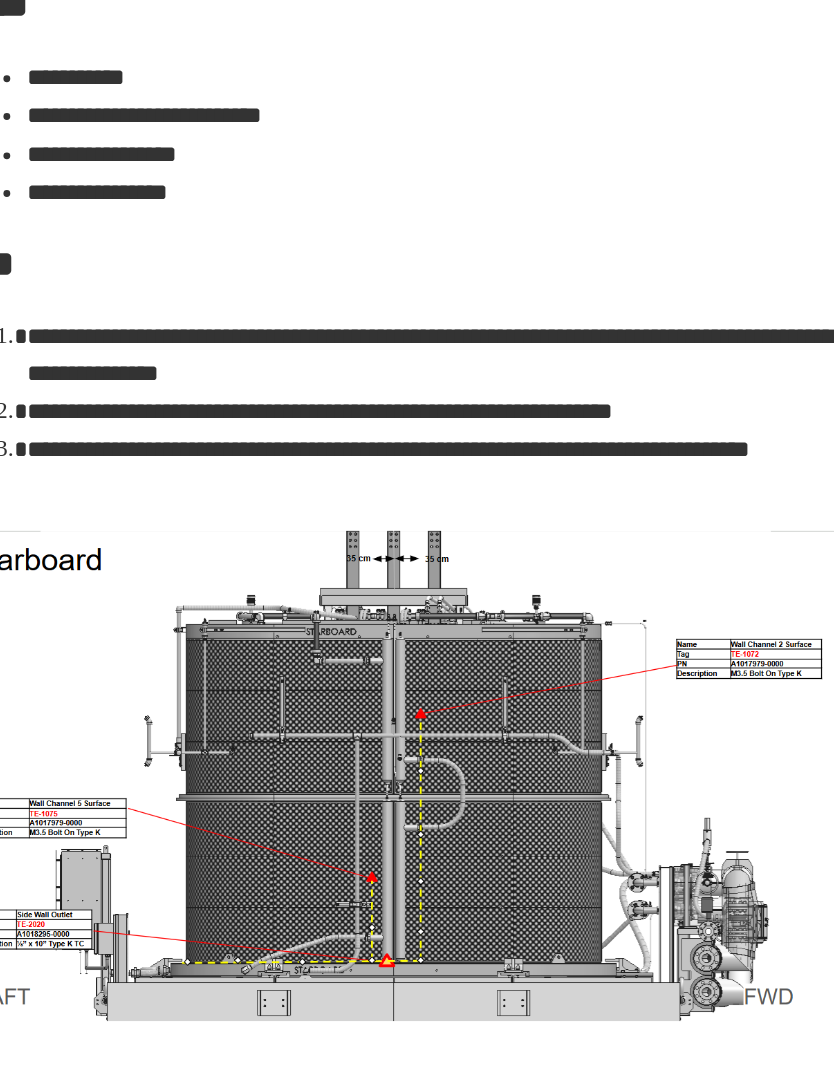 click on "**********" 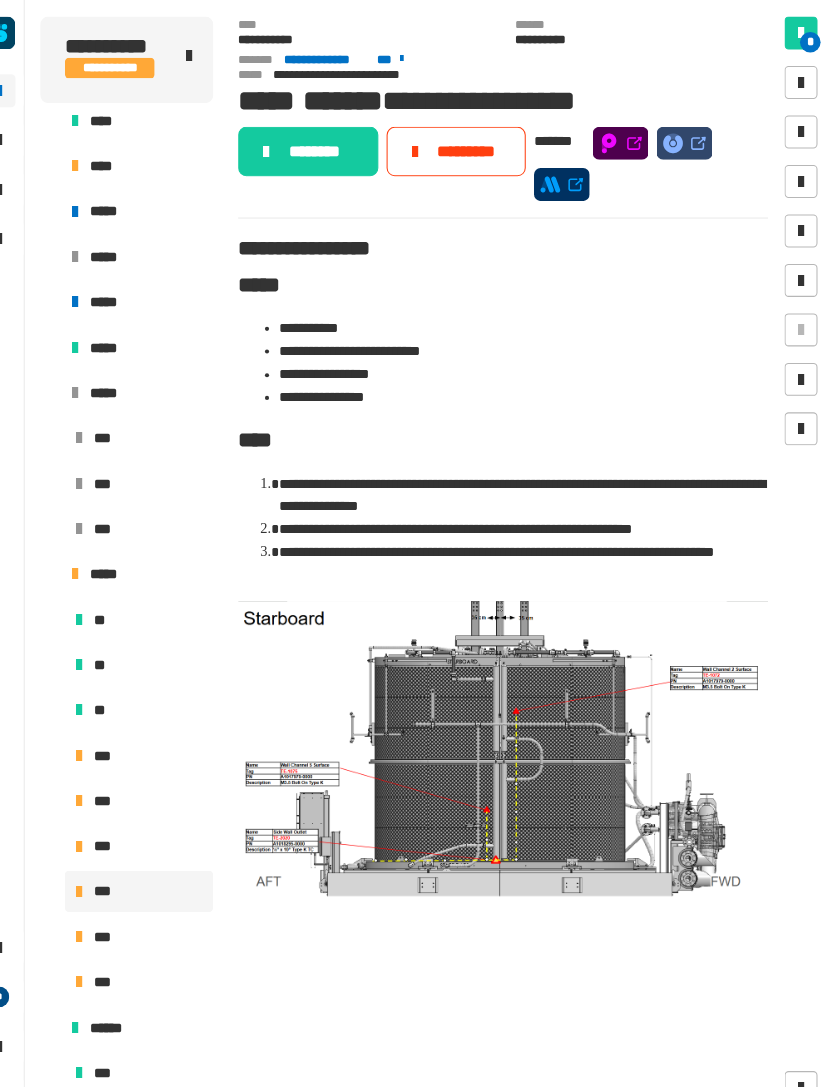 scroll, scrollTop: 0, scrollLeft: 0, axis: both 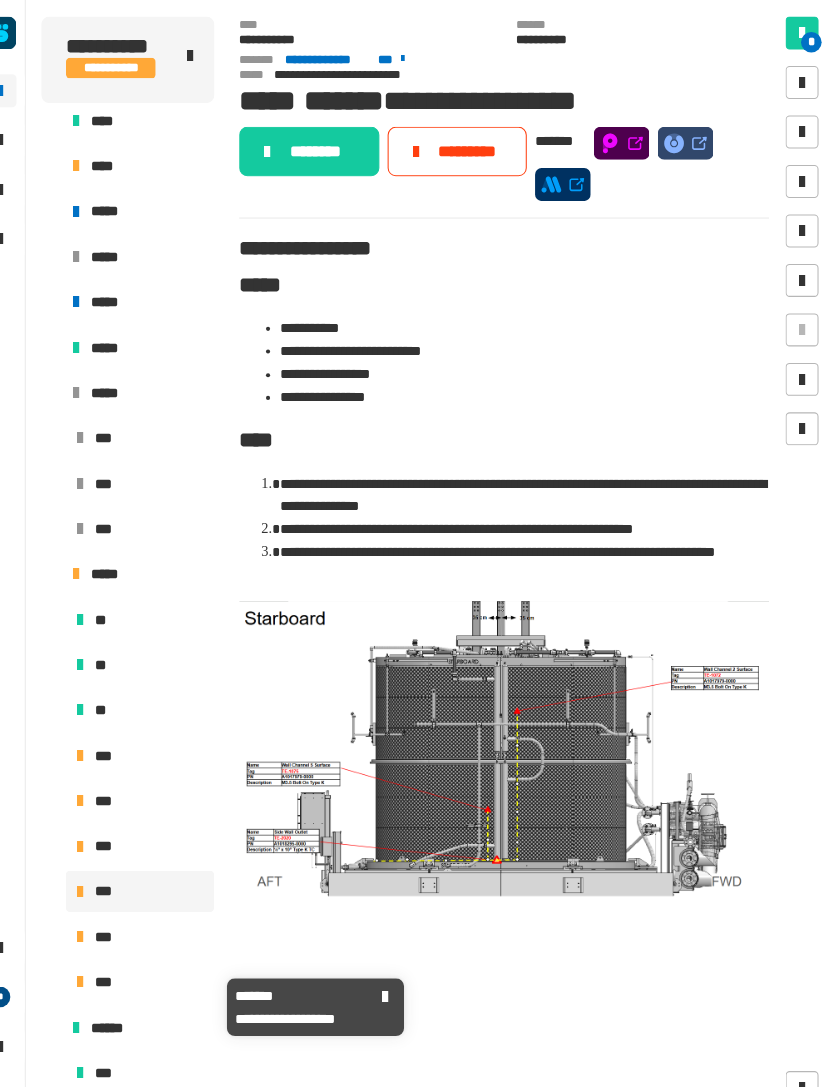 click on "***" at bounding box center [160, 953] 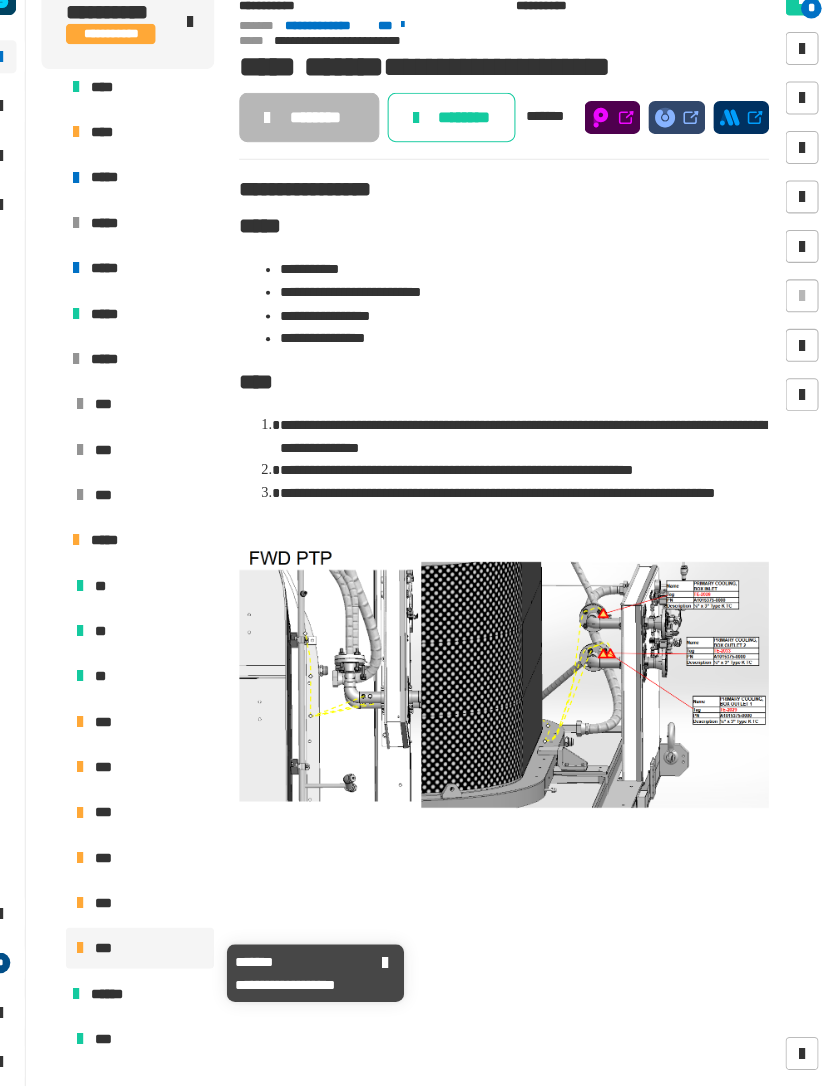 scroll, scrollTop: 1, scrollLeft: 0, axis: vertical 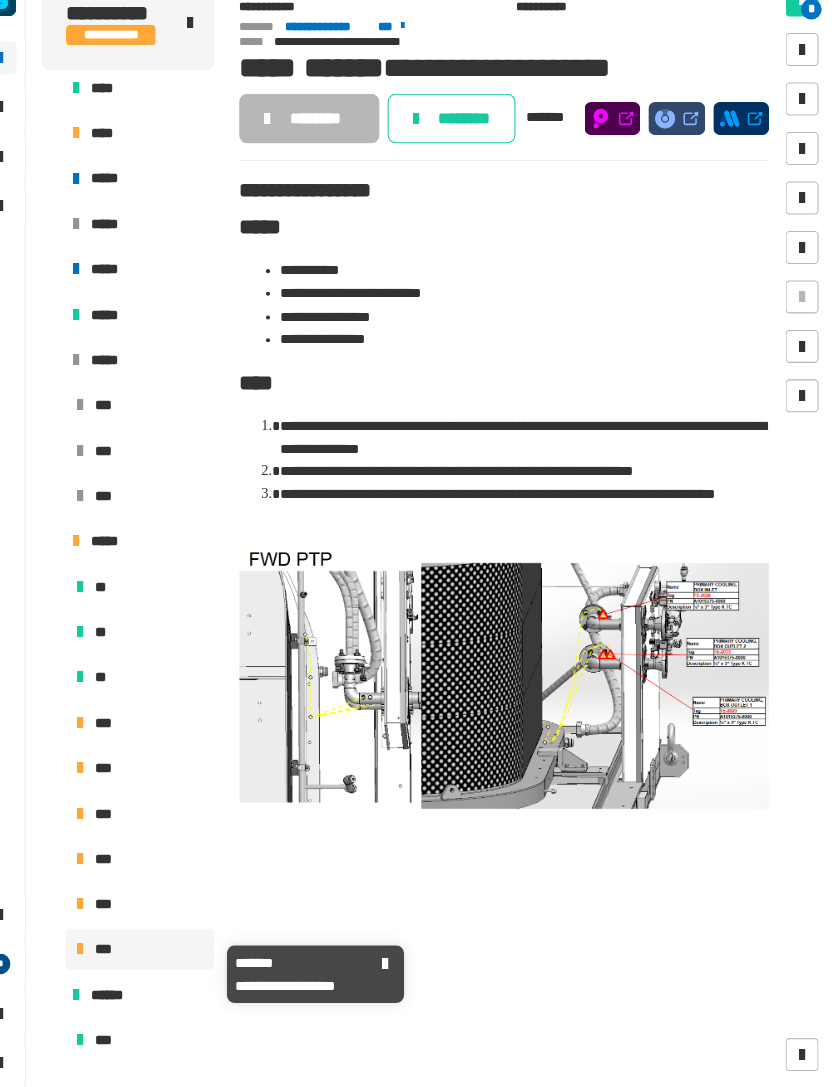 click on "*****" at bounding box center [148, 205] 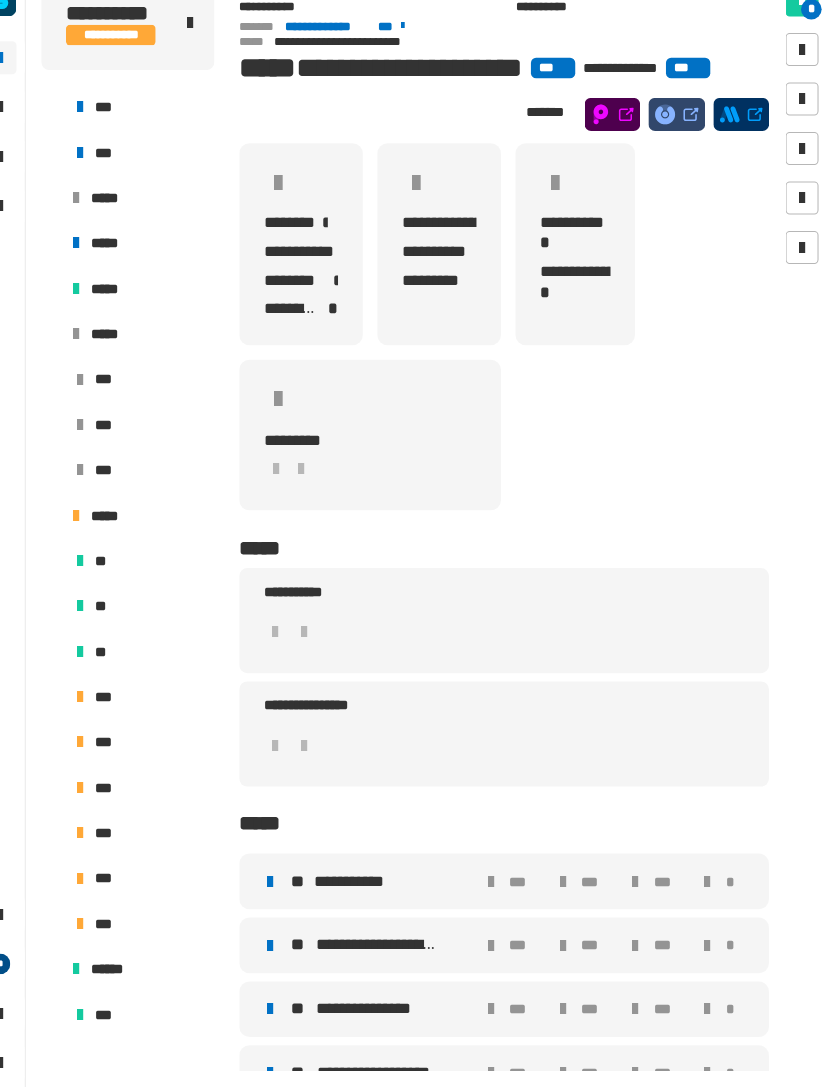 scroll, scrollTop: 522, scrollLeft: 0, axis: vertical 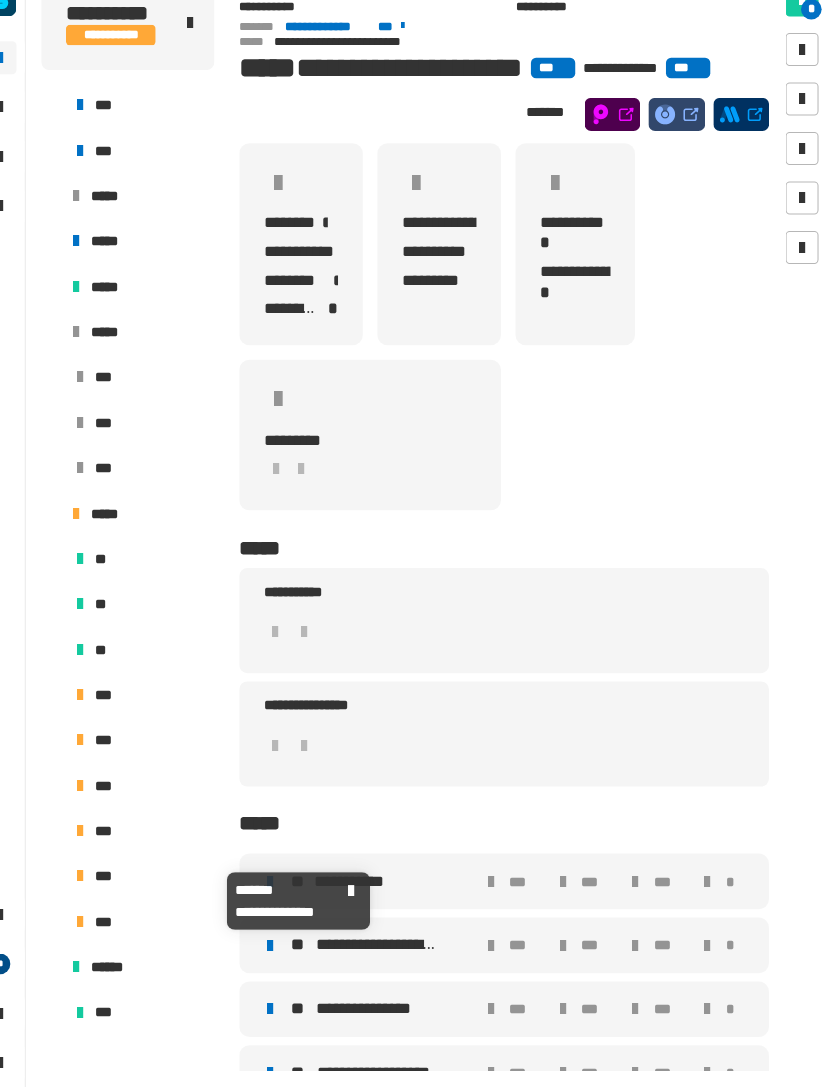 click on "***" at bounding box center (160, 882) 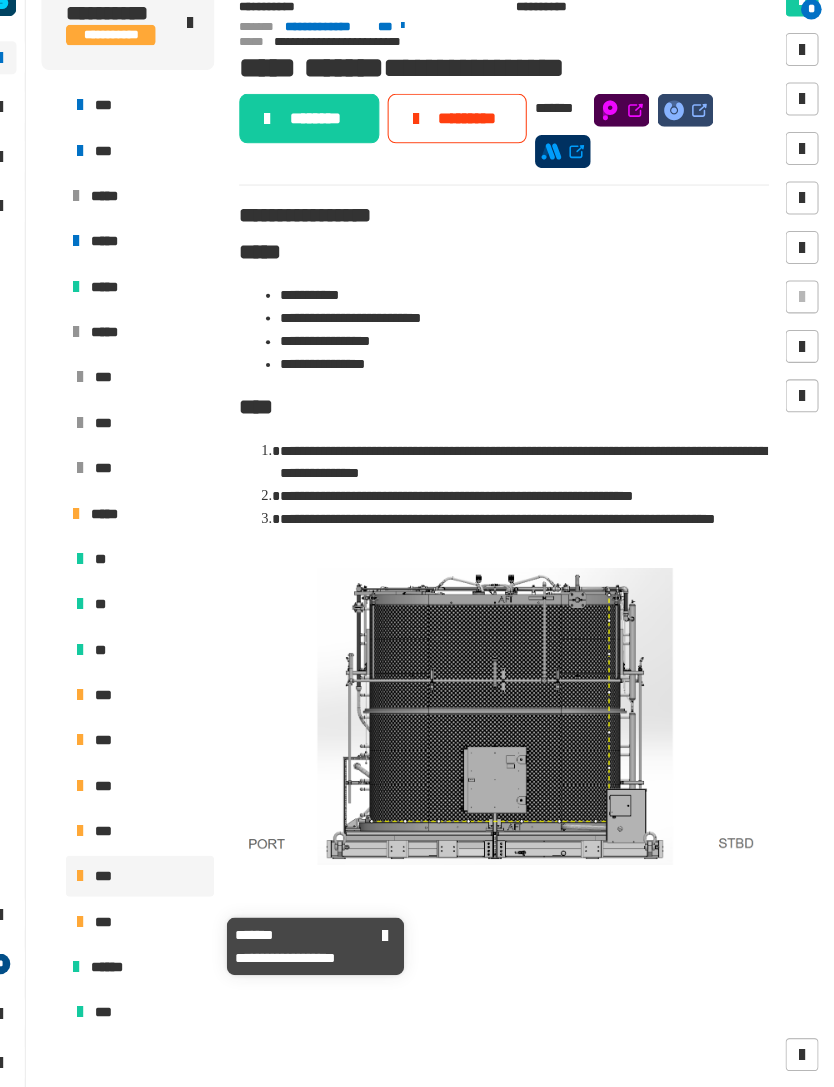 click on "***" at bounding box center [160, 926] 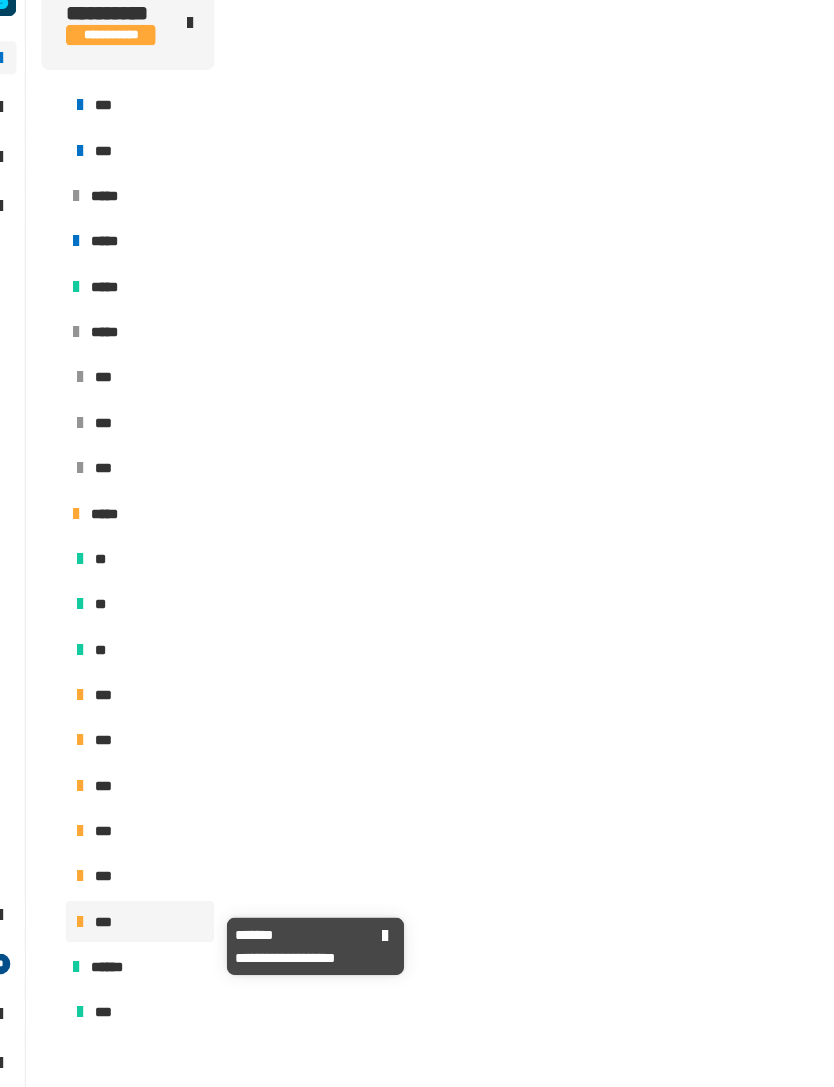 click on "***" at bounding box center (160, 926) 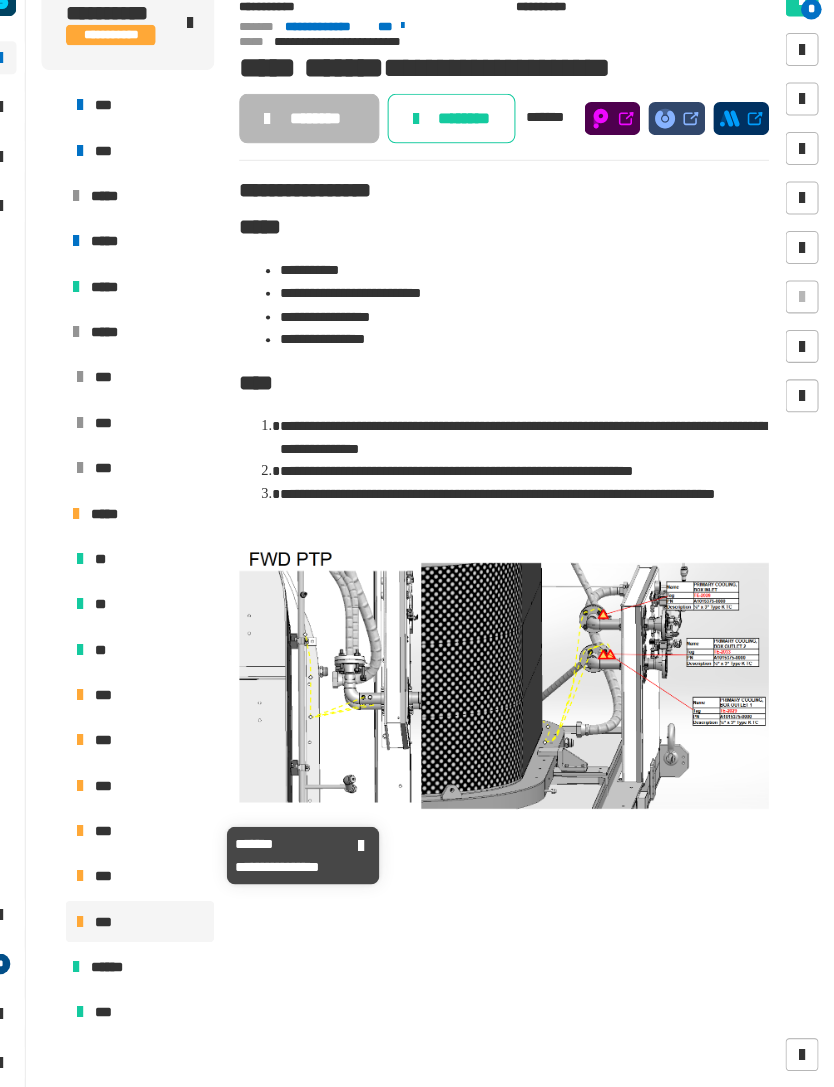 click on "***" at bounding box center (160, 838) 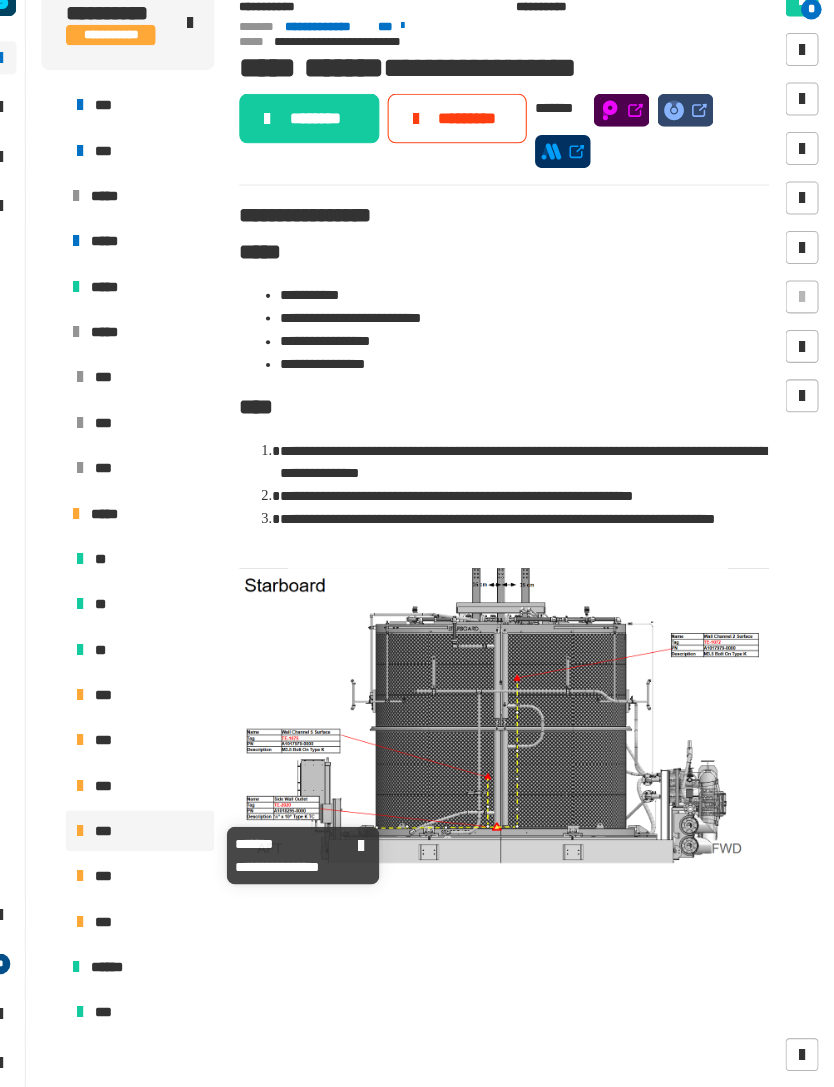 scroll, scrollTop: 0, scrollLeft: 0, axis: both 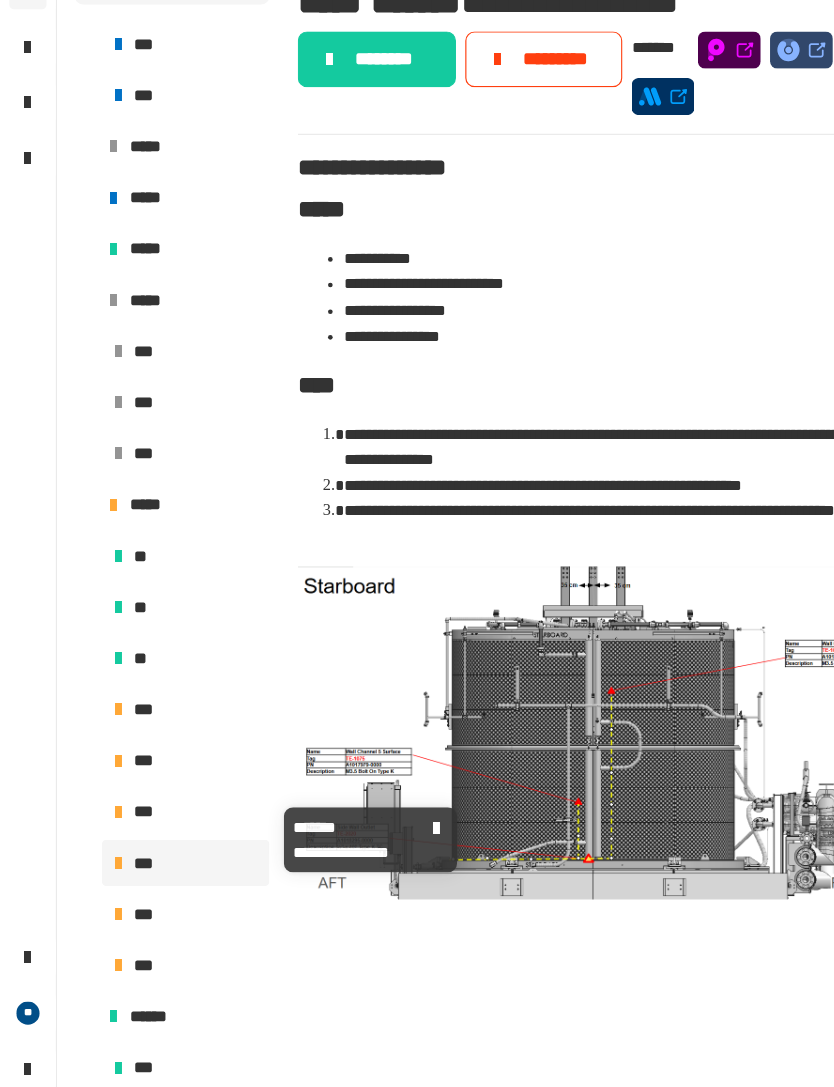click on "***" at bounding box center (160, 794) 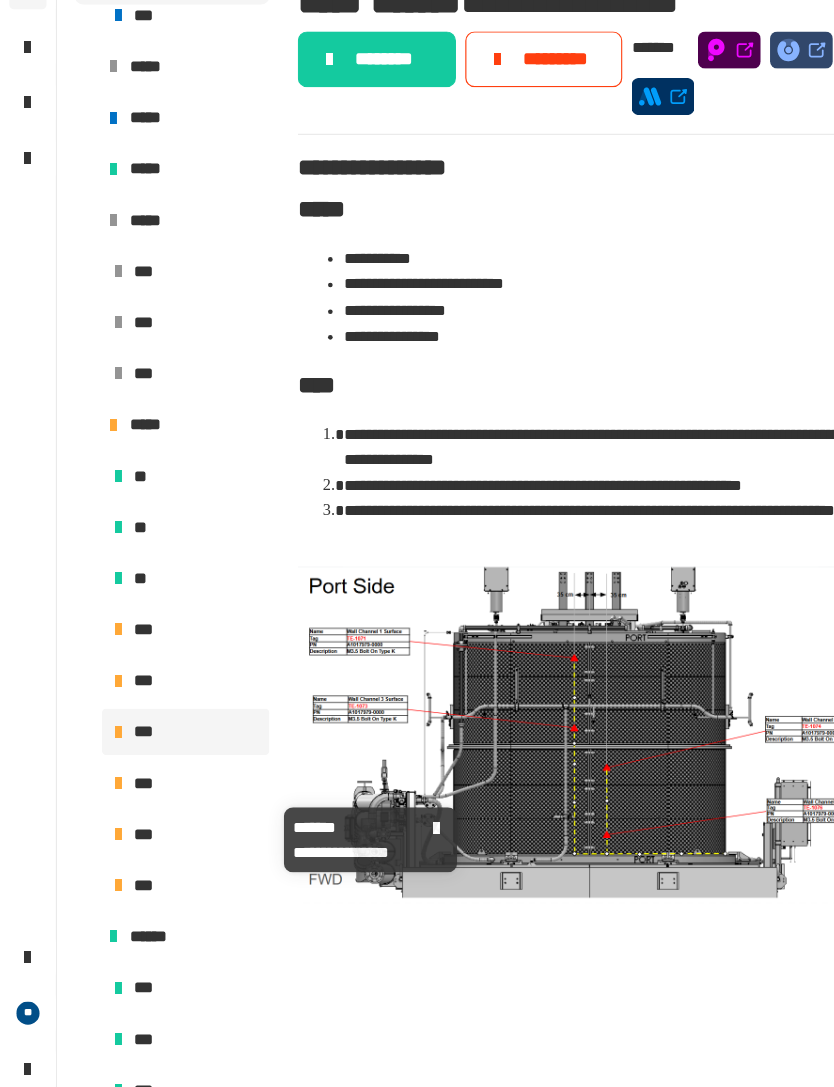 scroll, scrollTop: 596, scrollLeft: 0, axis: vertical 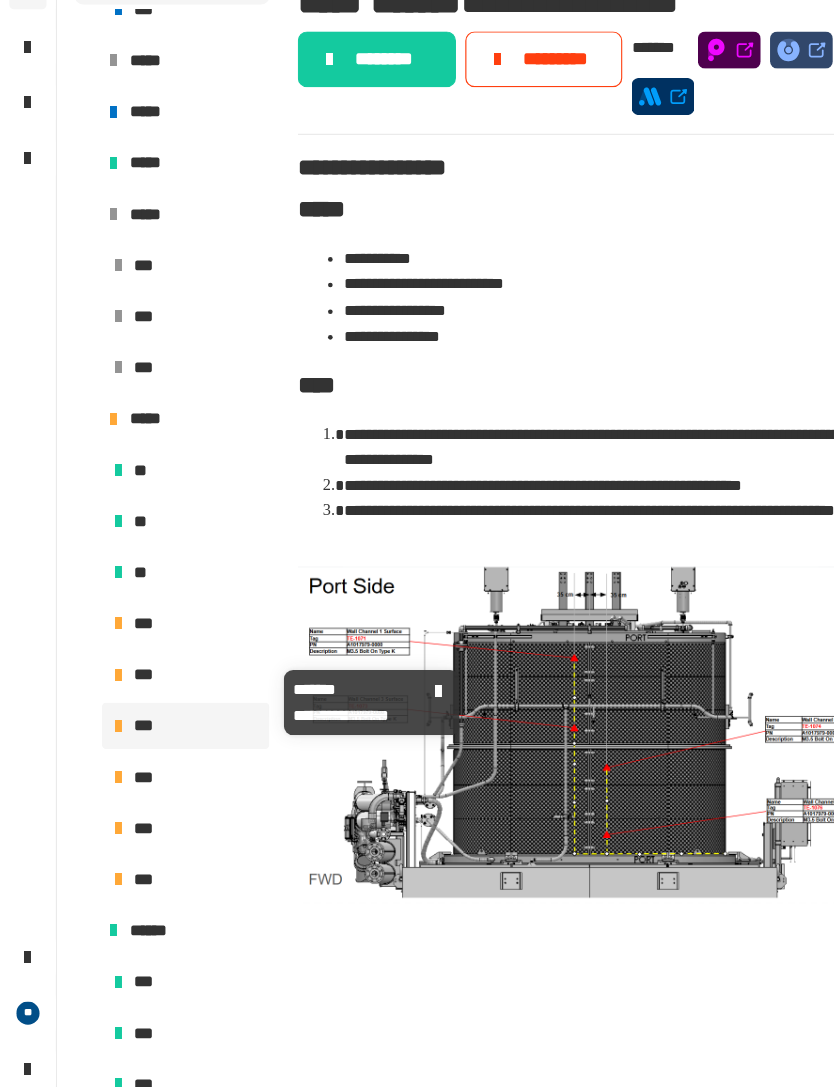 click on "***" at bounding box center (160, 676) 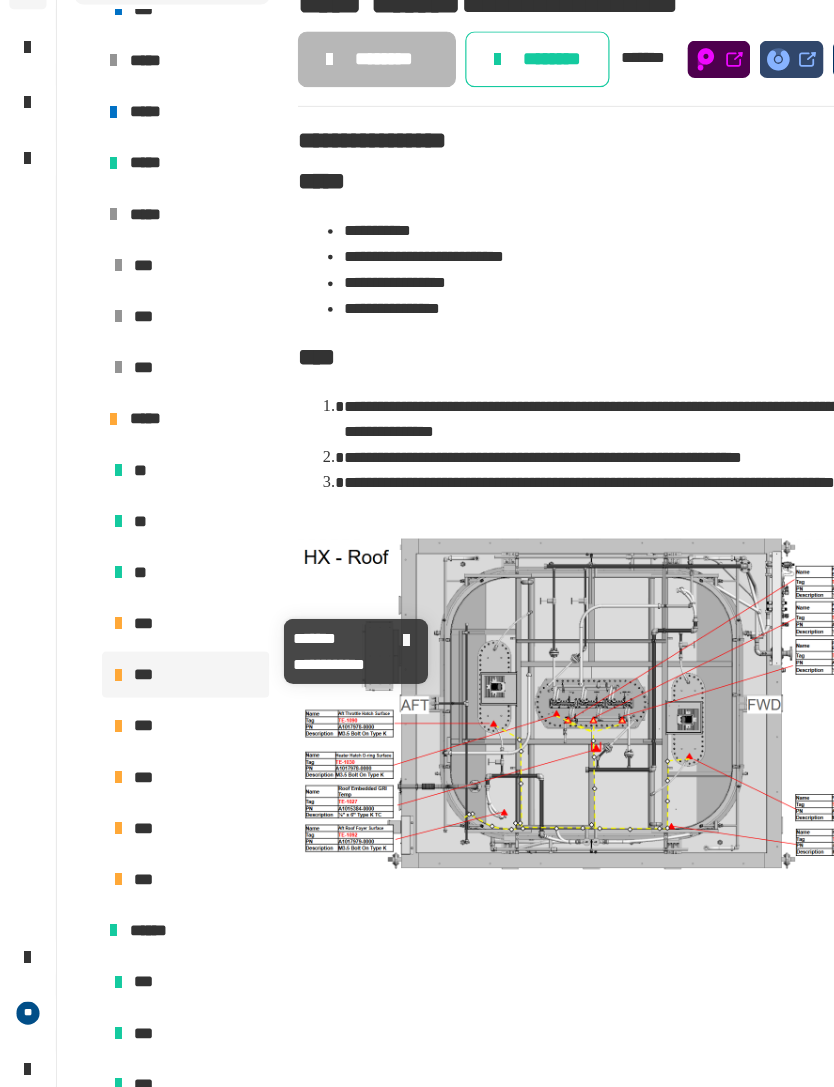 click on "***" at bounding box center (160, 632) 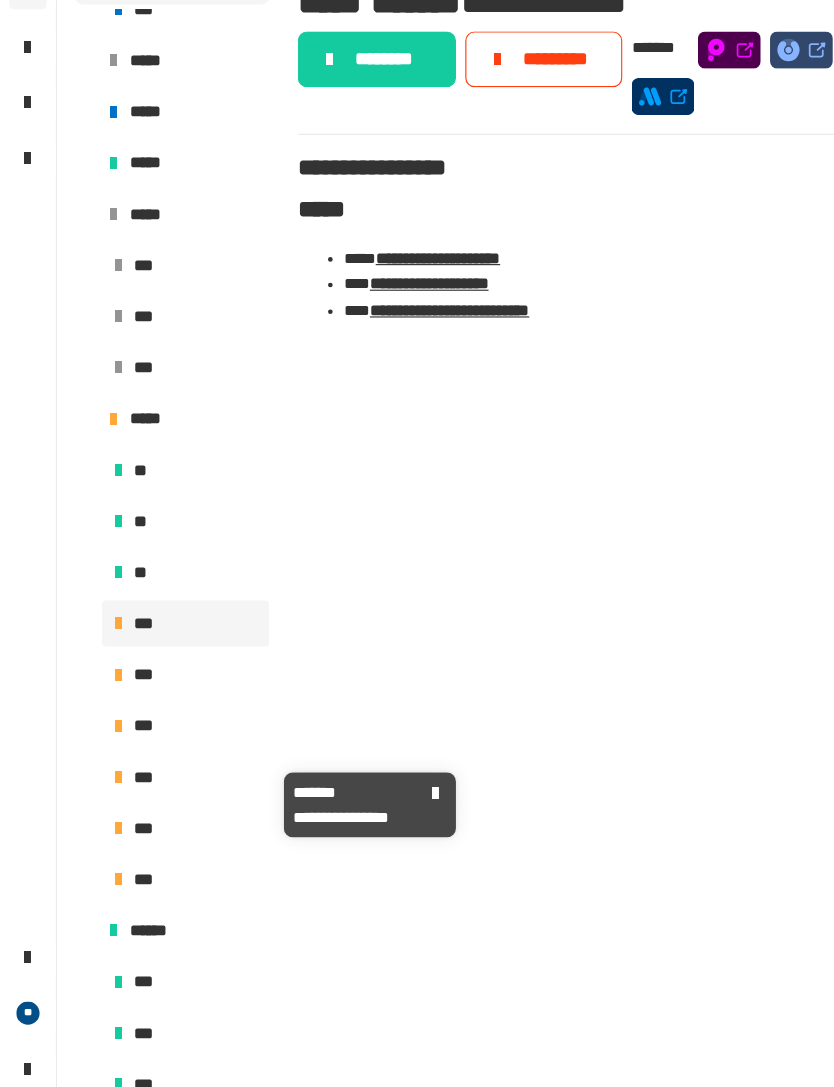 click on "***" at bounding box center (160, 764) 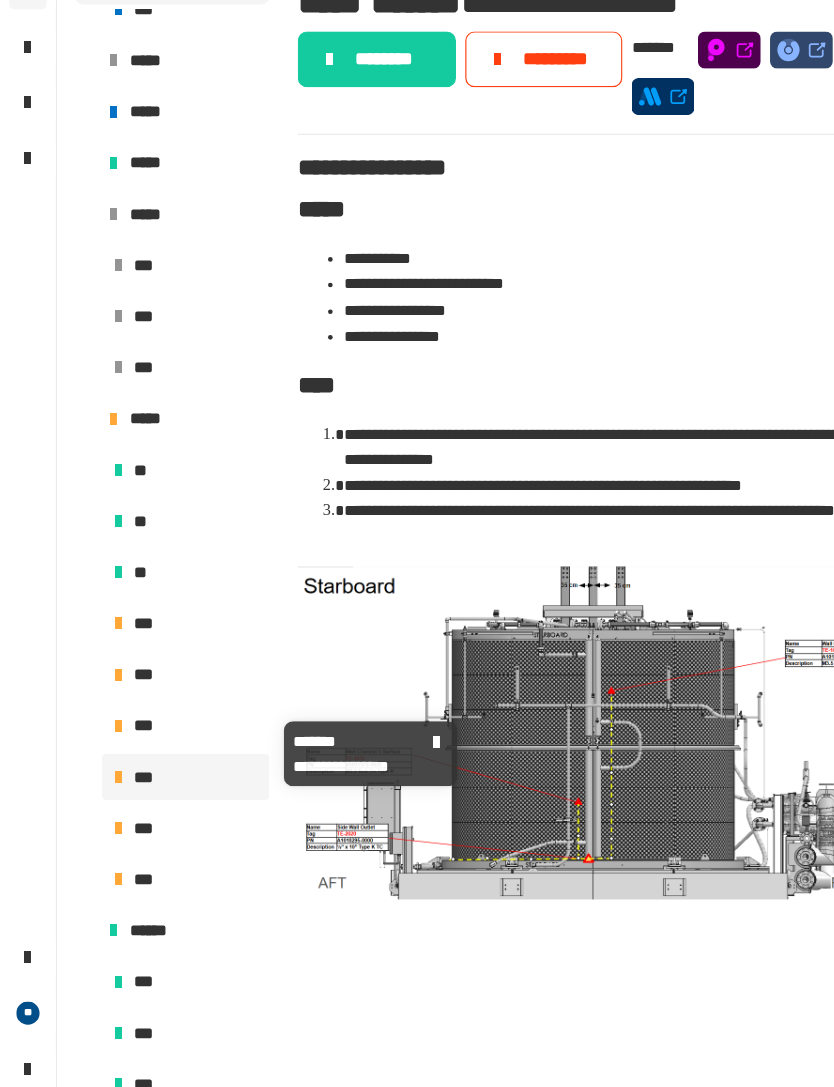 click on "***" at bounding box center [160, 720] 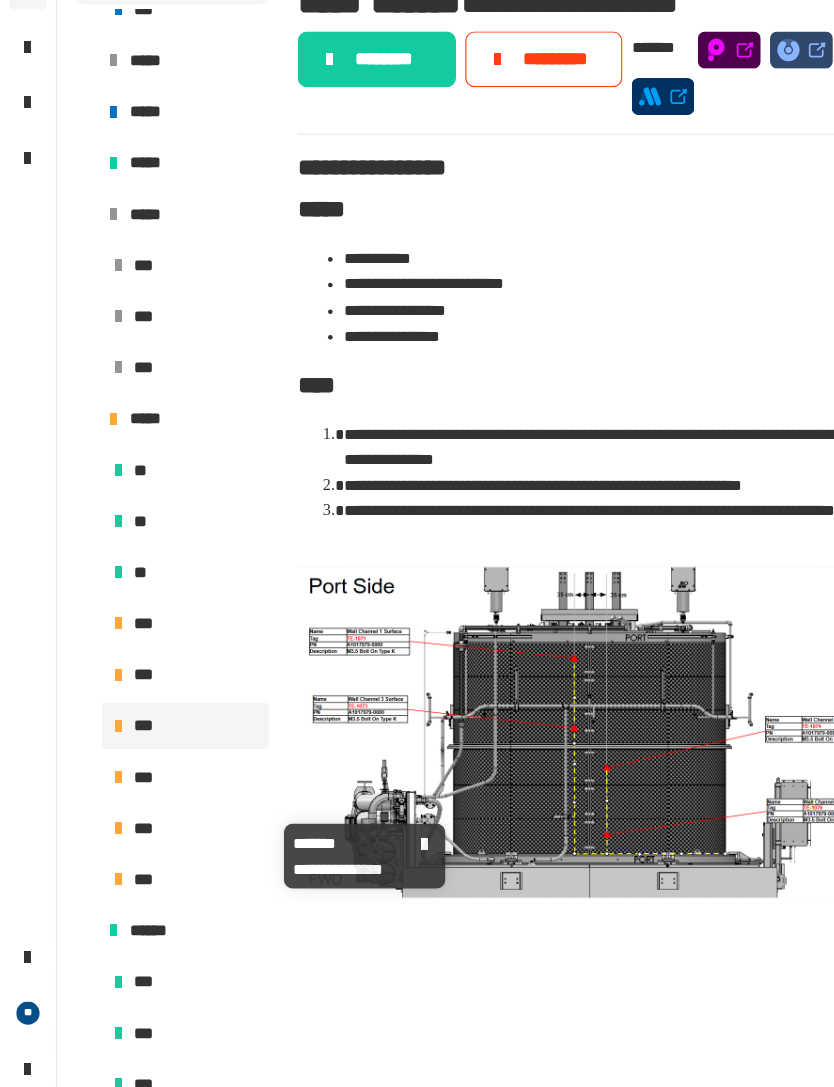 click on "***" at bounding box center (160, 808) 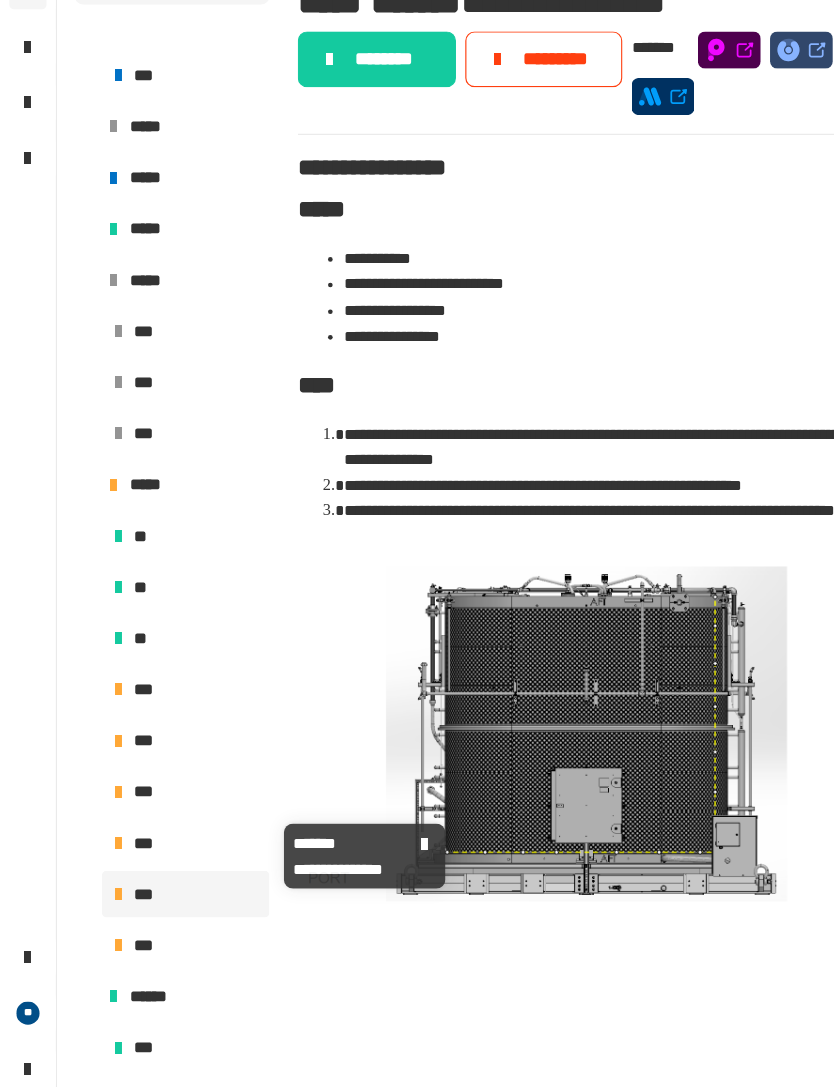 scroll, scrollTop: 537, scrollLeft: 0, axis: vertical 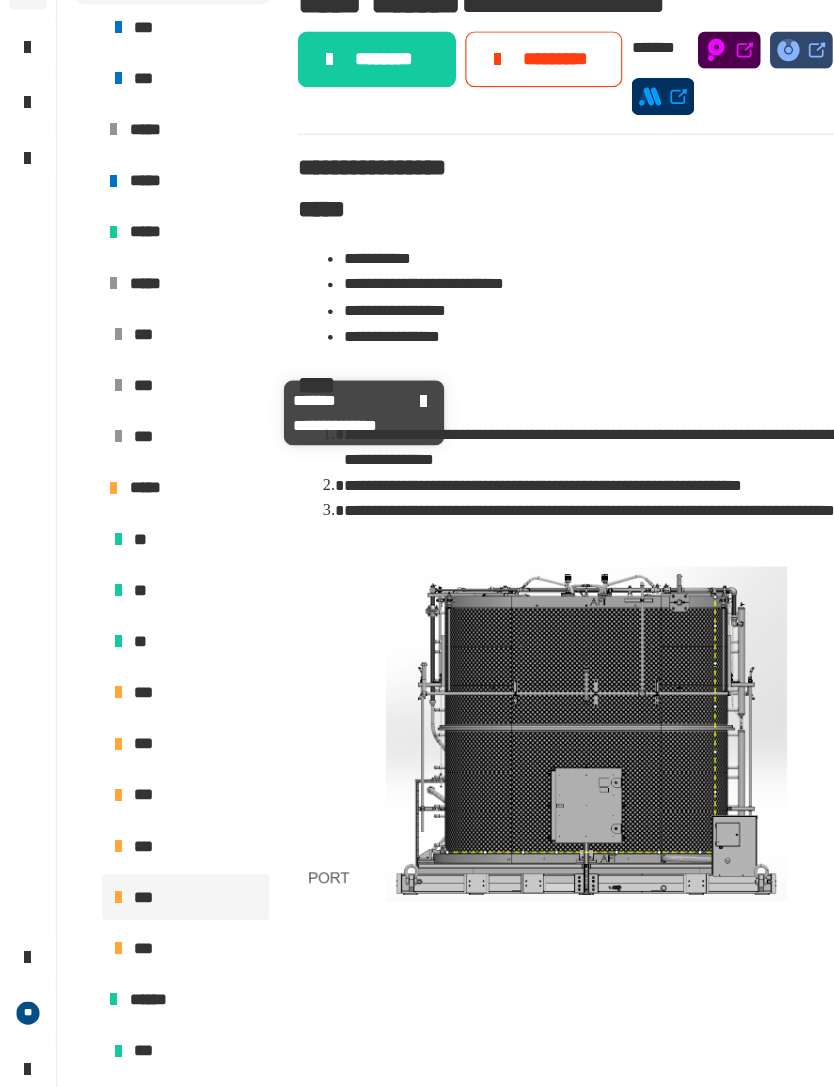 click on "***" at bounding box center (160, 427) 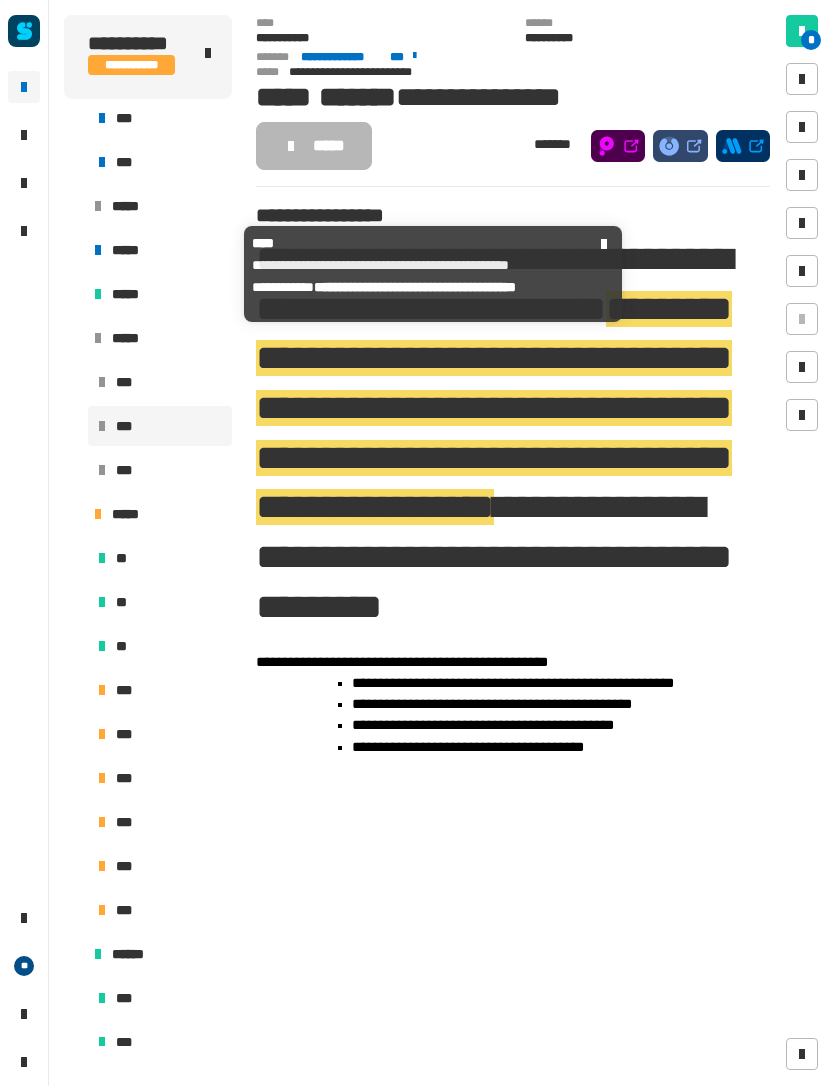 click on "*****" at bounding box center [158, 251] 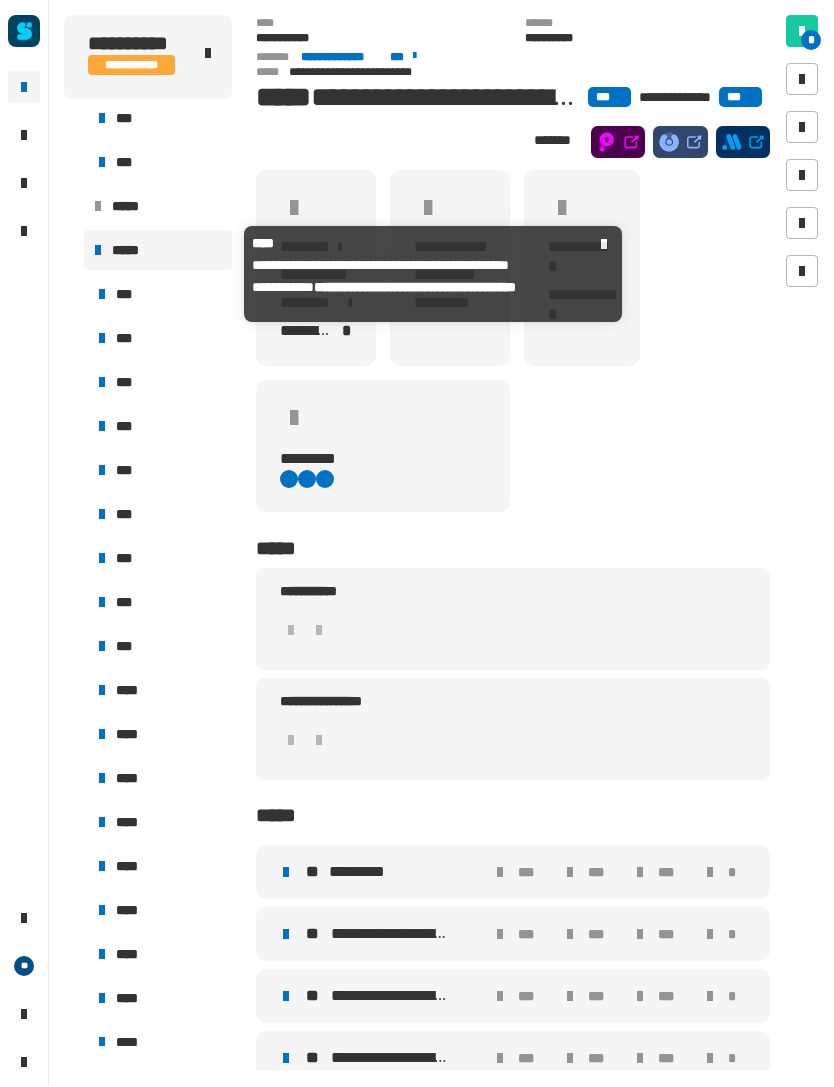 click on "*****" at bounding box center [158, 207] 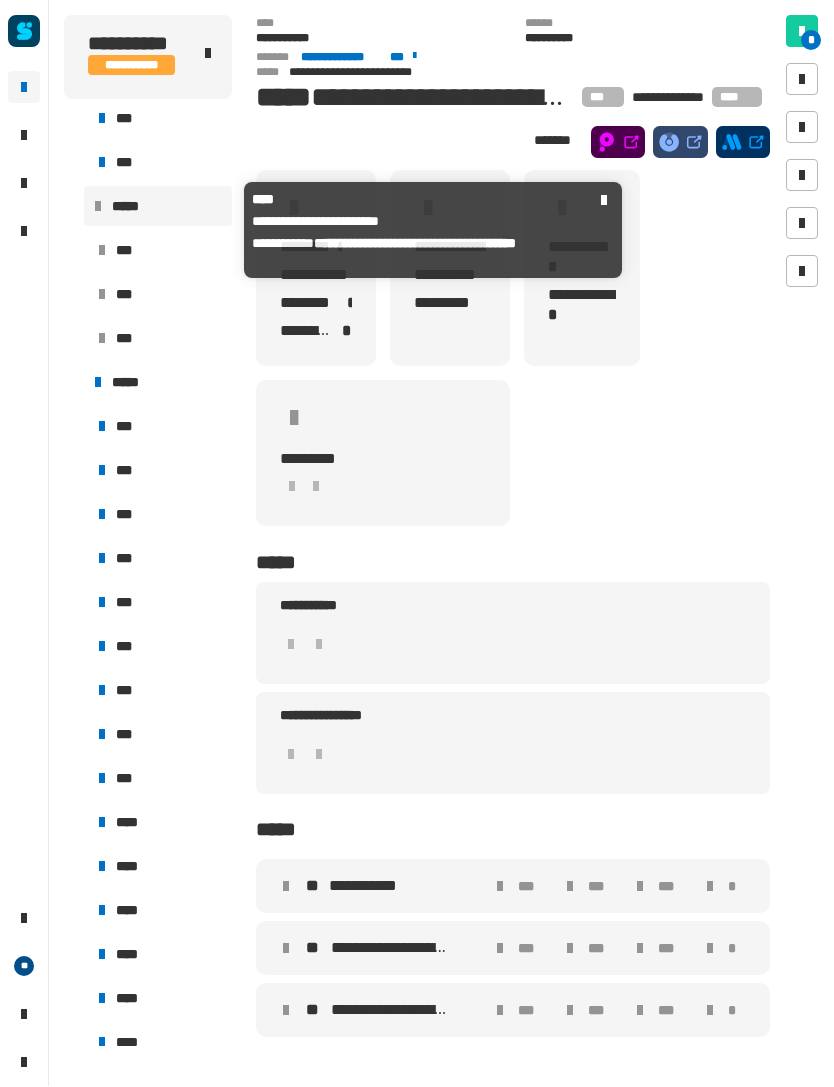 click on "*****" at bounding box center [132, 207] 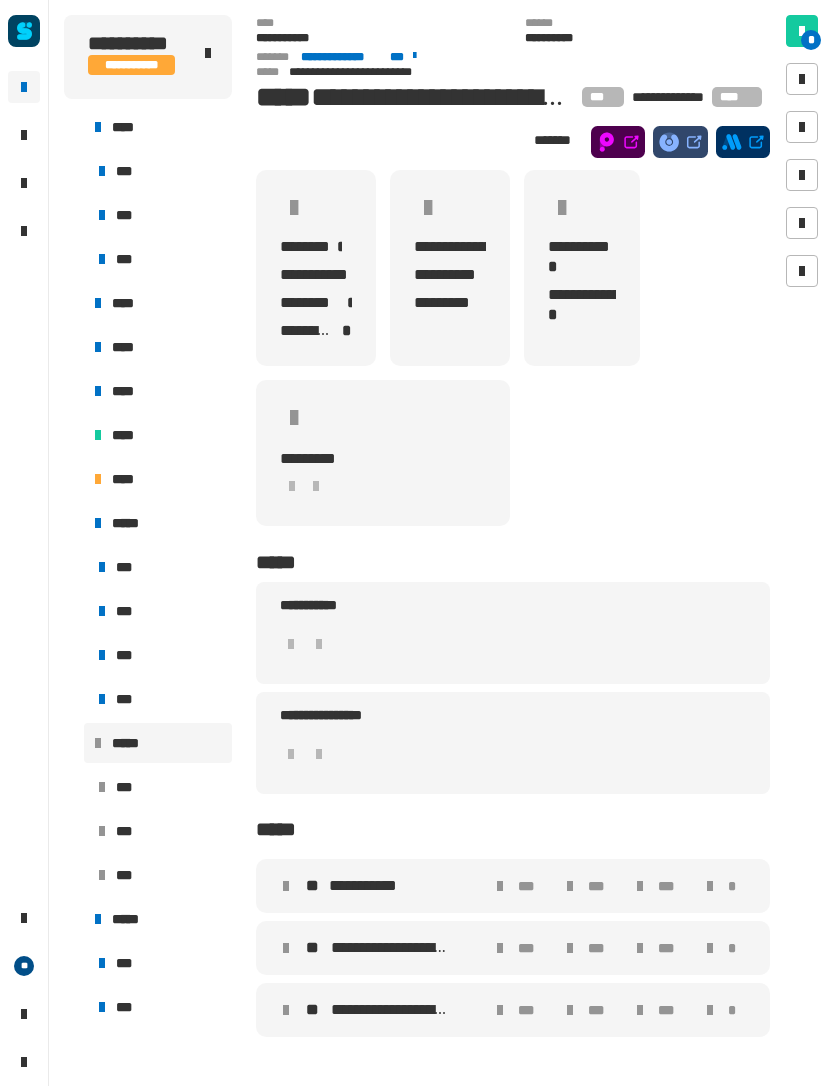 scroll, scrollTop: 0, scrollLeft: 0, axis: both 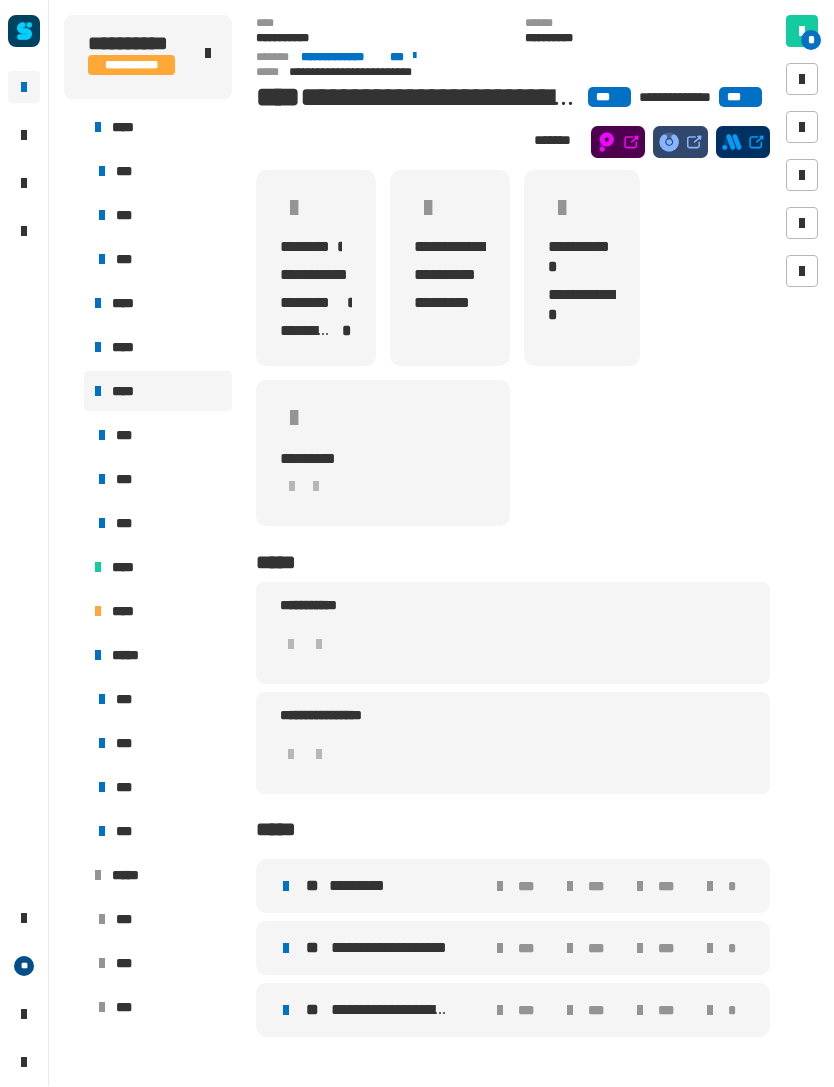 click on "****" at bounding box center (158, 304) 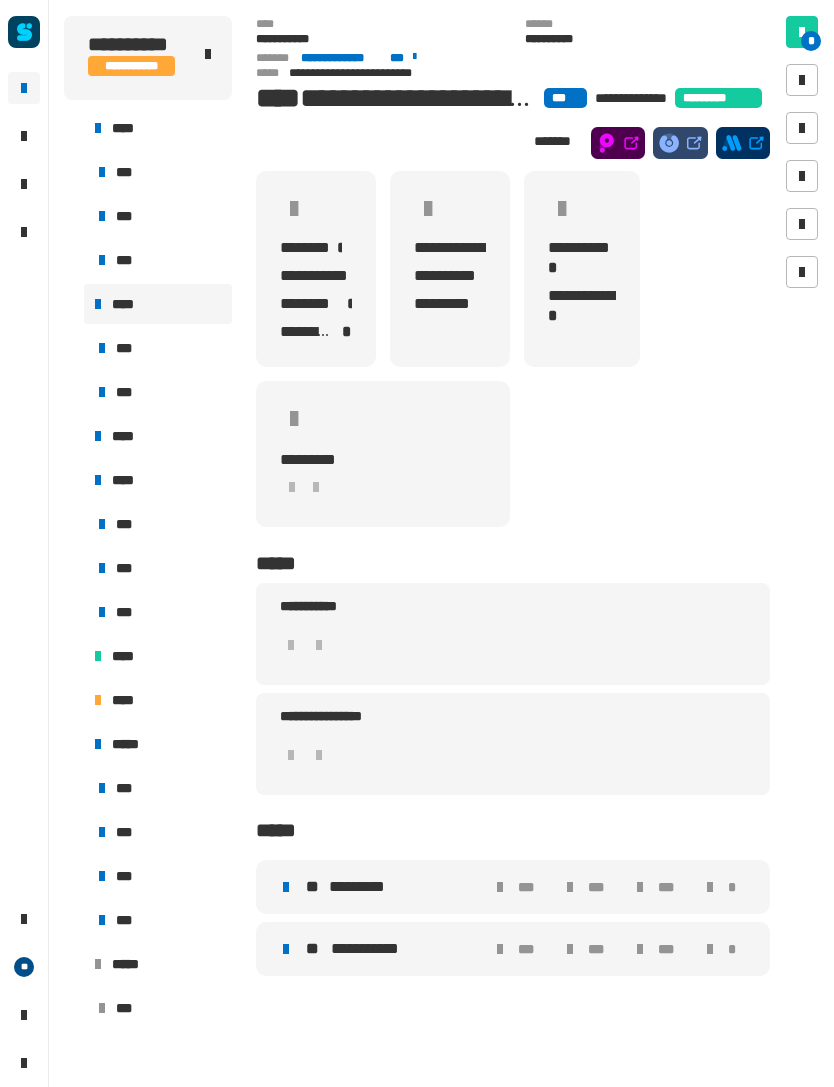 click on "****" at bounding box center (158, 128) 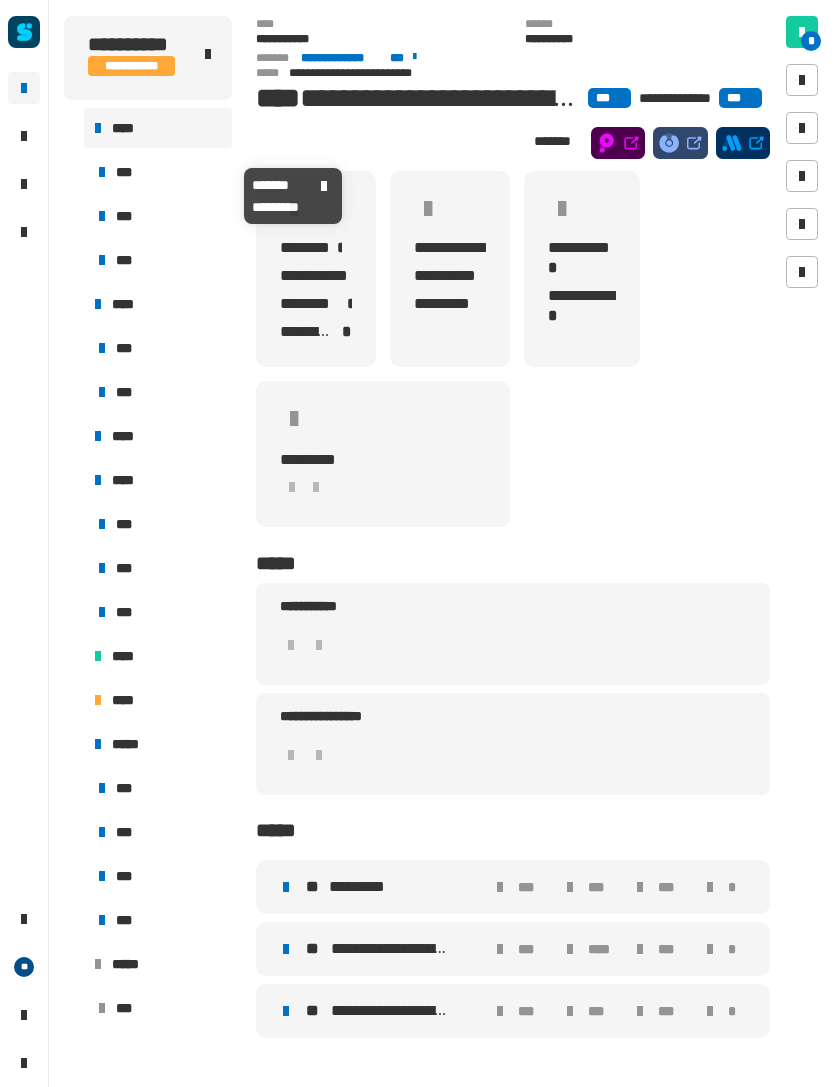 click on "***" at bounding box center [160, 172] 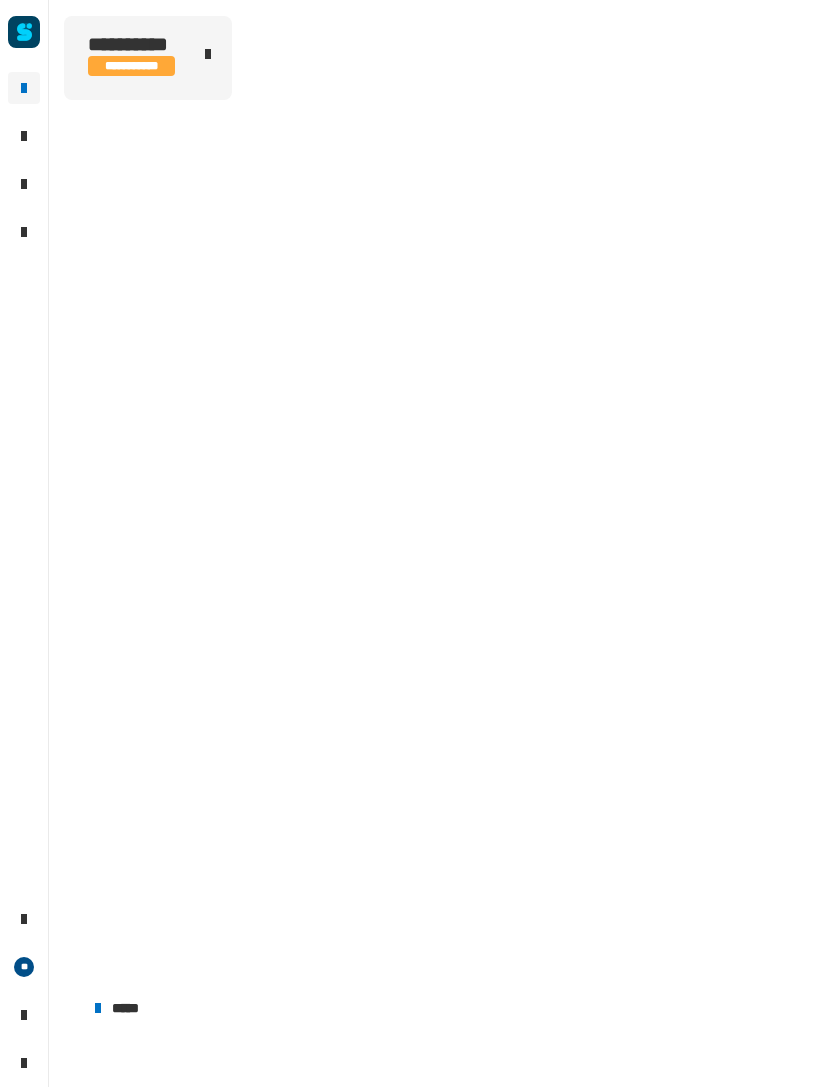 scroll, scrollTop: 0, scrollLeft: 0, axis: both 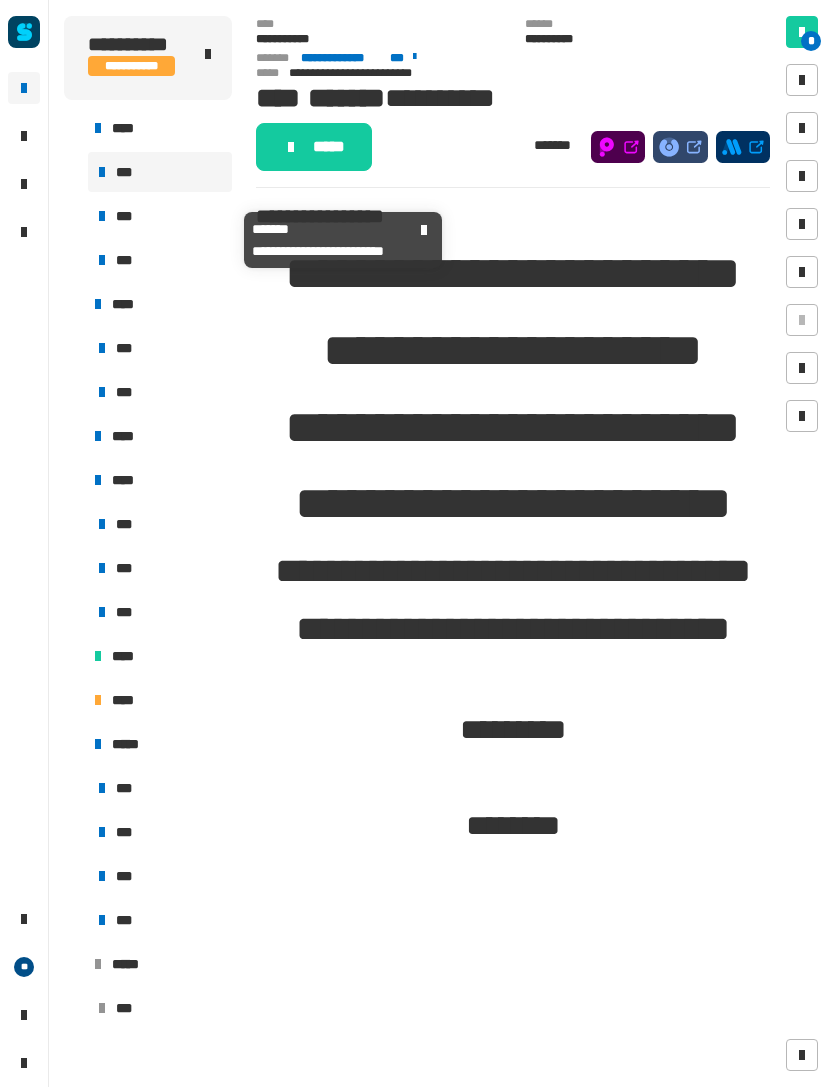 click 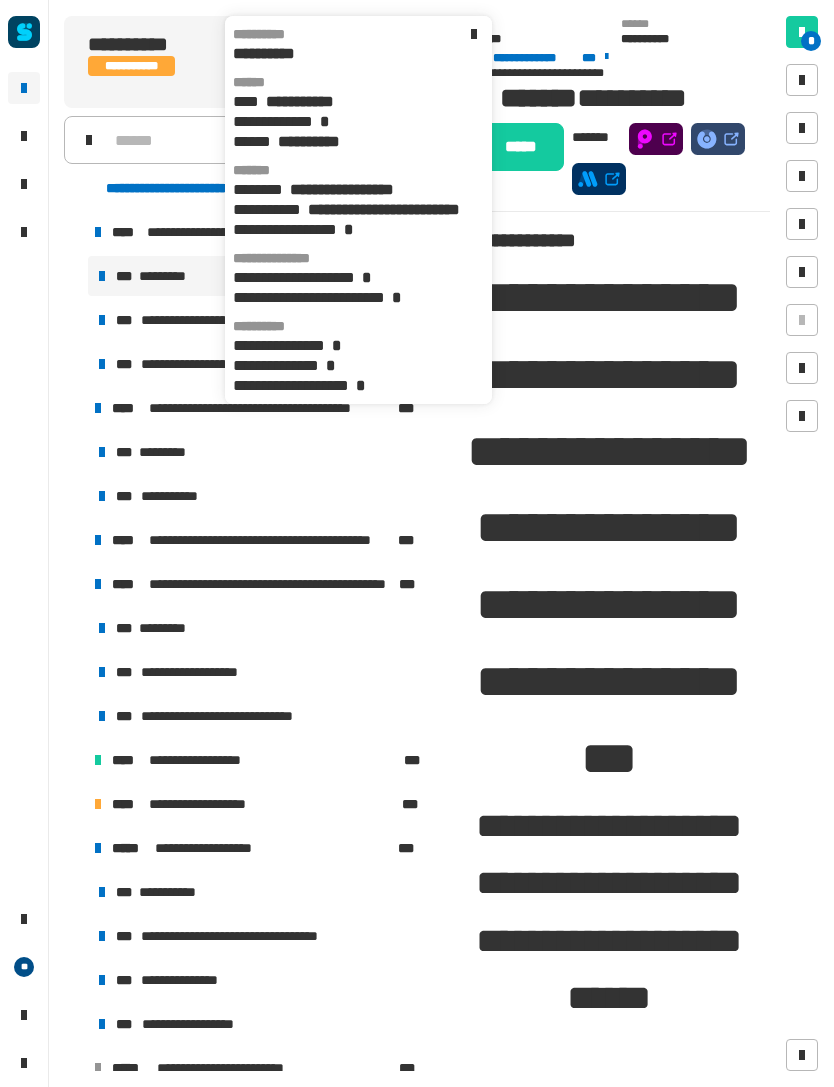 click on "**********" 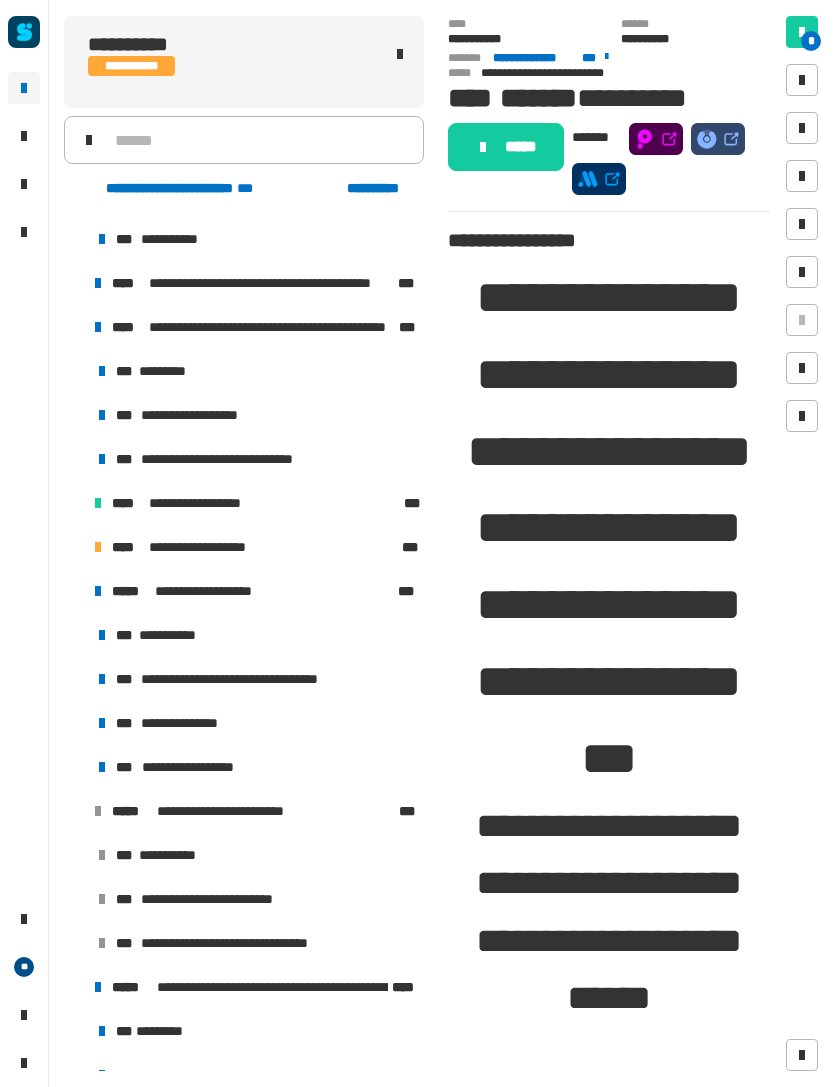 scroll, scrollTop: 263, scrollLeft: 0, axis: vertical 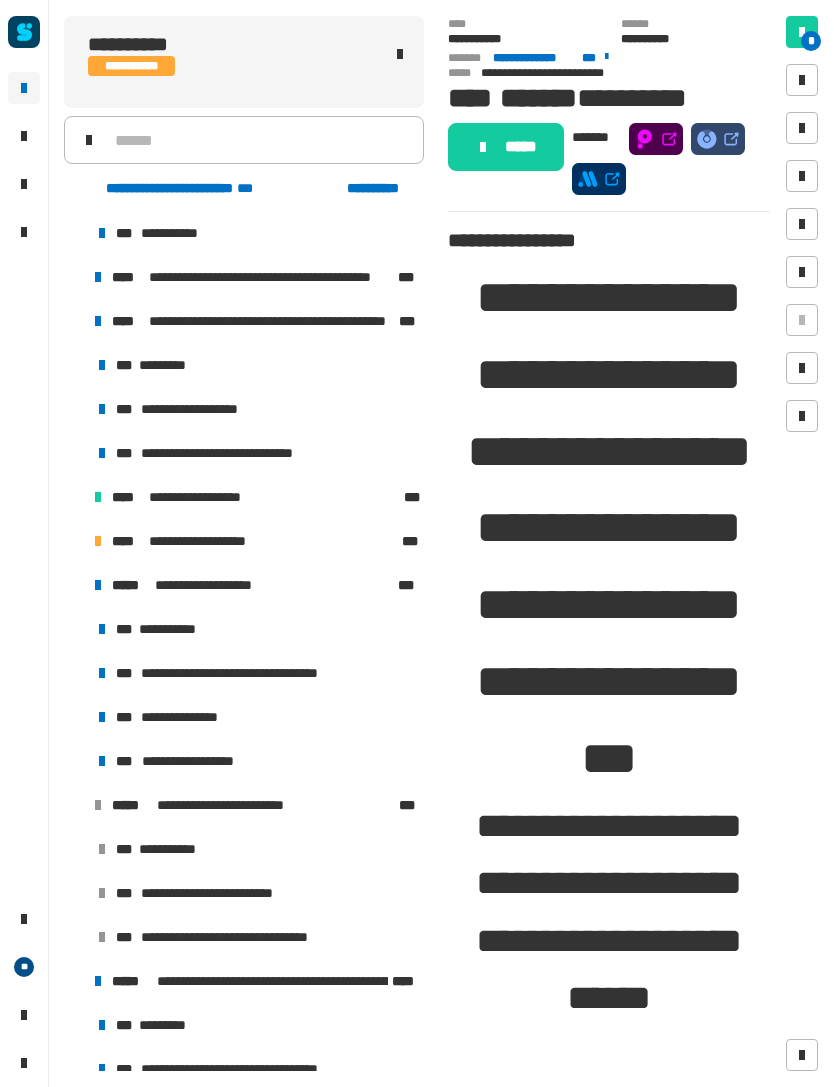 click on "**********" at bounding box center (261, 673) 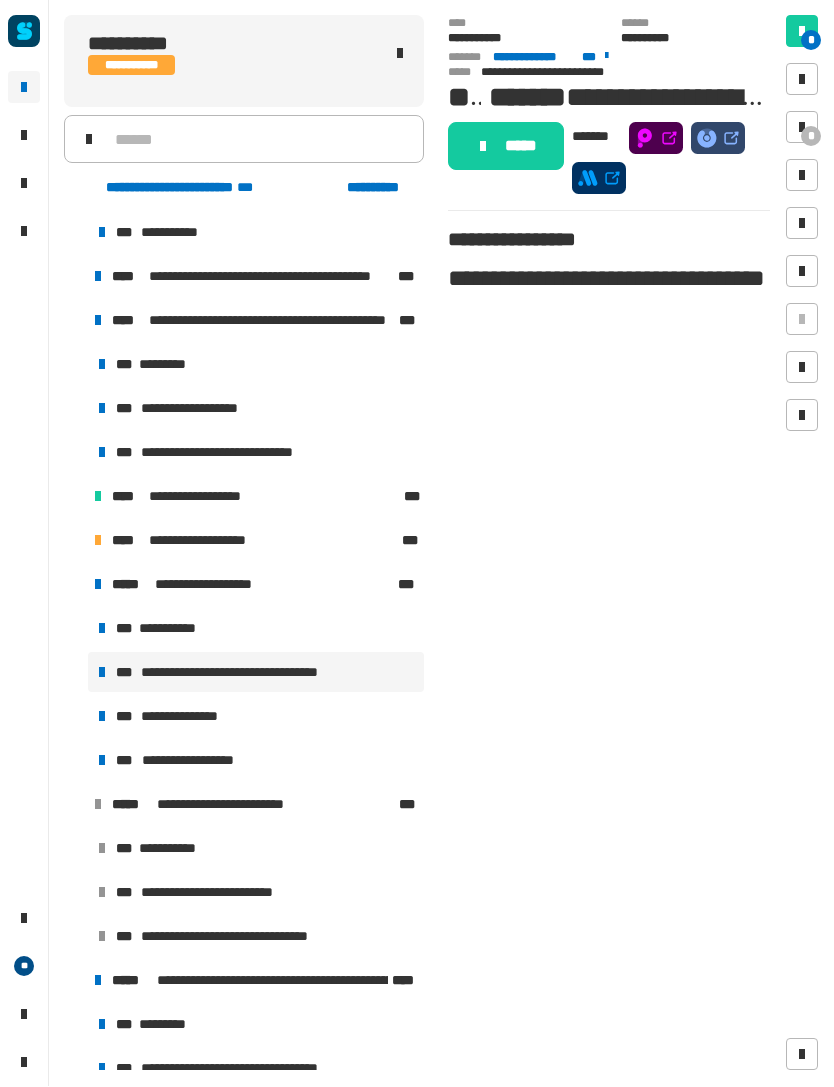 click on "**********" at bounding box center [254, 321] 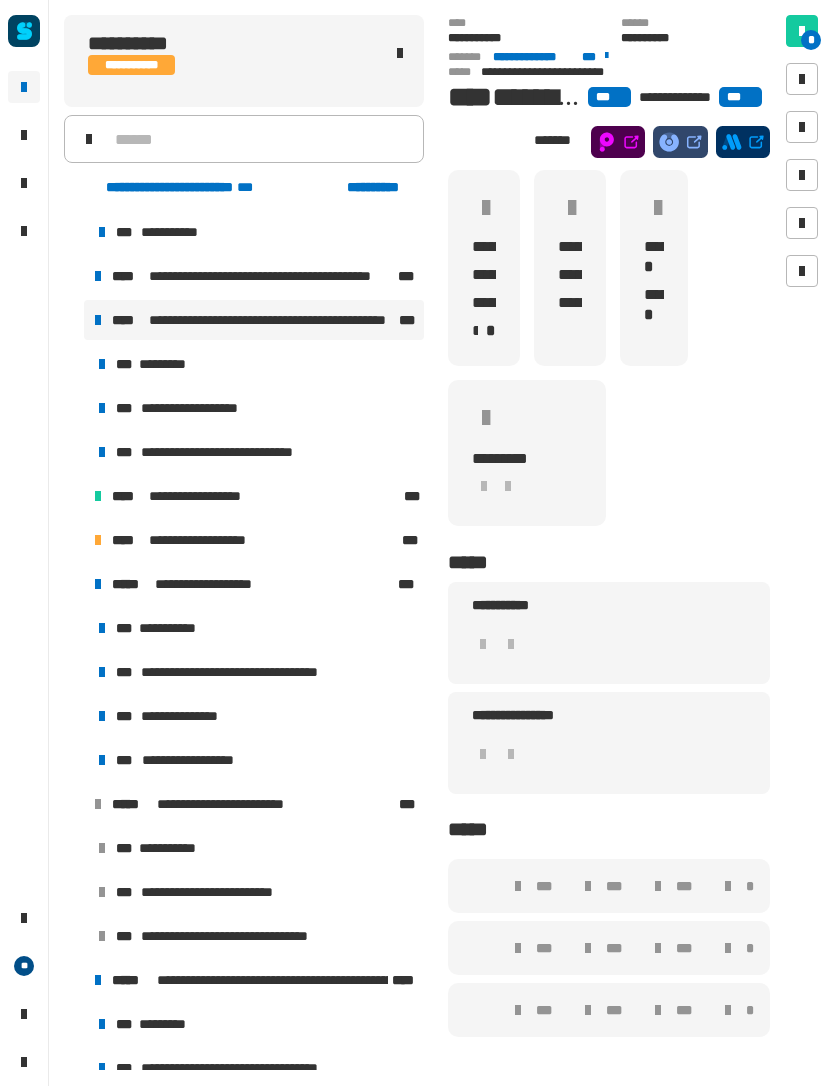 click at bounding box center [74, 321] 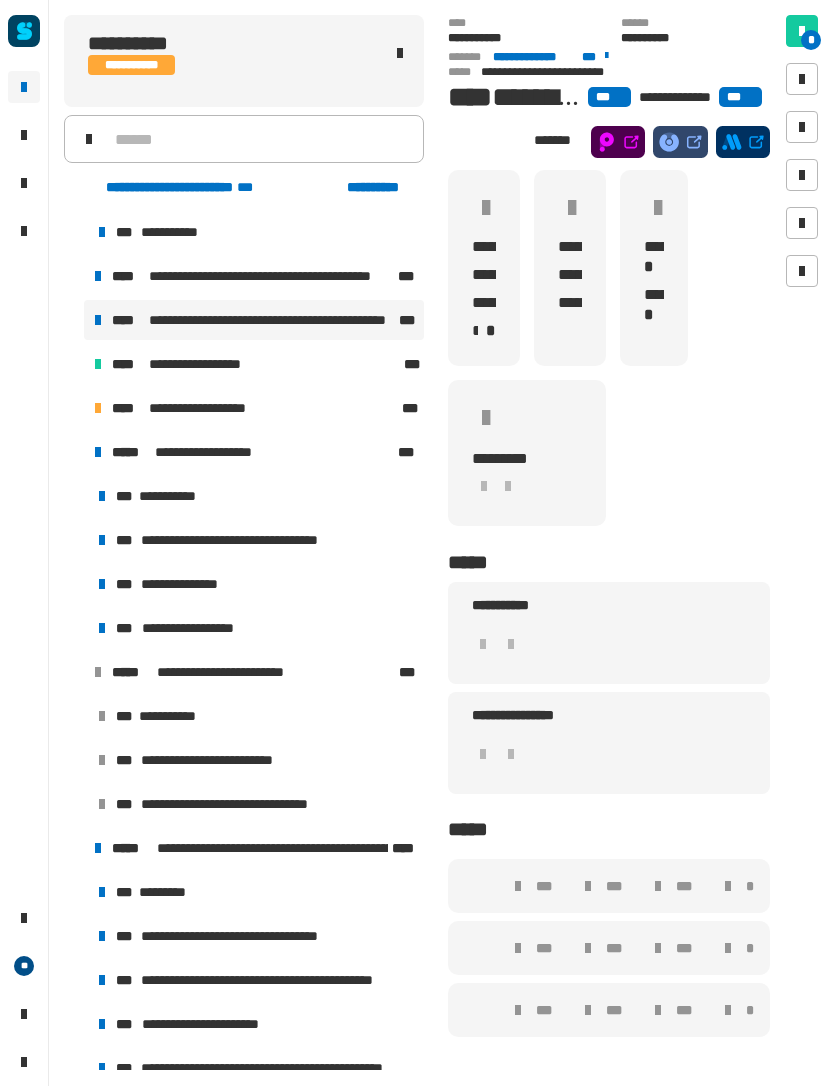 click at bounding box center [74, 409] 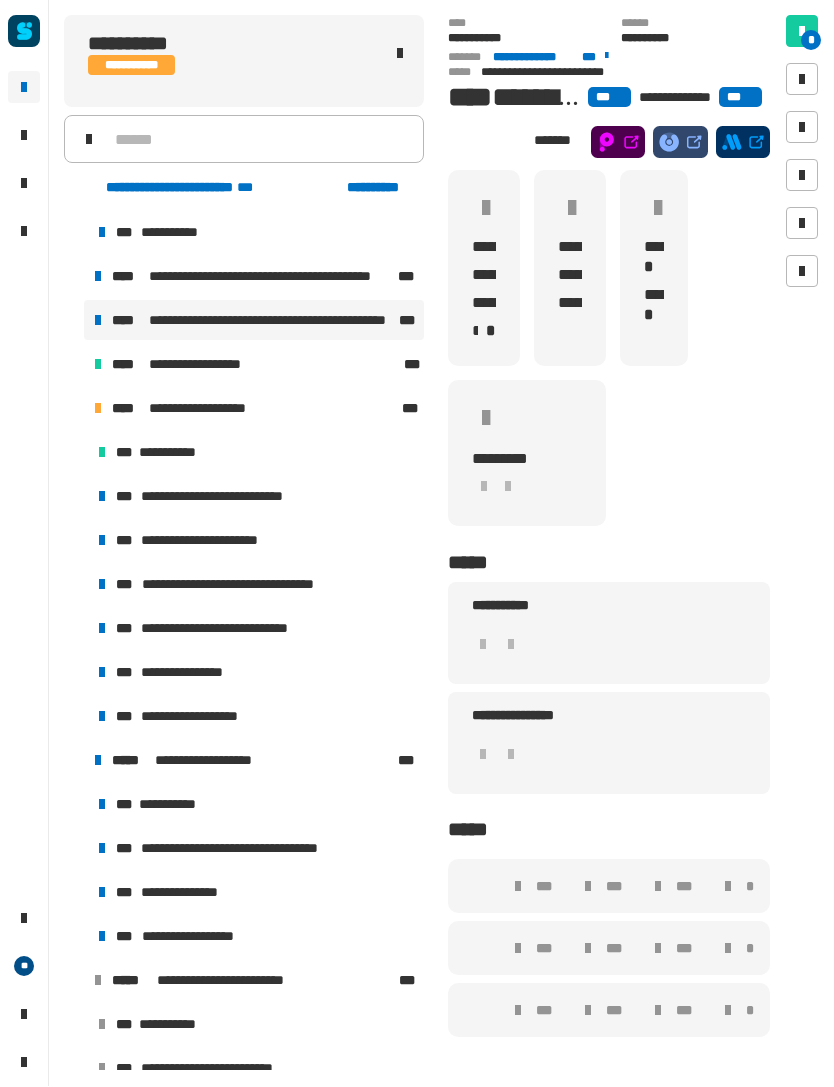click on "**********" at bounding box center [256, 497] 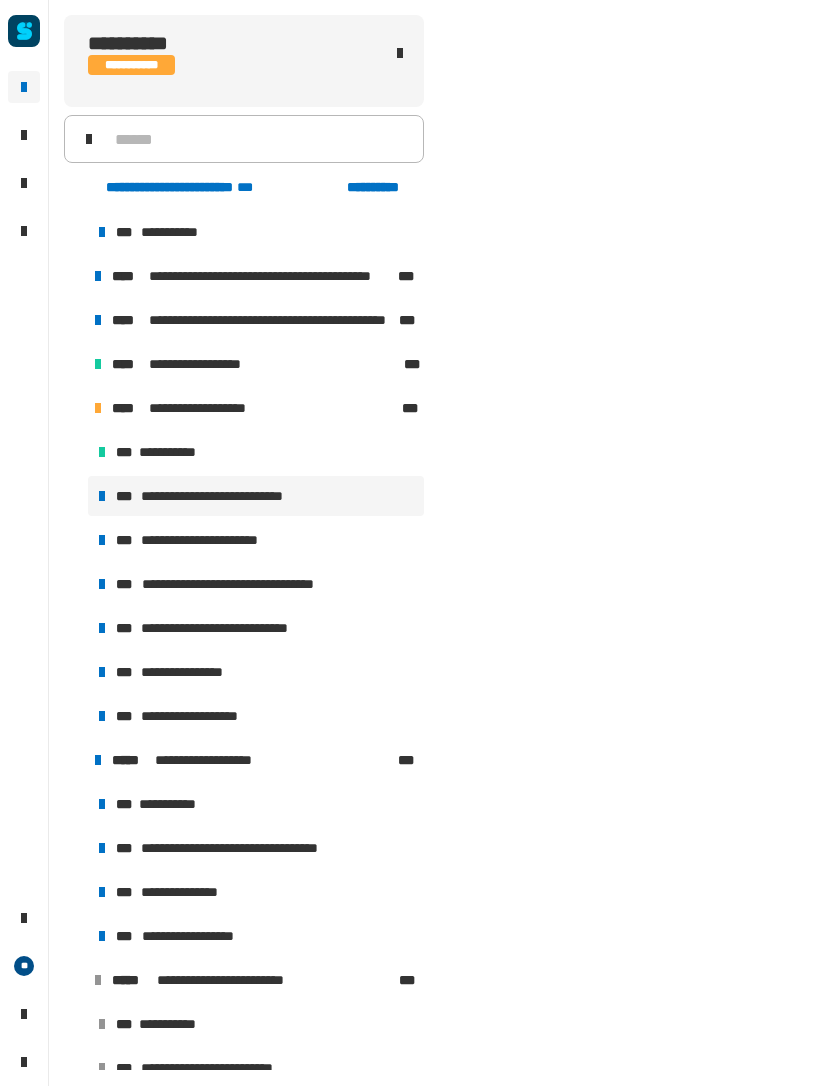 click on "**********" at bounding box center [256, 541] 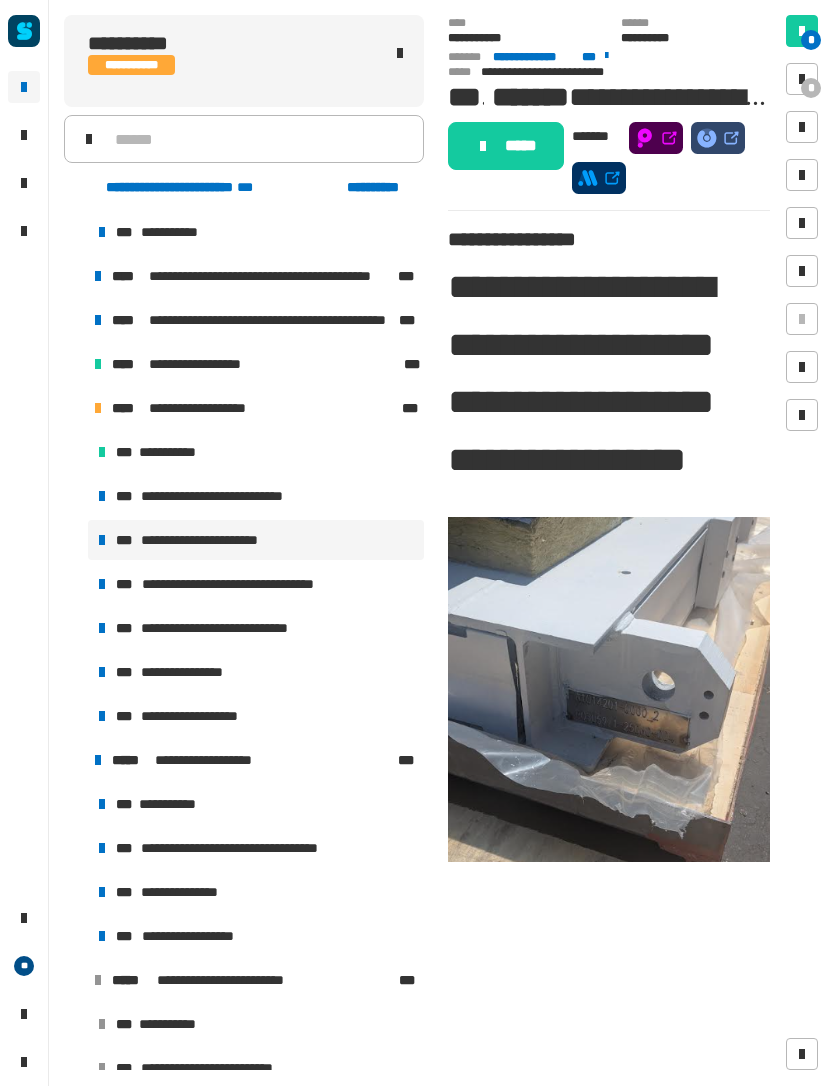 click on "**********" at bounding box center (256, 453) 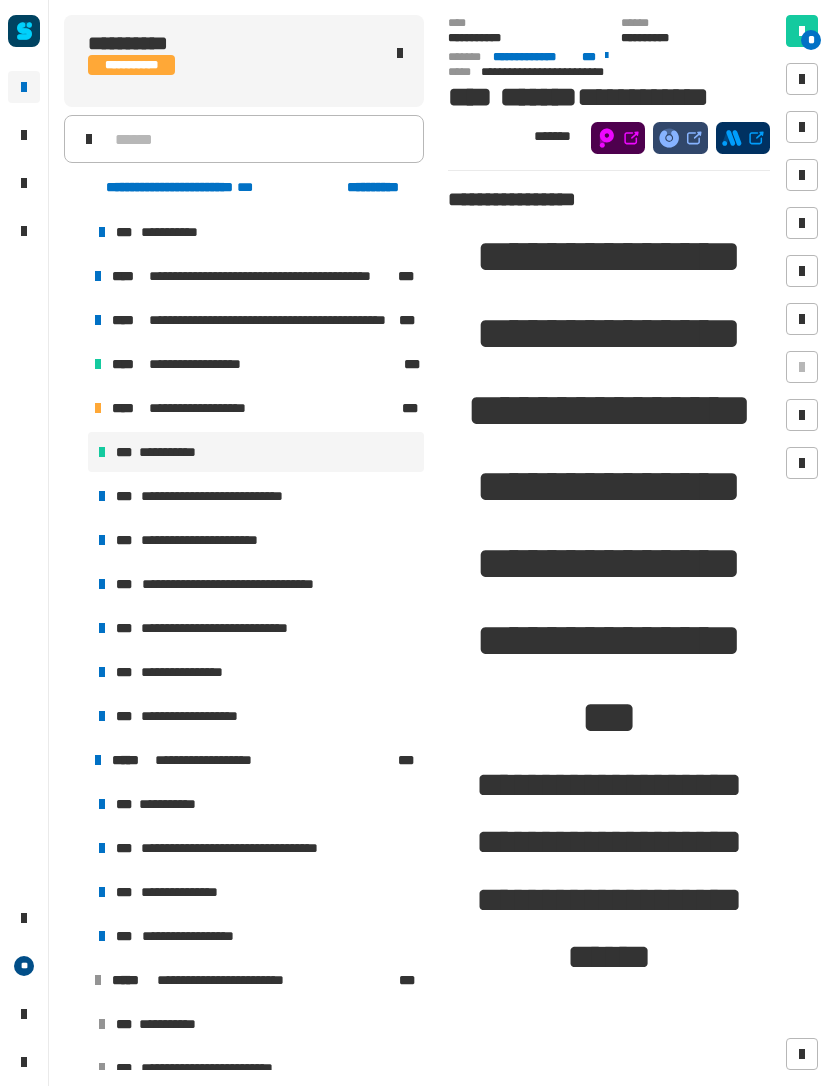 click on "**********" at bounding box center (215, 541) 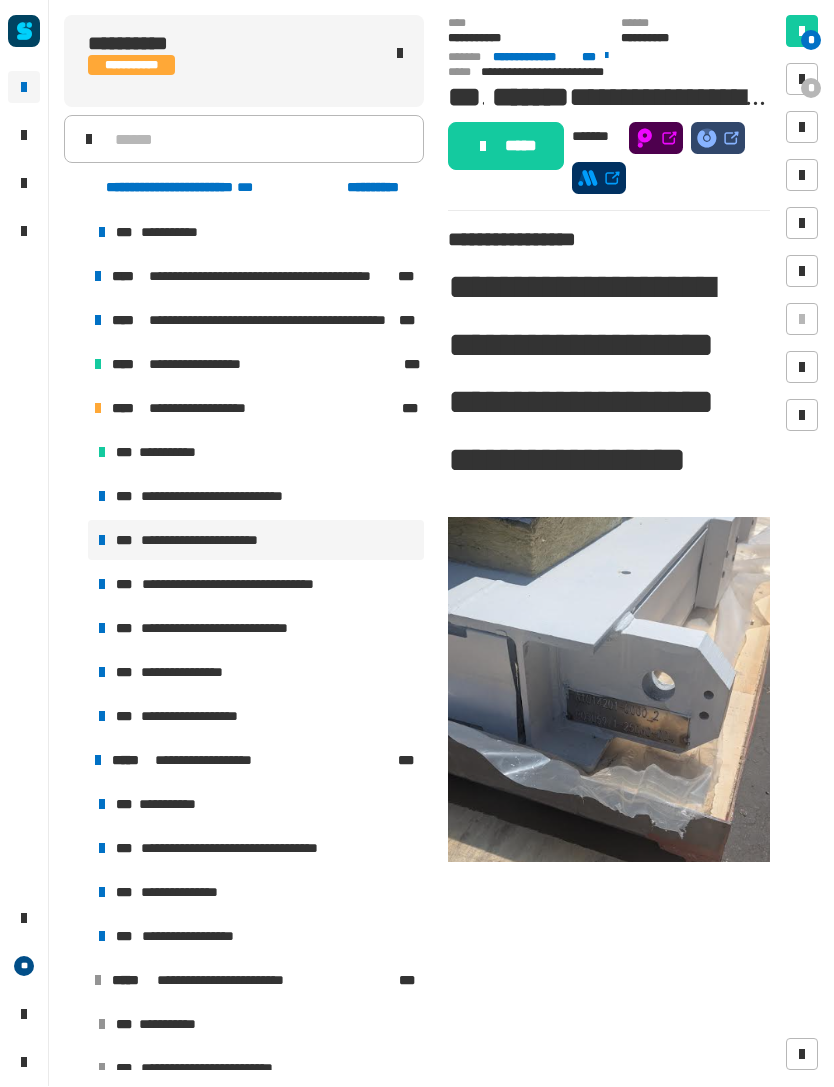 click at bounding box center (802, 80) 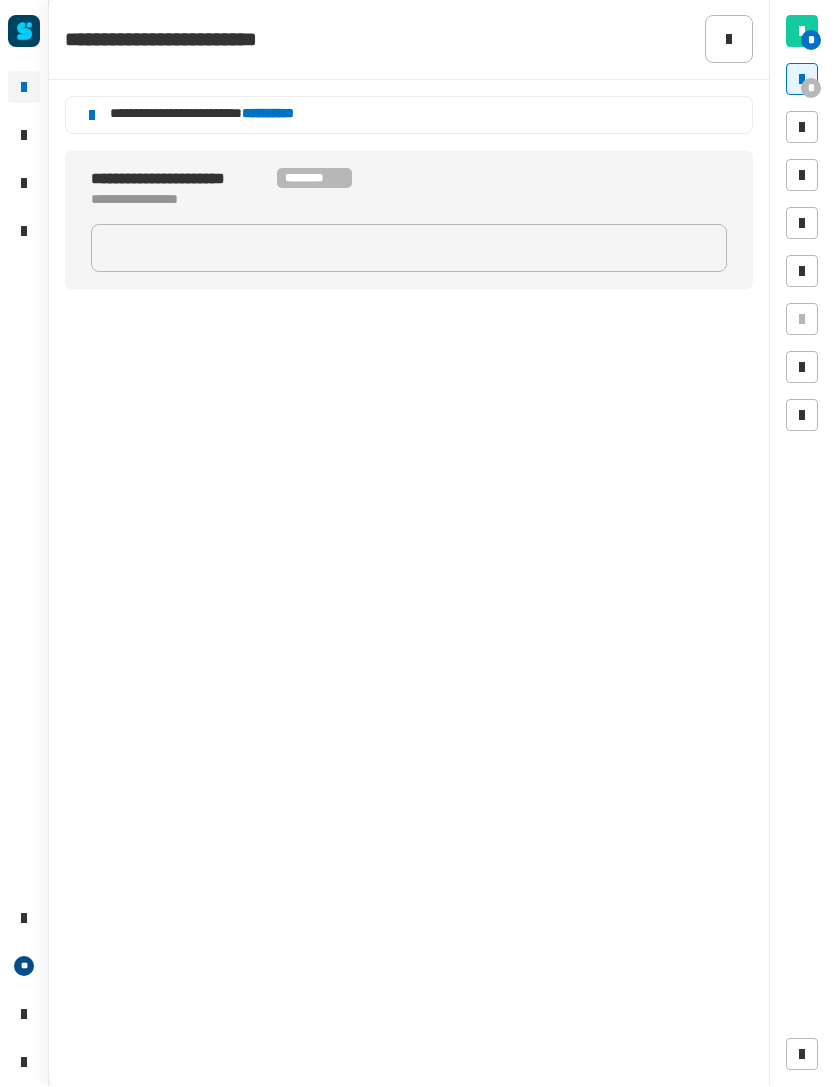 click on "**********" 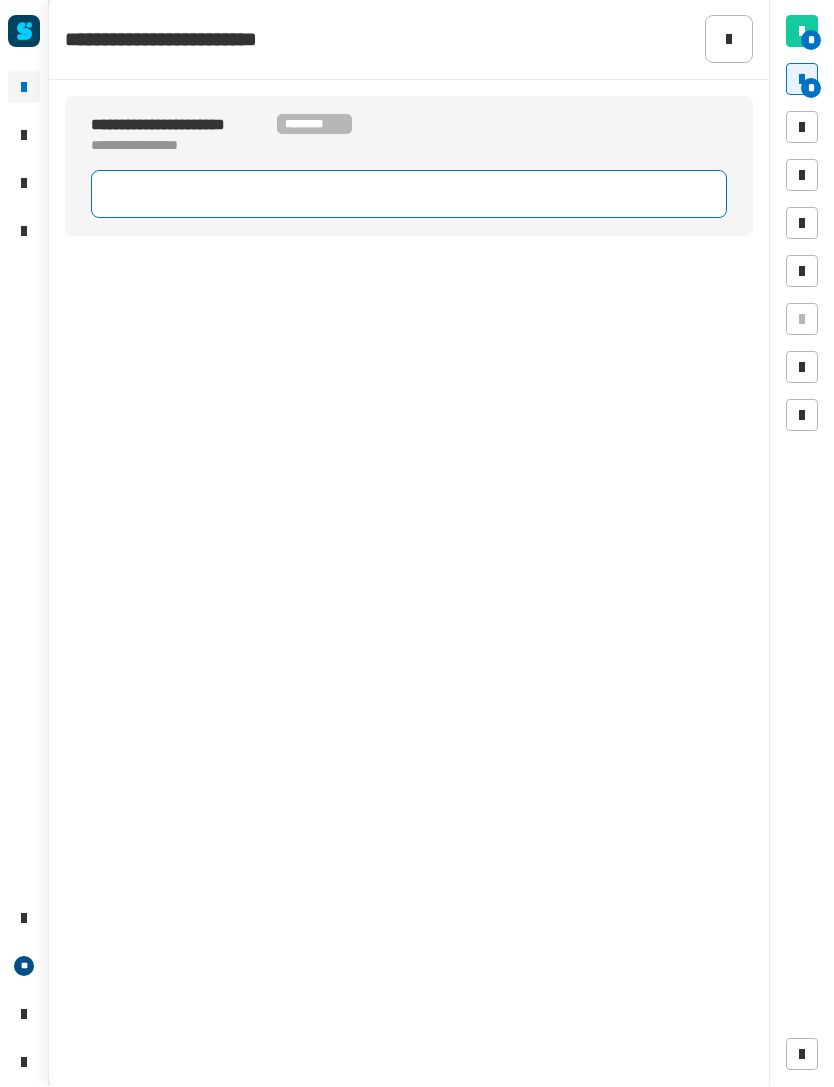 click 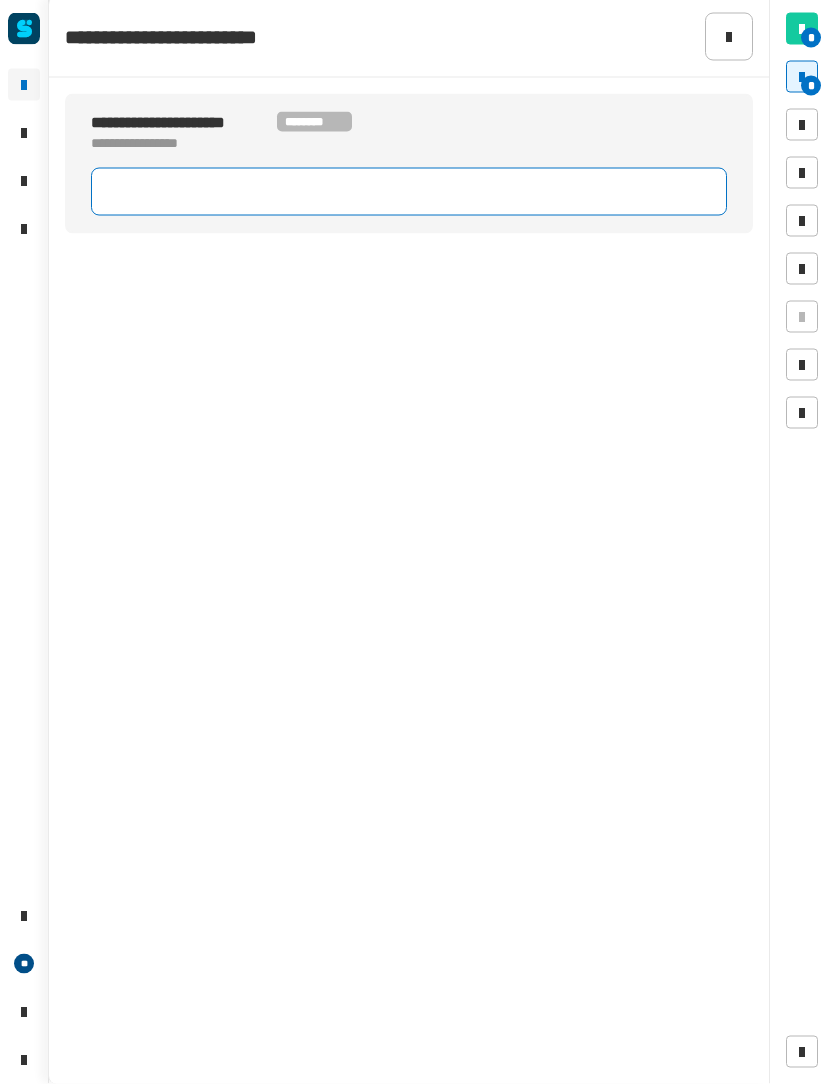 type on "**" 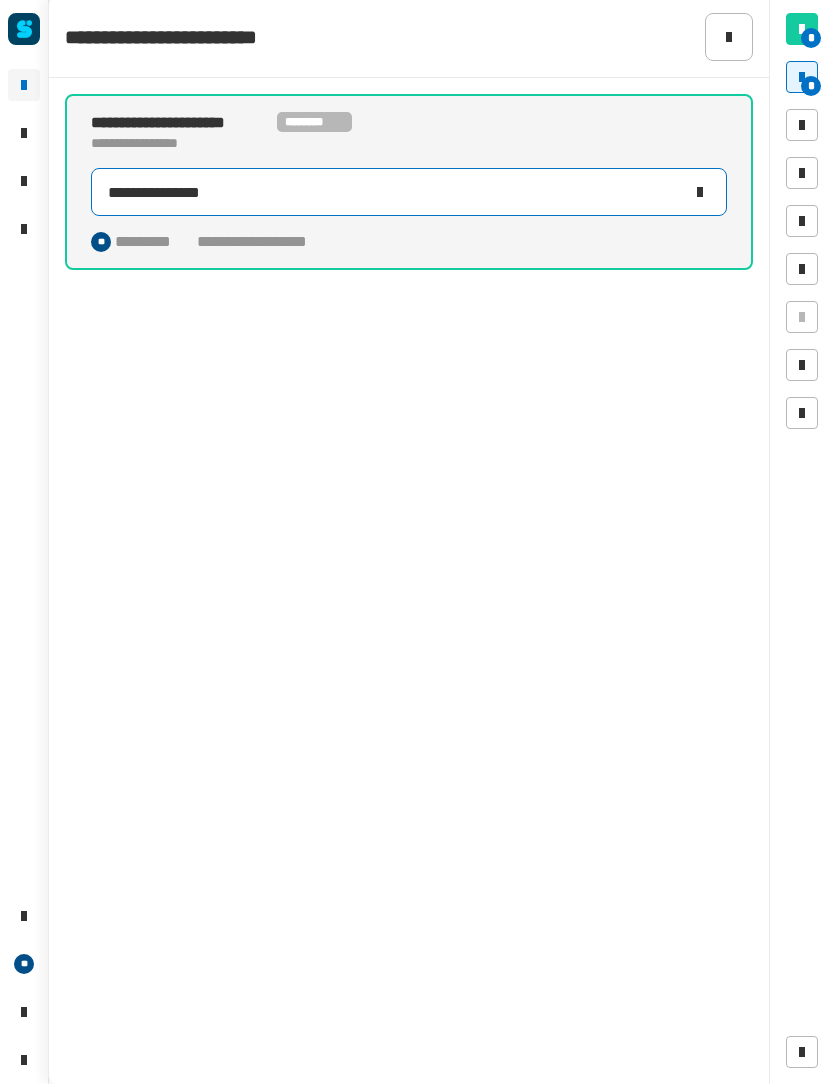 type on "**********" 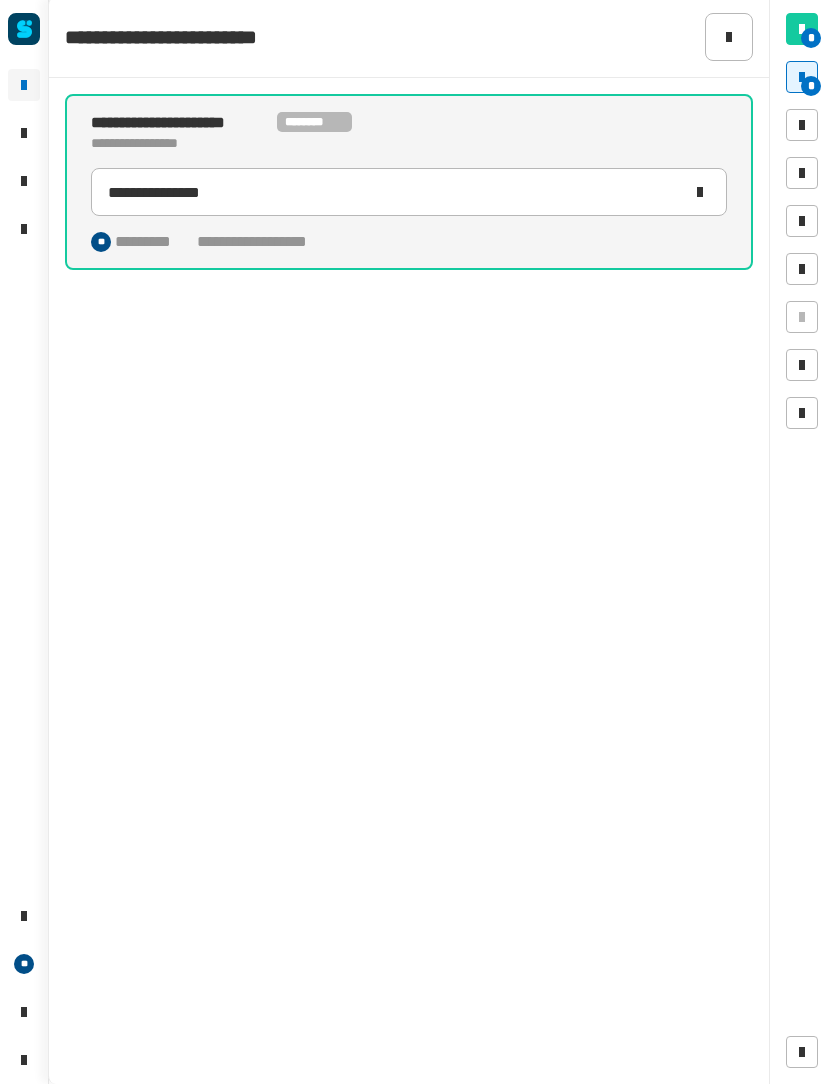 click on "**********" 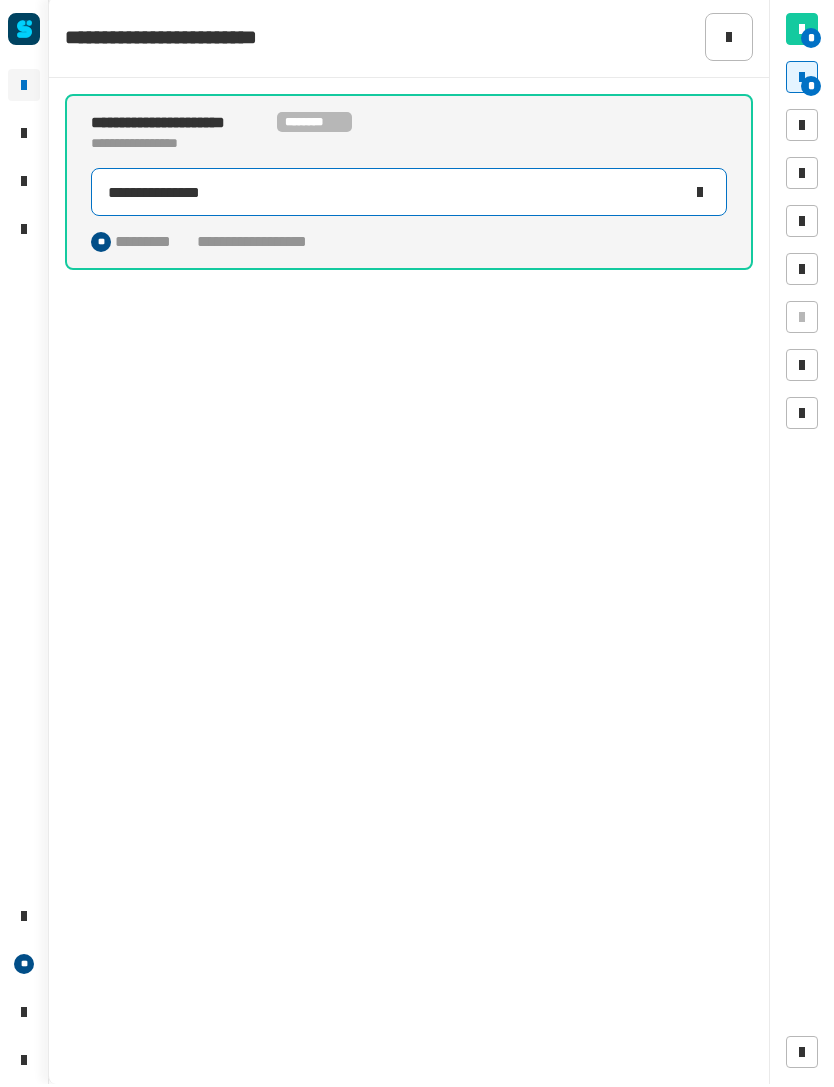 click on "**********" 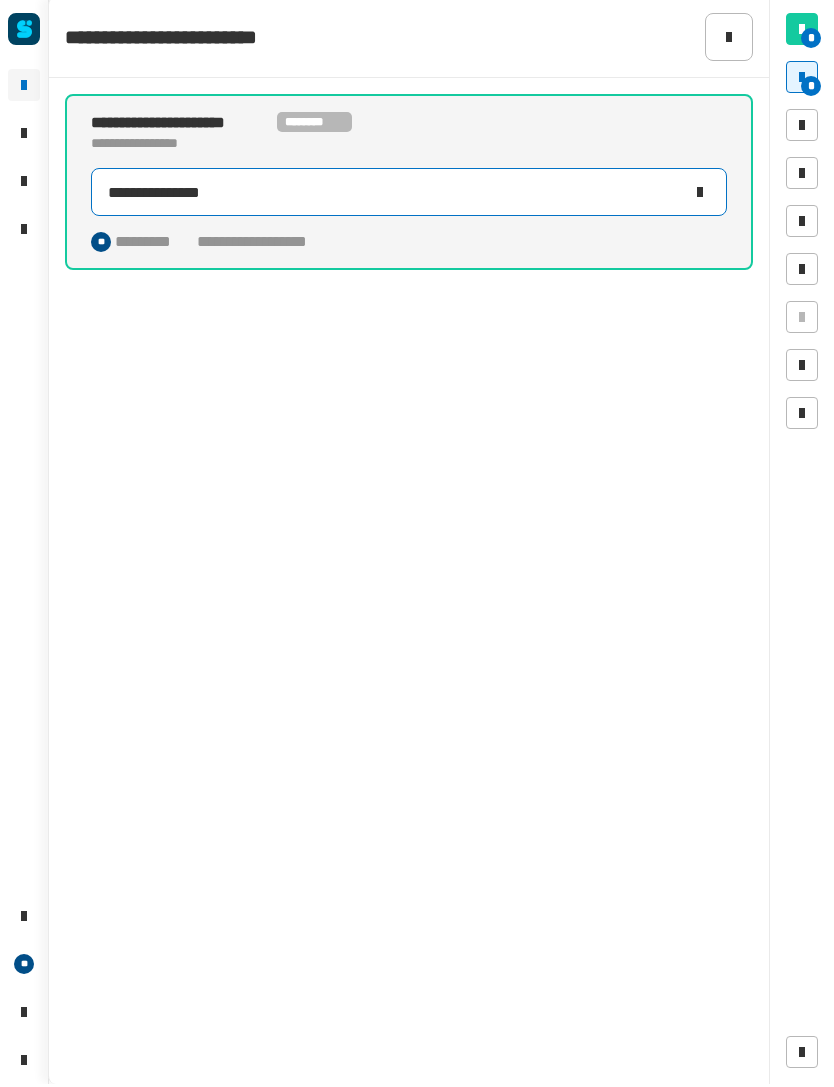 click on "**********" 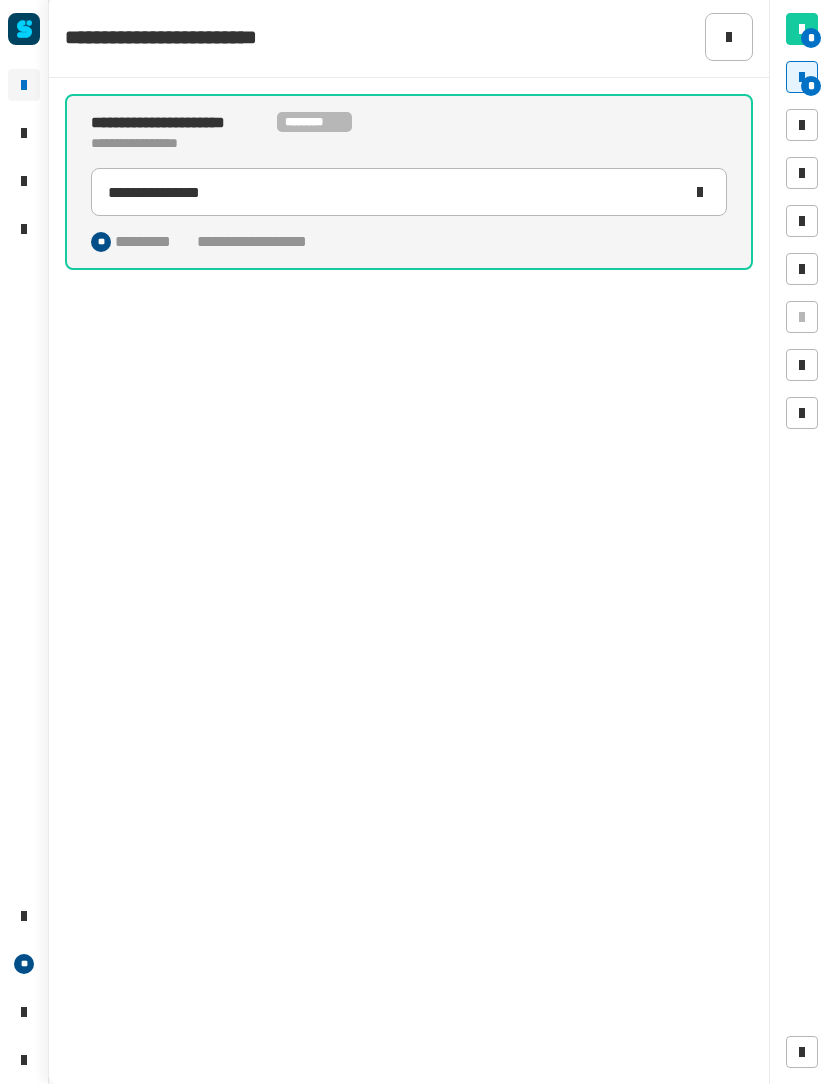 click on "**********" 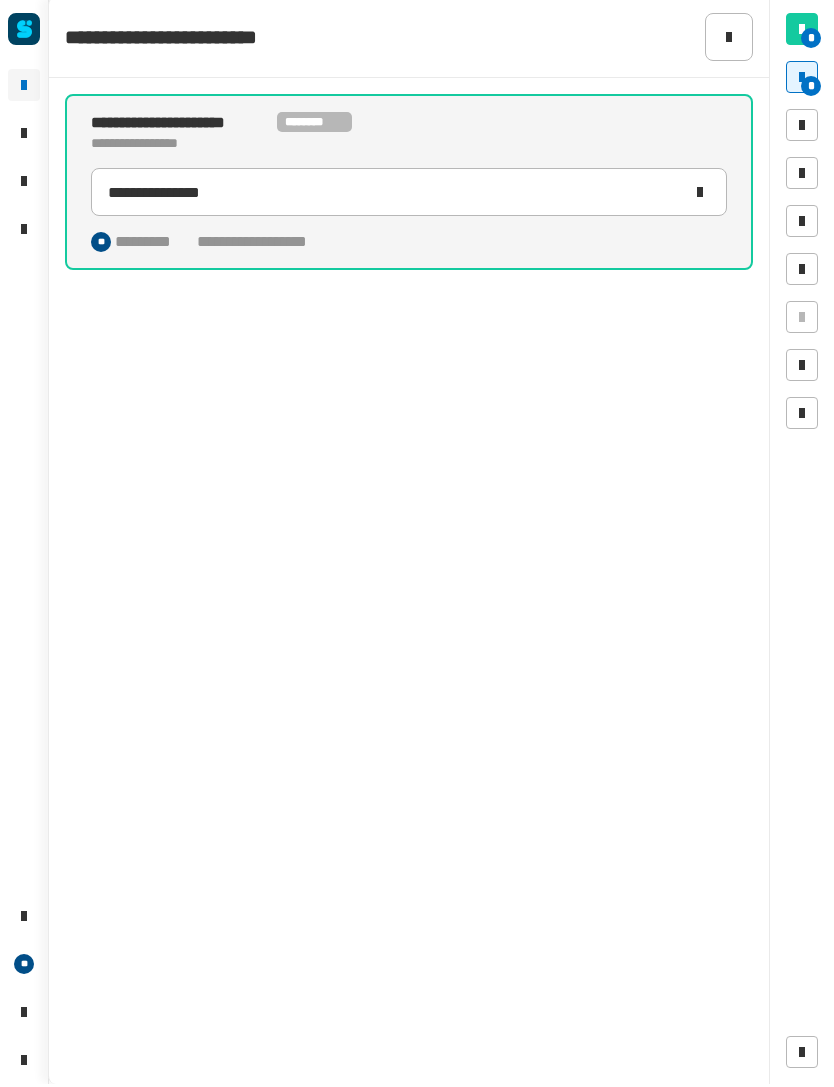 click 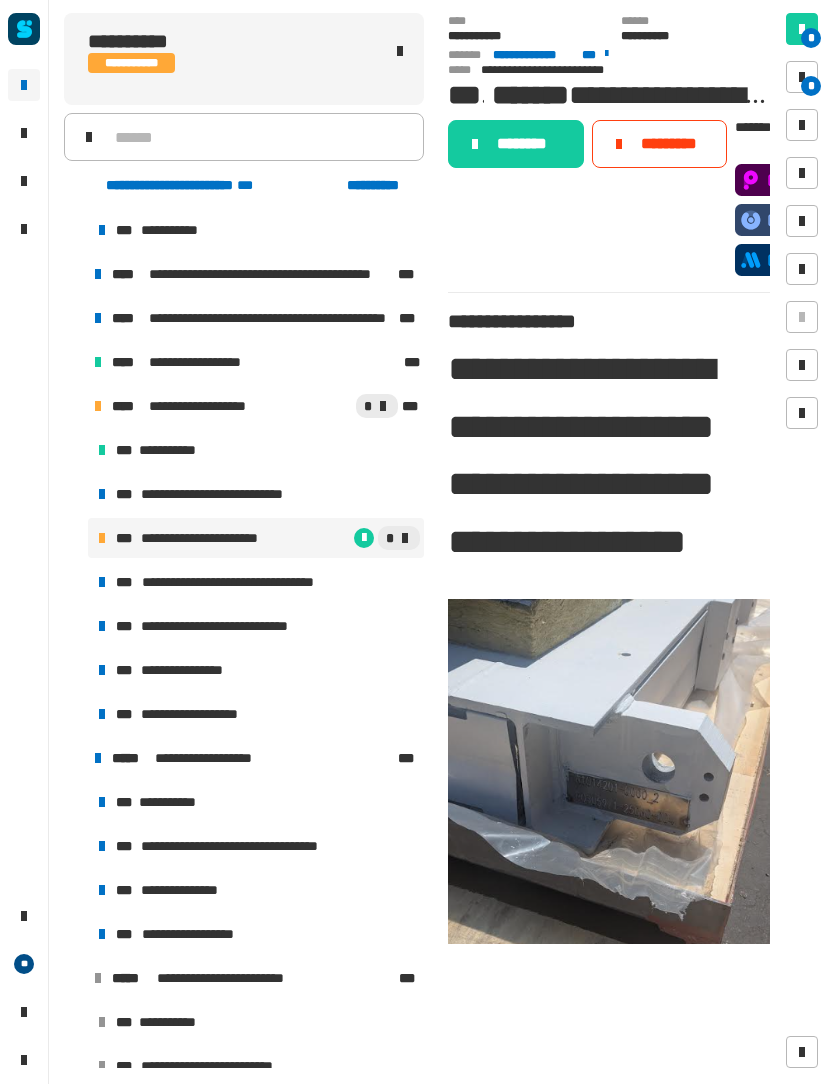 click on "*" at bounding box center (802, 80) 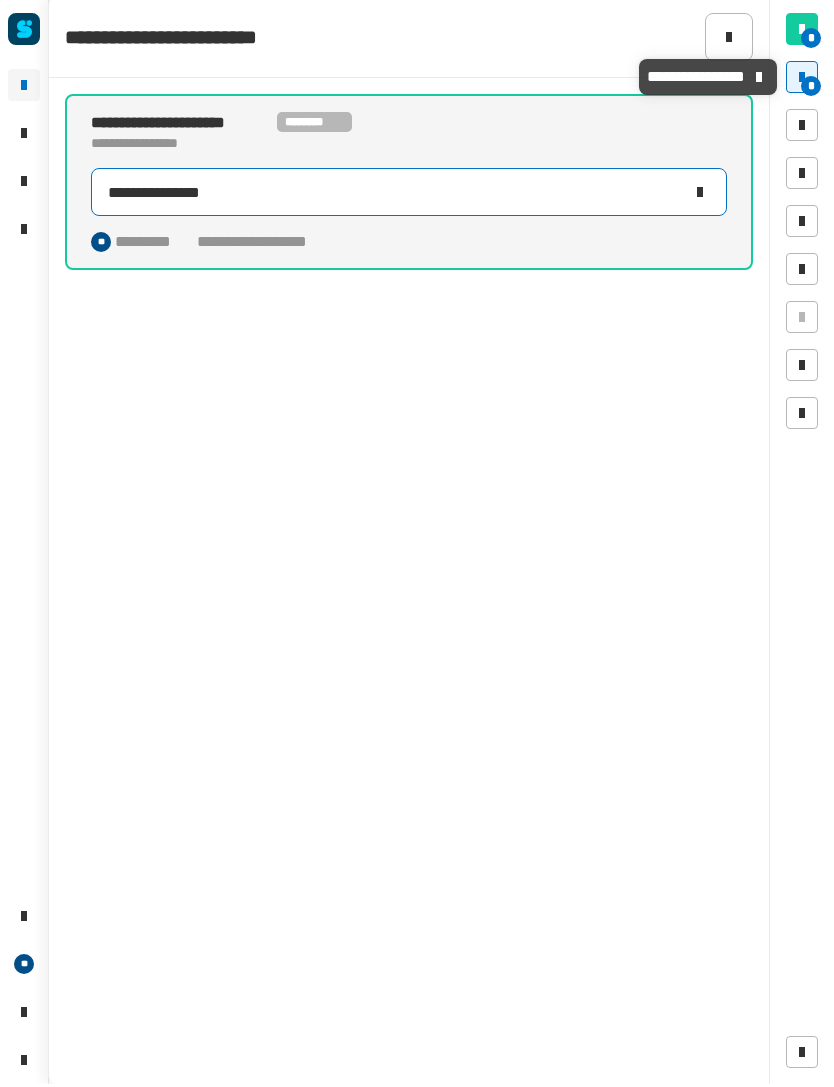 click on "**********" 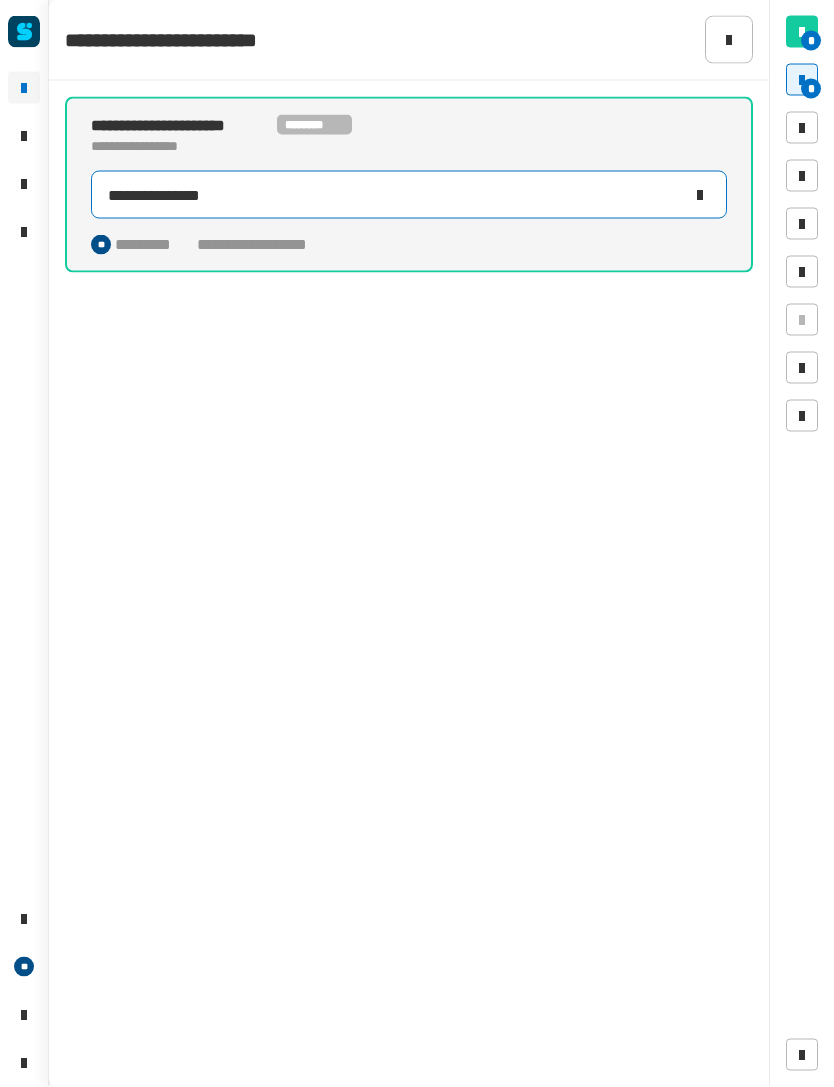 click on "**********" 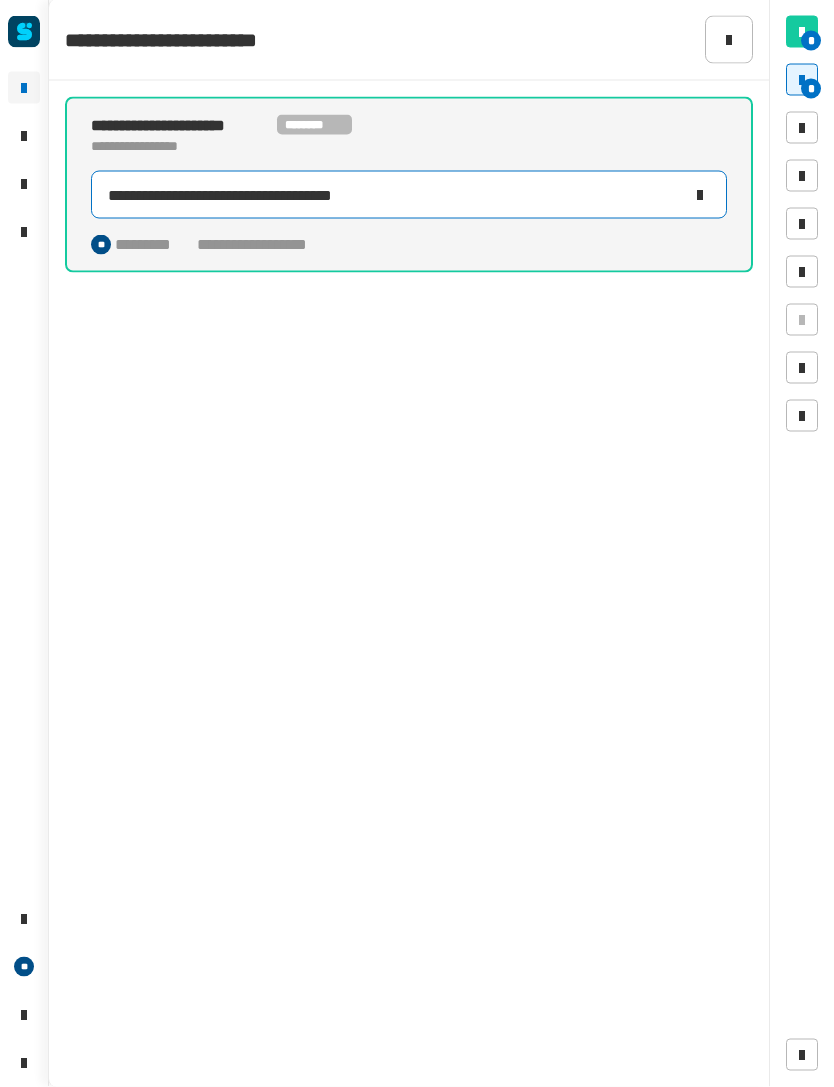type on "**********" 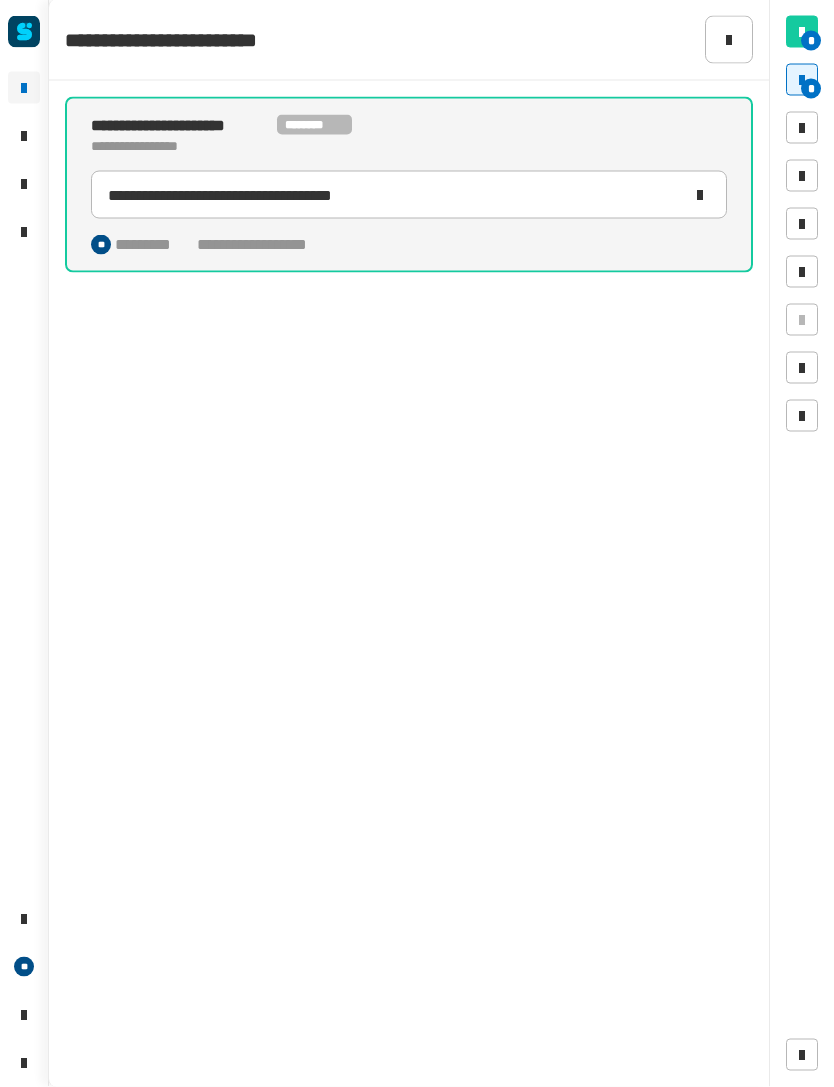 click on "**********" 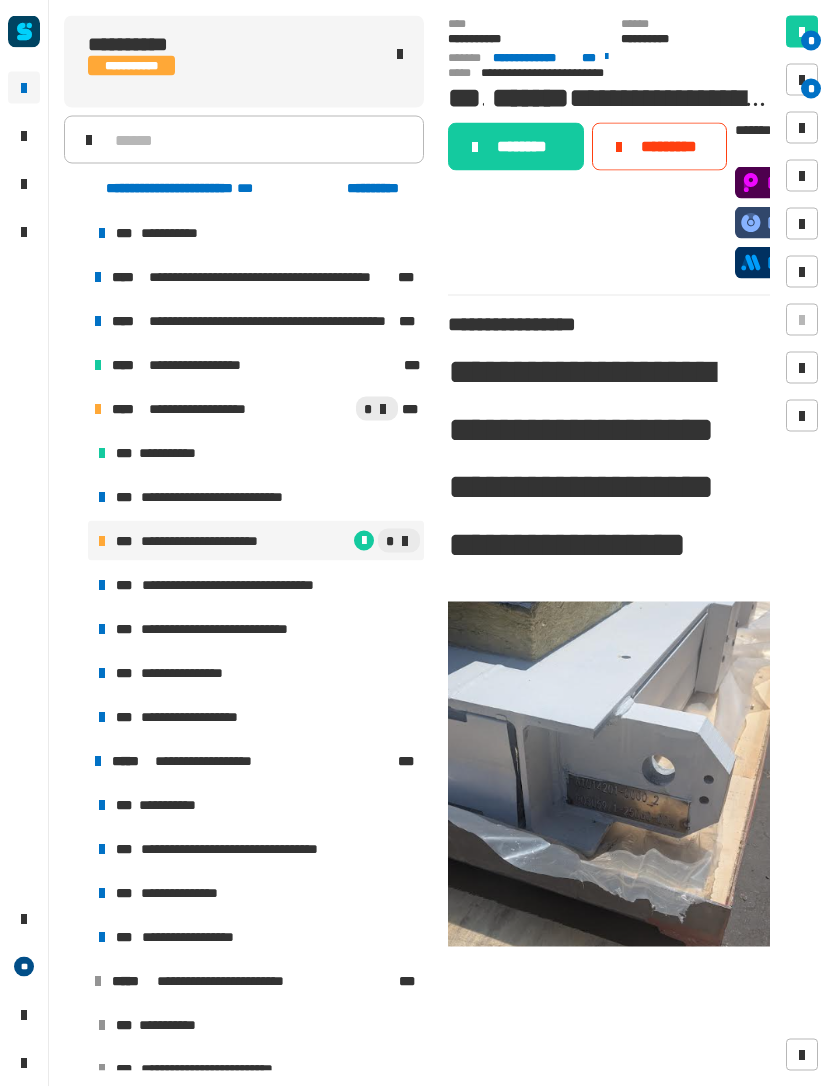 click on "********" 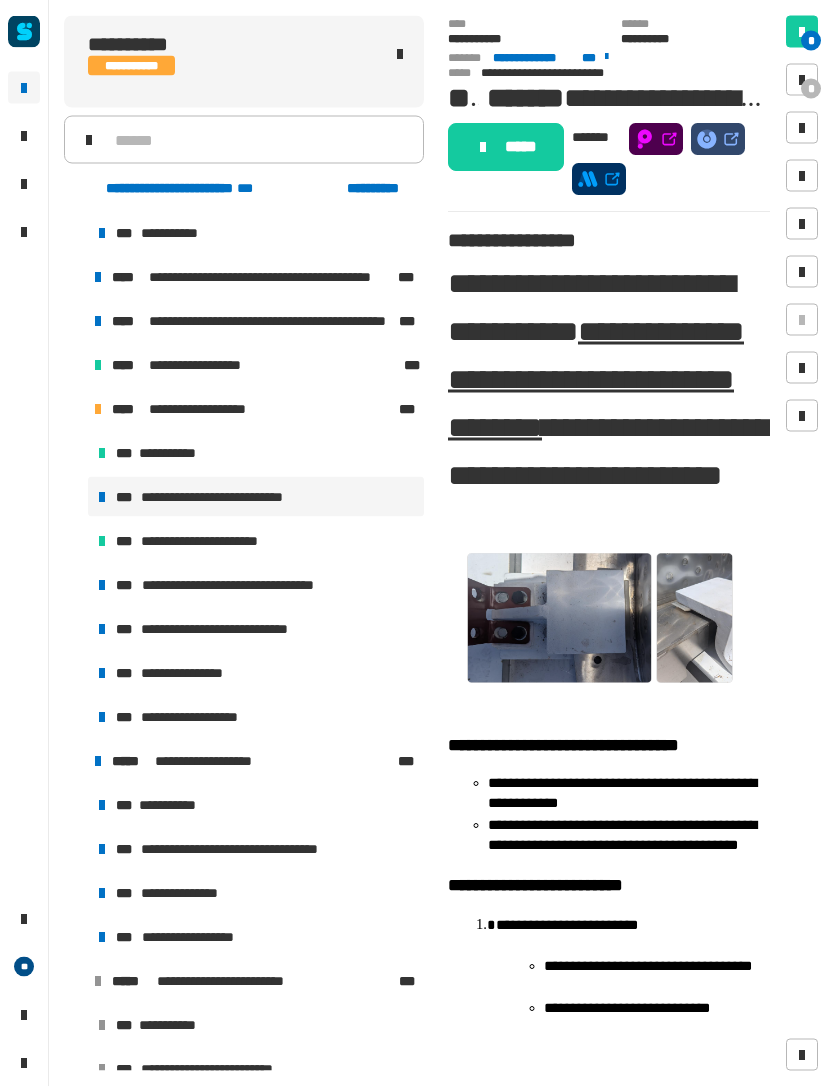 click on "*****" 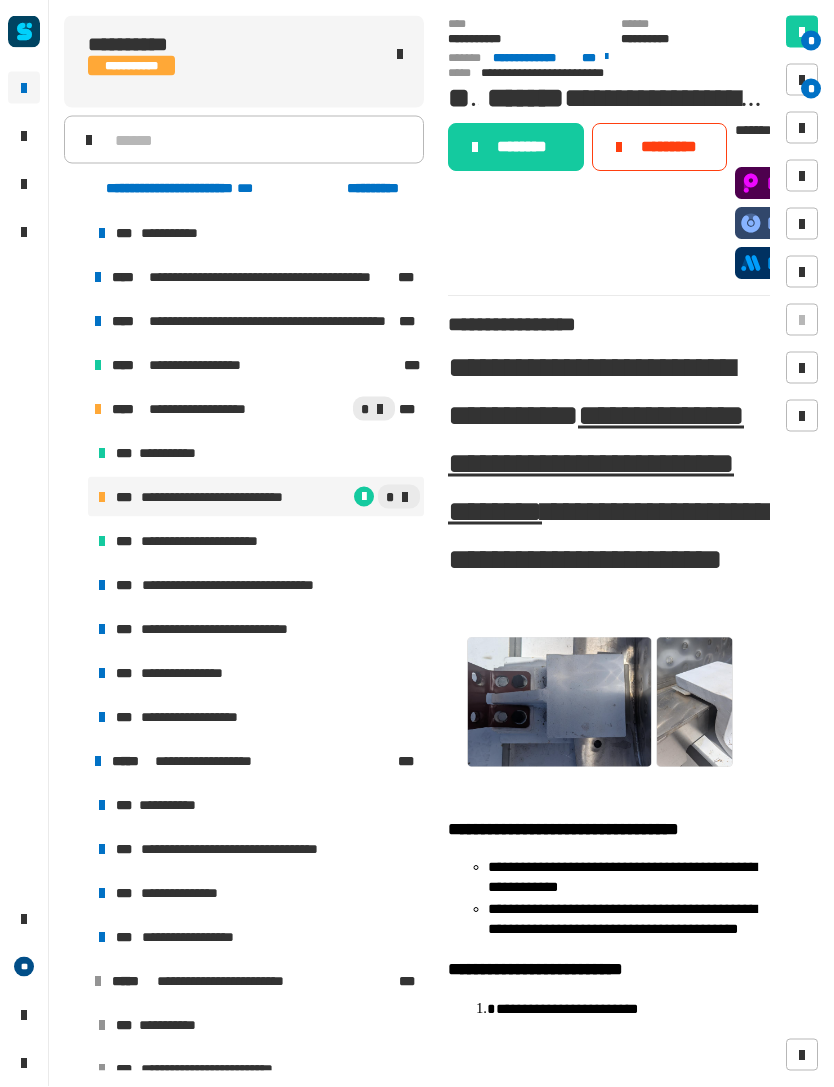 click on "**********" at bounding box center [256, 541] 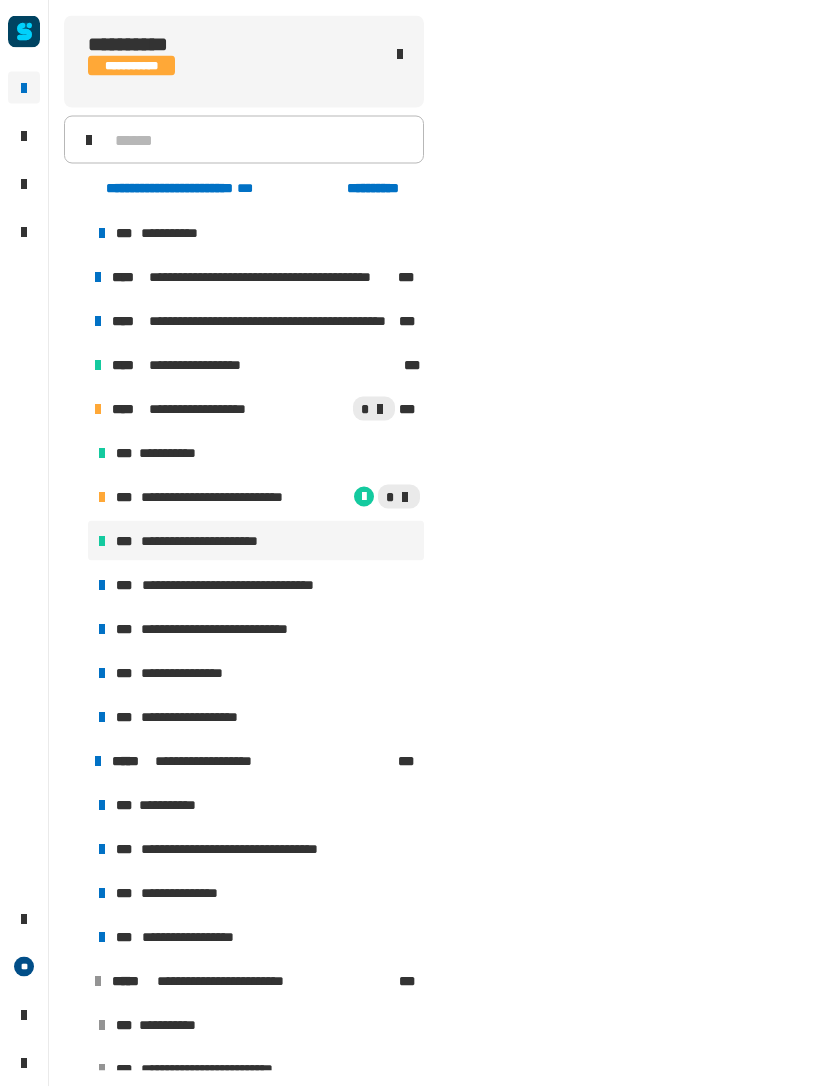 click on "**********" at bounding box center (215, 541) 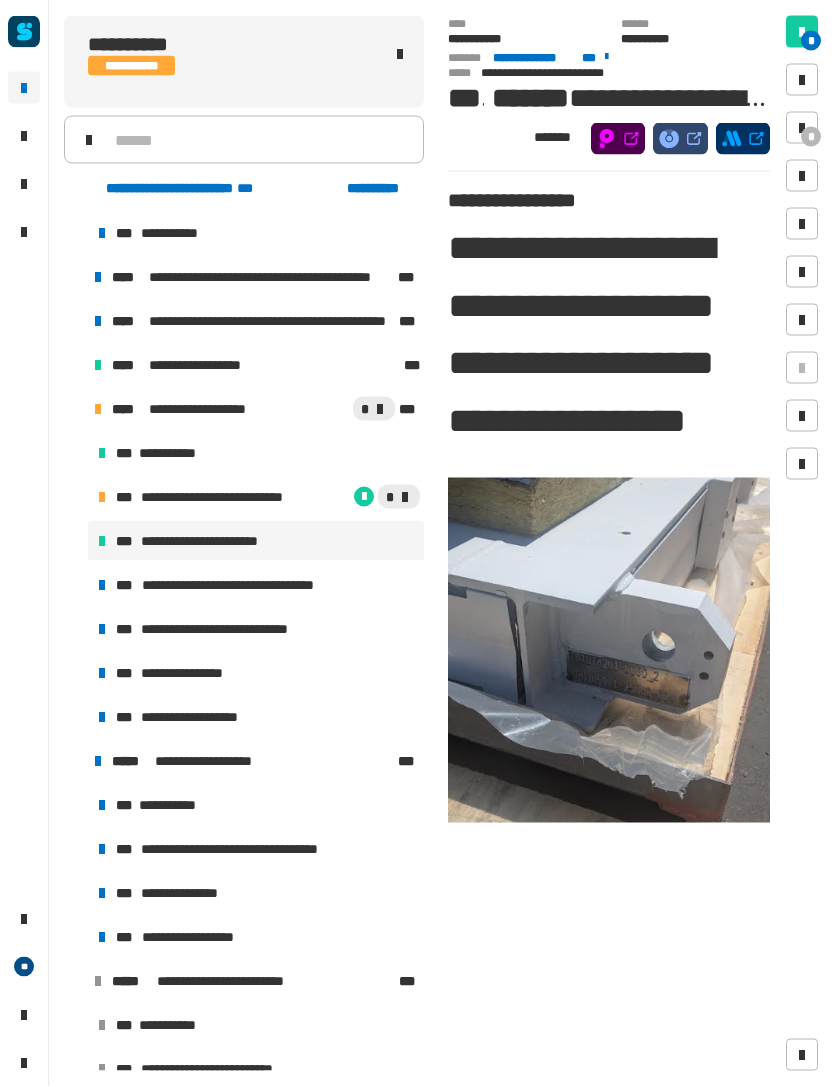 click on "**********" at bounding box center [256, 629] 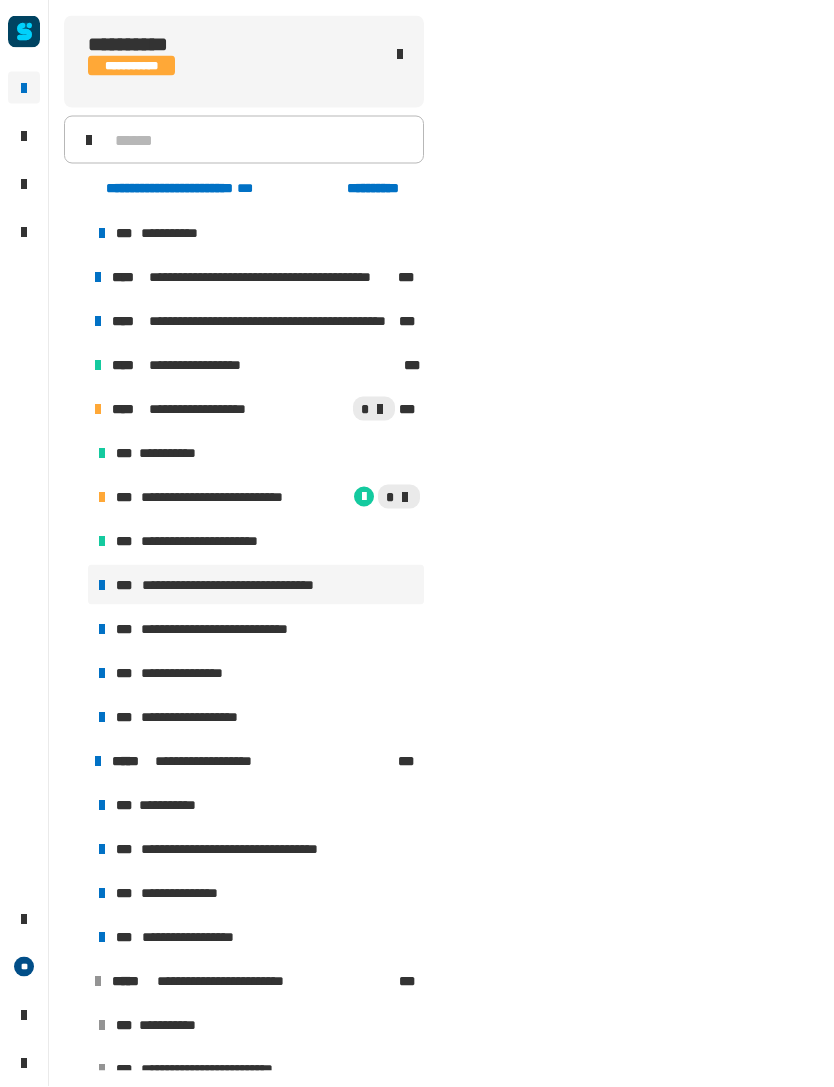 click on "**********" at bounding box center (257, 585) 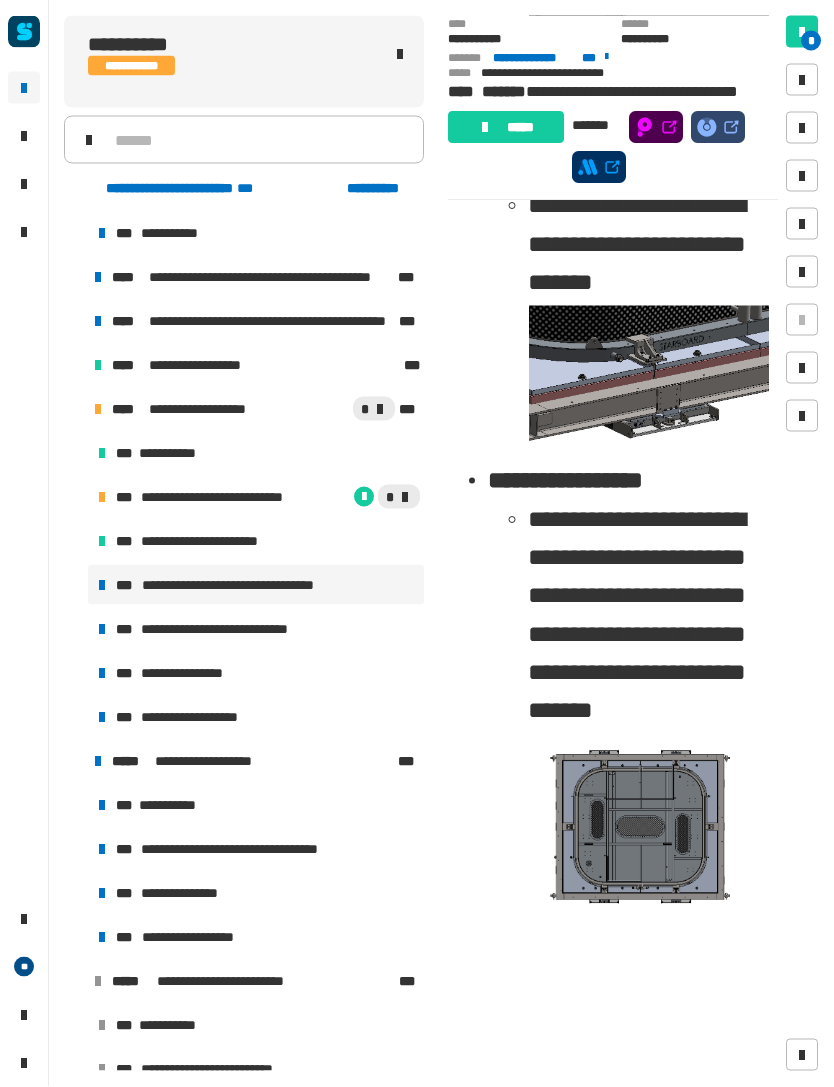 scroll, scrollTop: 1789, scrollLeft: 0, axis: vertical 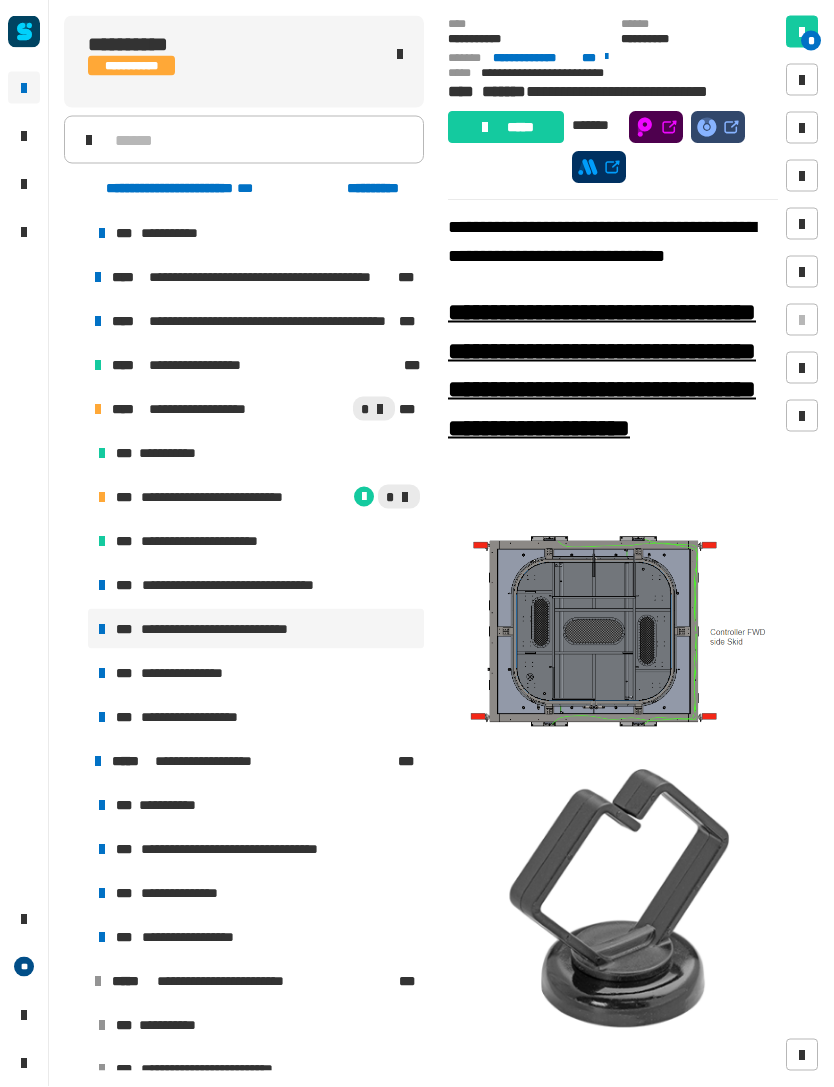 click on "**********" at bounding box center [257, 585] 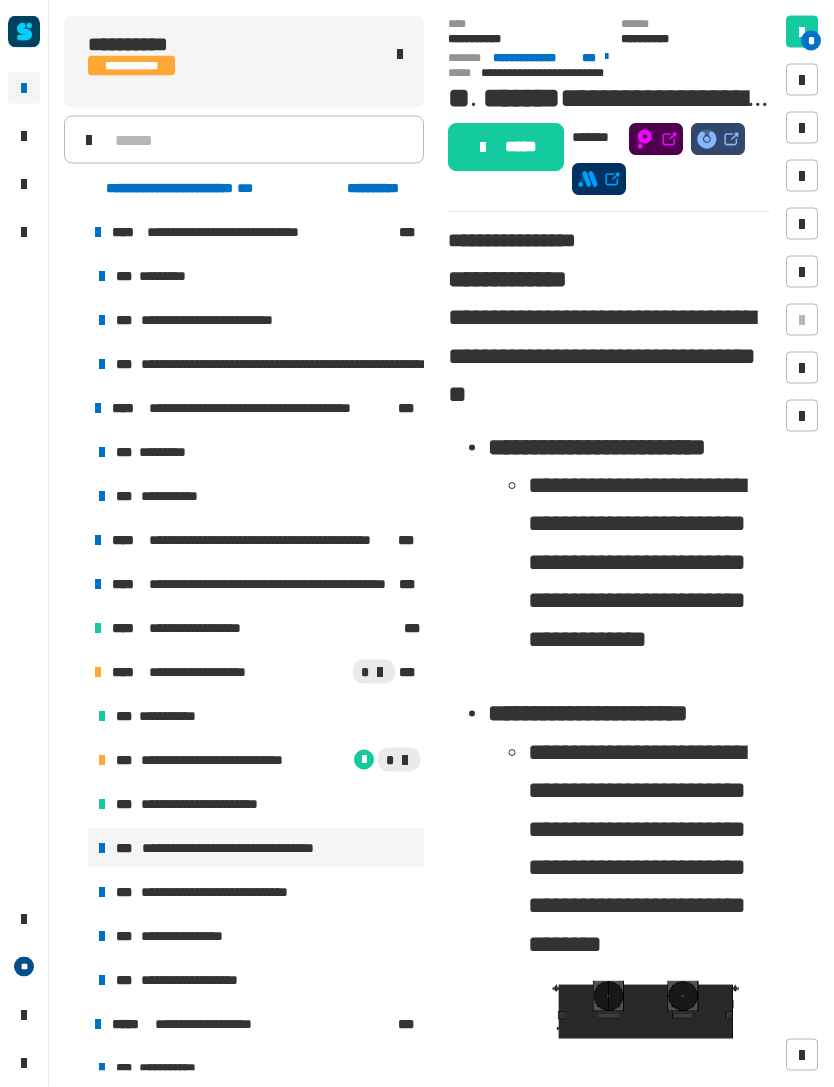 scroll, scrollTop: 0, scrollLeft: 0, axis: both 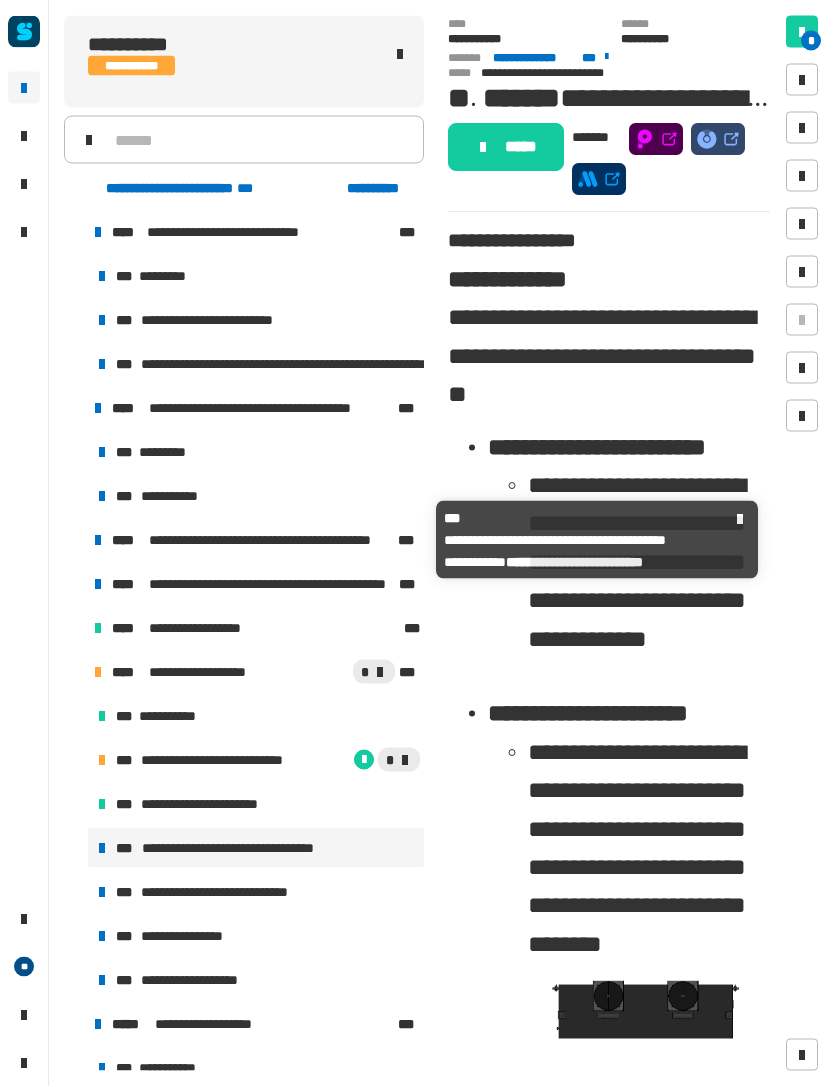 click on "**********" at bounding box center (284, 540) 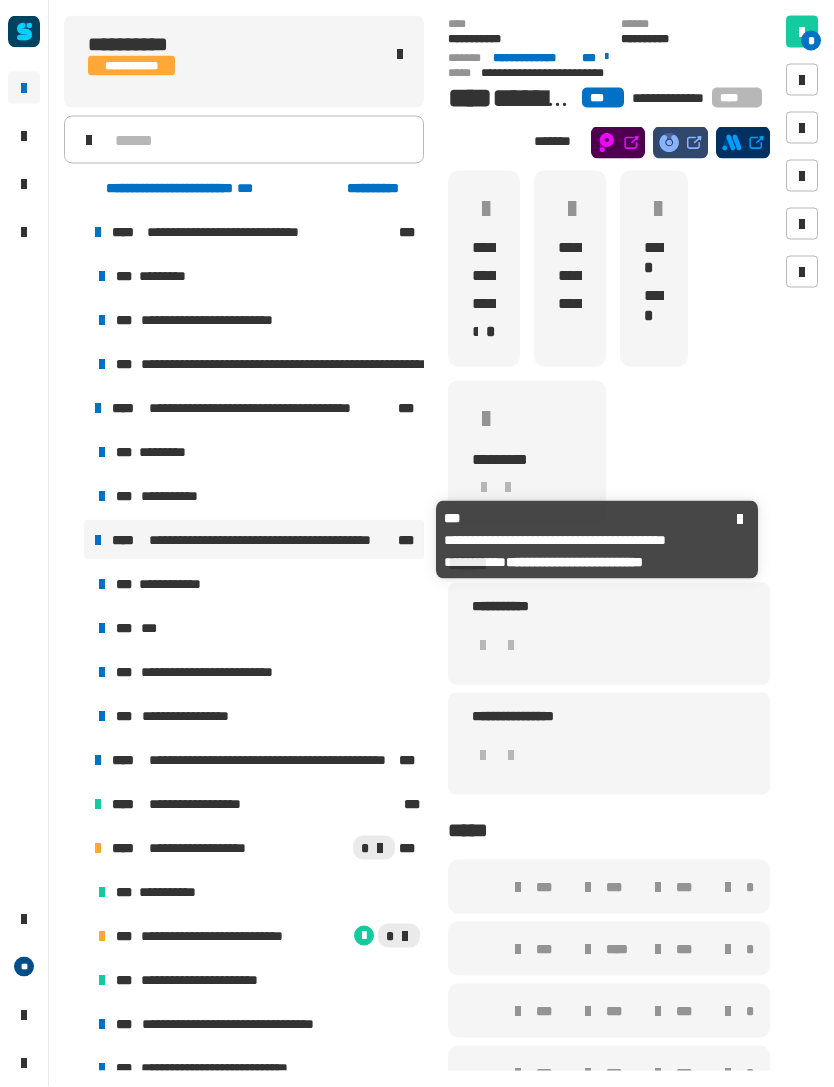 click on "**********" 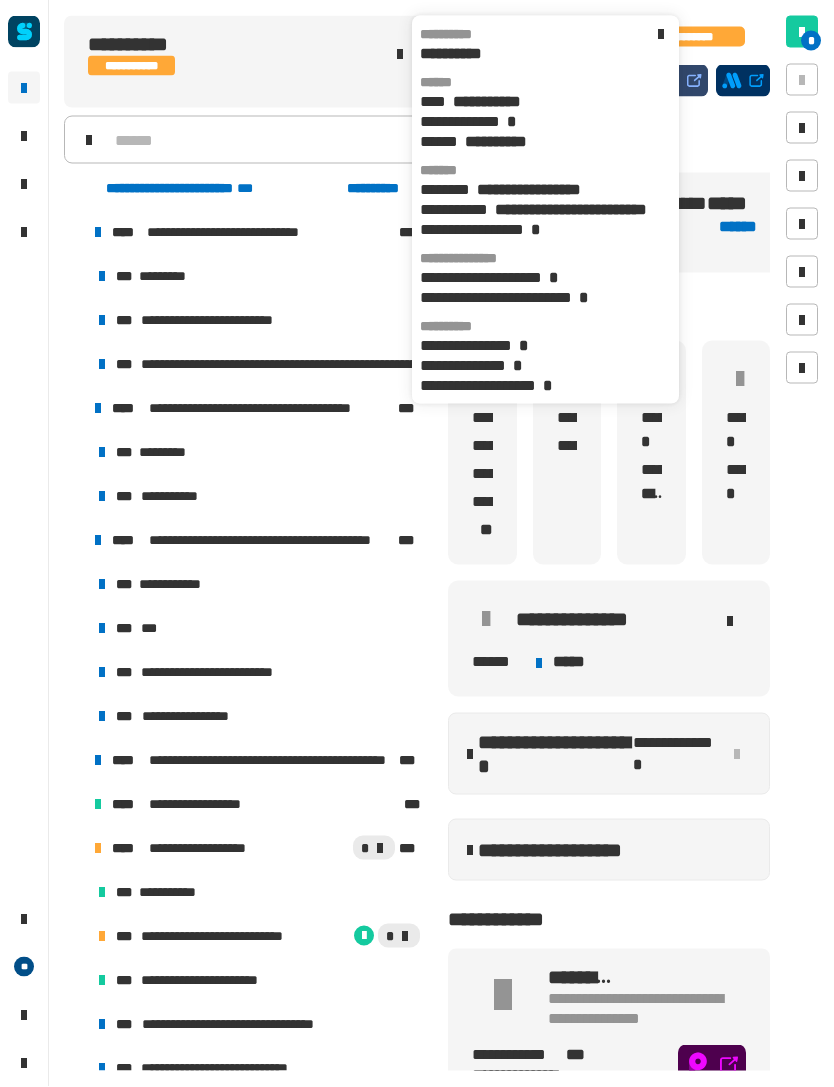 click 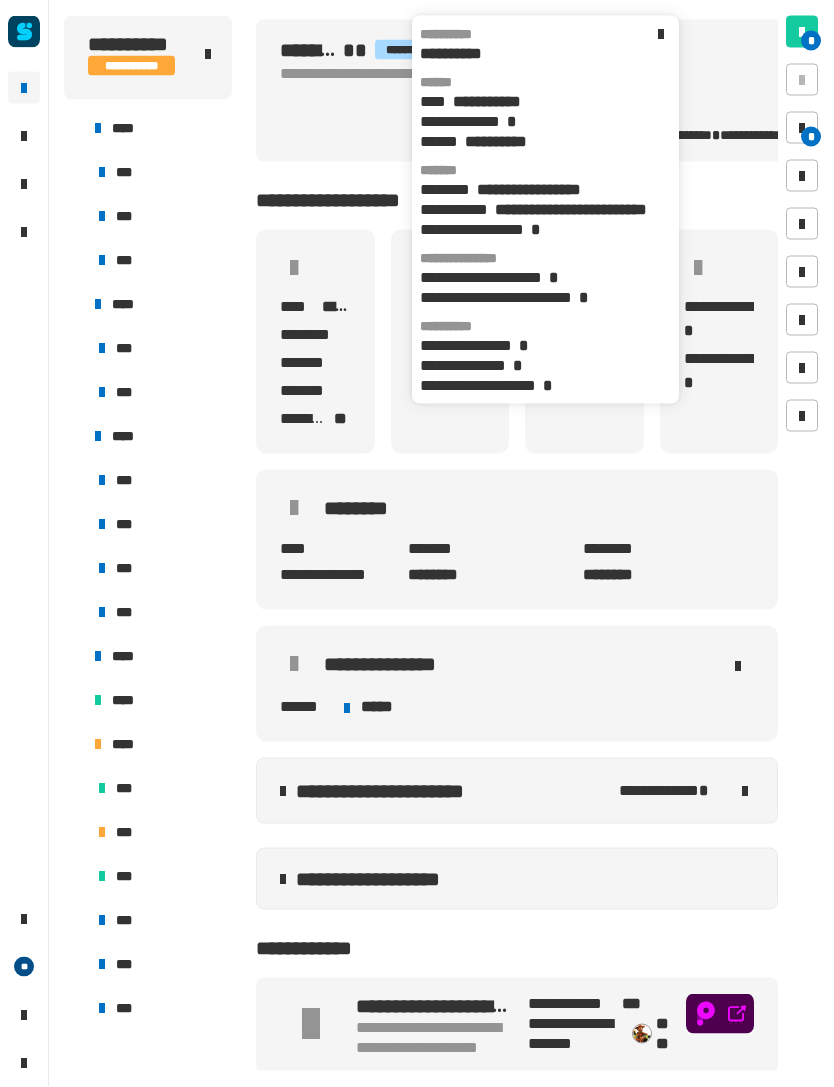 scroll, scrollTop: 152, scrollLeft: 0, axis: vertical 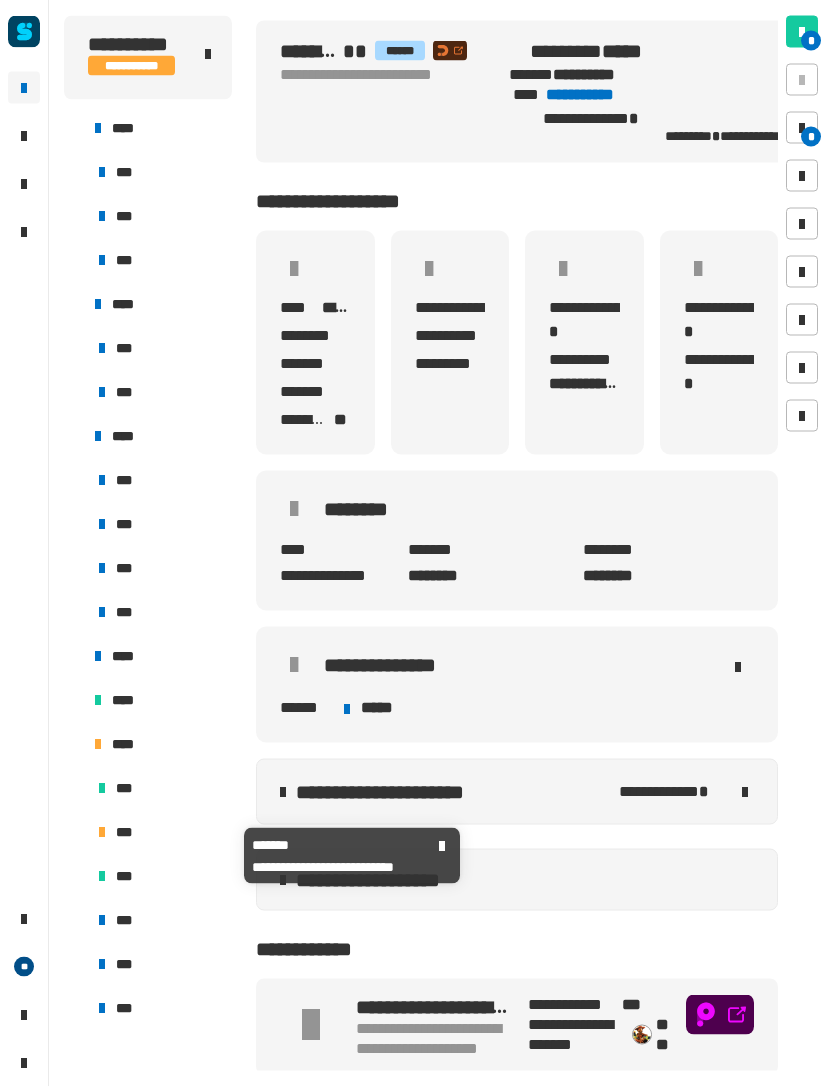 click on "***" at bounding box center (160, 832) 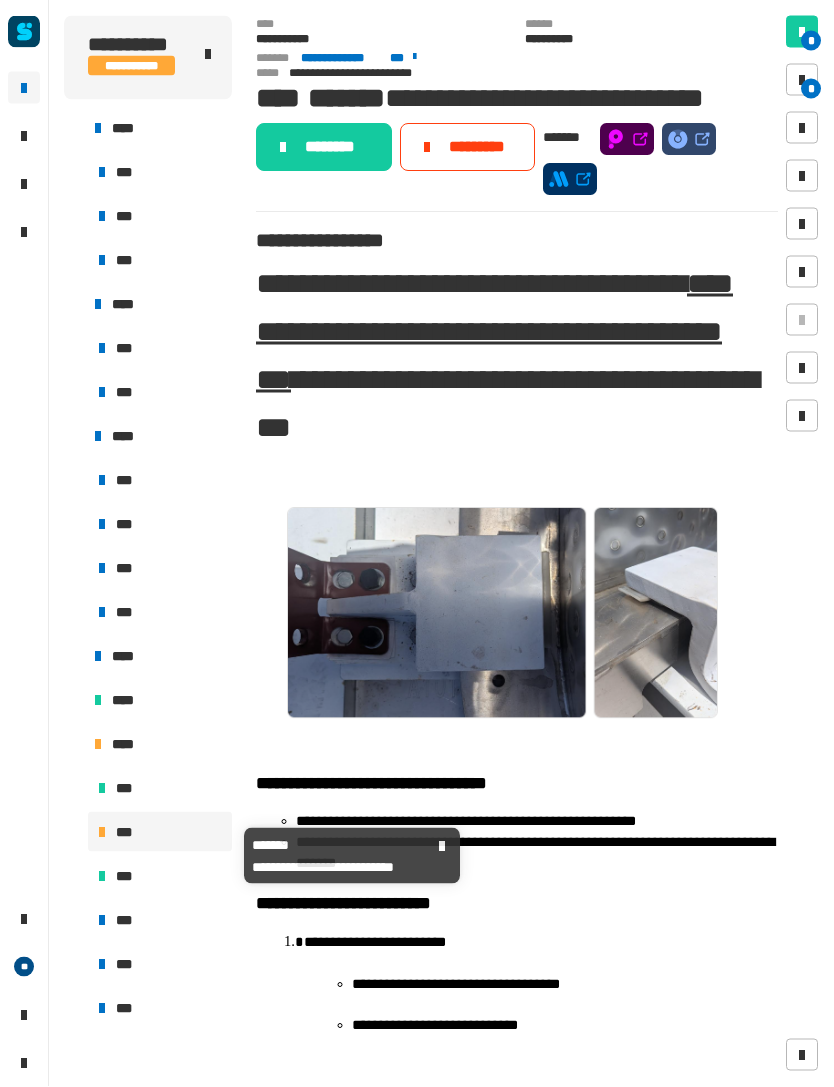 scroll, scrollTop: 0, scrollLeft: 0, axis: both 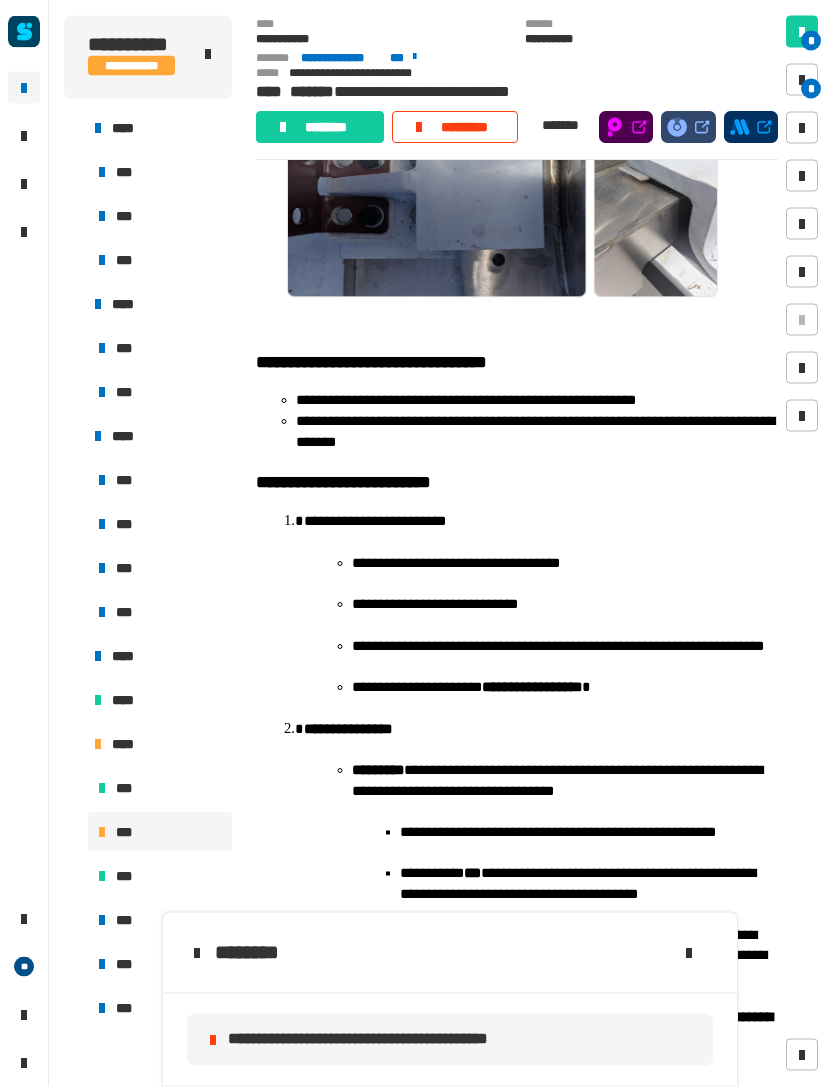 click at bounding box center [802, 80] 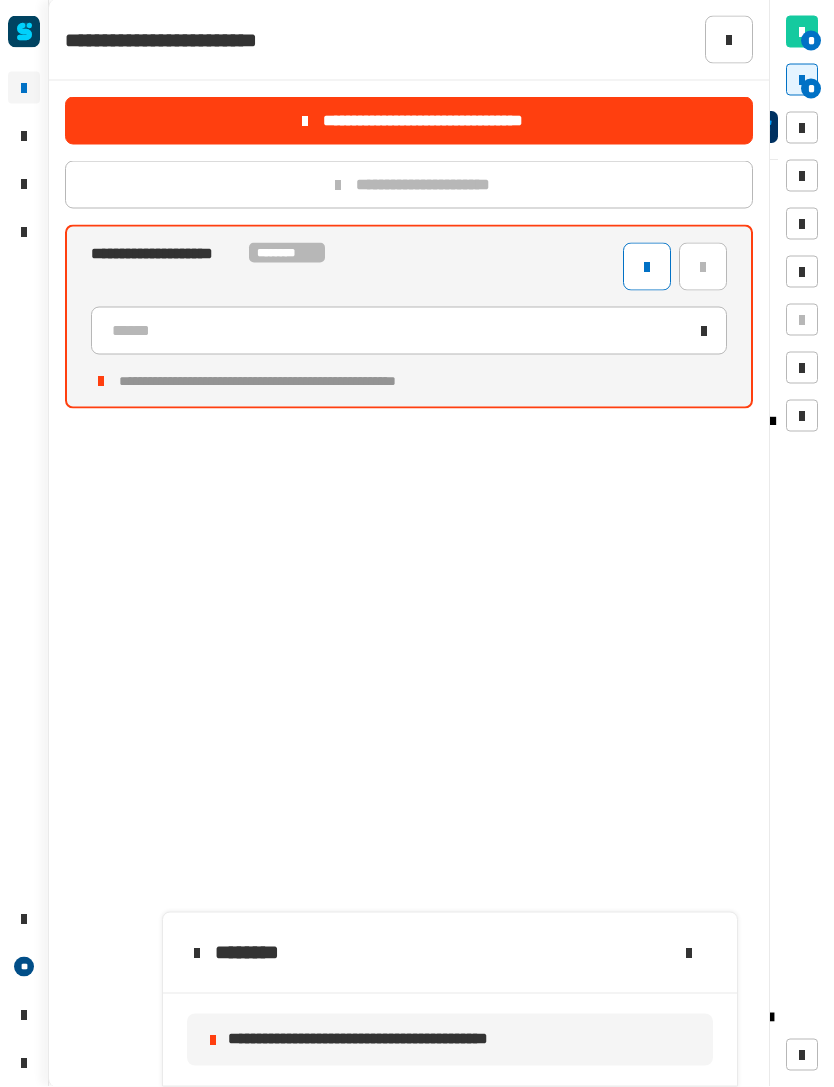 click on "******" 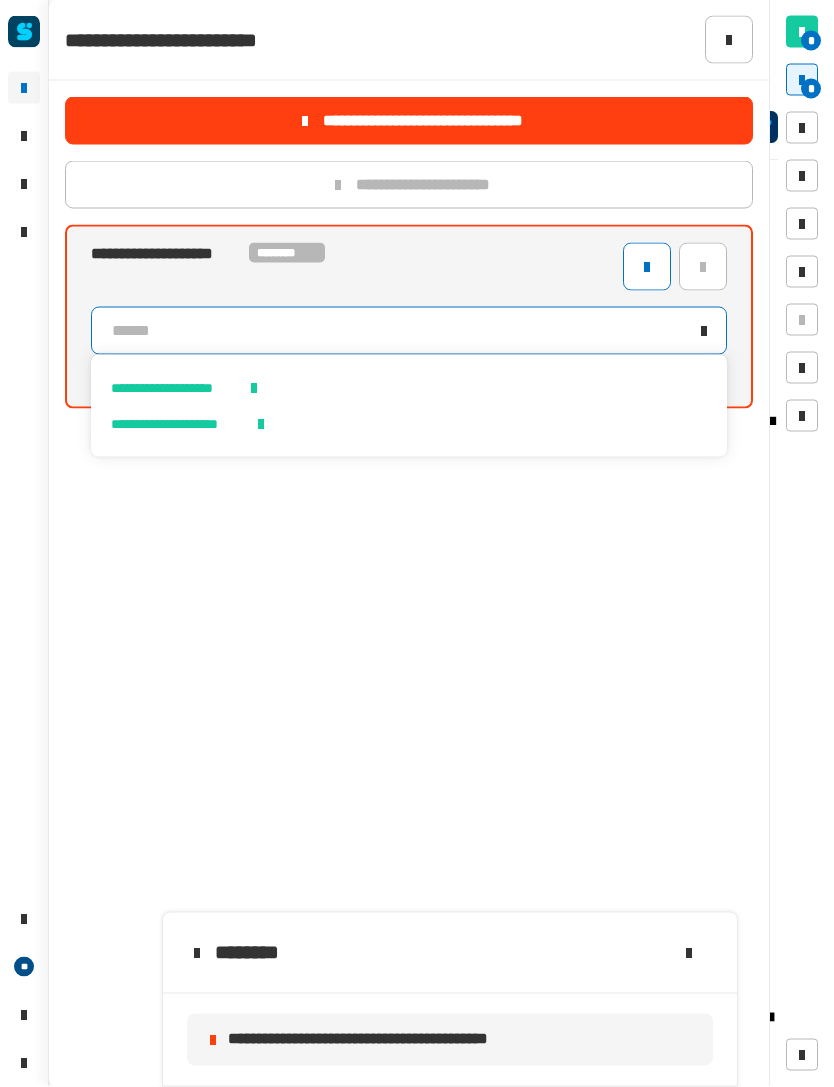 click on "**********" at bounding box center (175, 388) 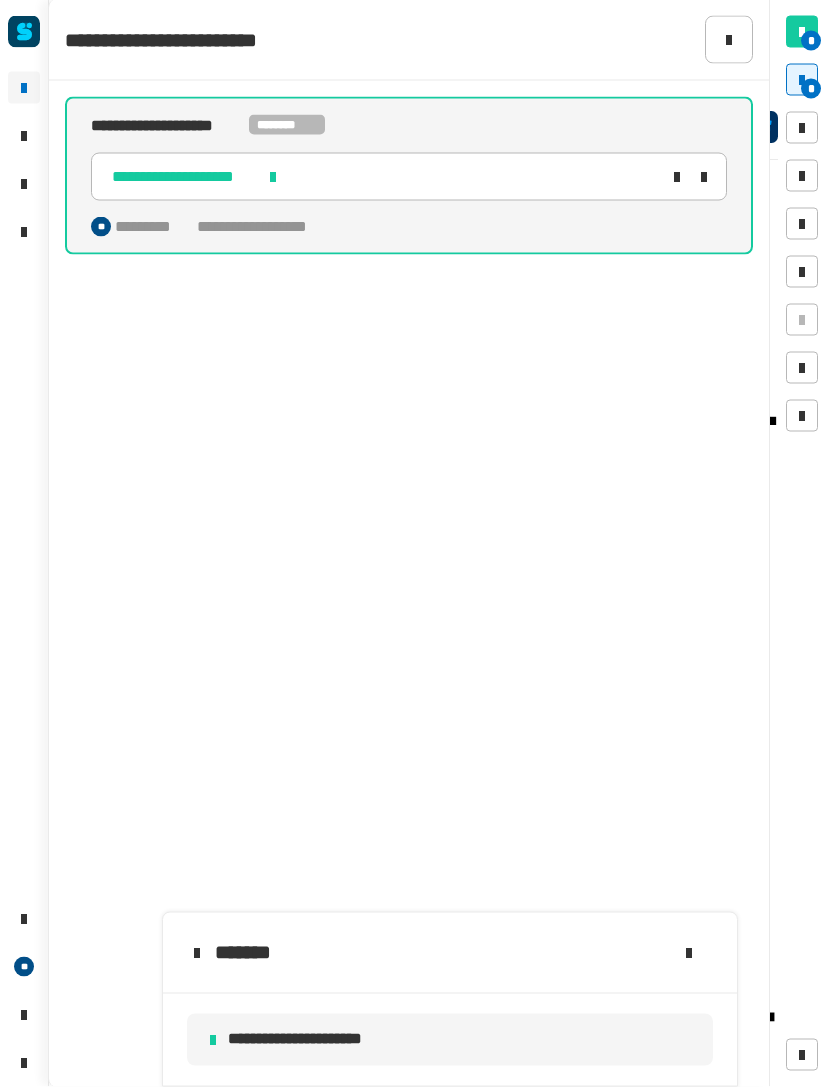 click 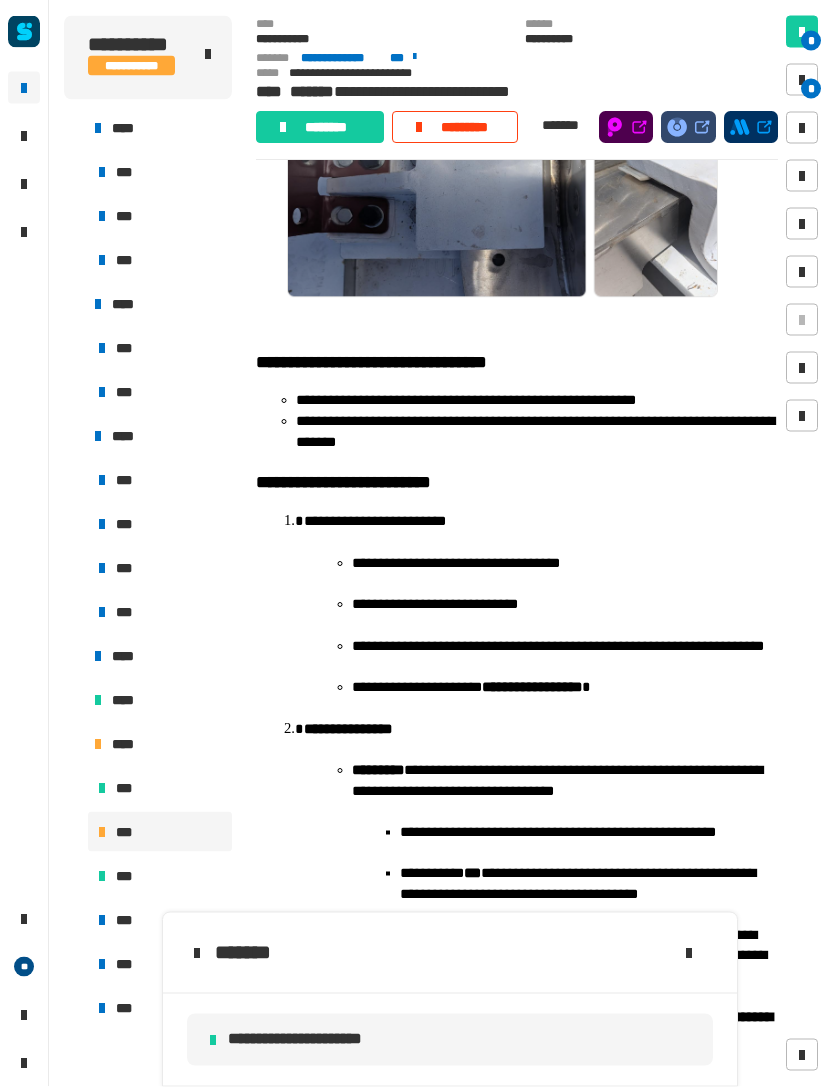 click on "********" 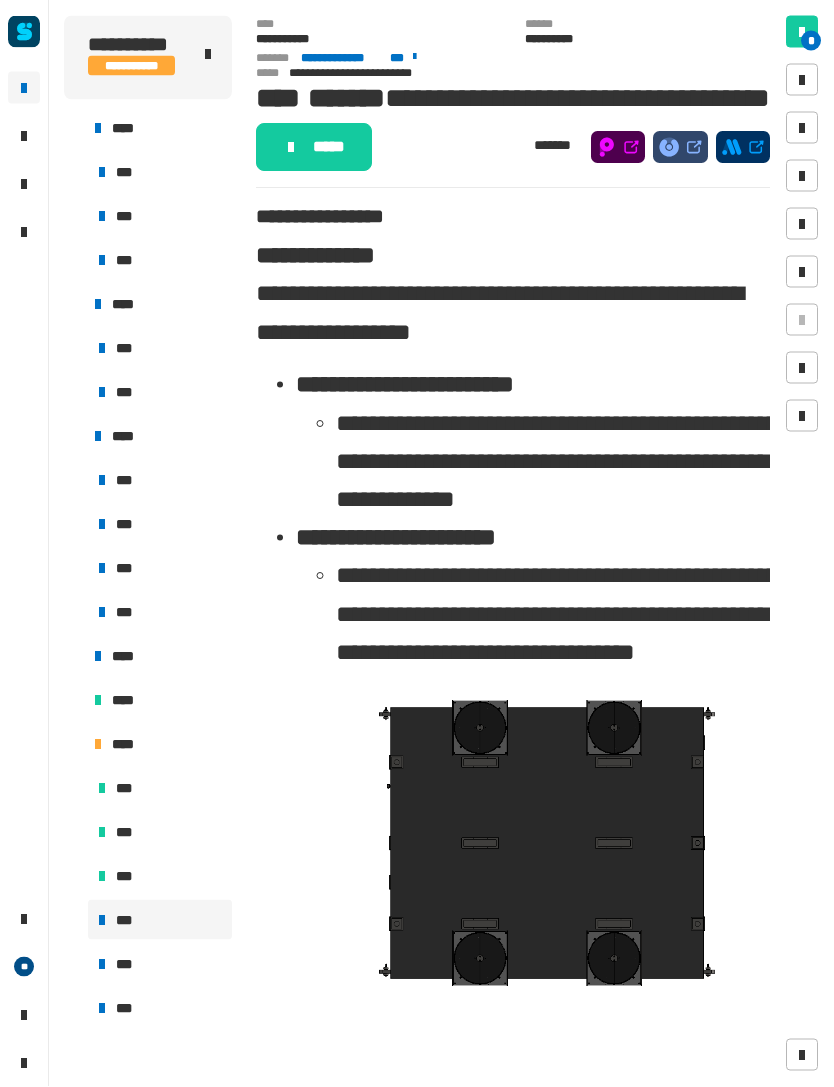 scroll, scrollTop: 37, scrollLeft: 0, axis: vertical 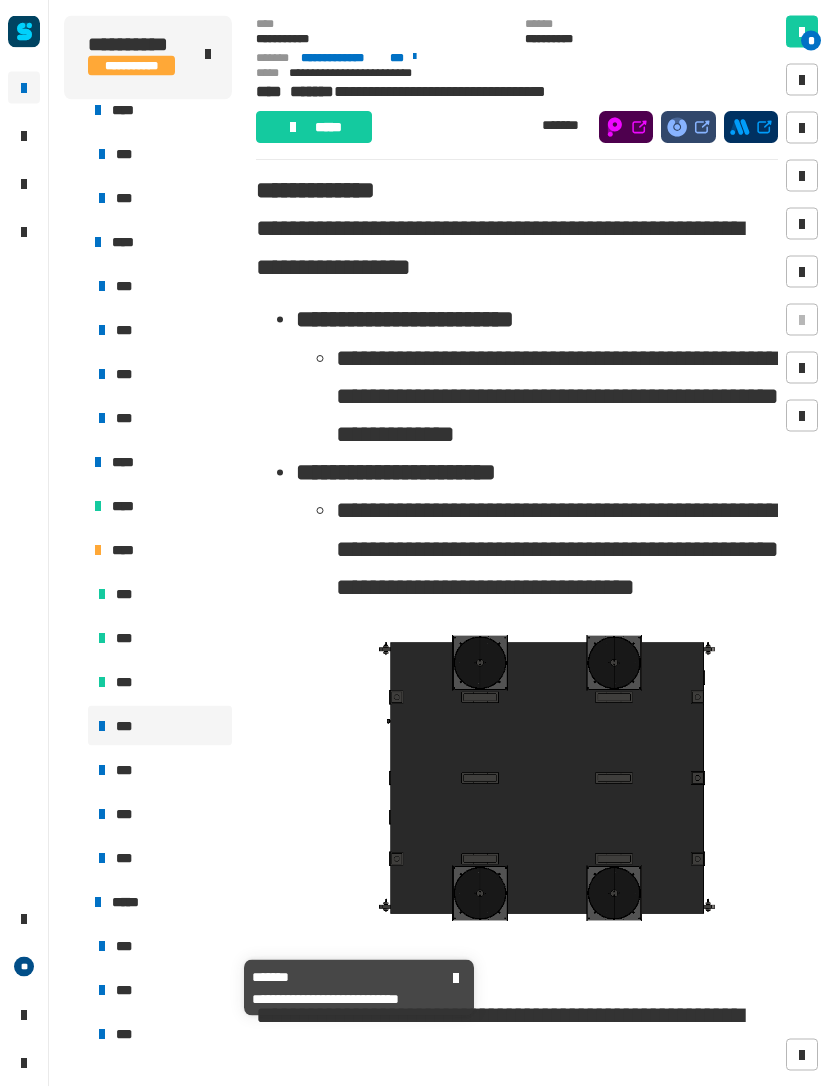 click on "***" at bounding box center [160, 770] 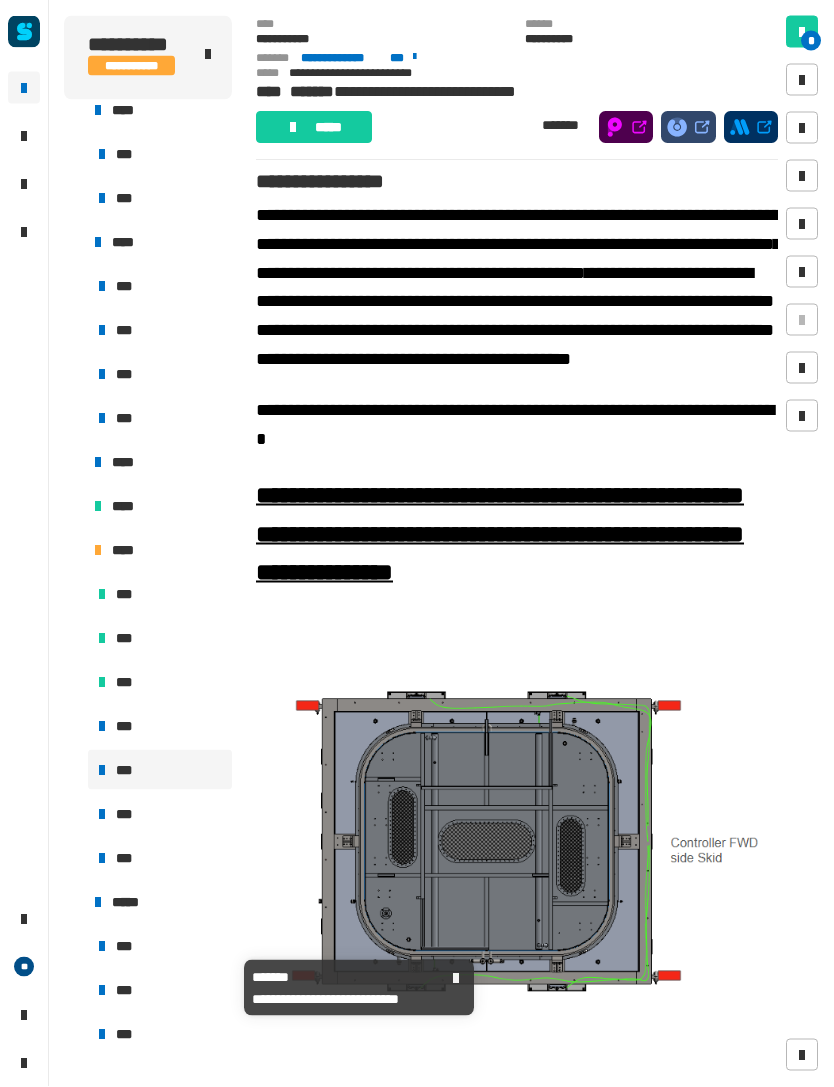 scroll, scrollTop: 8, scrollLeft: 0, axis: vertical 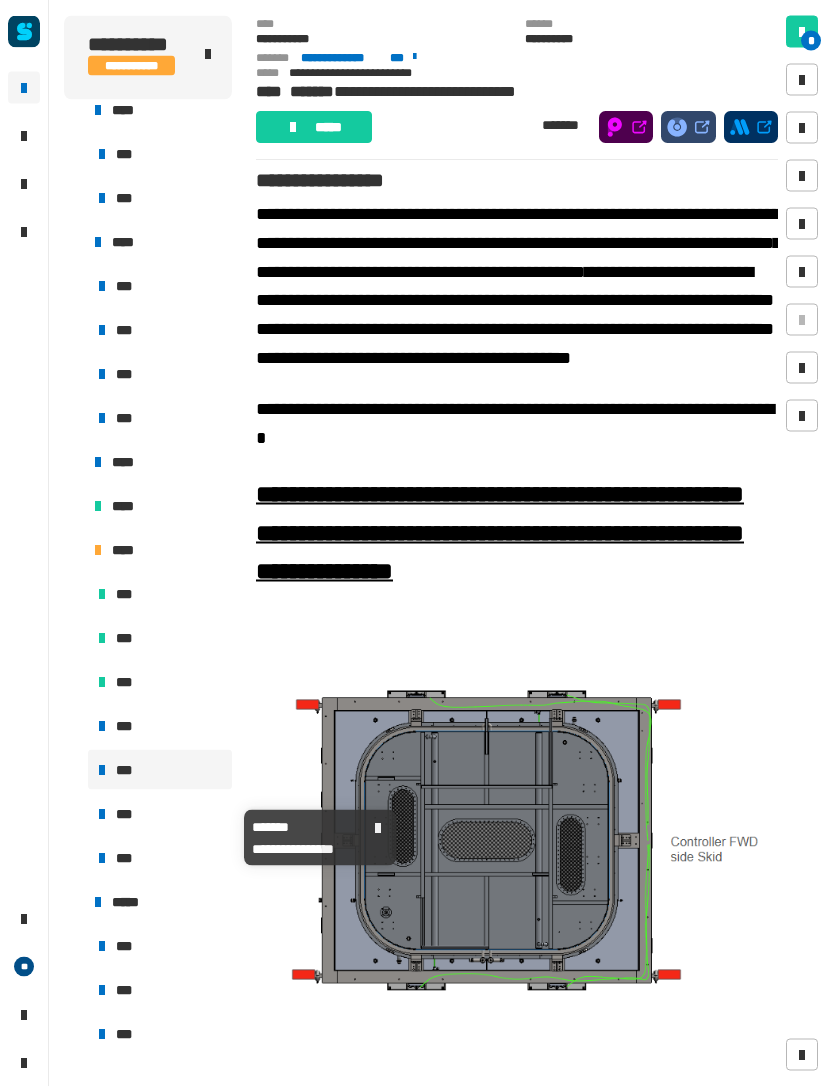 click on "***" at bounding box center (160, 814) 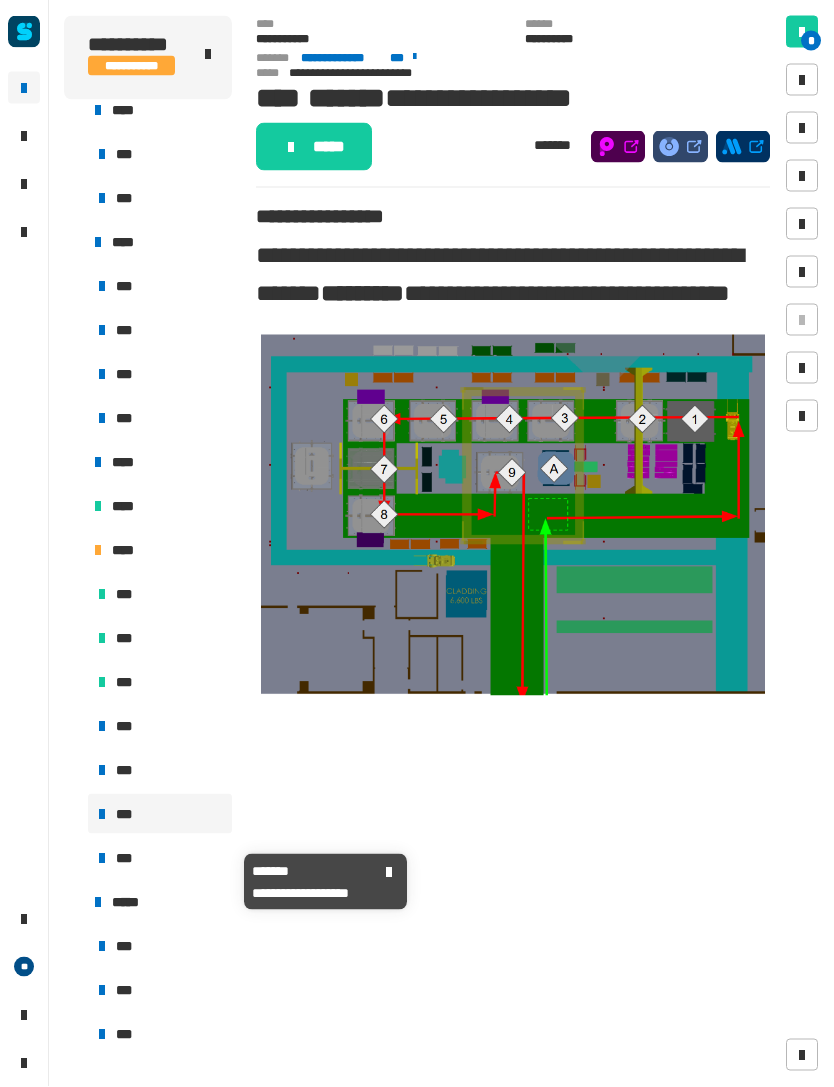click on "***" at bounding box center (160, 858) 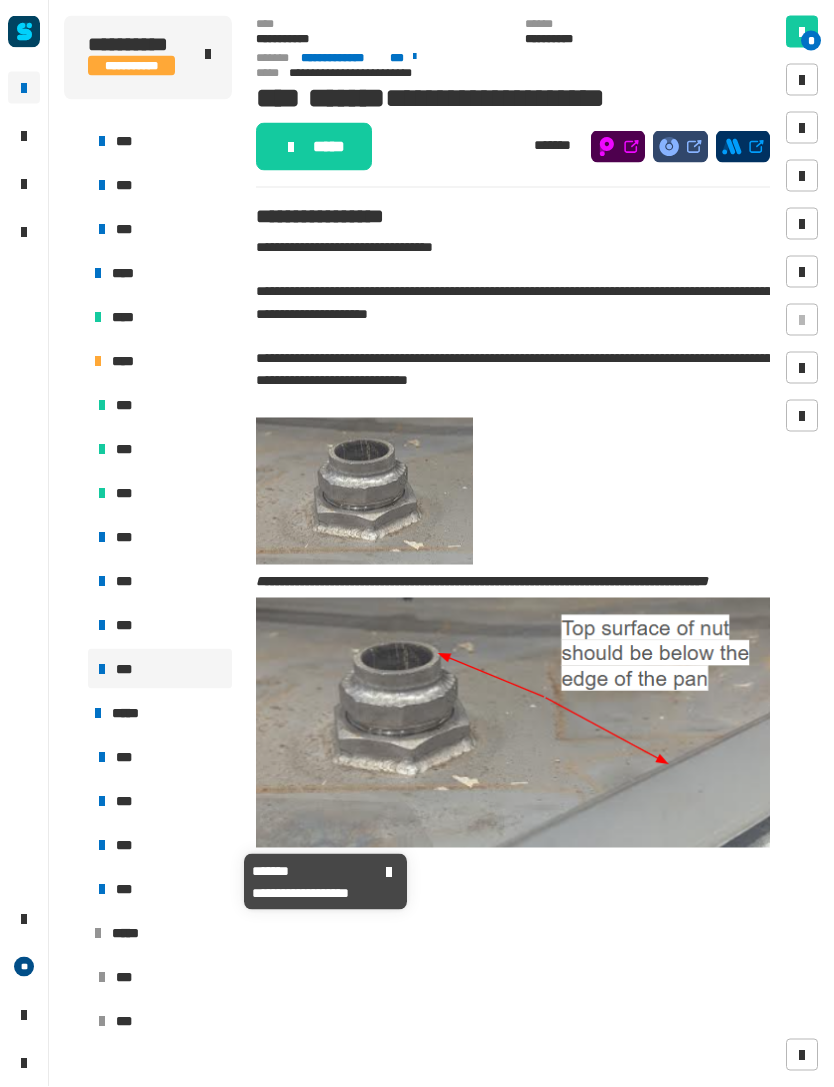 scroll, scrollTop: 381, scrollLeft: 0, axis: vertical 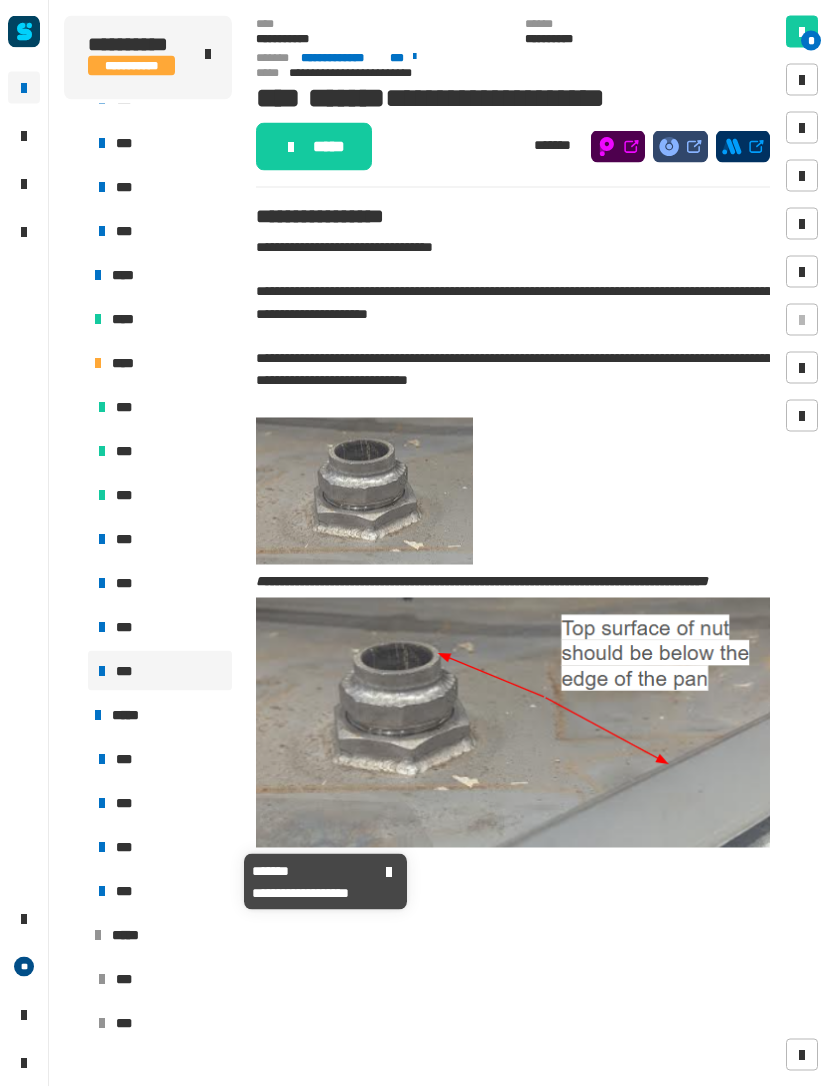 click on "*****" at bounding box center (158, 715) 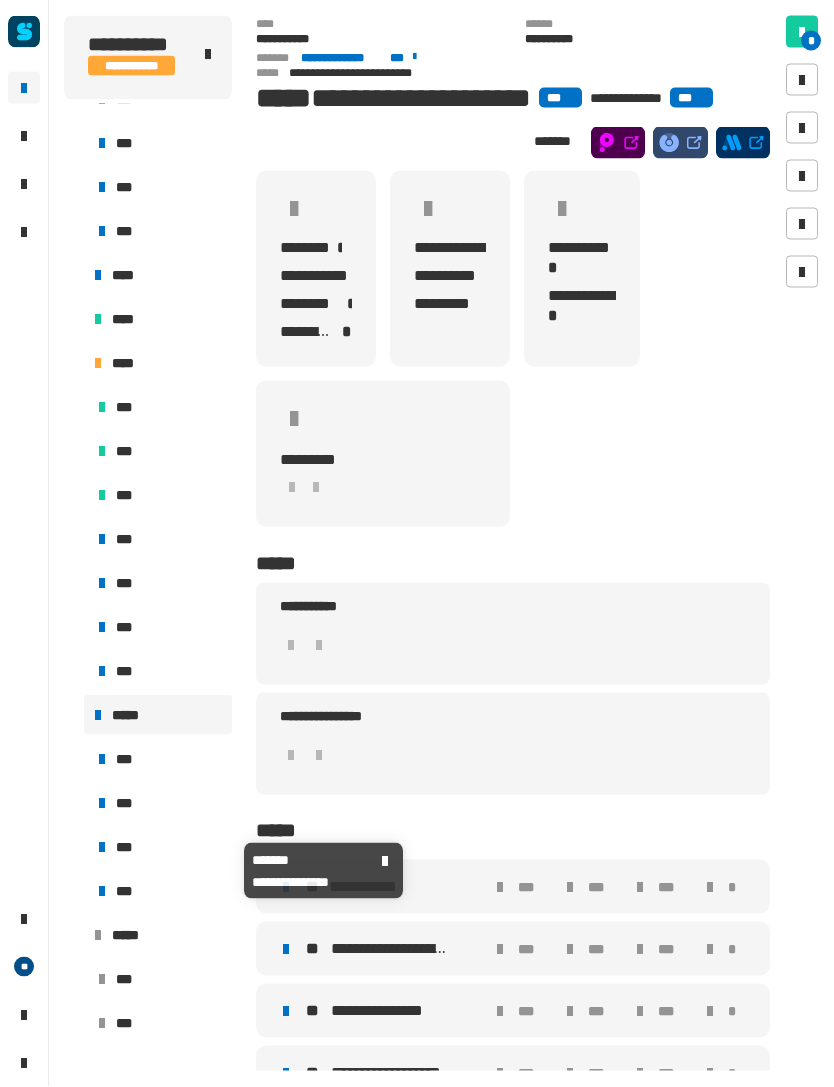 click on "***" at bounding box center (160, 847) 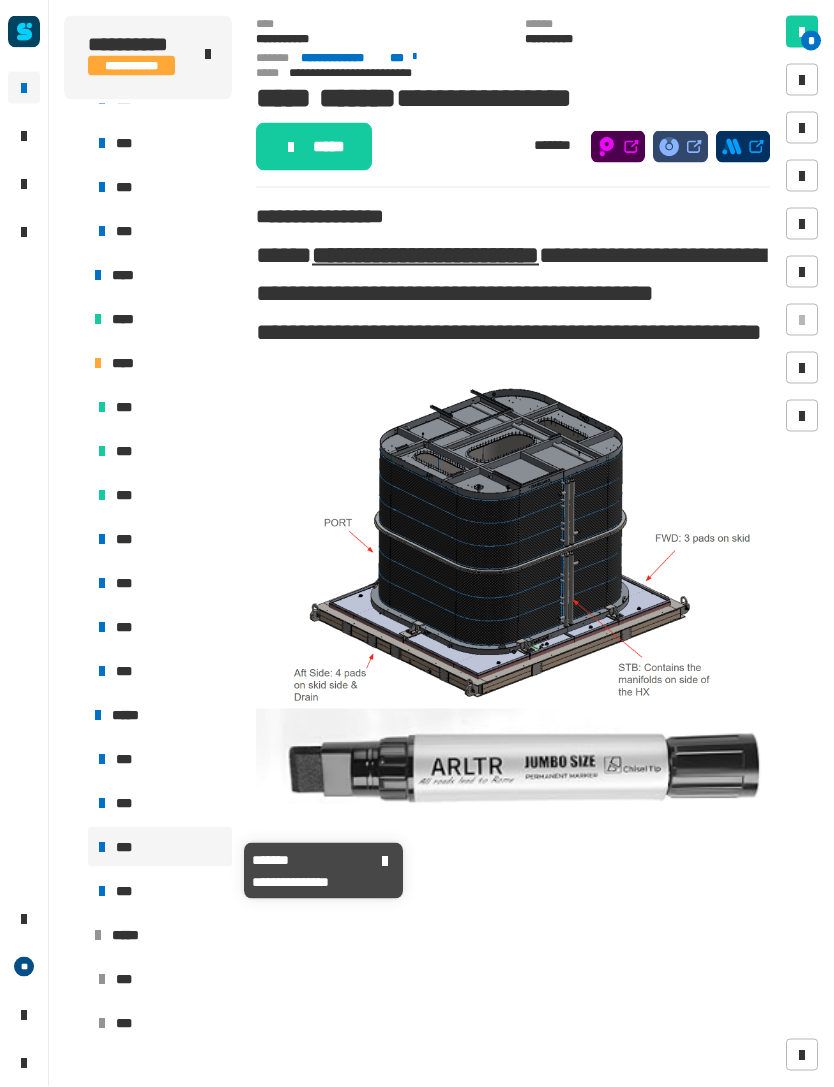click on "*****" 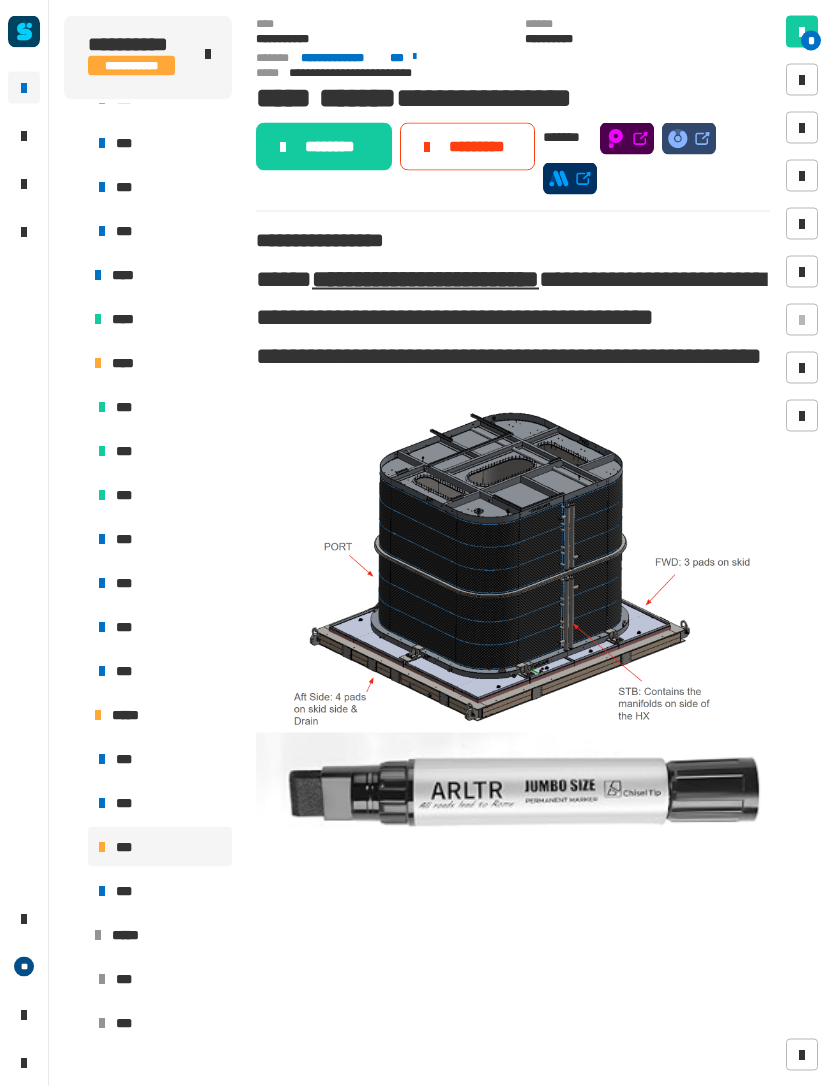 click on "********" 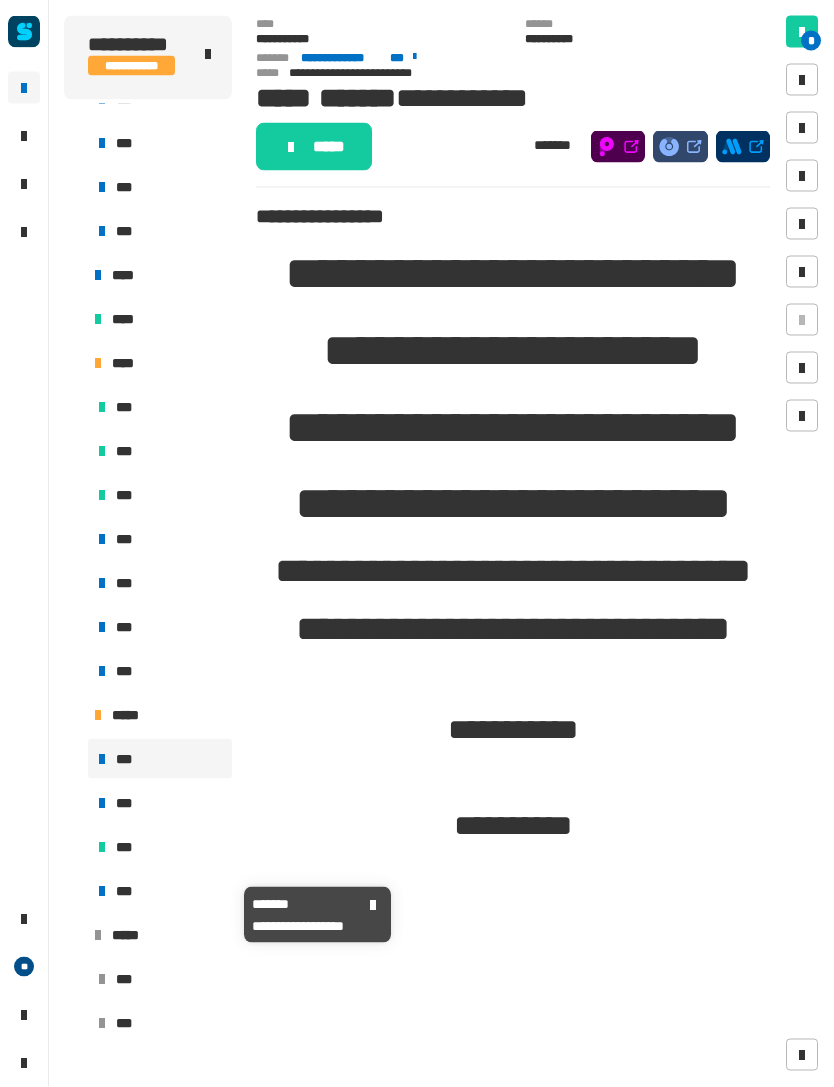 click on "***" at bounding box center [127, 891] 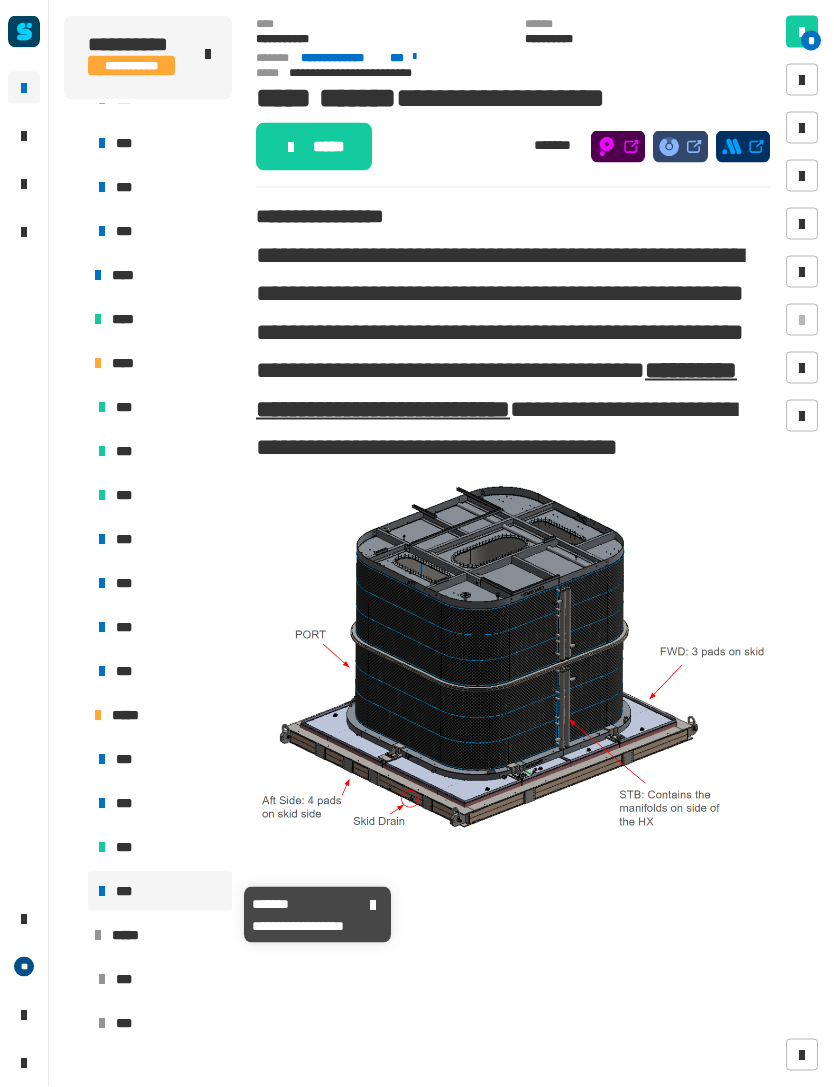 click on "*****" 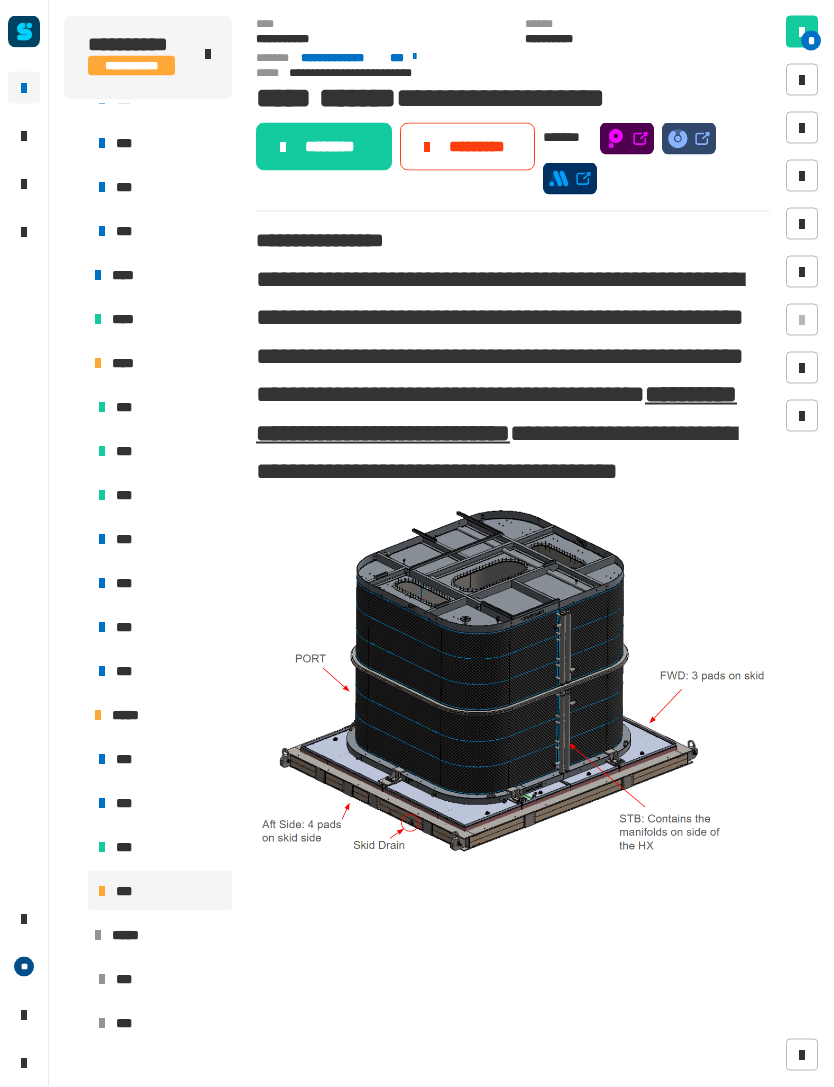 click on "********" 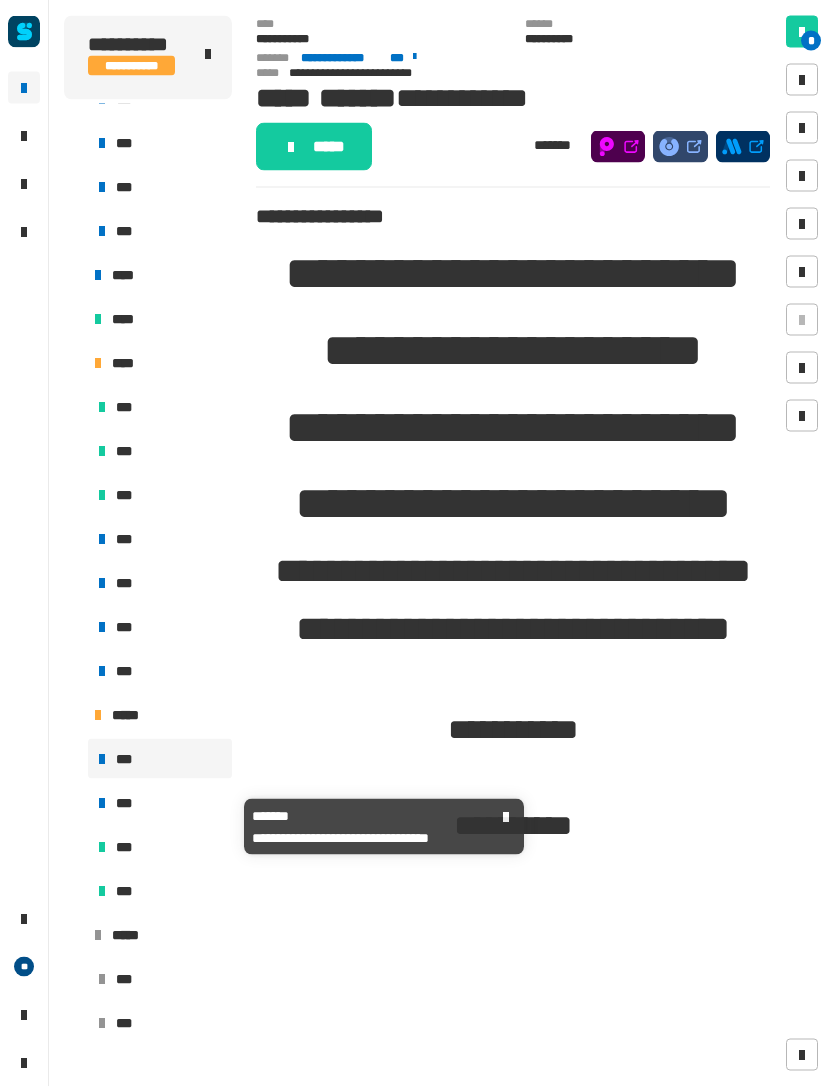 click on "***" at bounding box center (160, 803) 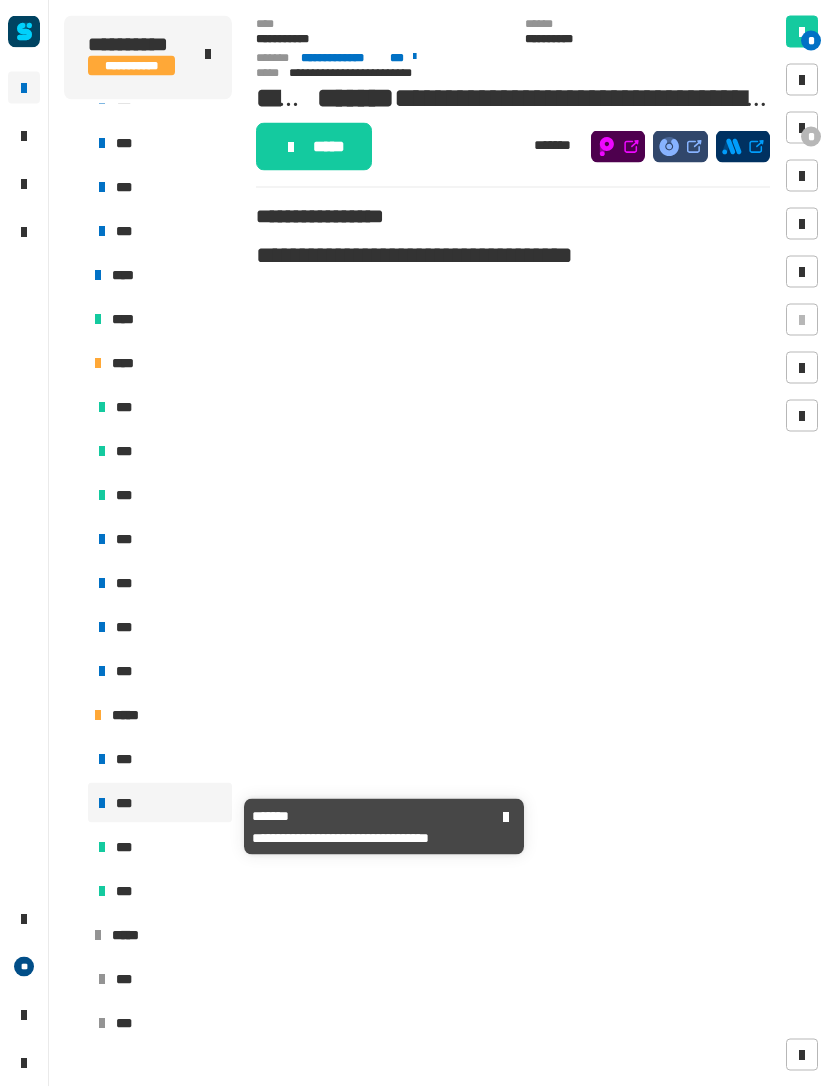 click at bounding box center [802, 128] 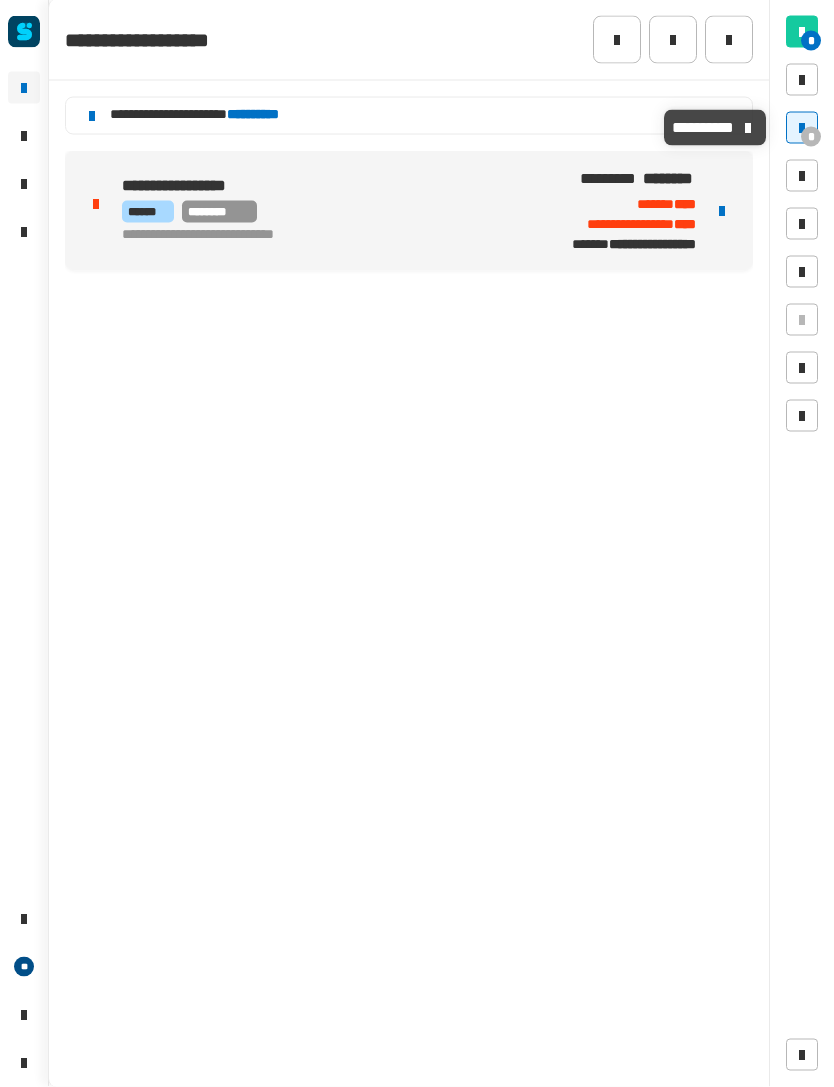 click 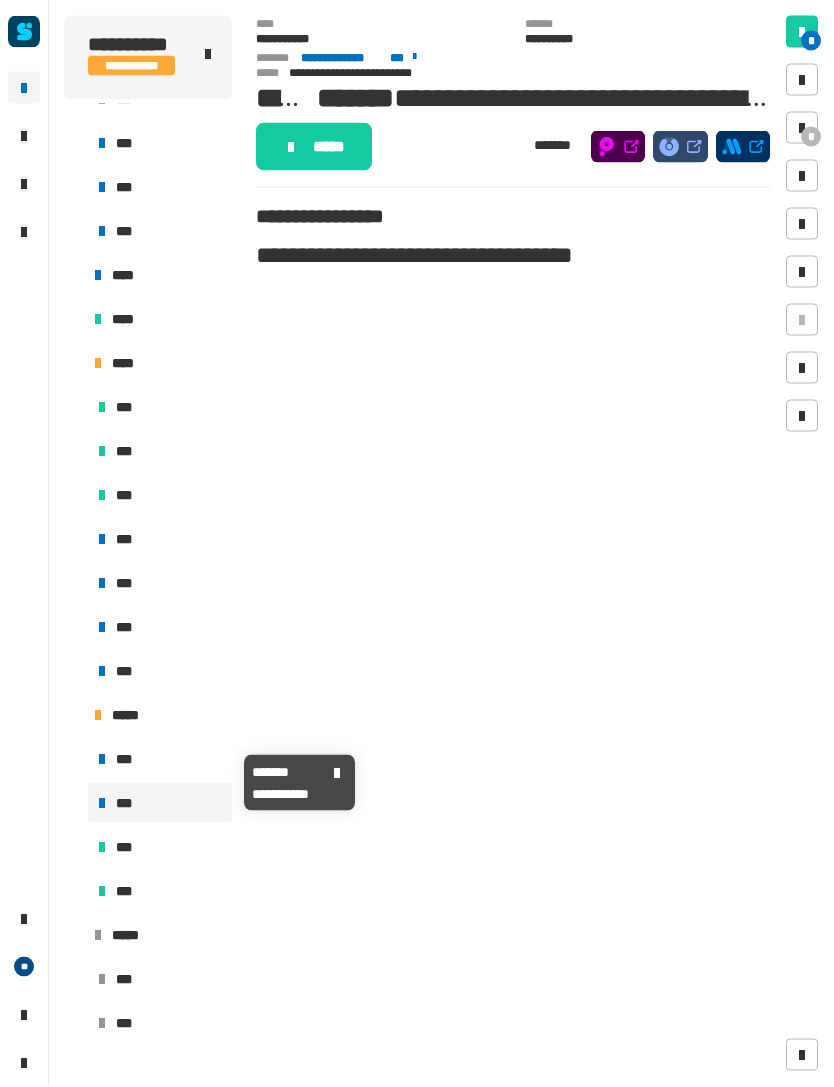 click on "***" at bounding box center [160, 759] 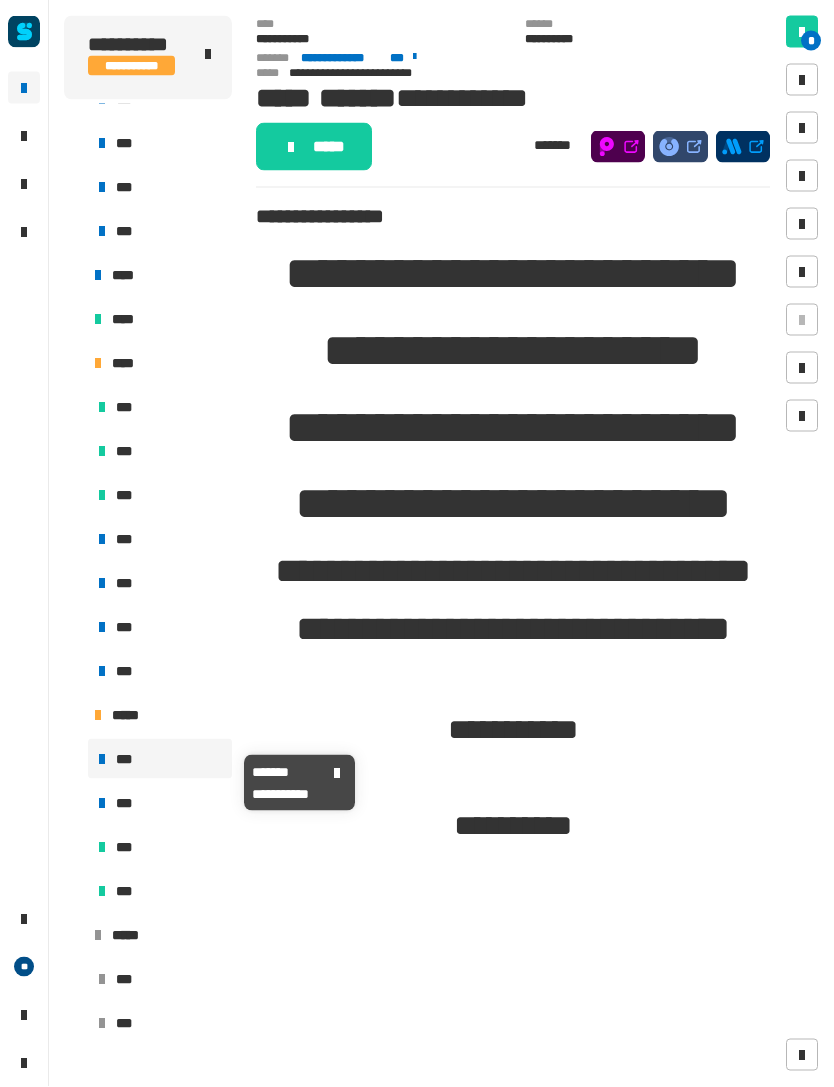 click on "*****" 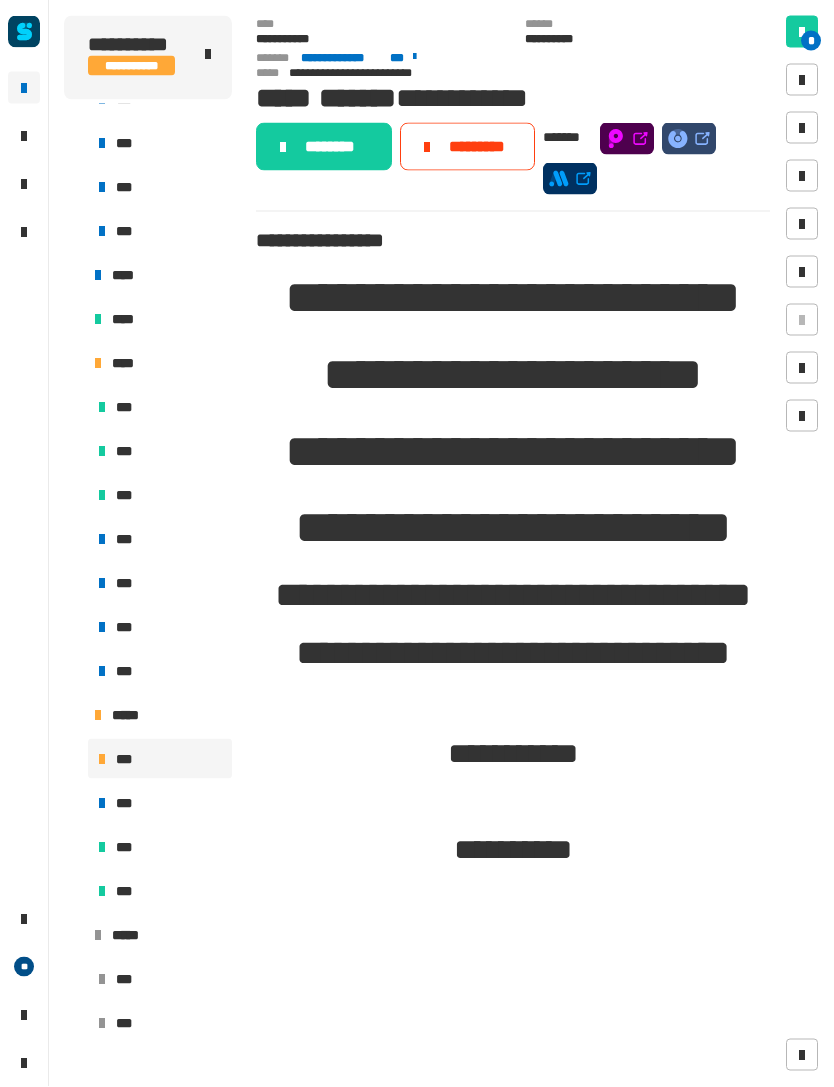 click on "********" 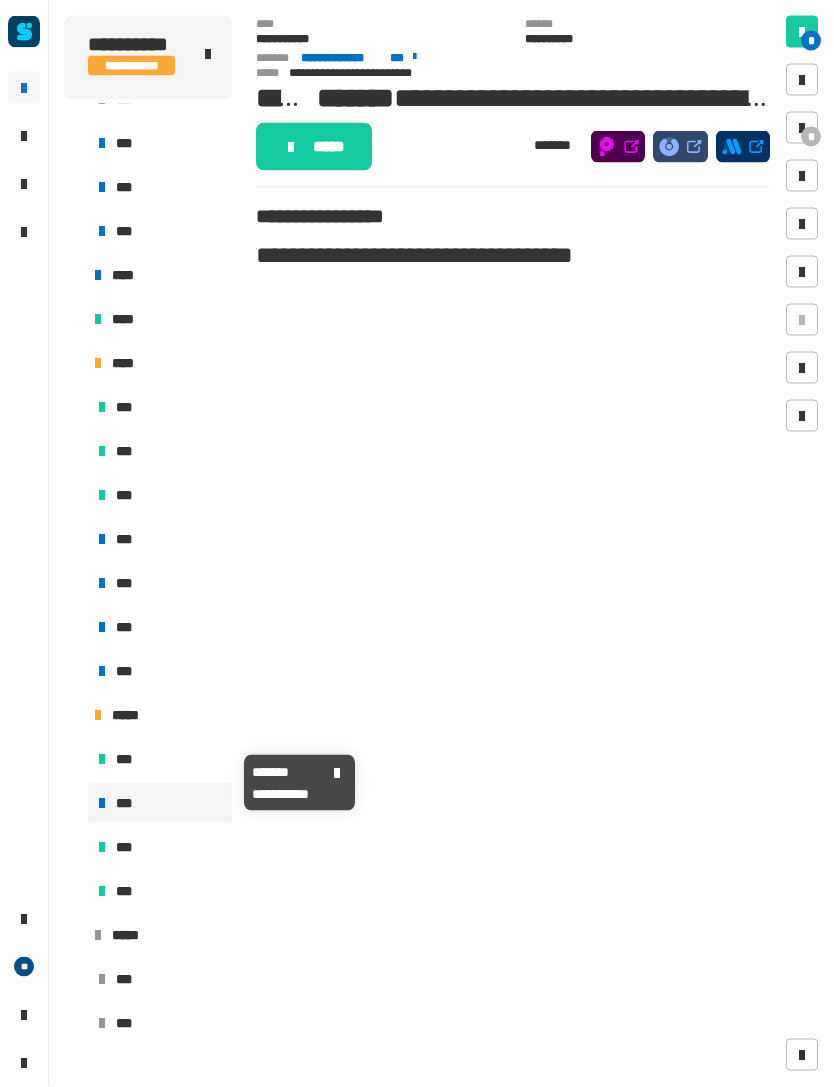 click on "***" at bounding box center (160, 759) 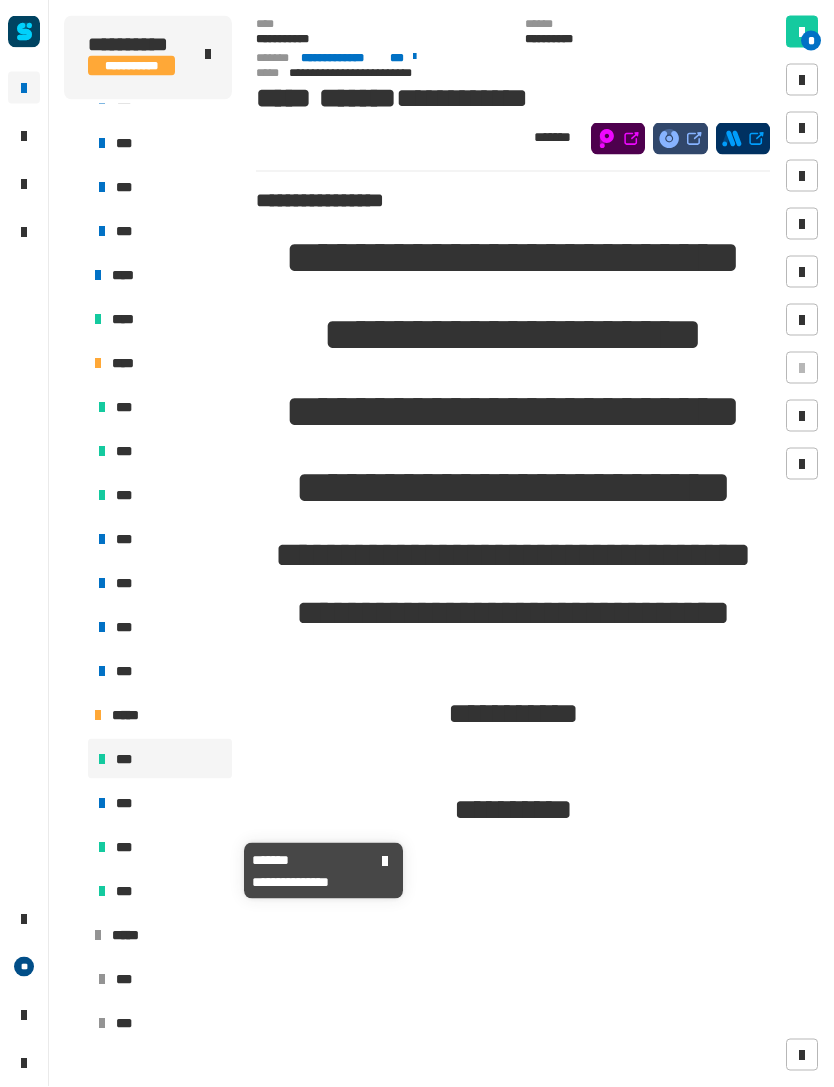 click on "***" at bounding box center (160, 847) 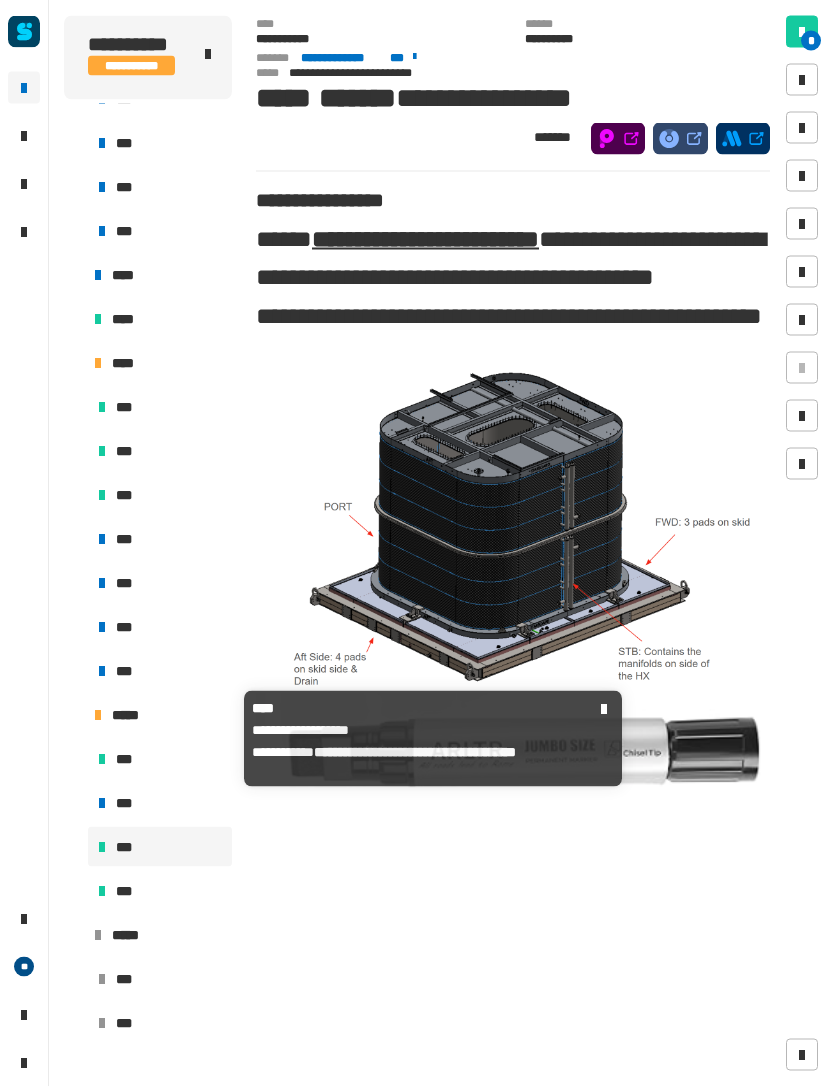 click on "*****" at bounding box center (158, 715) 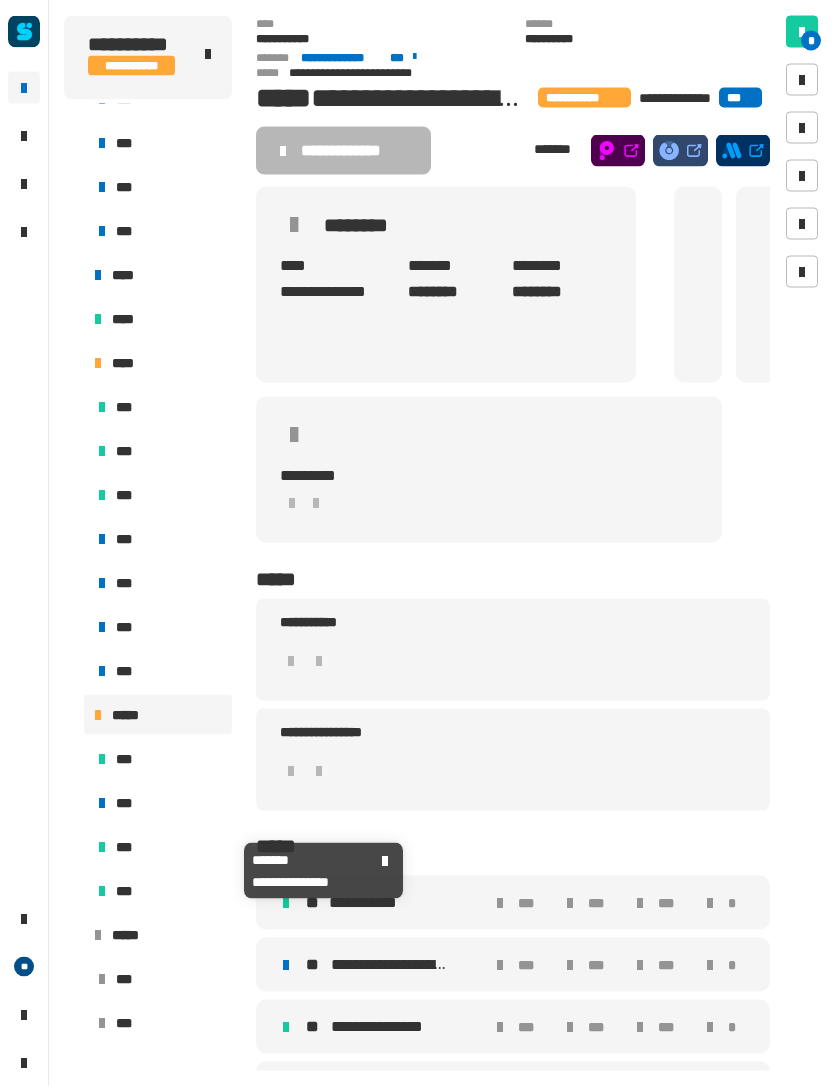 click on "***" at bounding box center [160, 847] 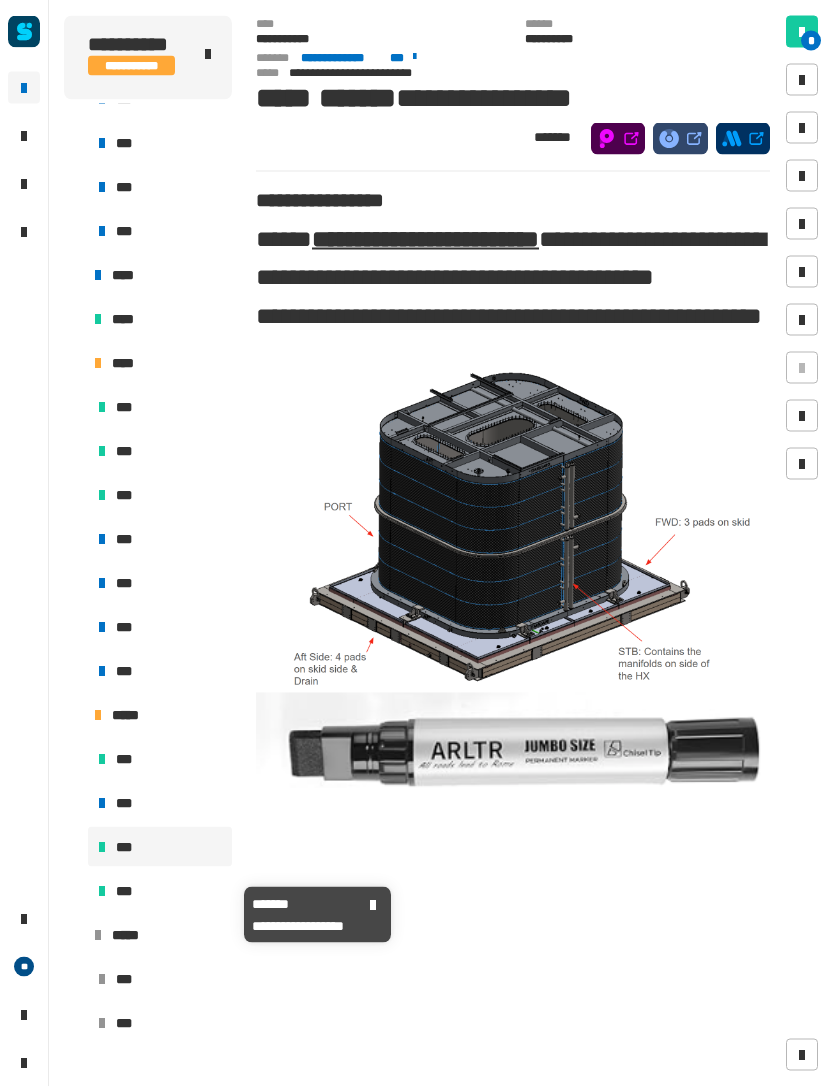 click on "***" at bounding box center [127, 891] 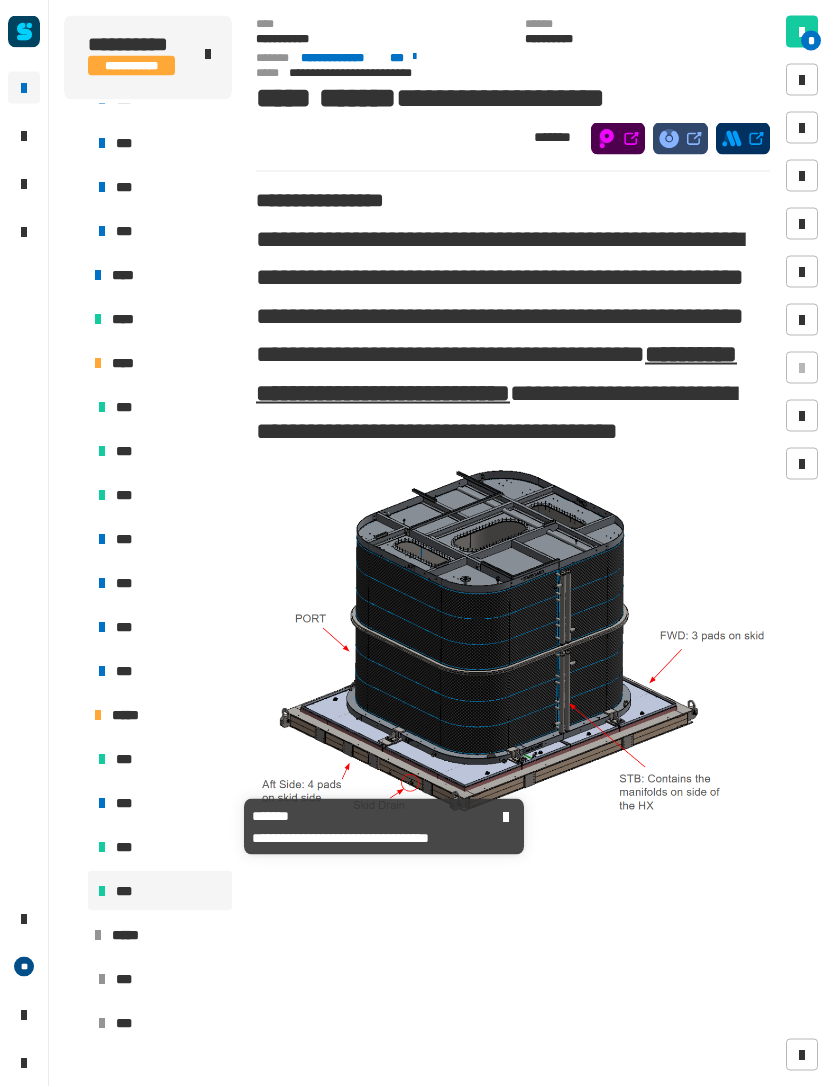click on "***" at bounding box center (126, 803) 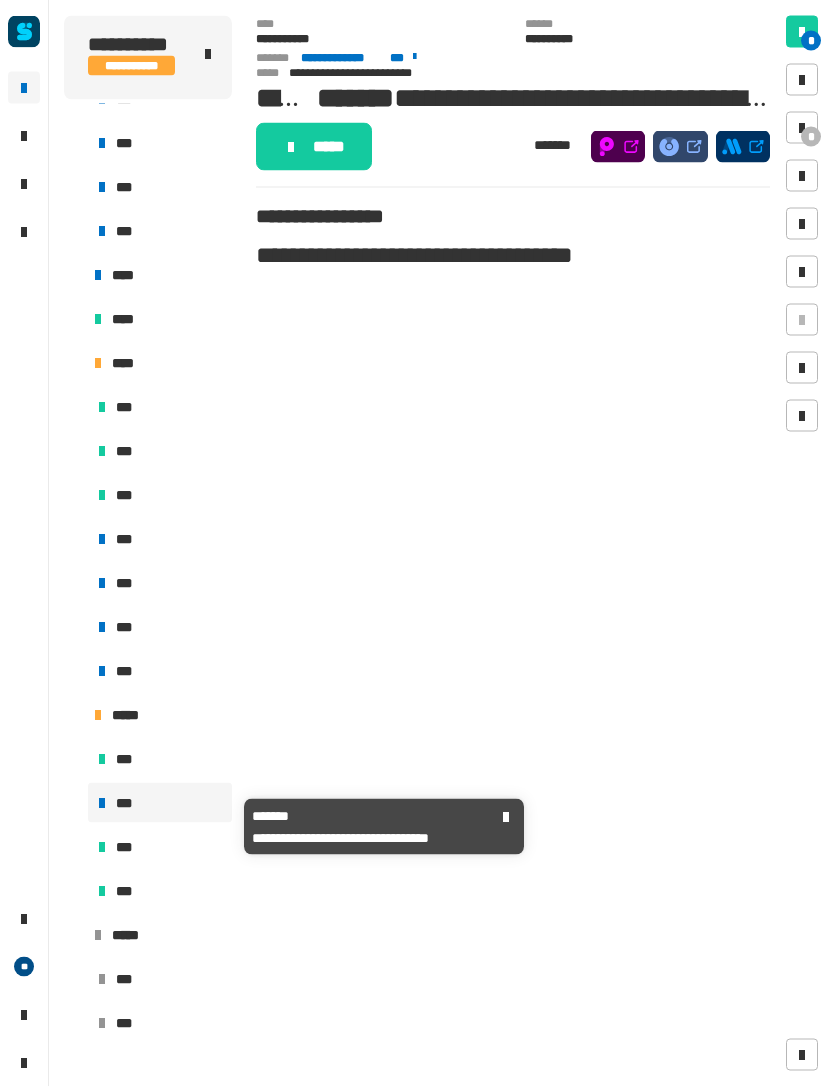 click on "**********" 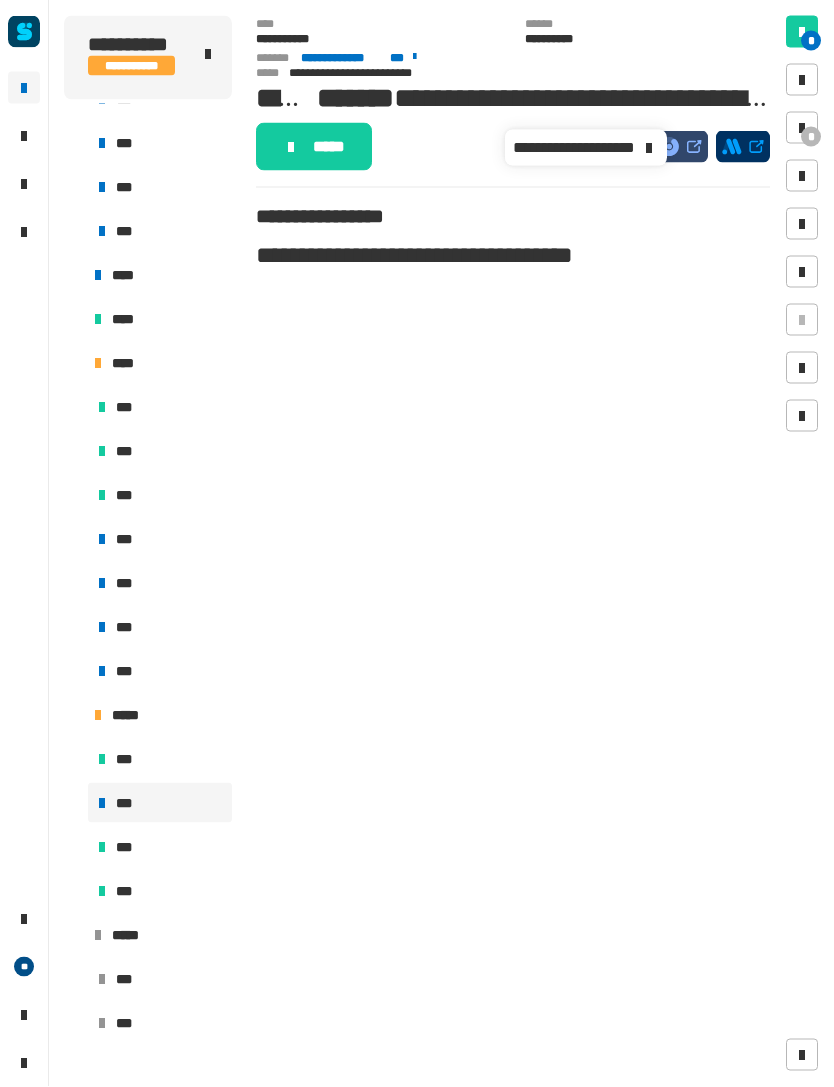 click on "**********" 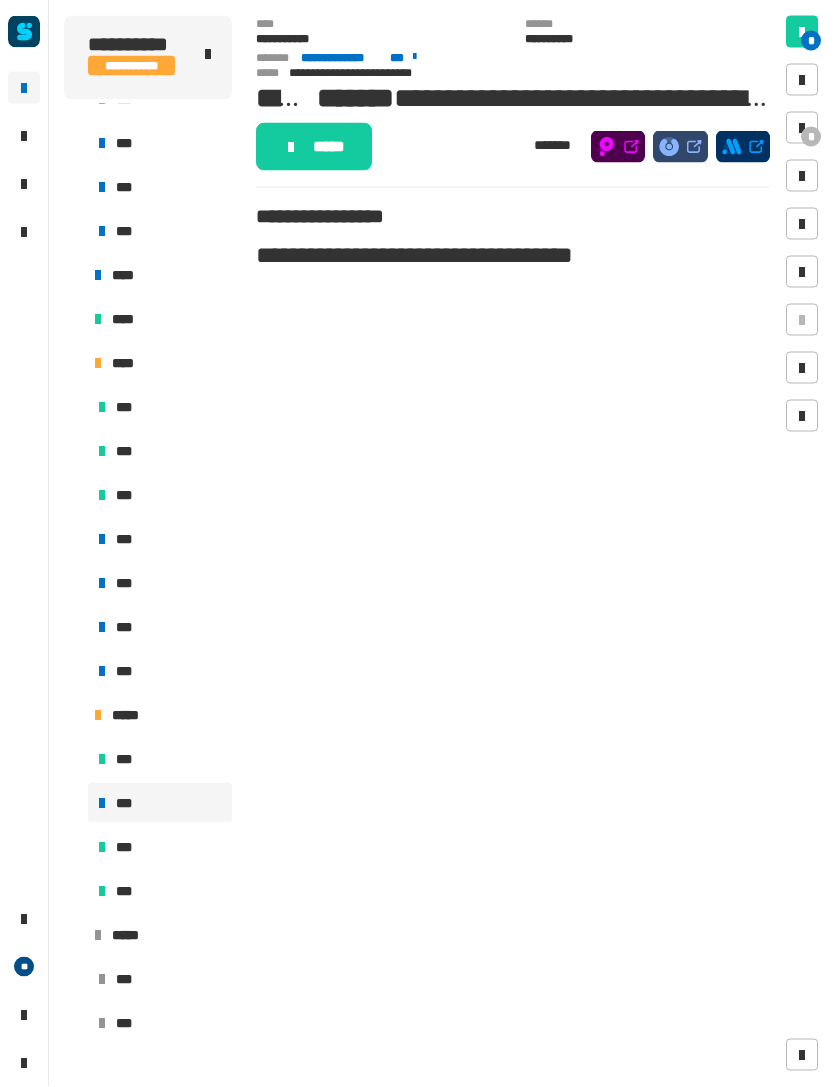 click at bounding box center (802, 128) 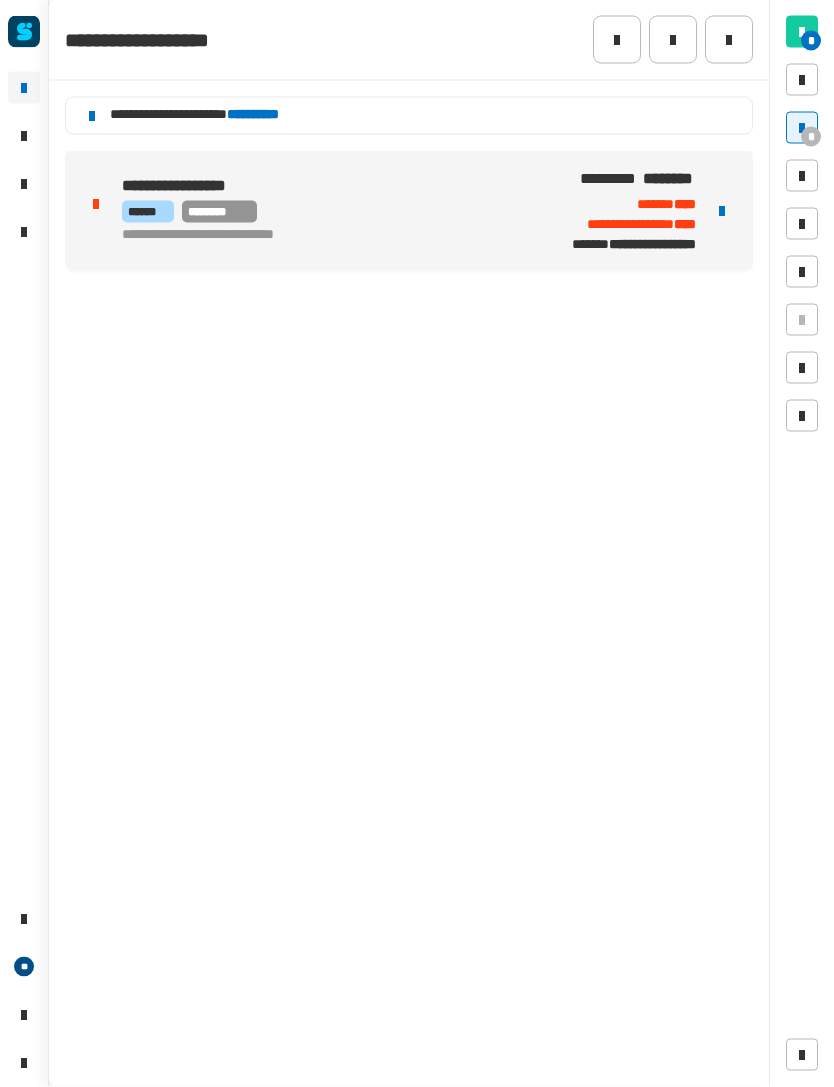 click on "**********" 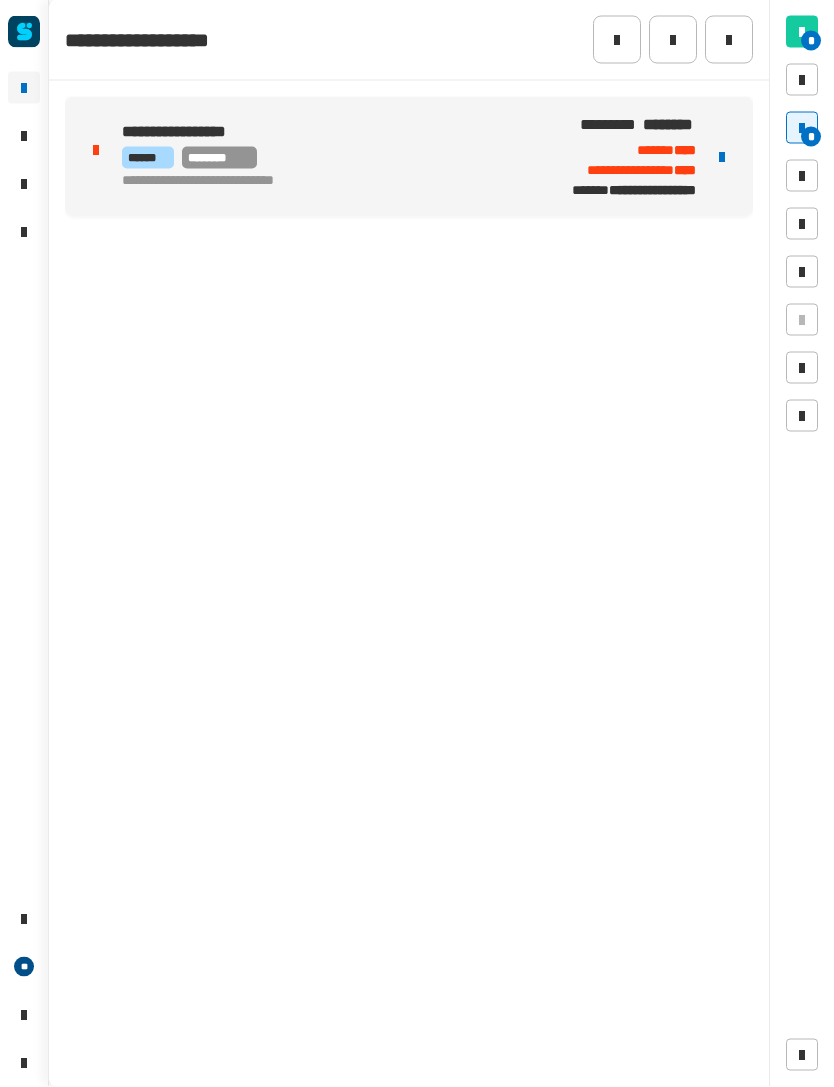 click on "**********" at bounding box center (615, 157) 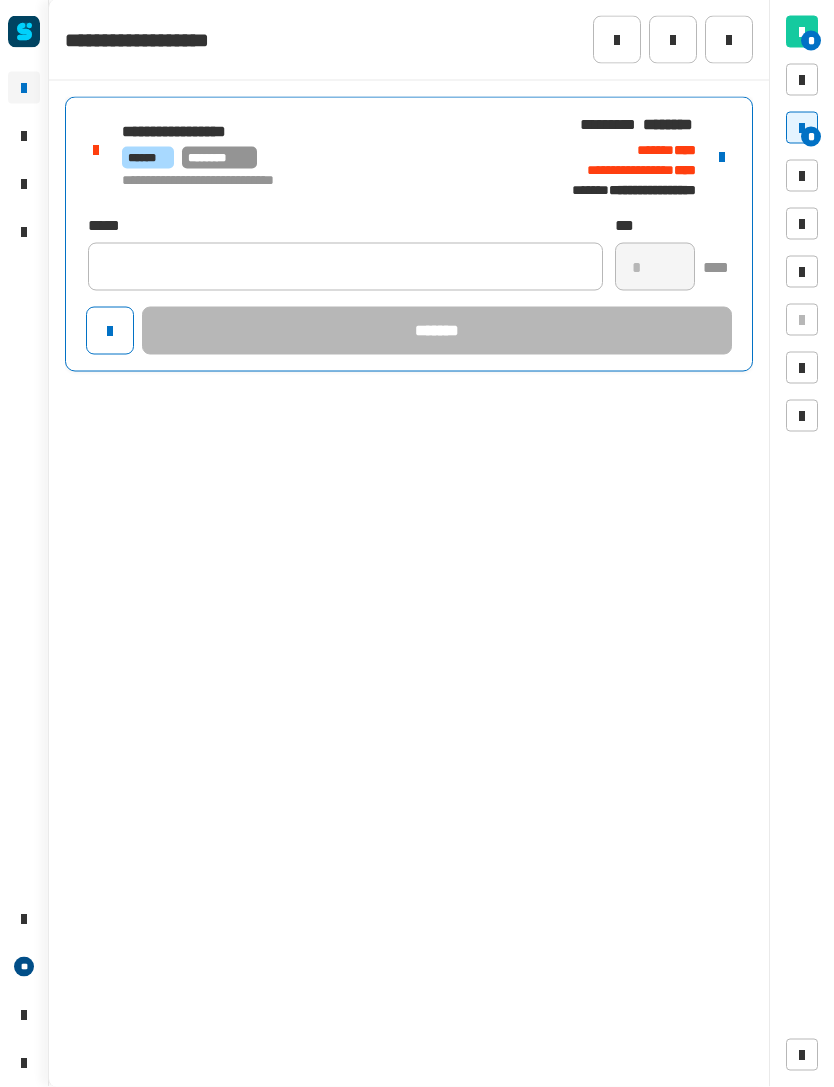 click on "**********" at bounding box center (409, 157) 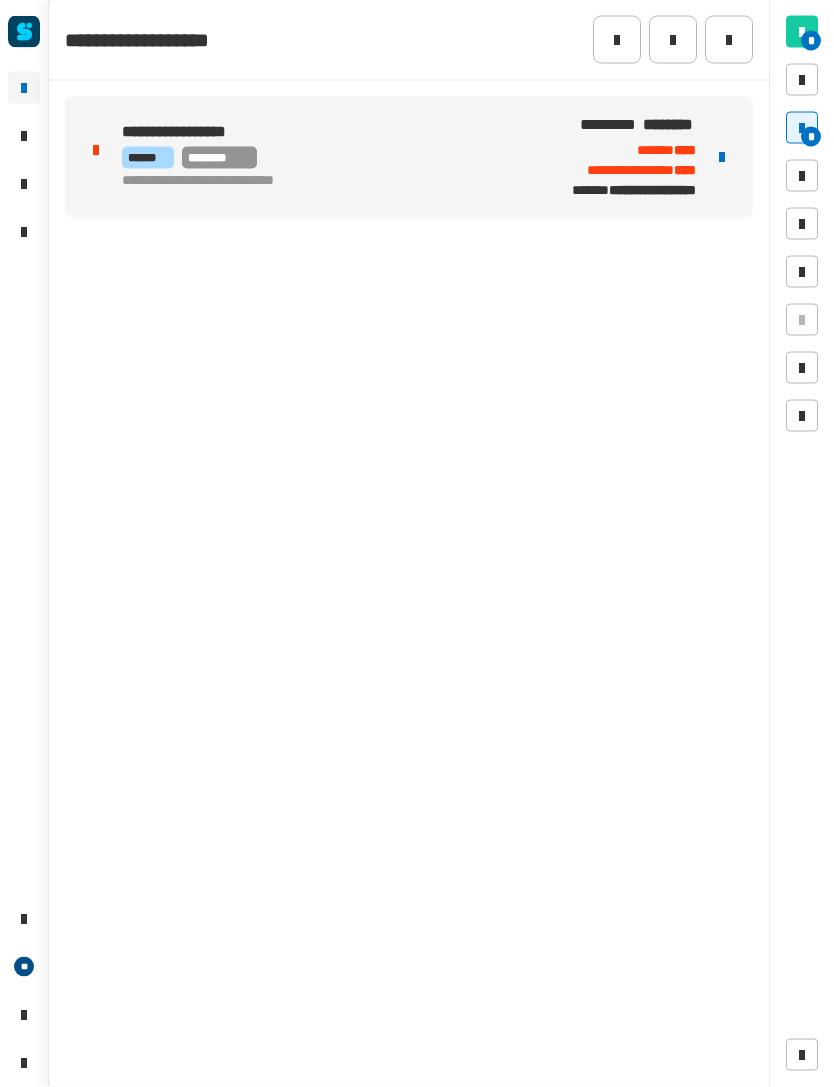 click at bounding box center [722, 157] 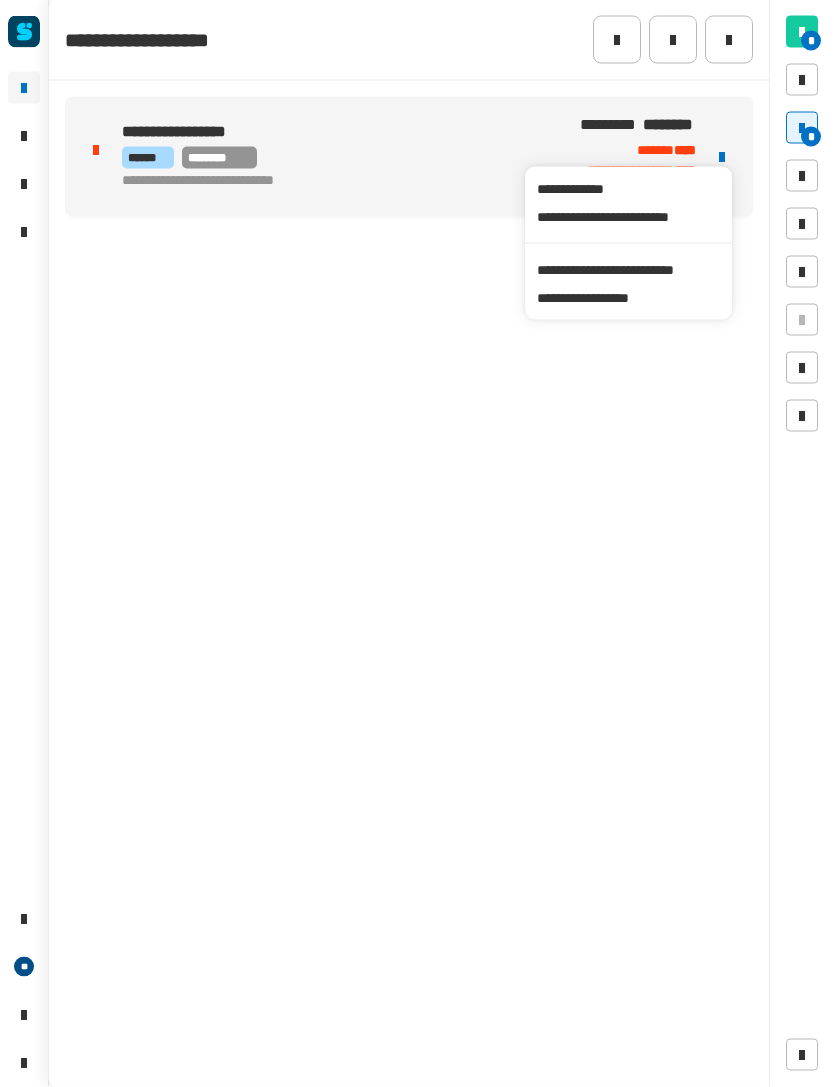 click on "**********" at bounding box center (628, 270) 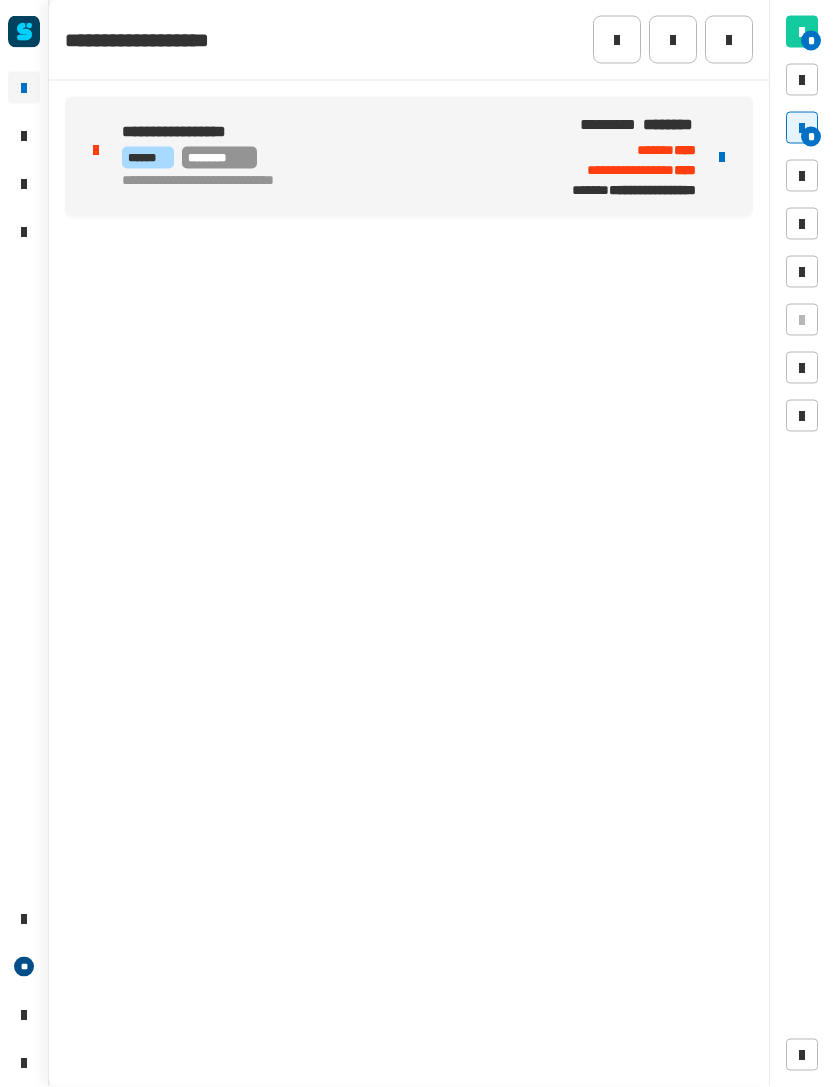 click 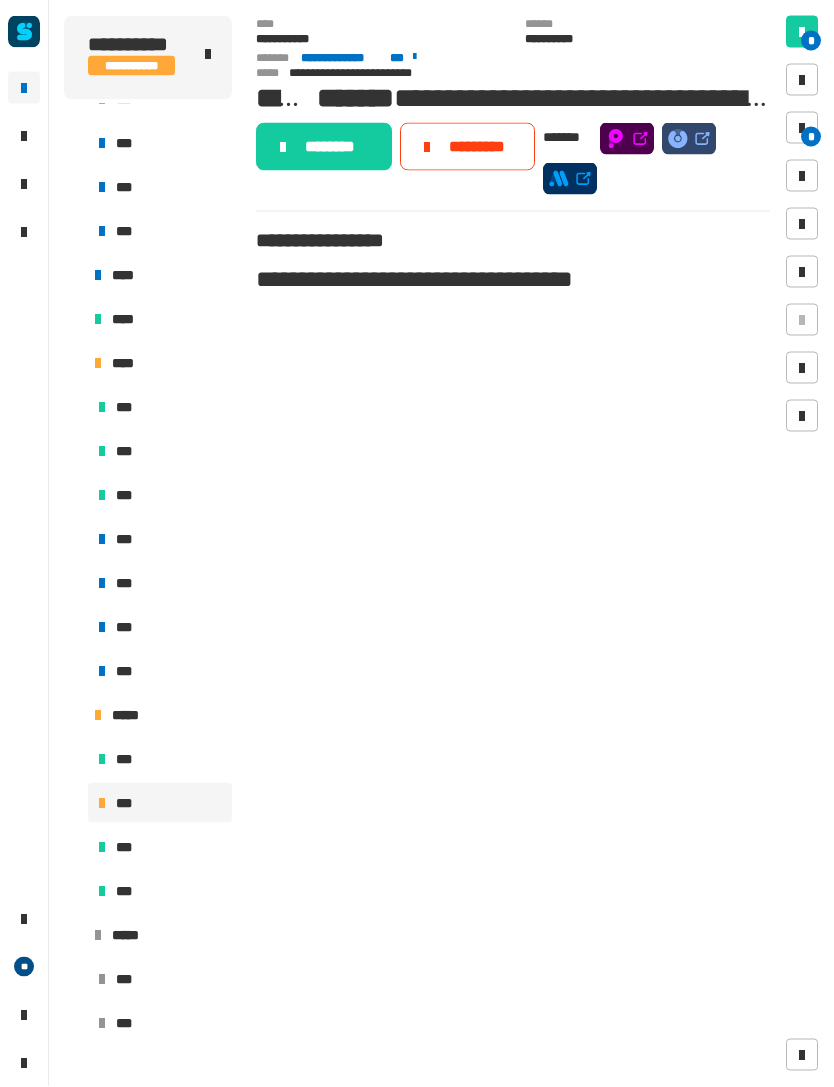 click on "*" at bounding box center [811, 137] 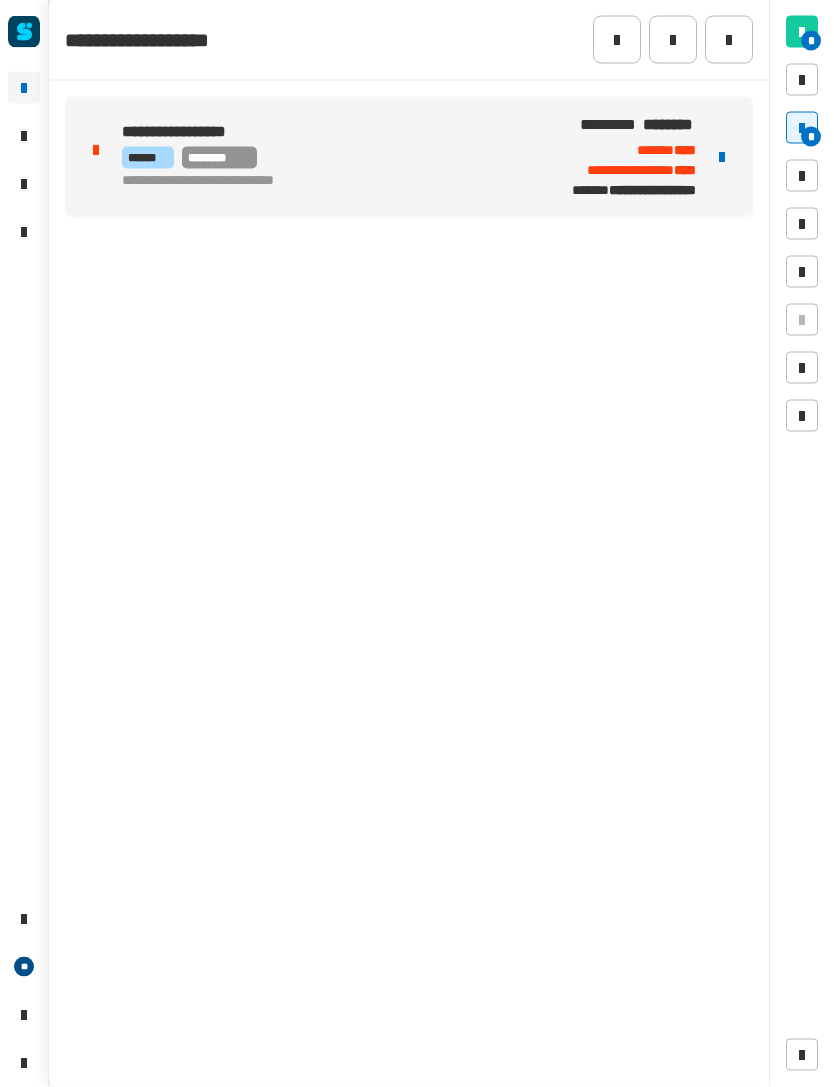 click on "**********" at bounding box center [320, 133] 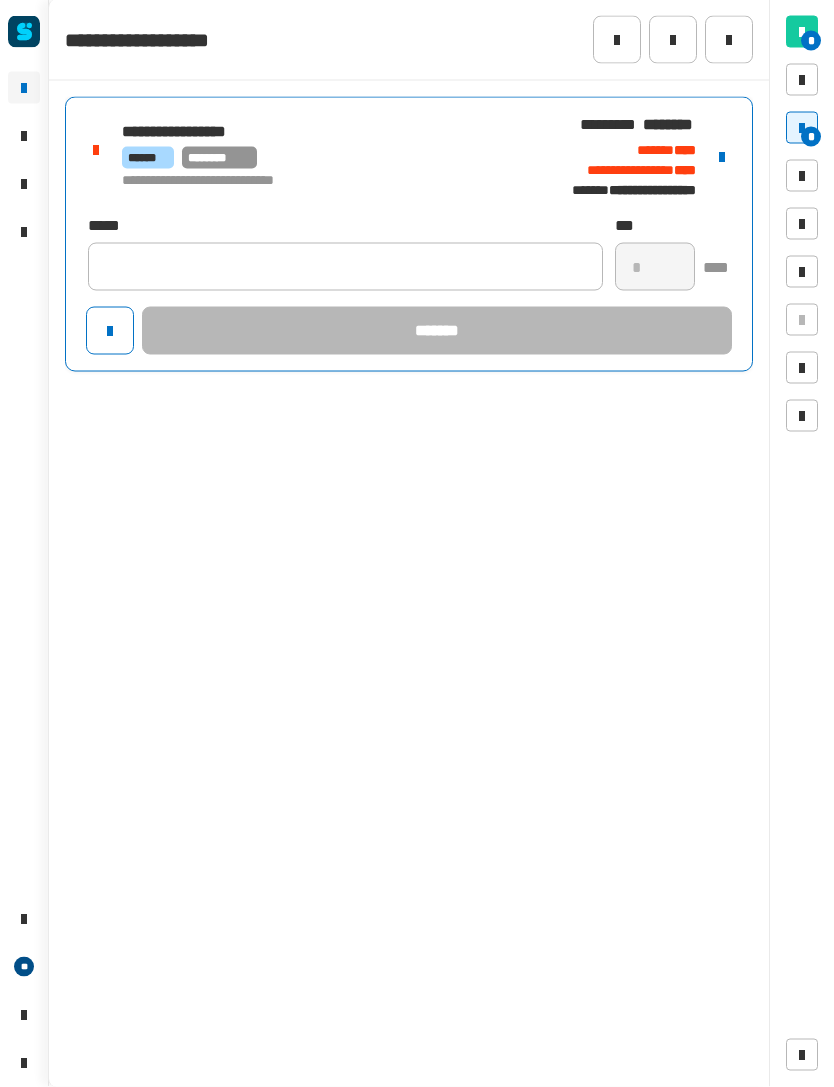 click 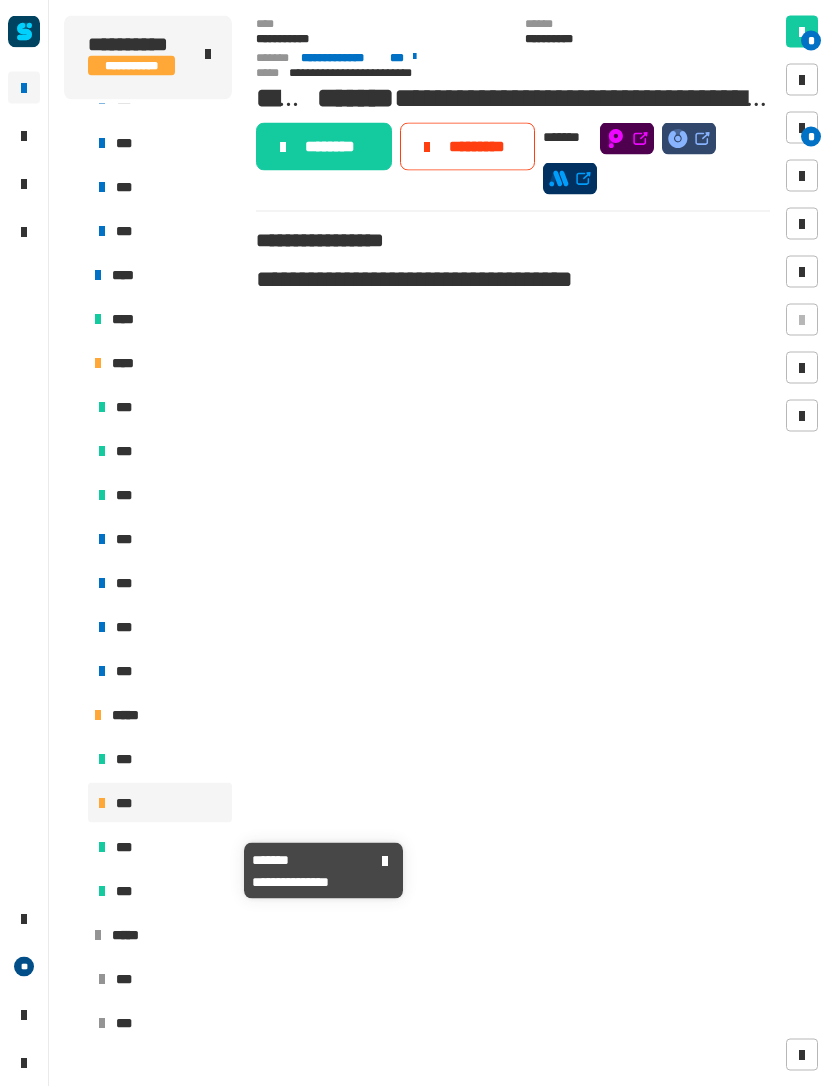 click on "*" at bounding box center [802, 128] 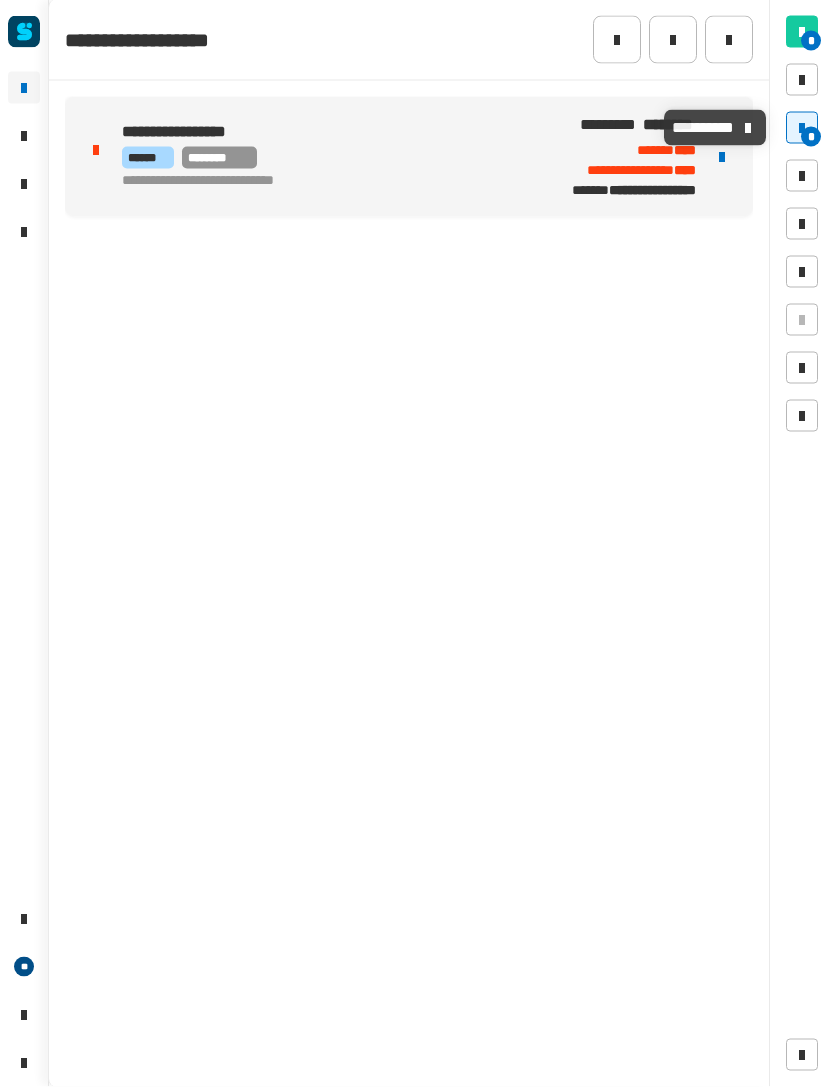 click on "**********" at bounding box center (320, 182) 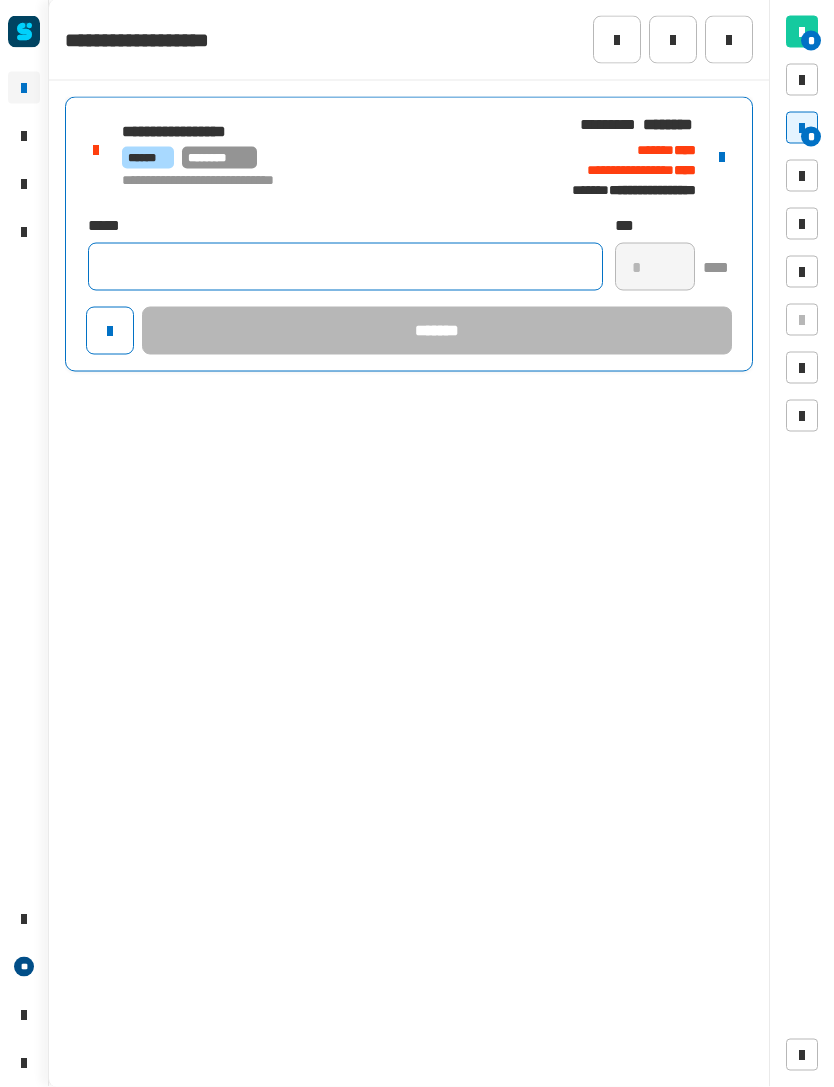 click 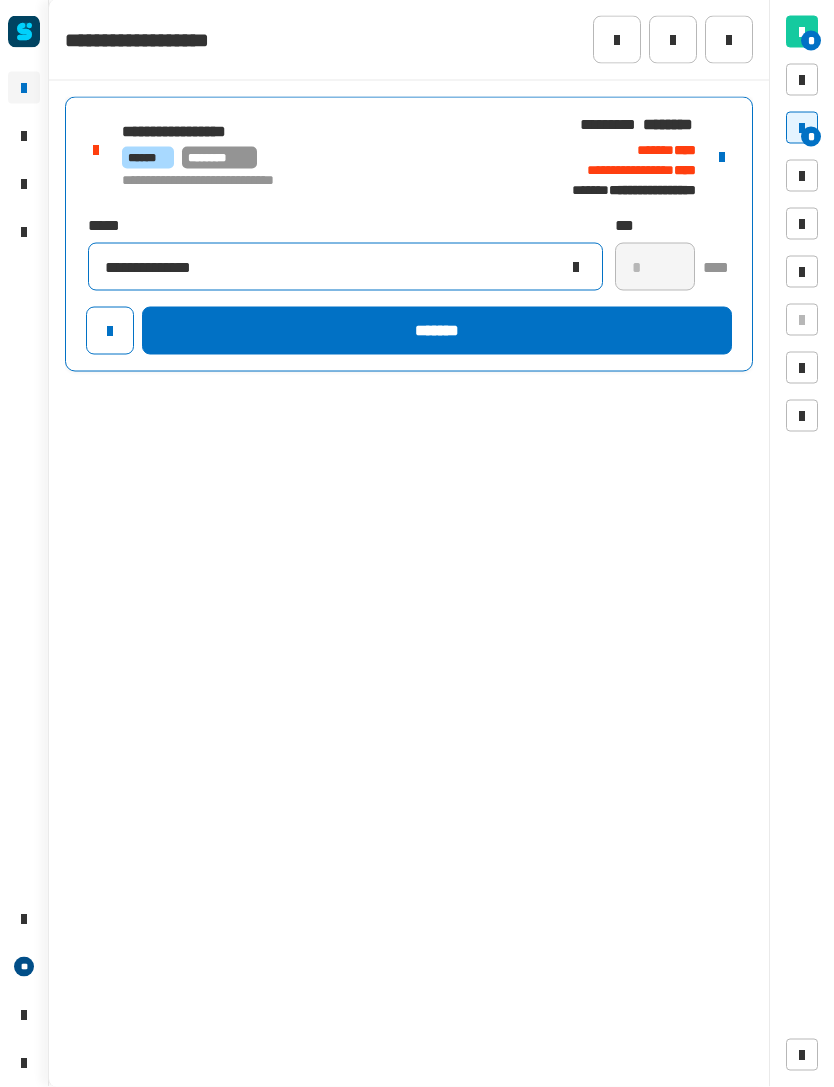 type on "**********" 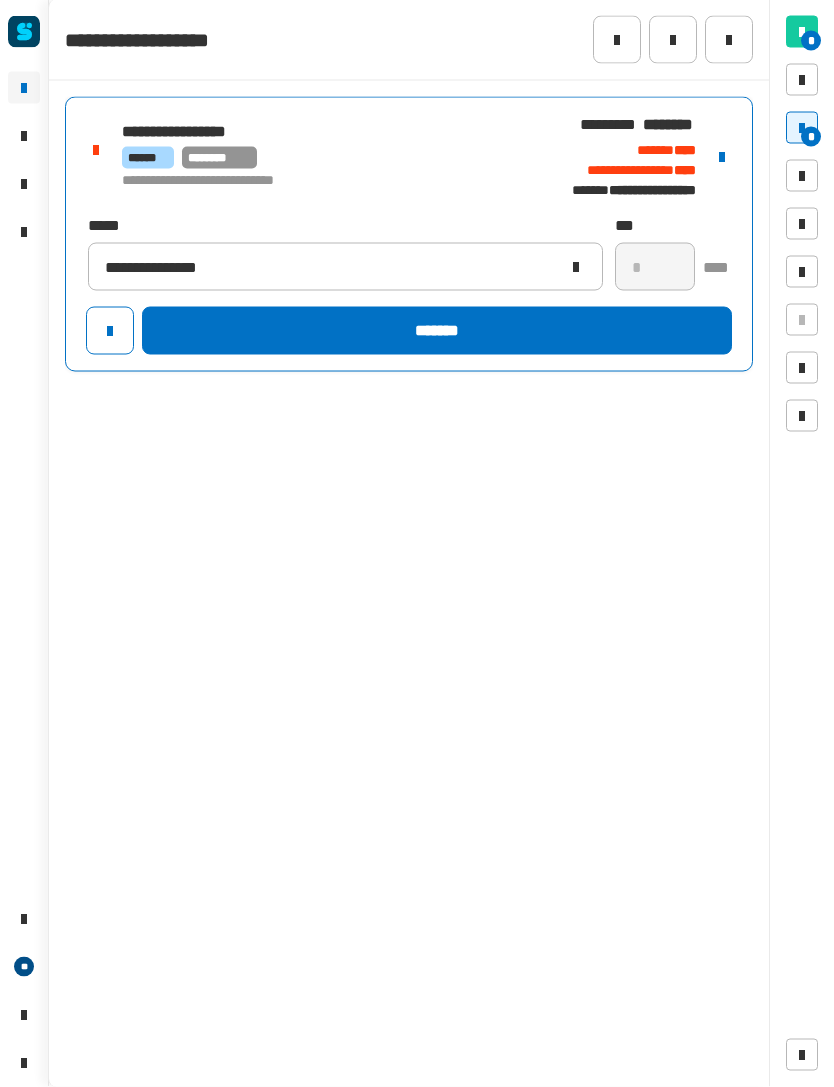 click 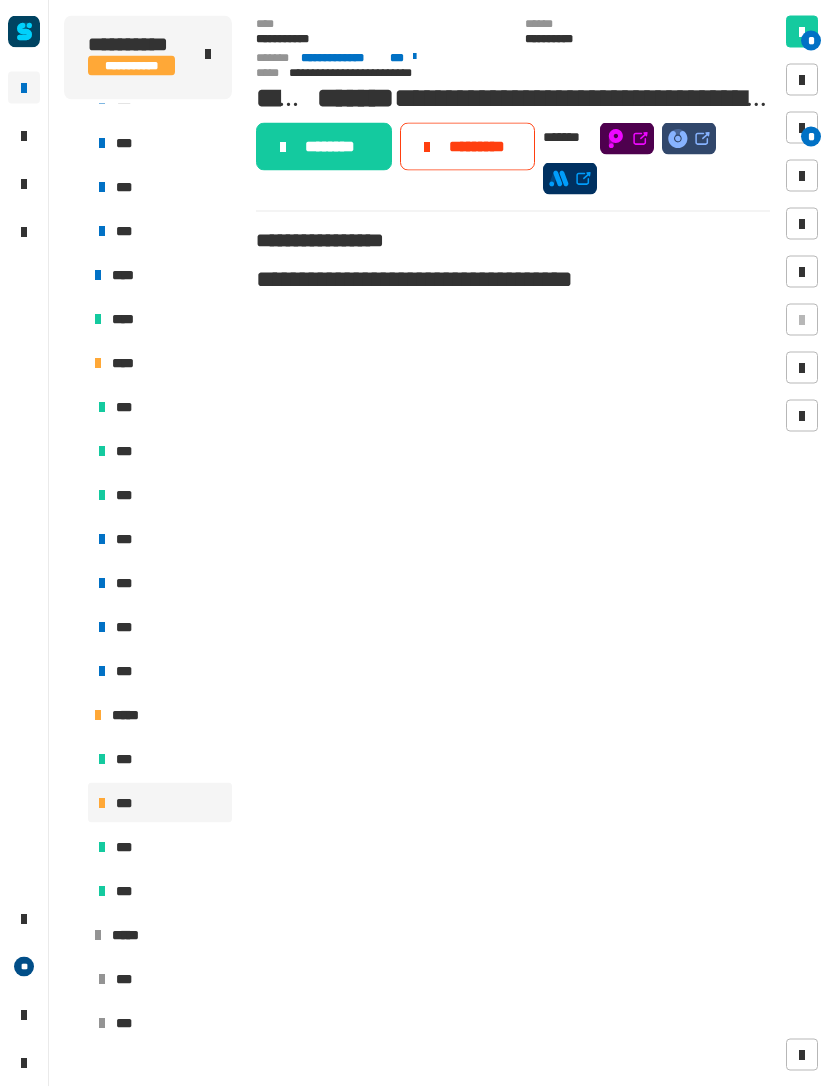 click on "*" at bounding box center (811, 137) 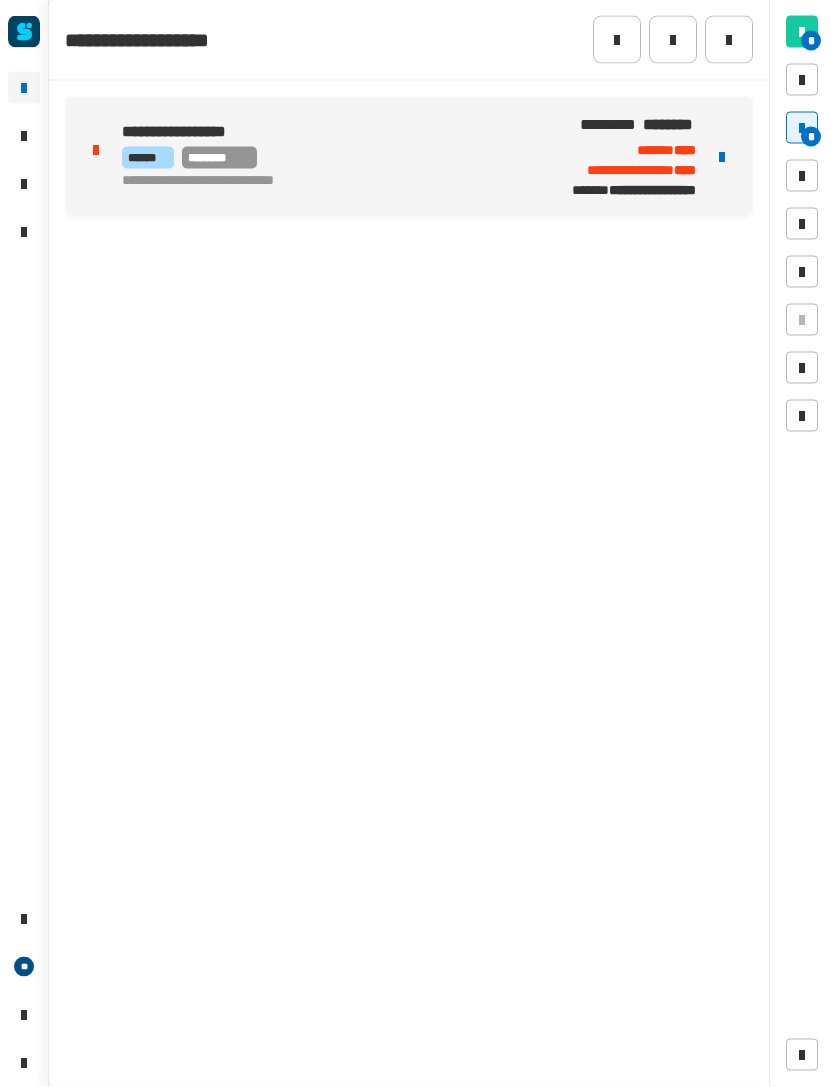 click at bounding box center (722, 157) 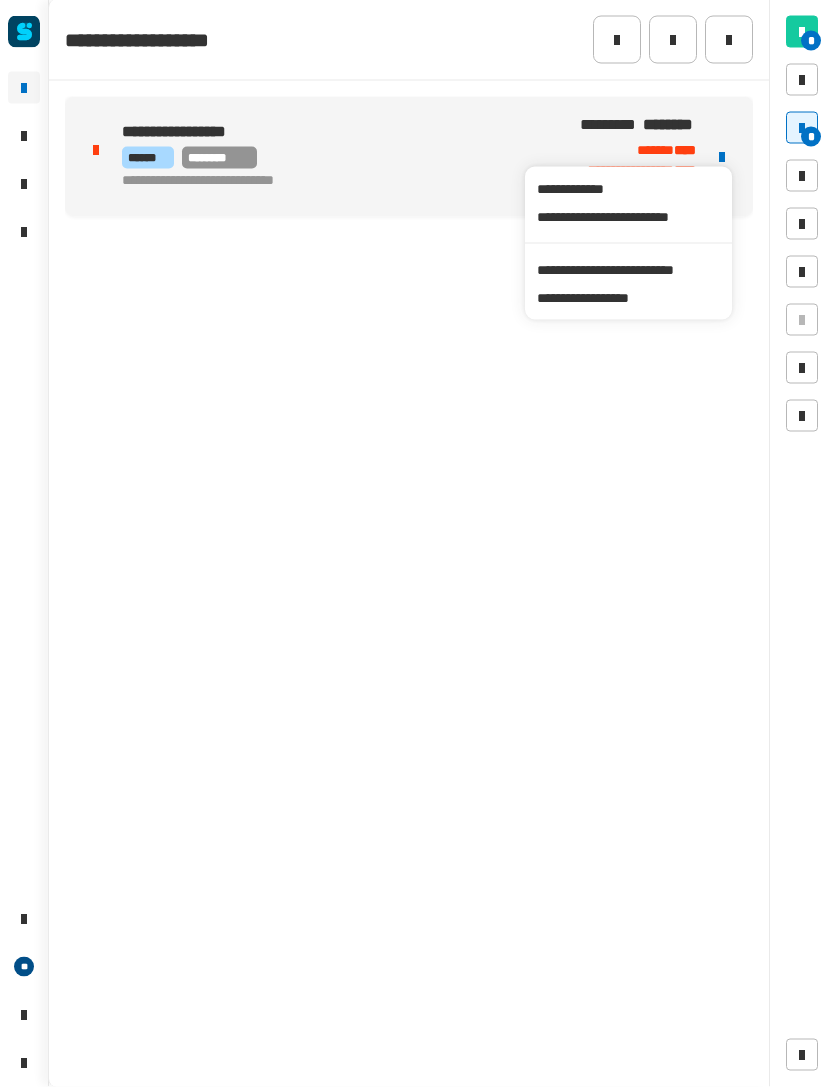 click at bounding box center [628, 243] 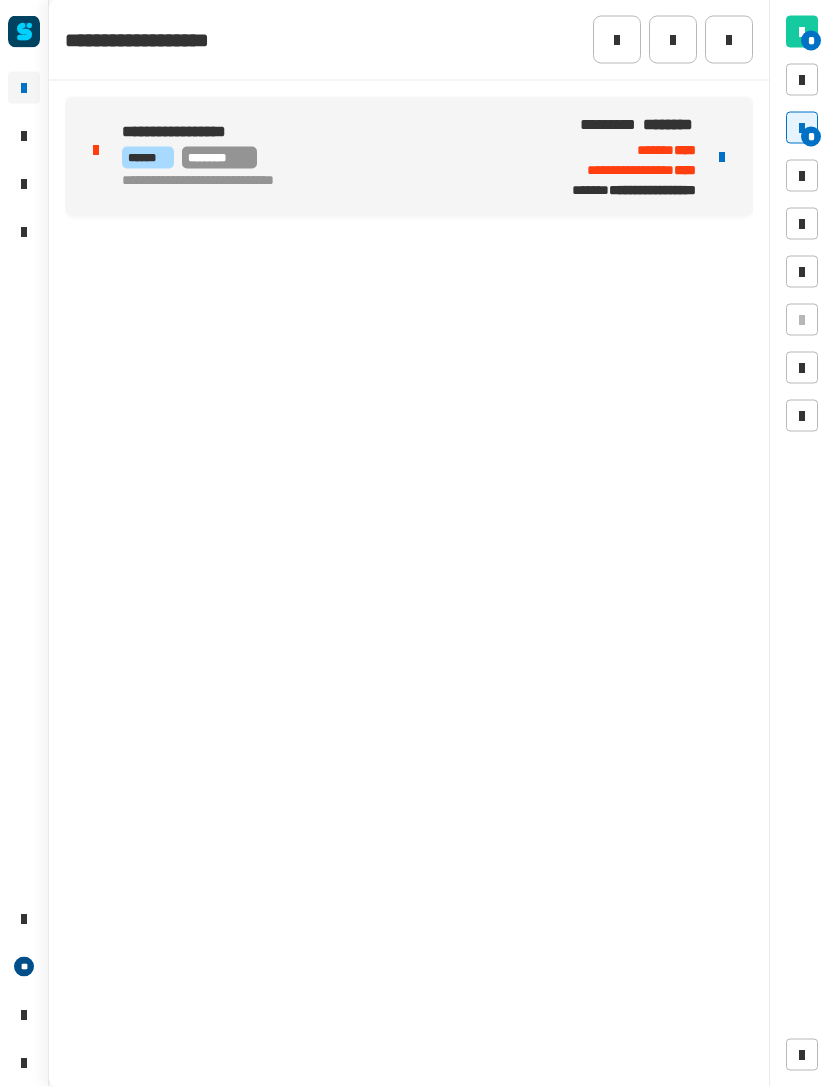 click 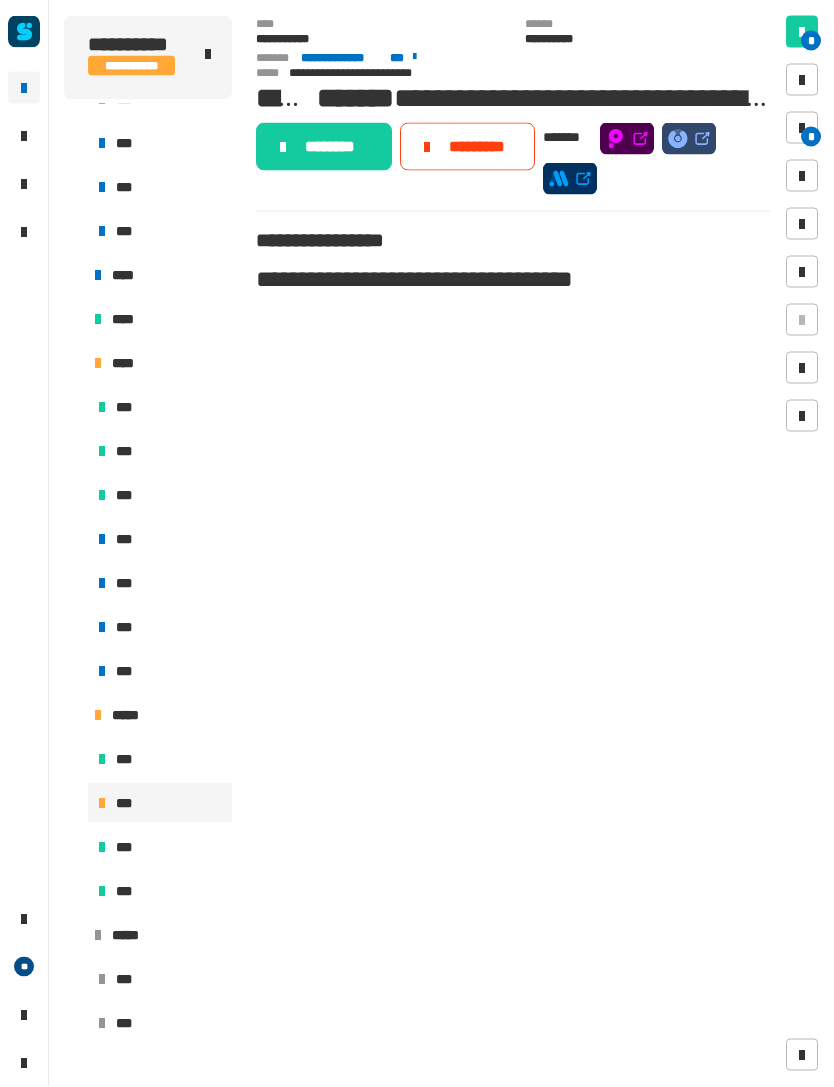 click at bounding box center [802, 128] 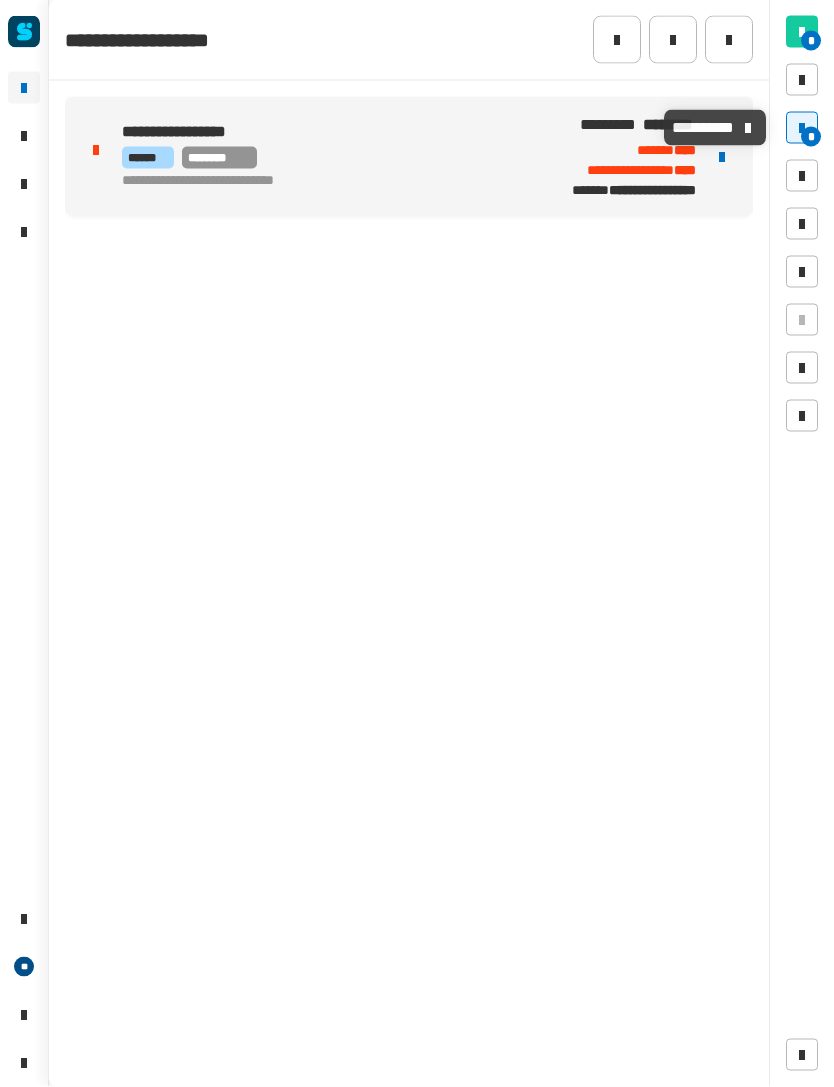 click on "**********" at bounding box center (409, 157) 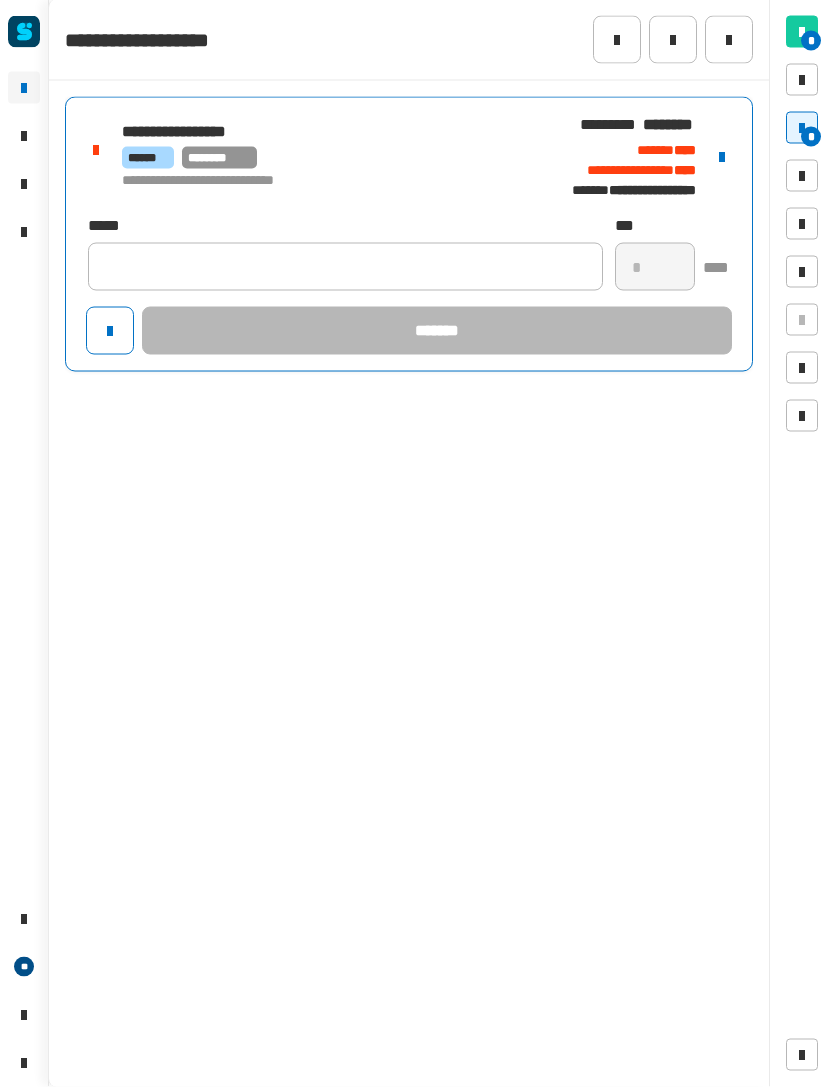 click 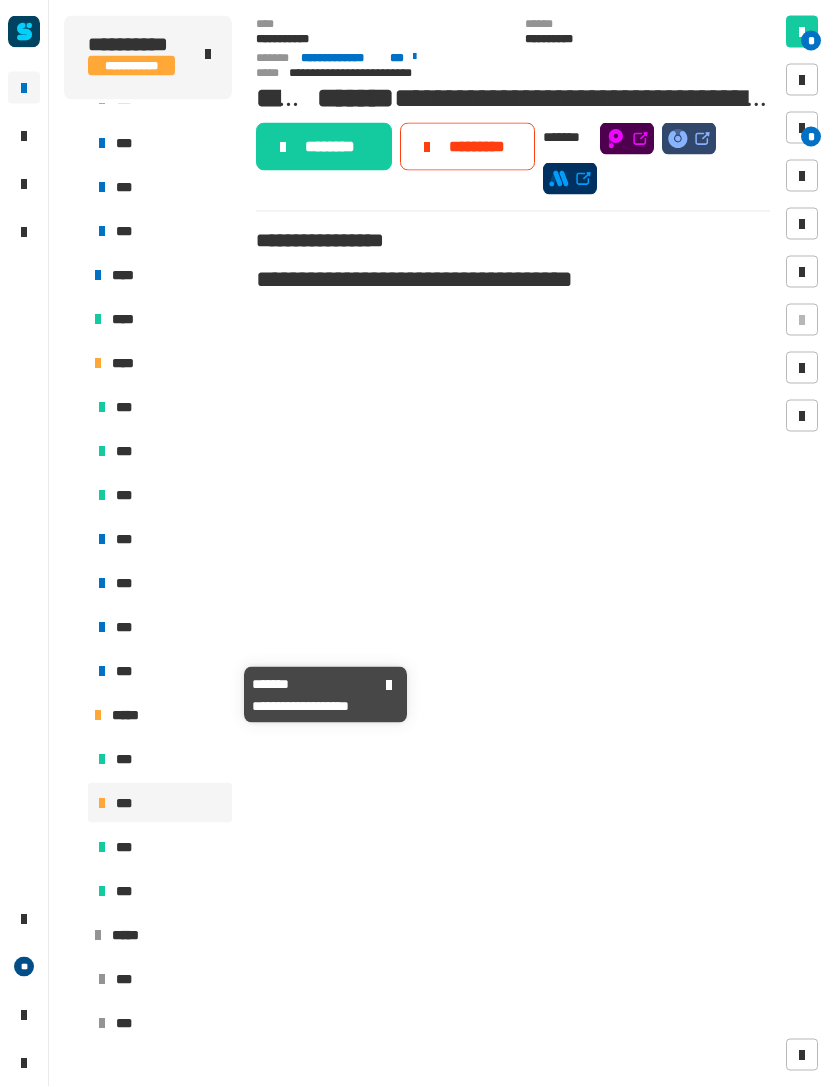 click on "***" at bounding box center [160, 671] 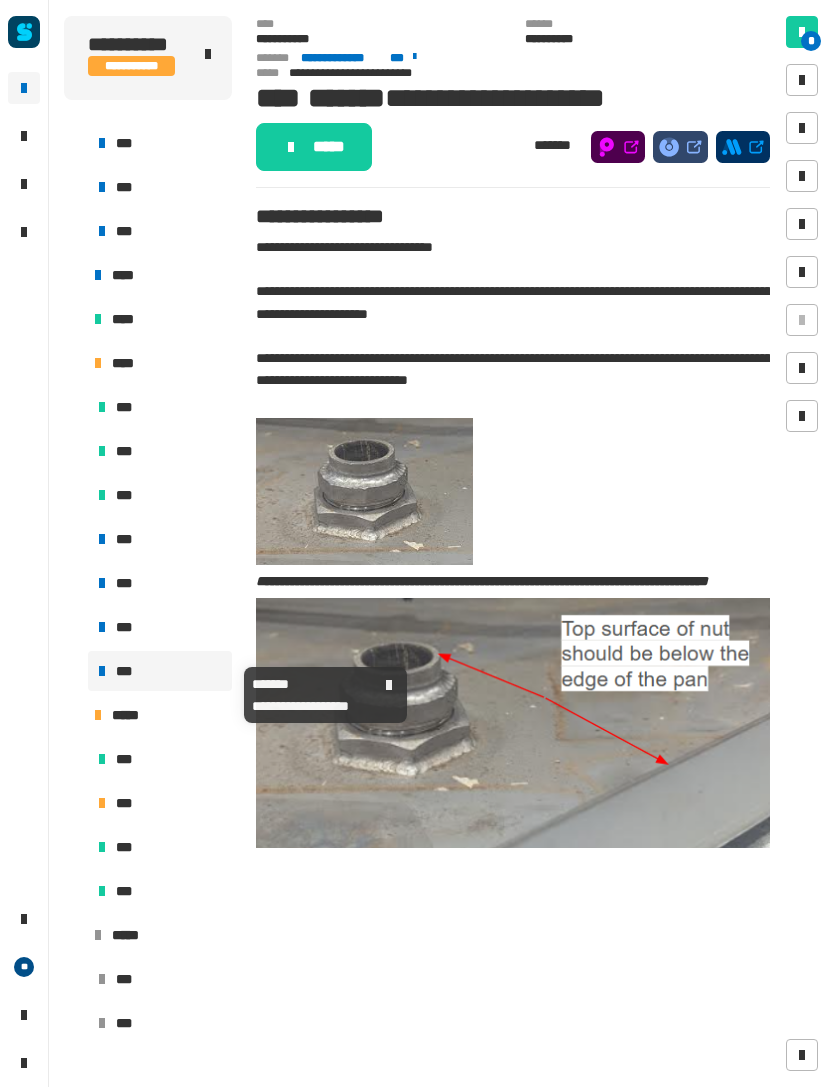 click on "*****" 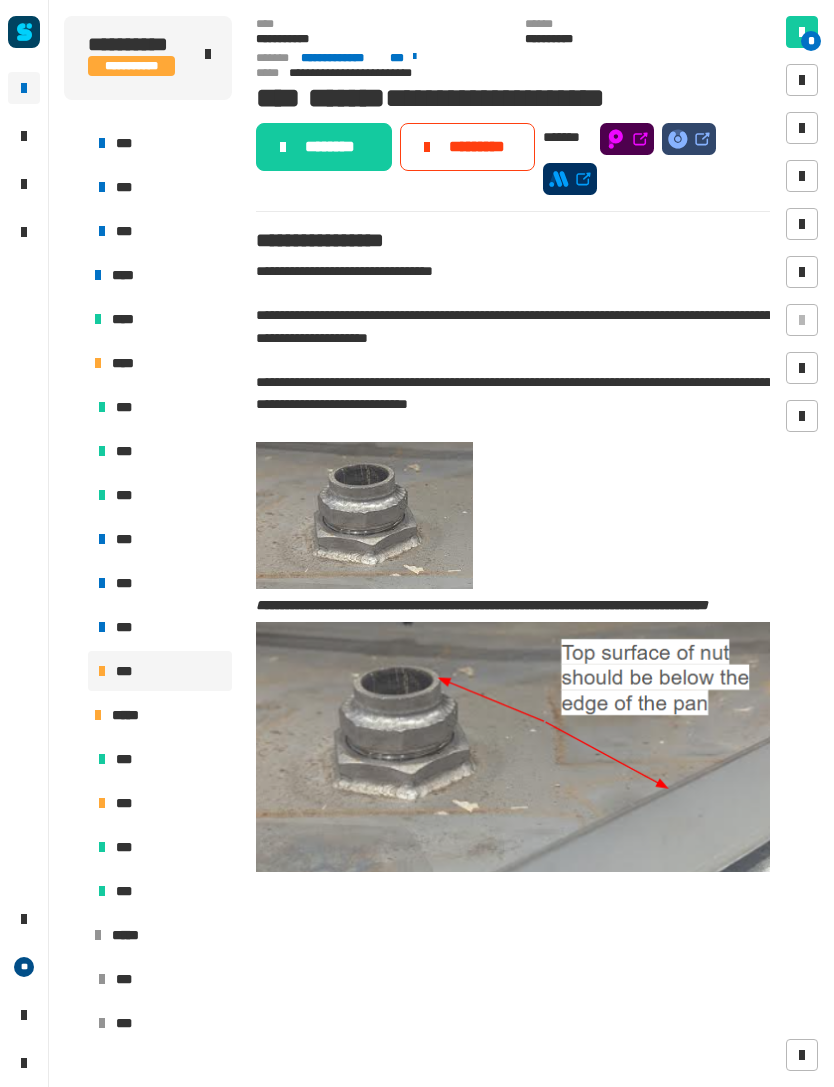 click on "********" 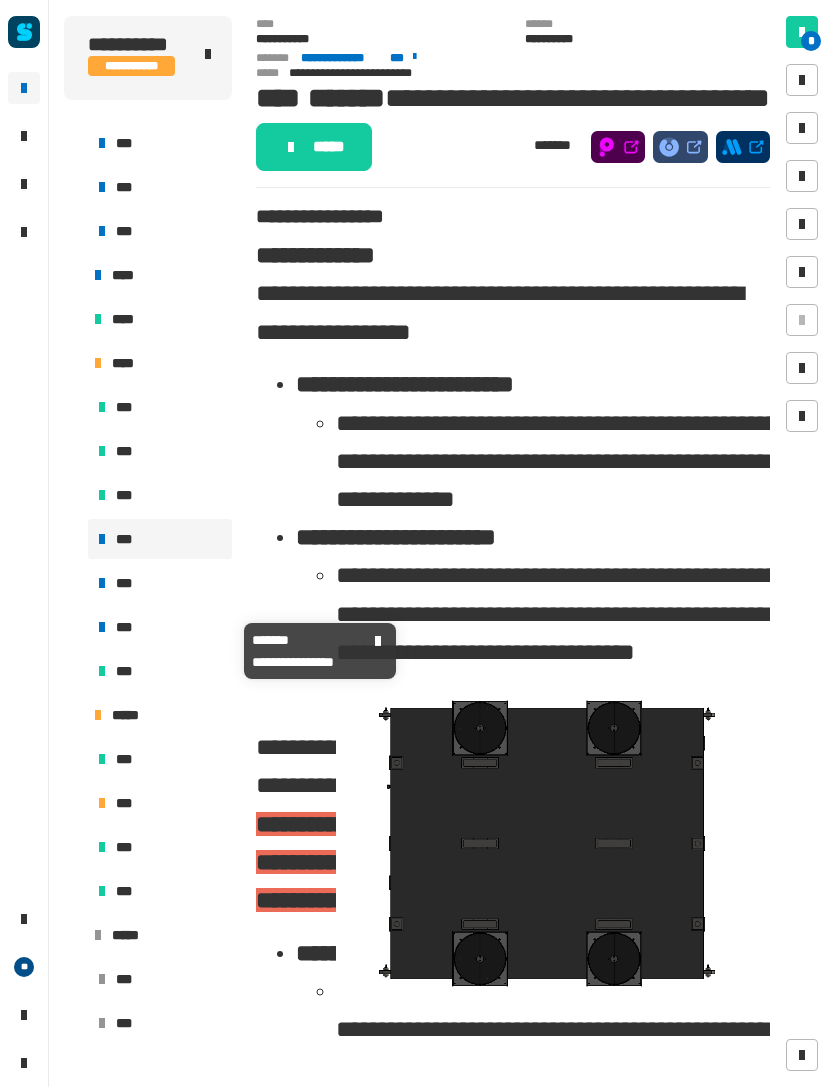 click on "***" at bounding box center (160, 627) 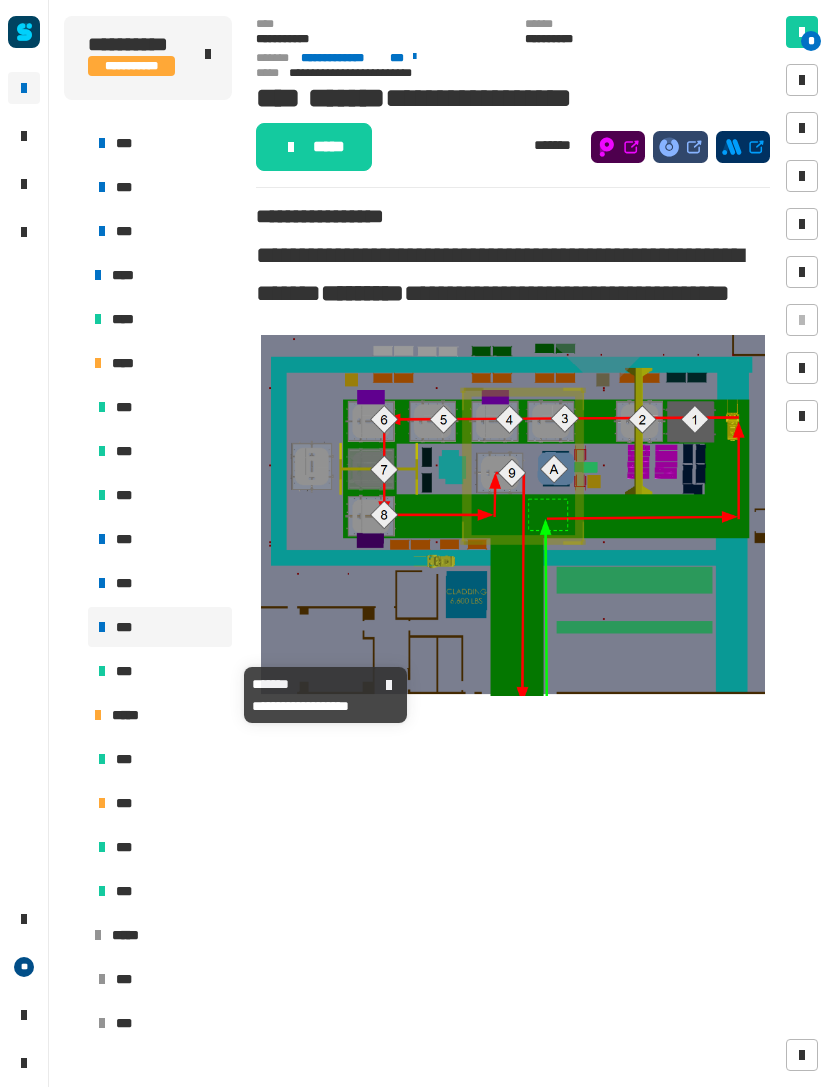 click on "***" at bounding box center (160, 671) 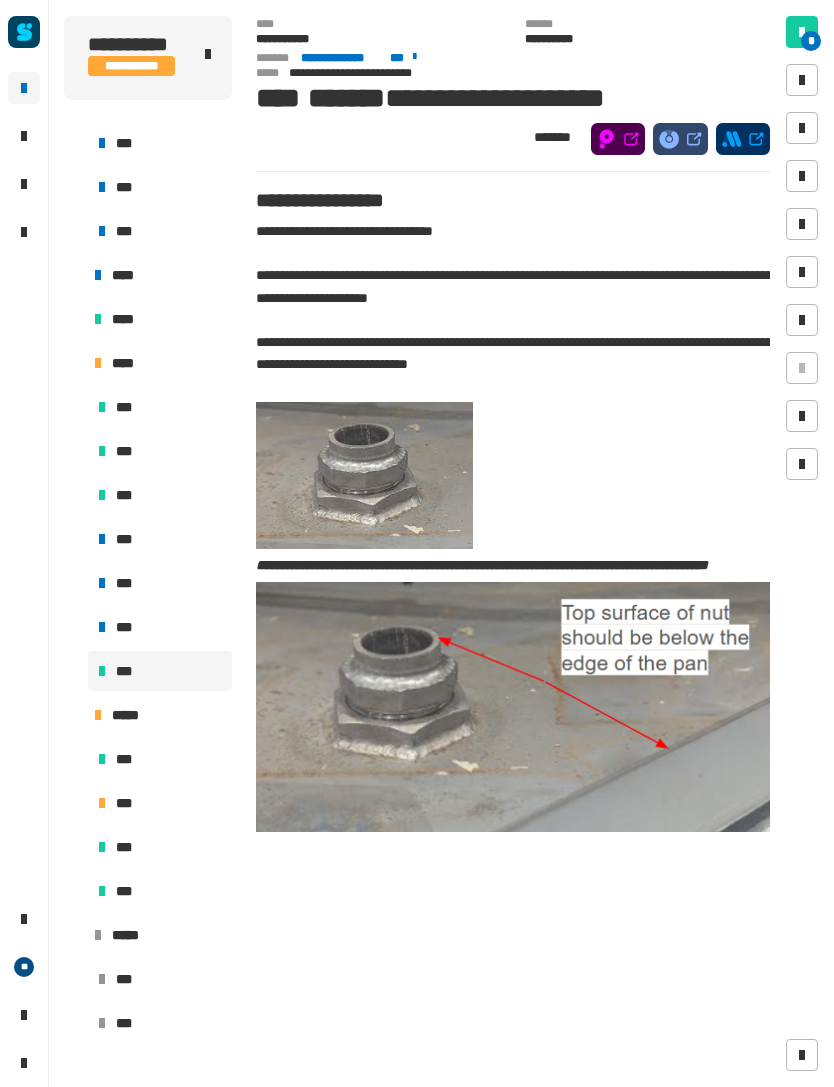 click on "****" at bounding box center (158, 275) 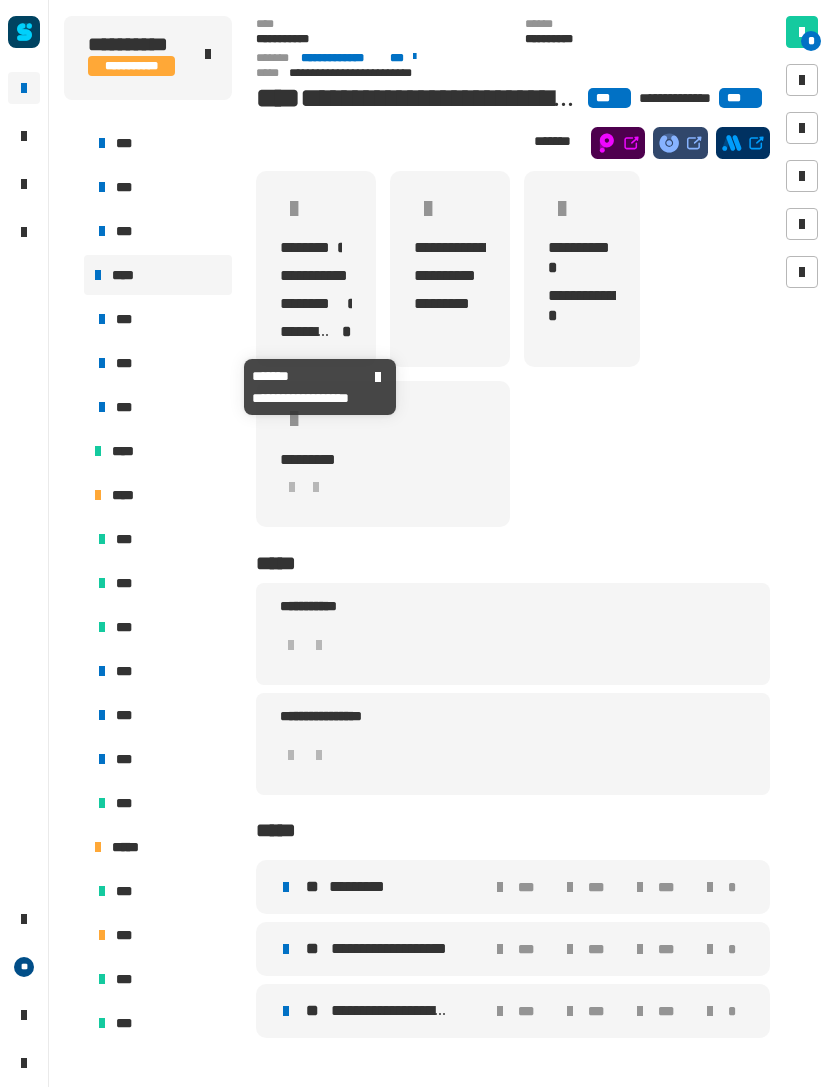 click on "***" at bounding box center [160, 363] 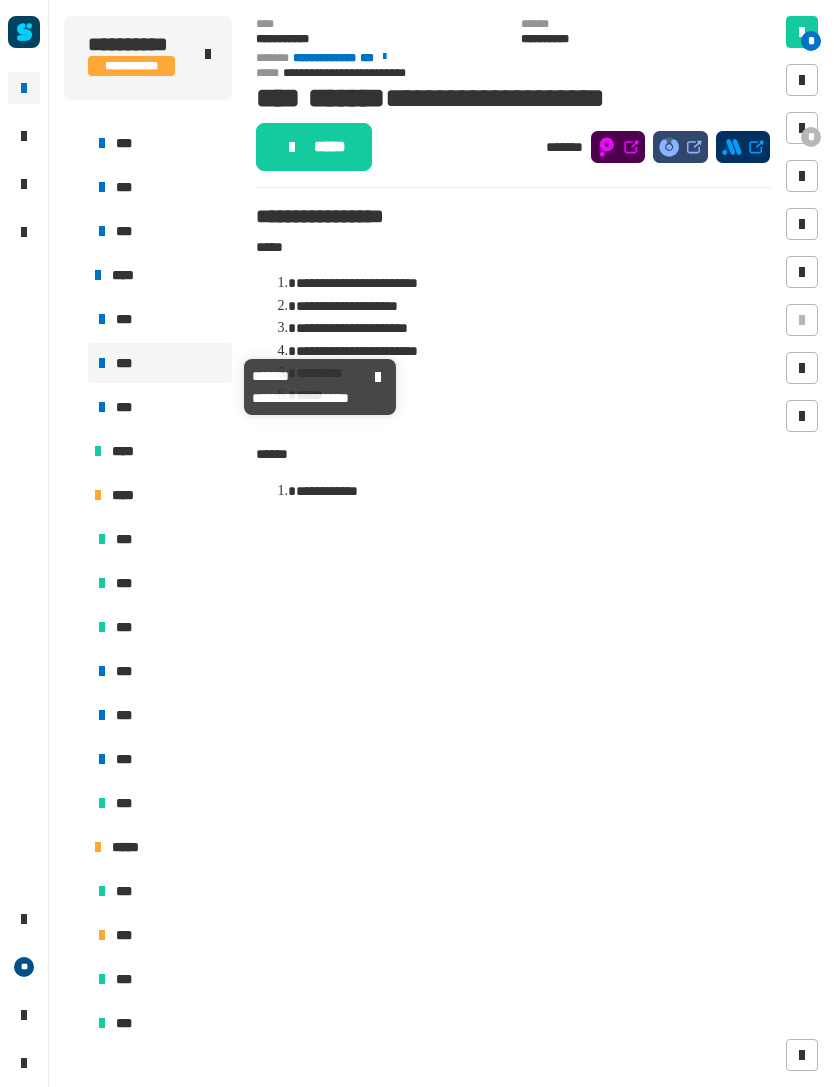 click on "***" at bounding box center (160, 363) 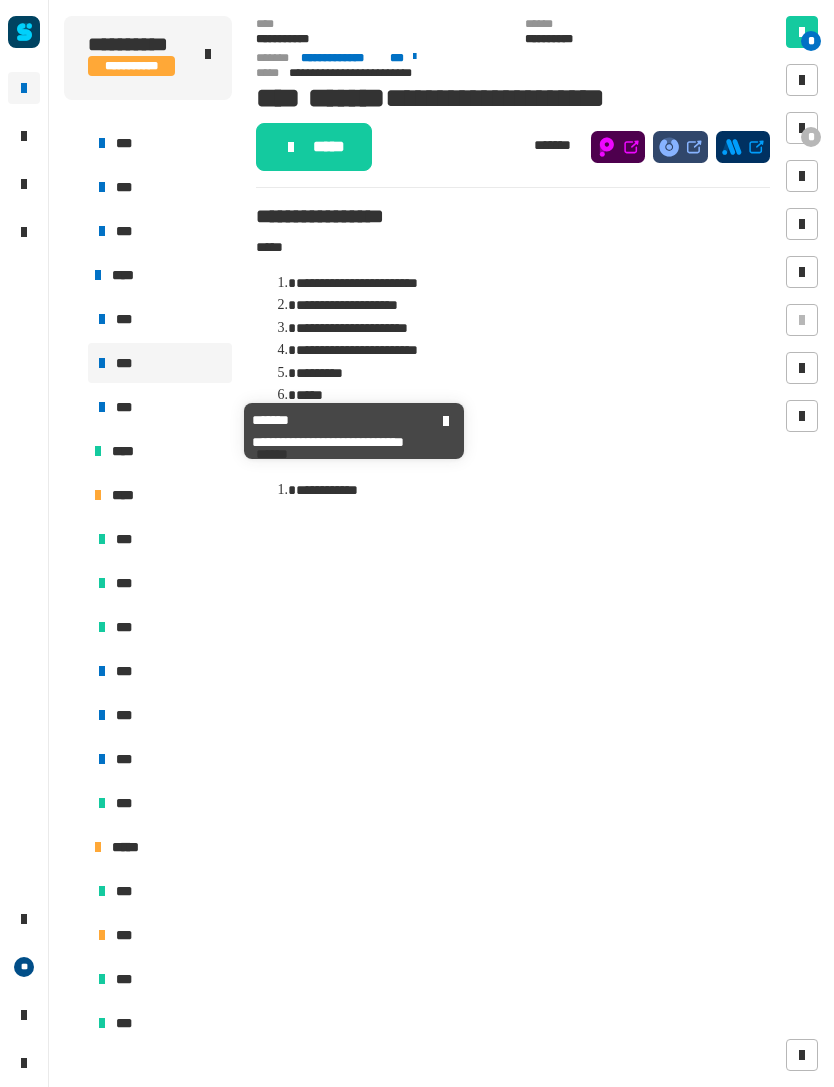 click on "***" at bounding box center (160, 407) 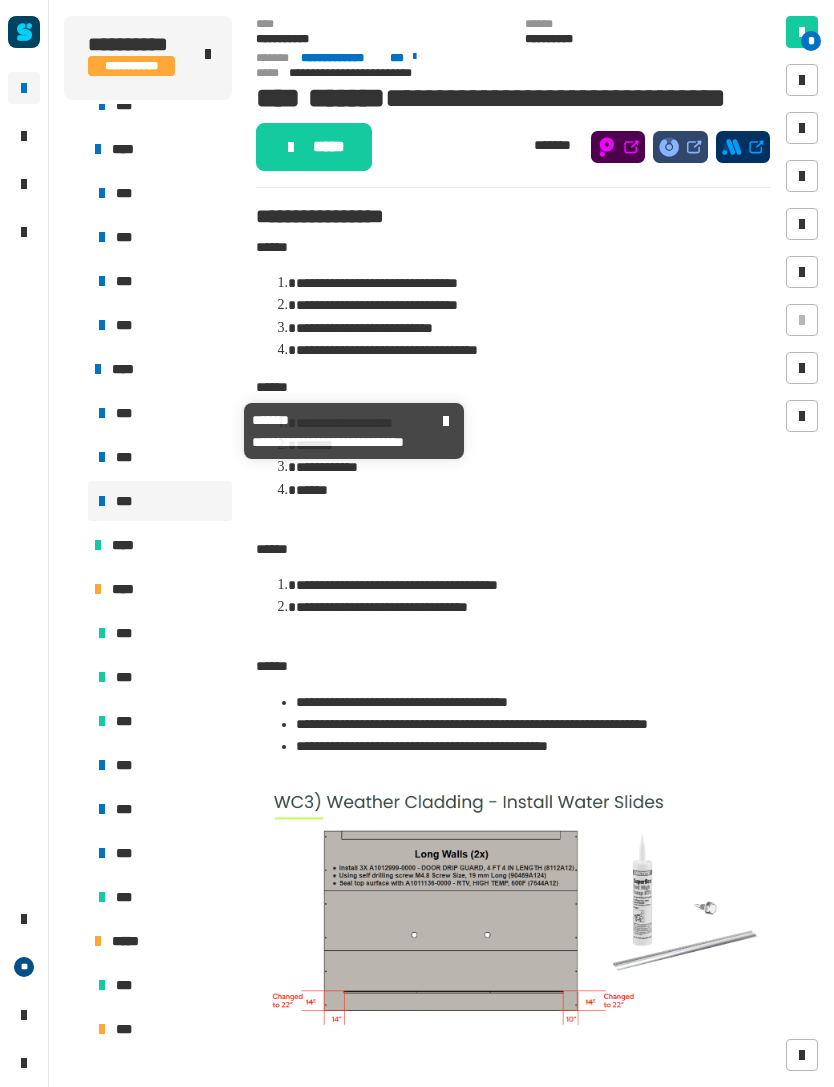 scroll, scrollTop: 284, scrollLeft: 0, axis: vertical 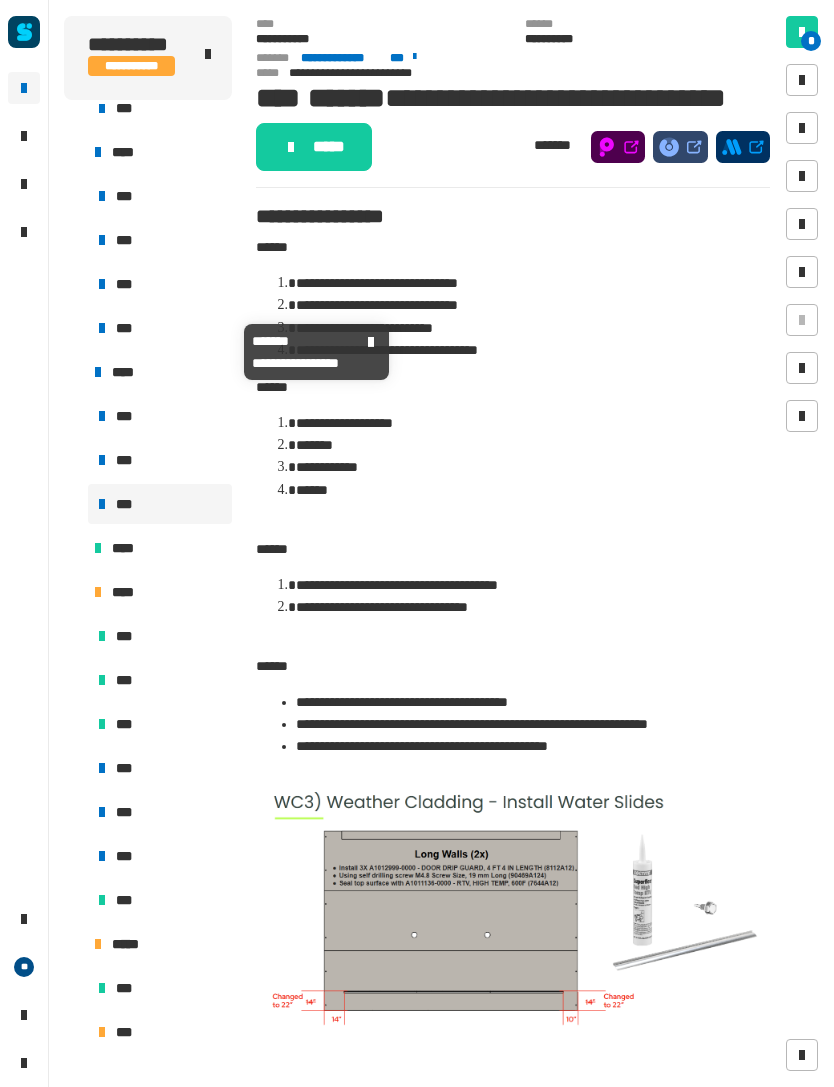 click on "***" at bounding box center [160, 328] 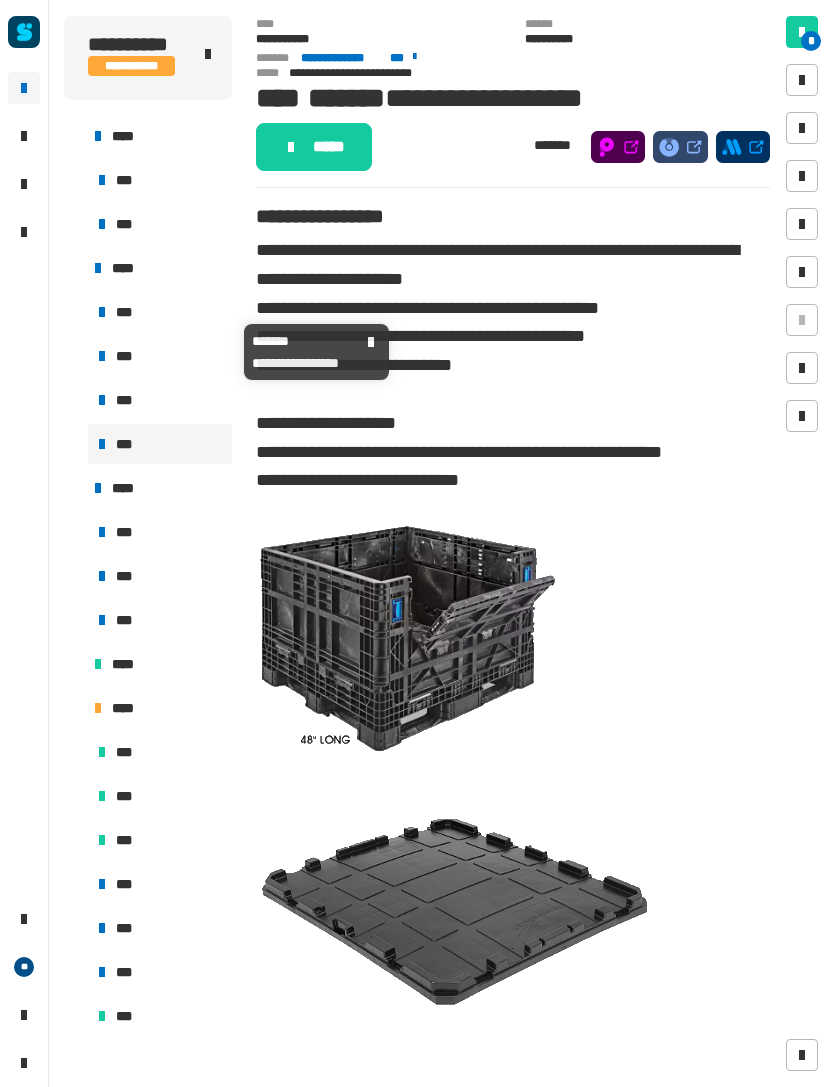 scroll, scrollTop: 161, scrollLeft: 0, axis: vertical 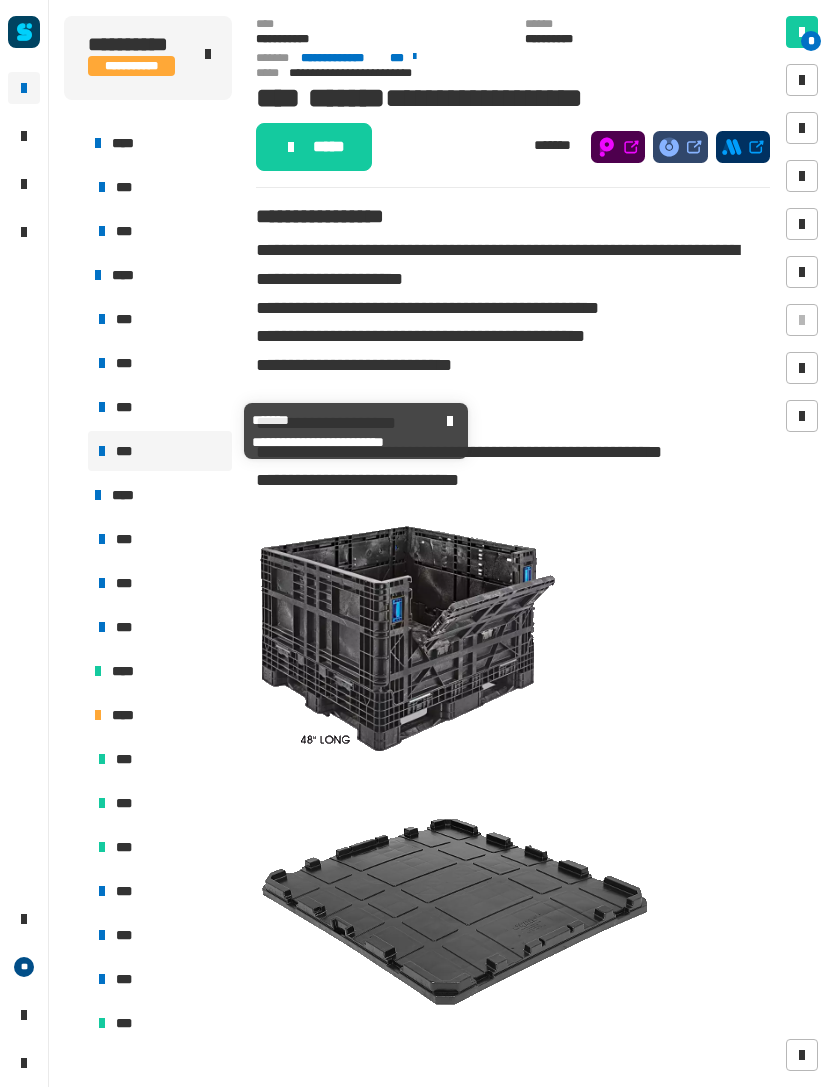 click on "***" at bounding box center [160, 407] 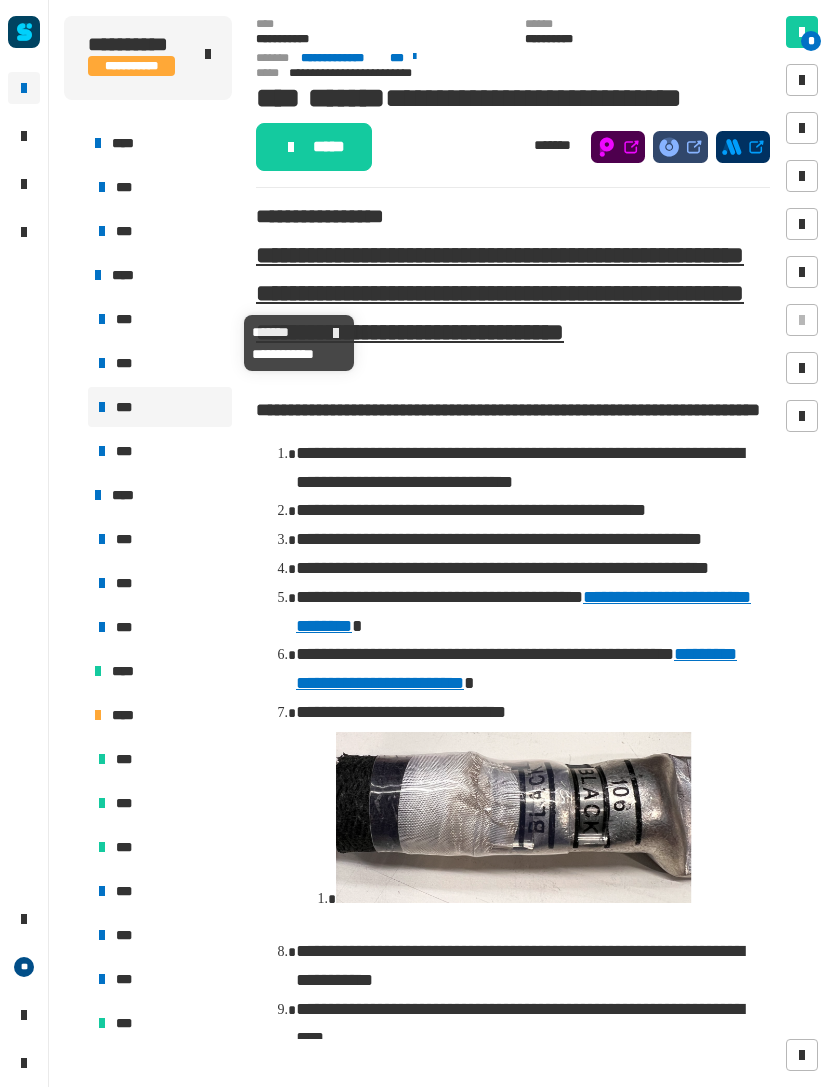 click on "***" at bounding box center [160, 319] 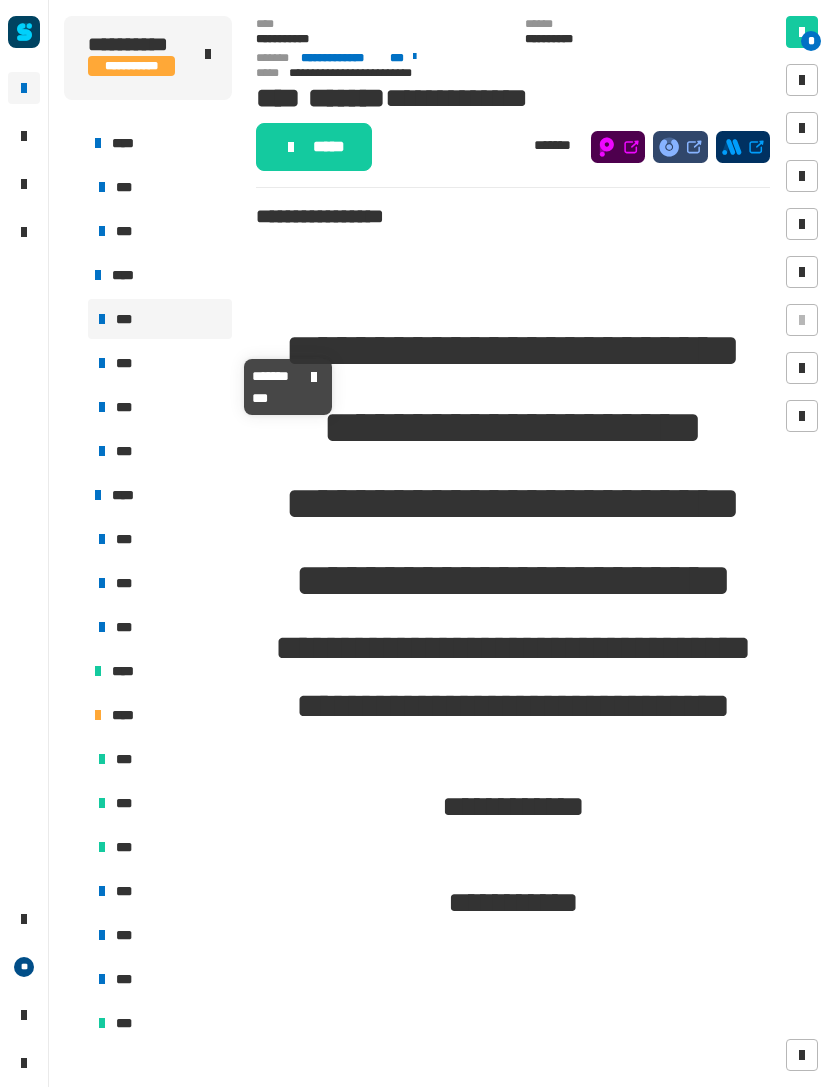 click on "***" at bounding box center [160, 363] 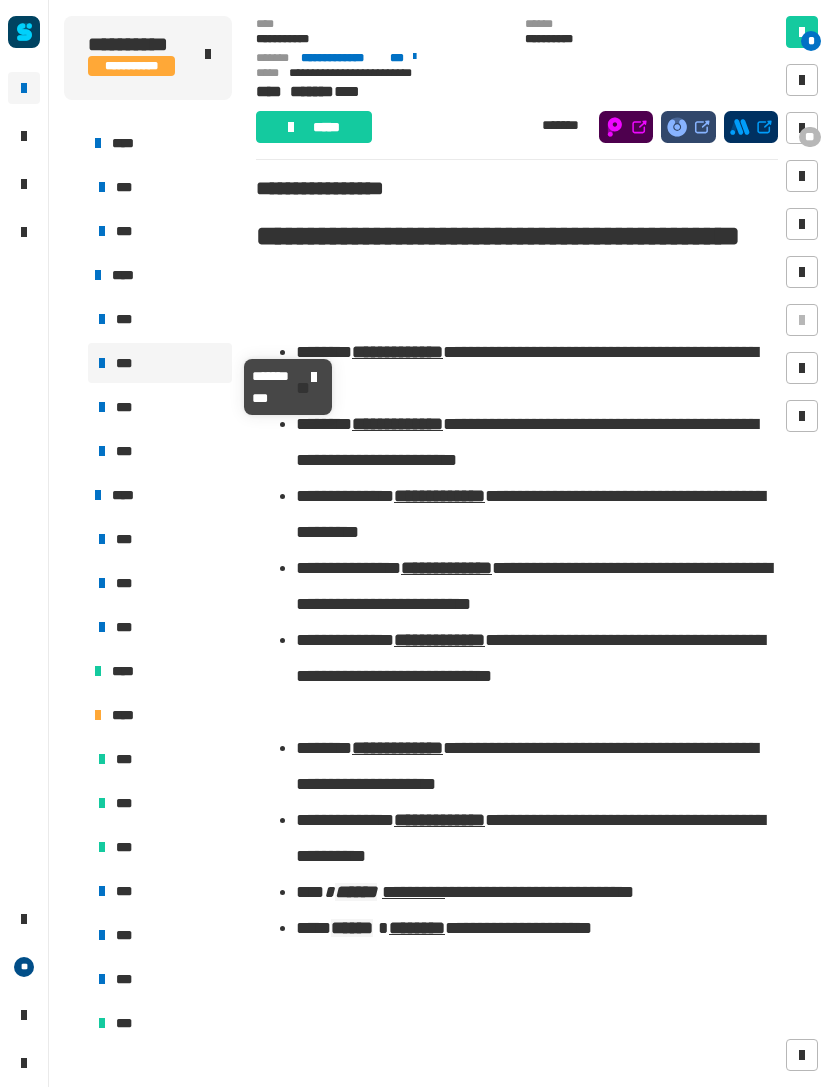 scroll, scrollTop: 0, scrollLeft: 0, axis: both 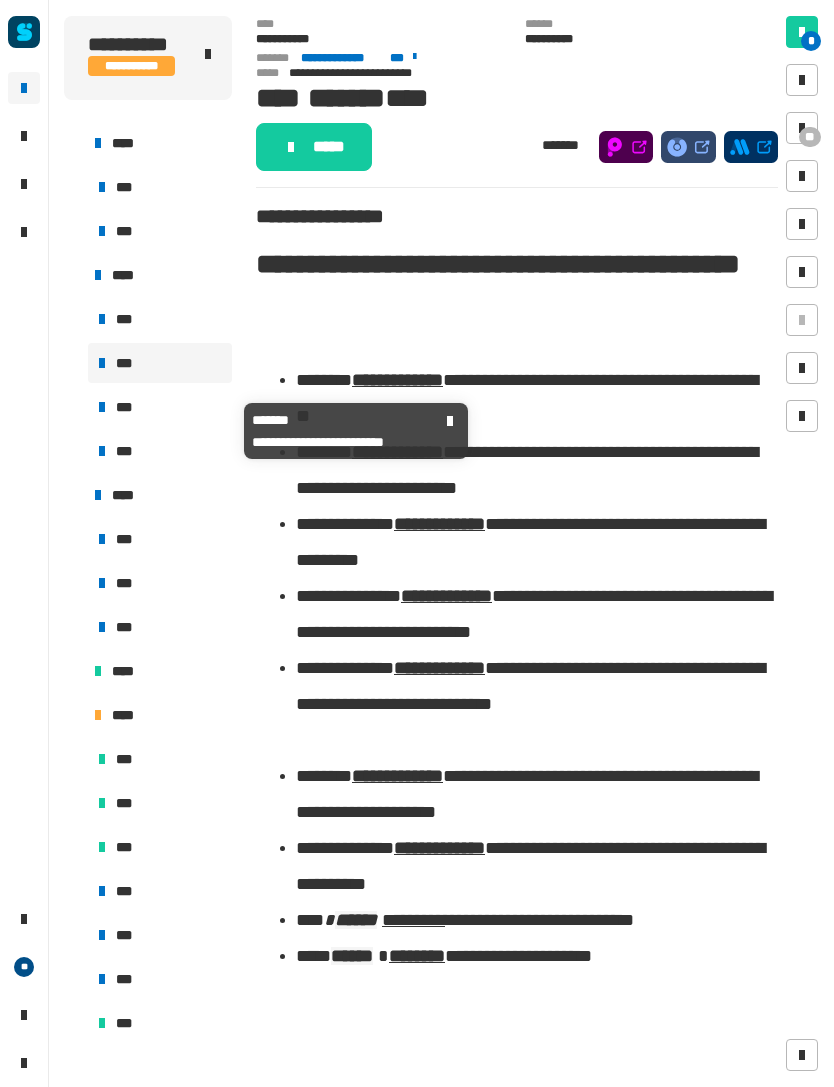 click on "***" at bounding box center (160, 407) 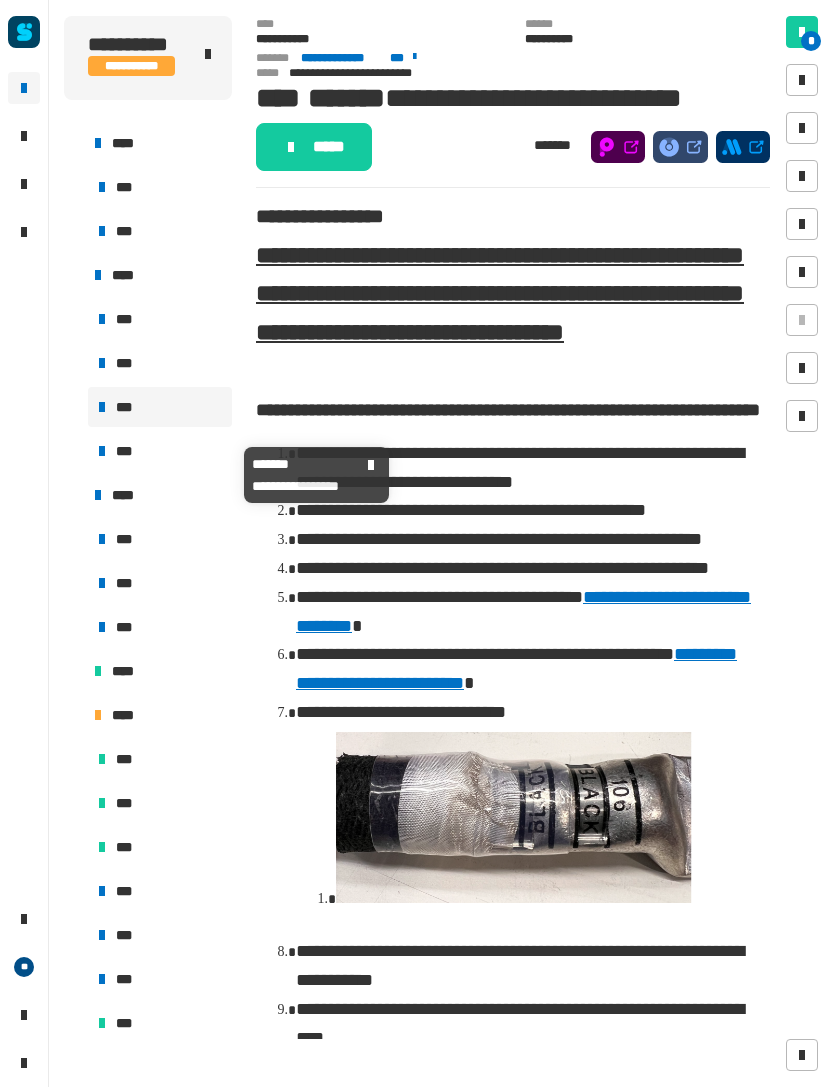 click on "***" at bounding box center (160, 451) 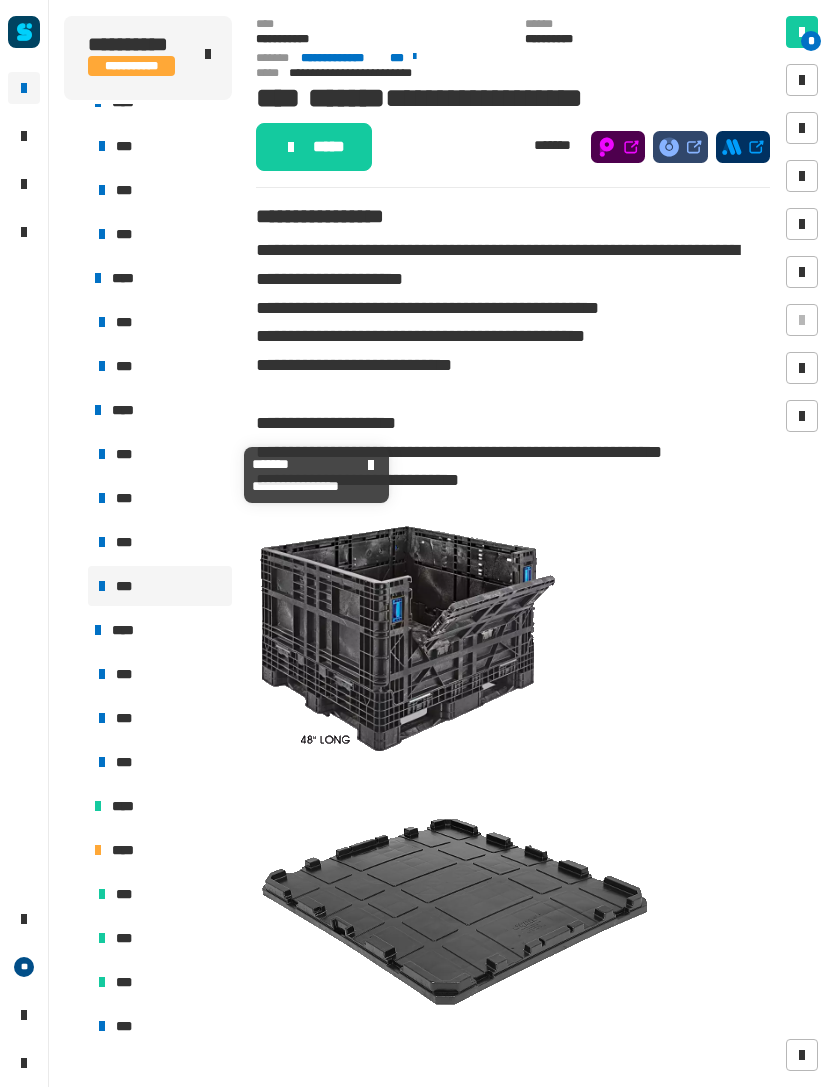 scroll, scrollTop: 11, scrollLeft: 0, axis: vertical 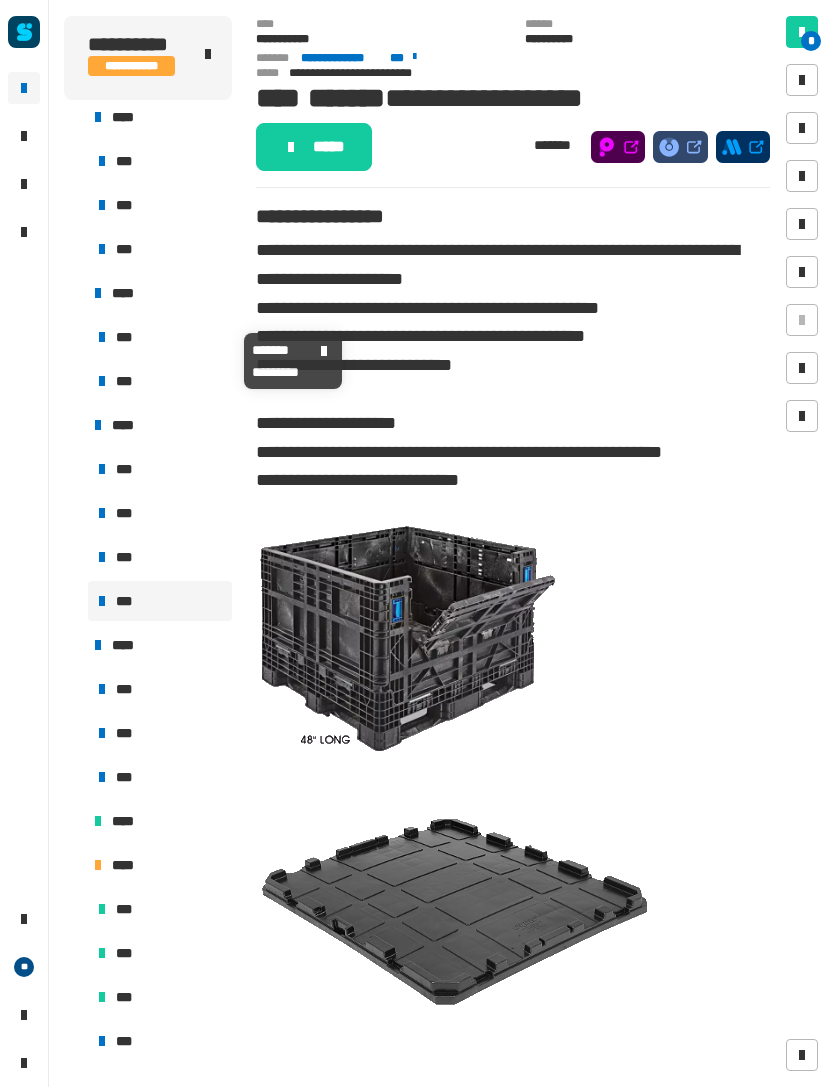 click on "***" at bounding box center [160, 337] 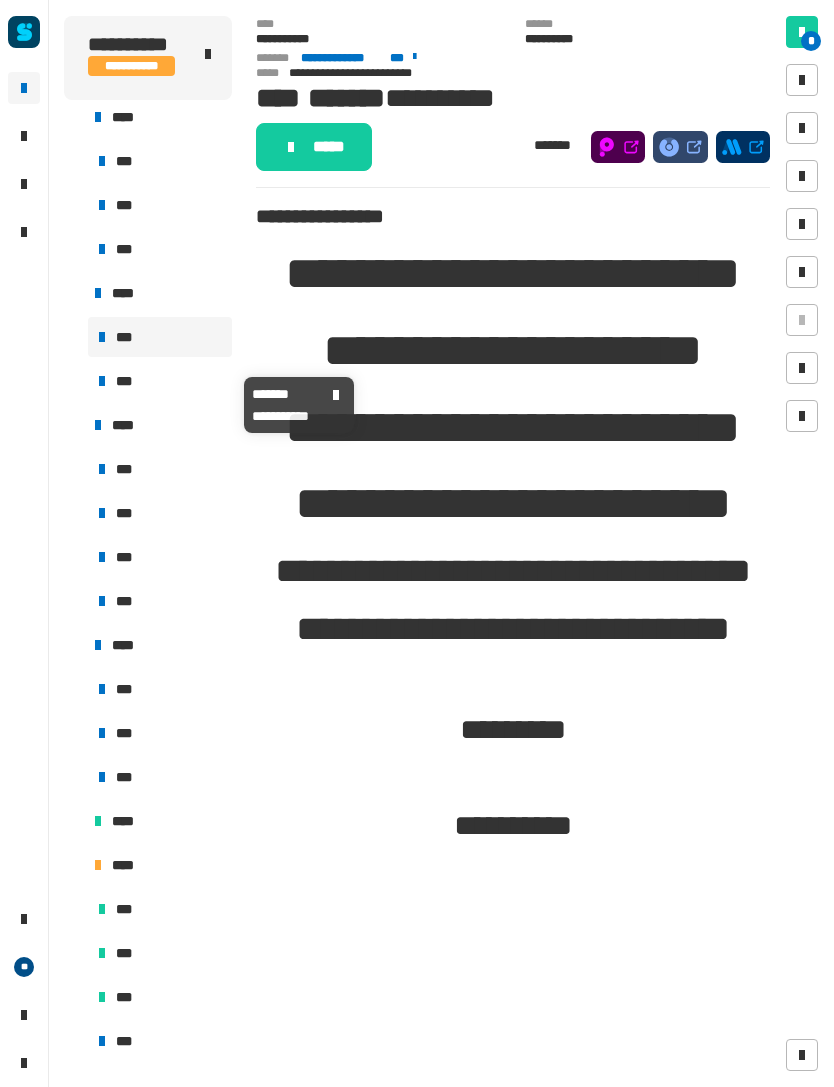 click on "***" at bounding box center [160, 381] 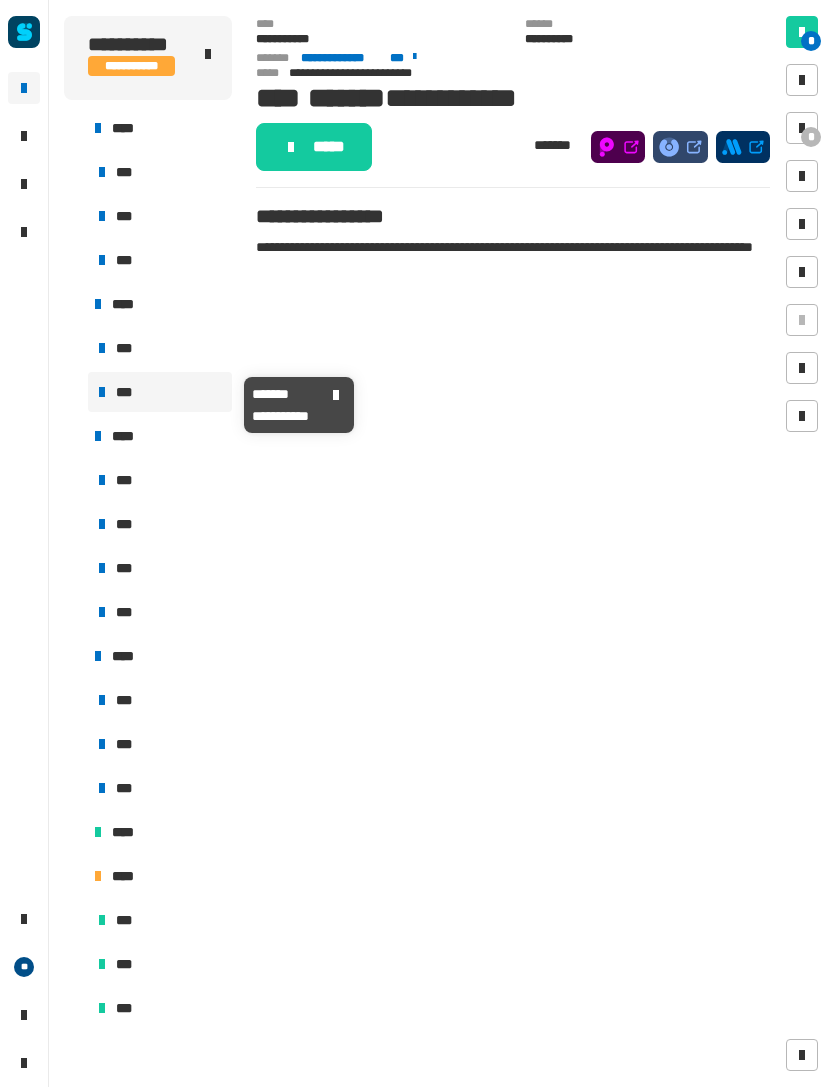 scroll, scrollTop: 0, scrollLeft: 0, axis: both 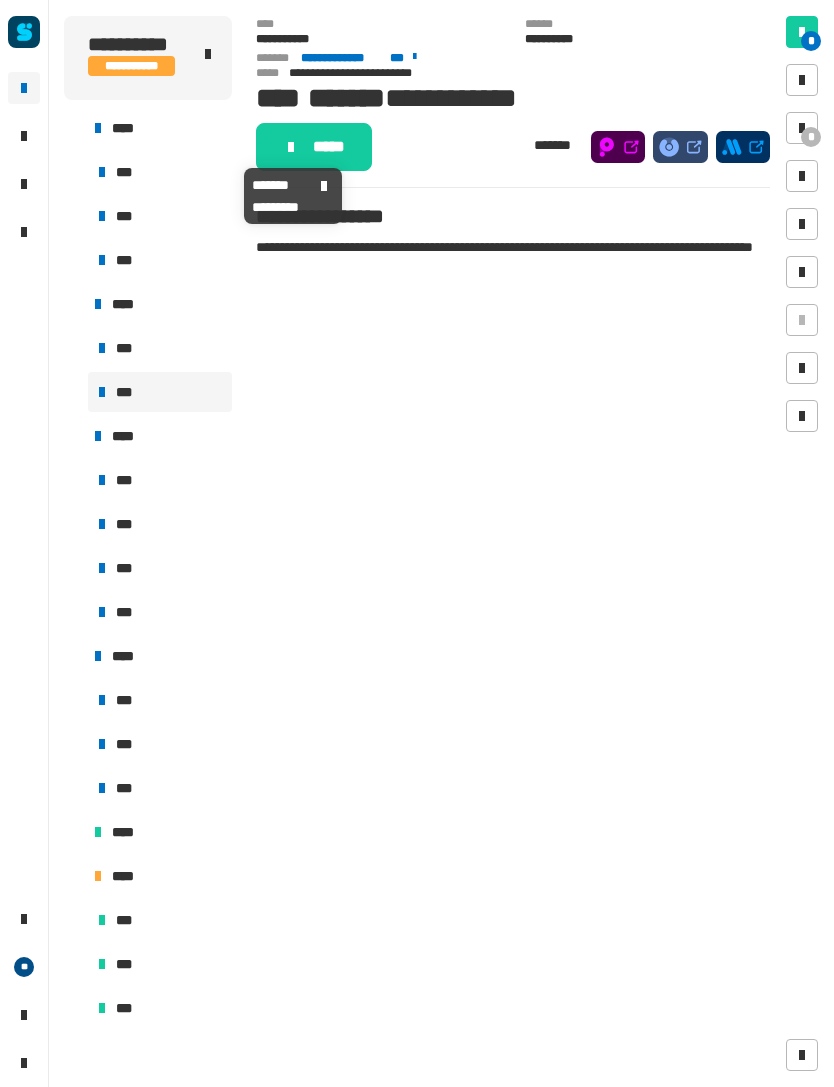 click on "***" at bounding box center [160, 172] 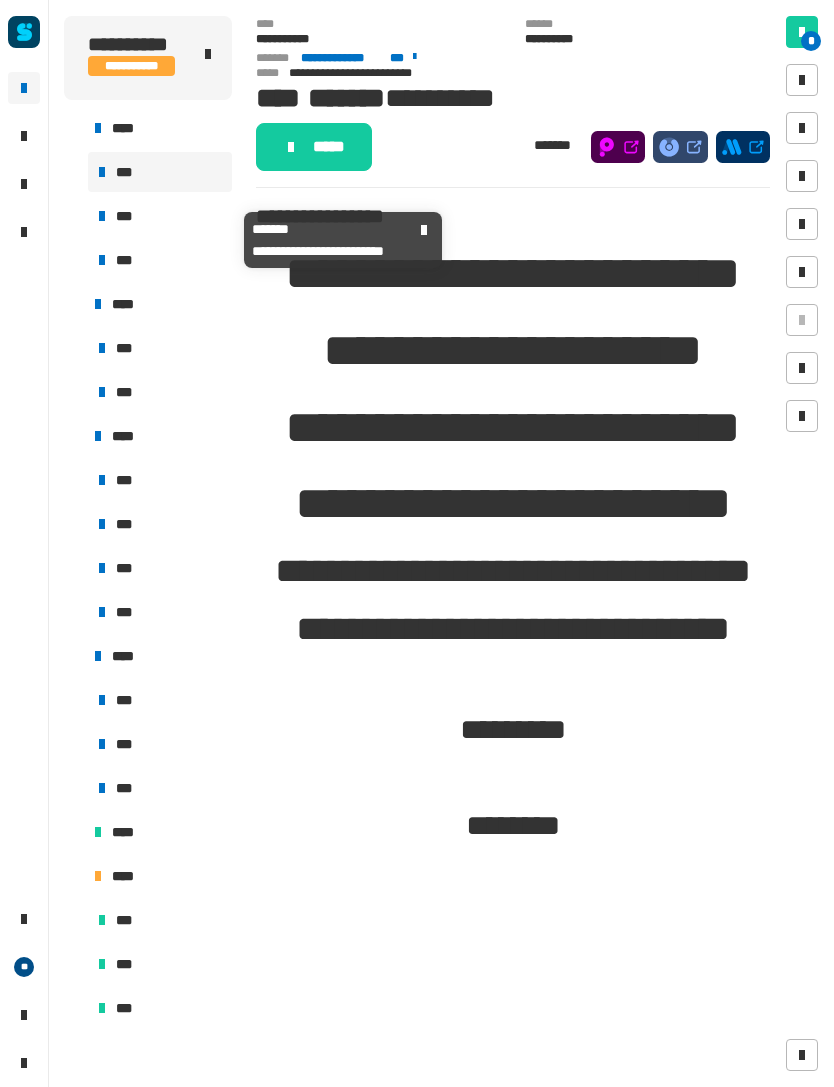 click on "***" at bounding box center [160, 216] 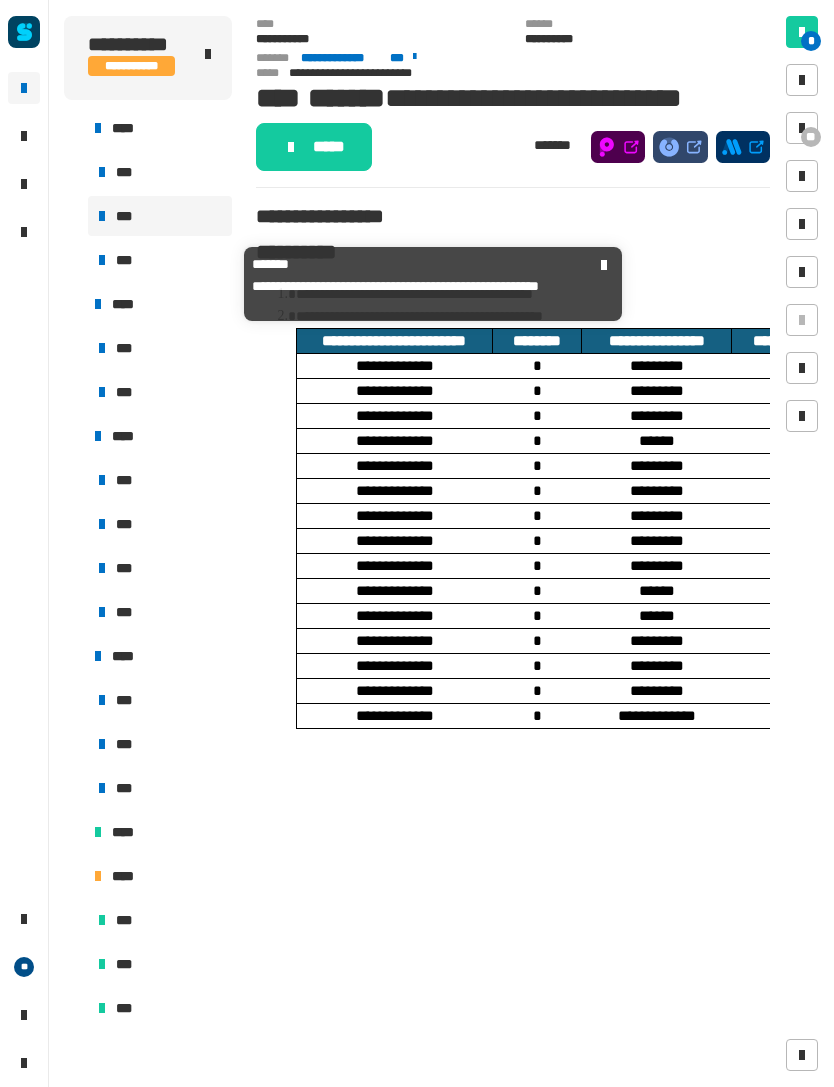 click on "***" at bounding box center [126, 260] 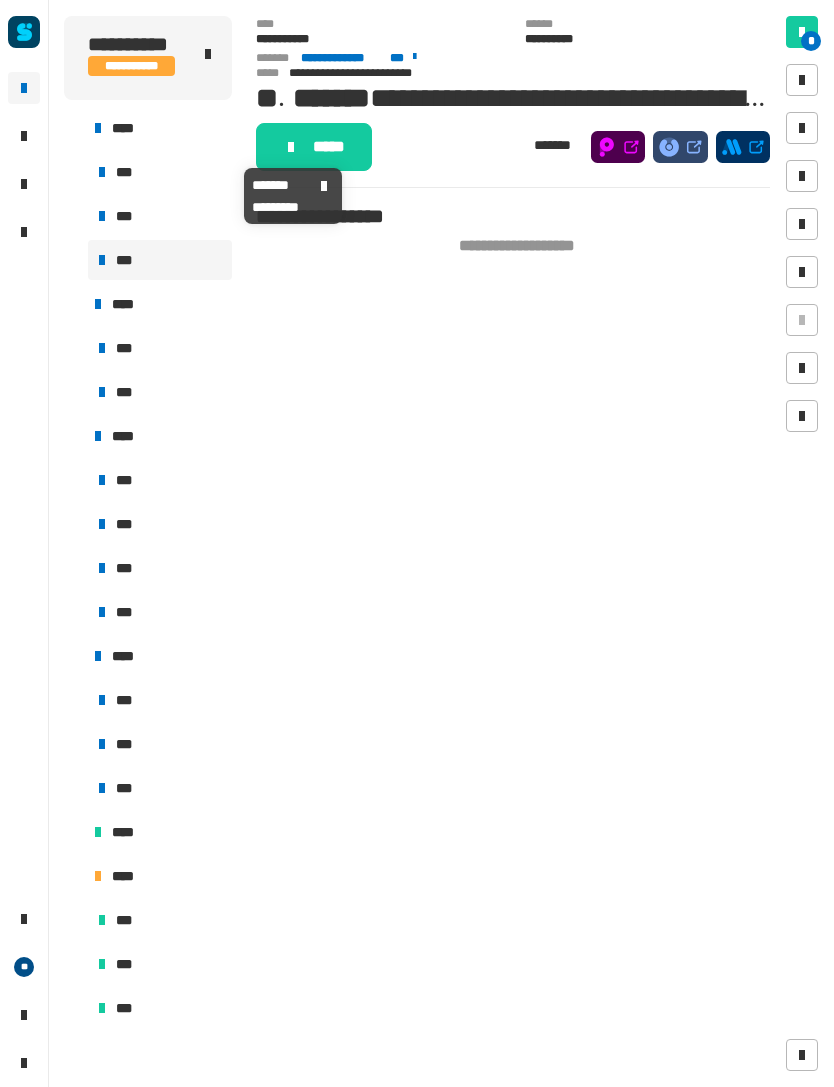 click at bounding box center [74, 128] 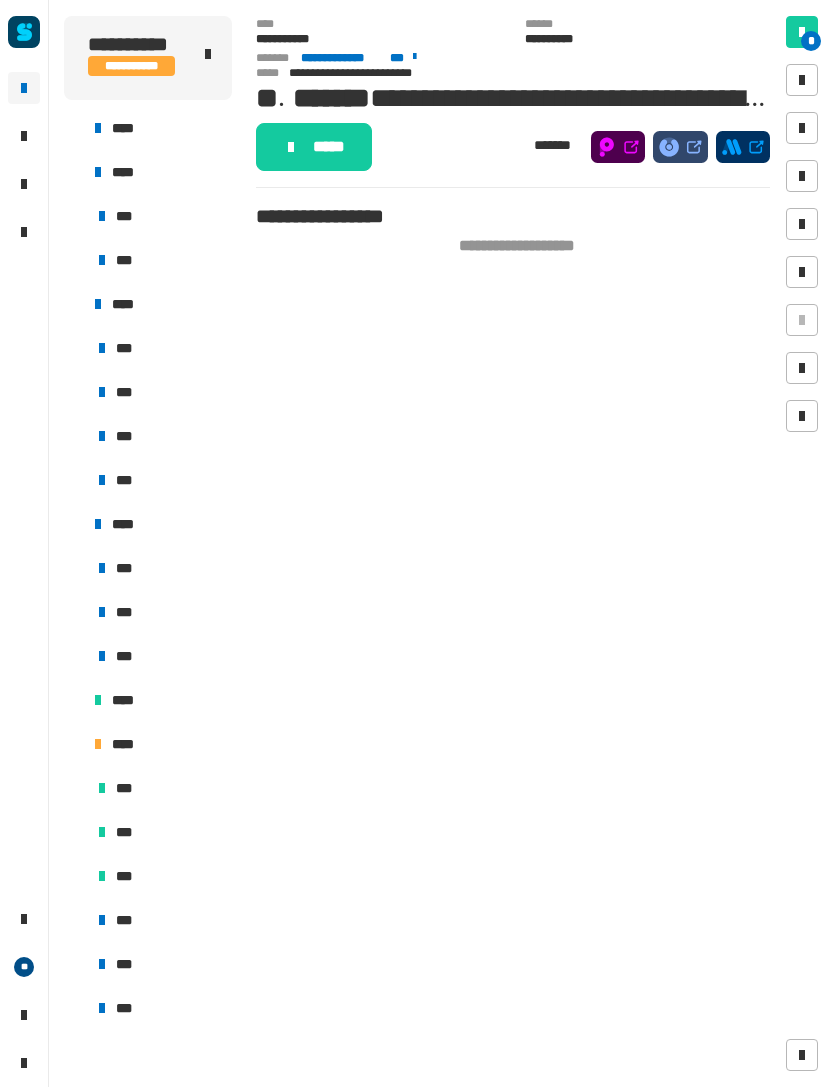 click at bounding box center (74, 172) 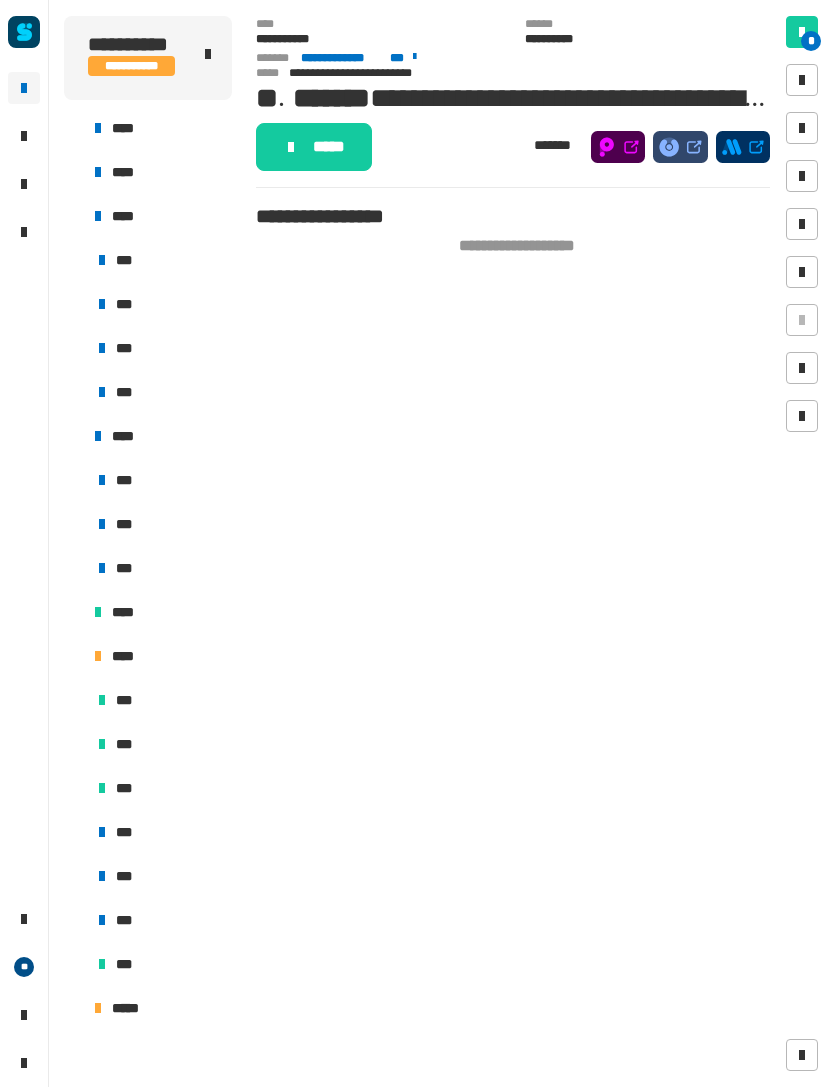 click at bounding box center [74, 216] 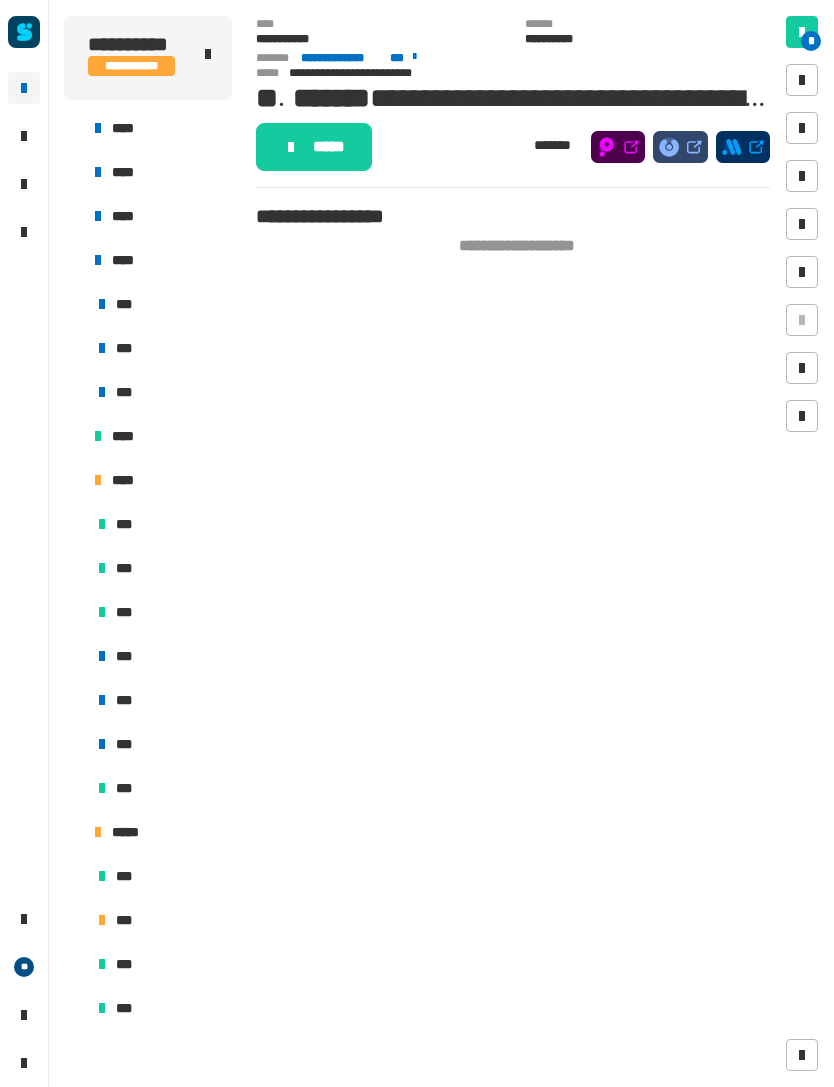 click on "**********" 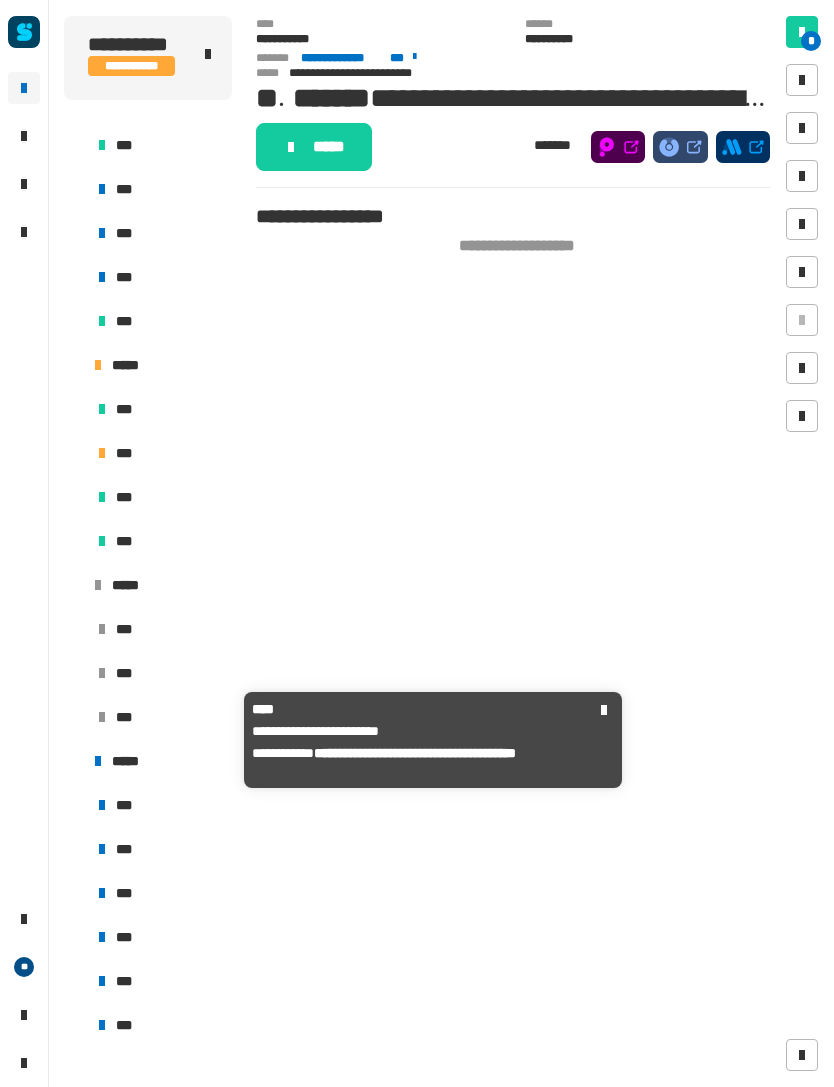 scroll, scrollTop: 396, scrollLeft: 0, axis: vertical 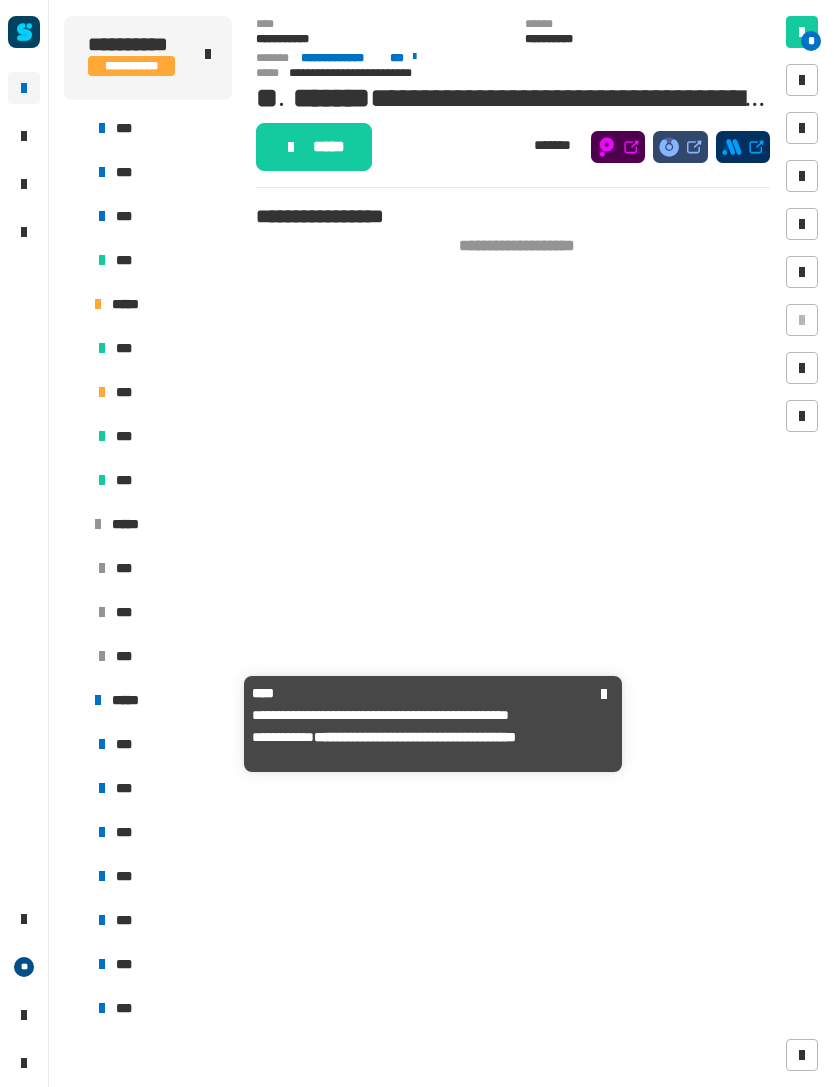 click on "*****" at bounding box center [158, 700] 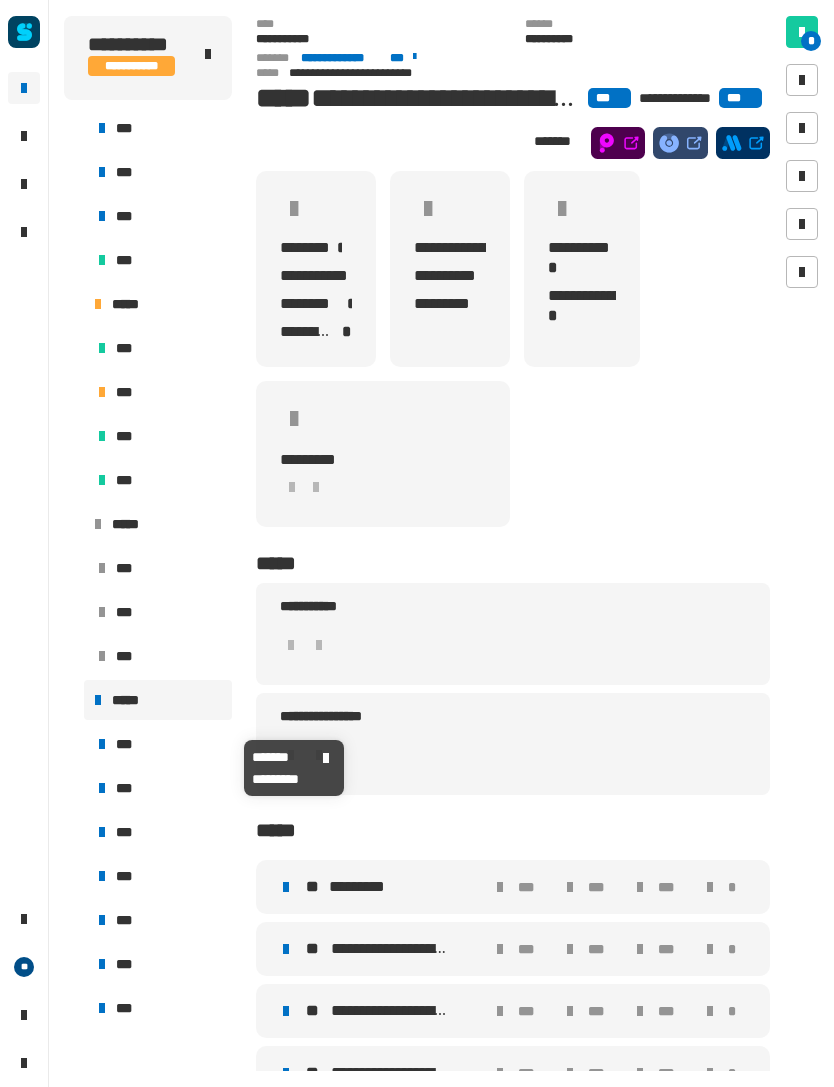 click on "***" at bounding box center (160, 744) 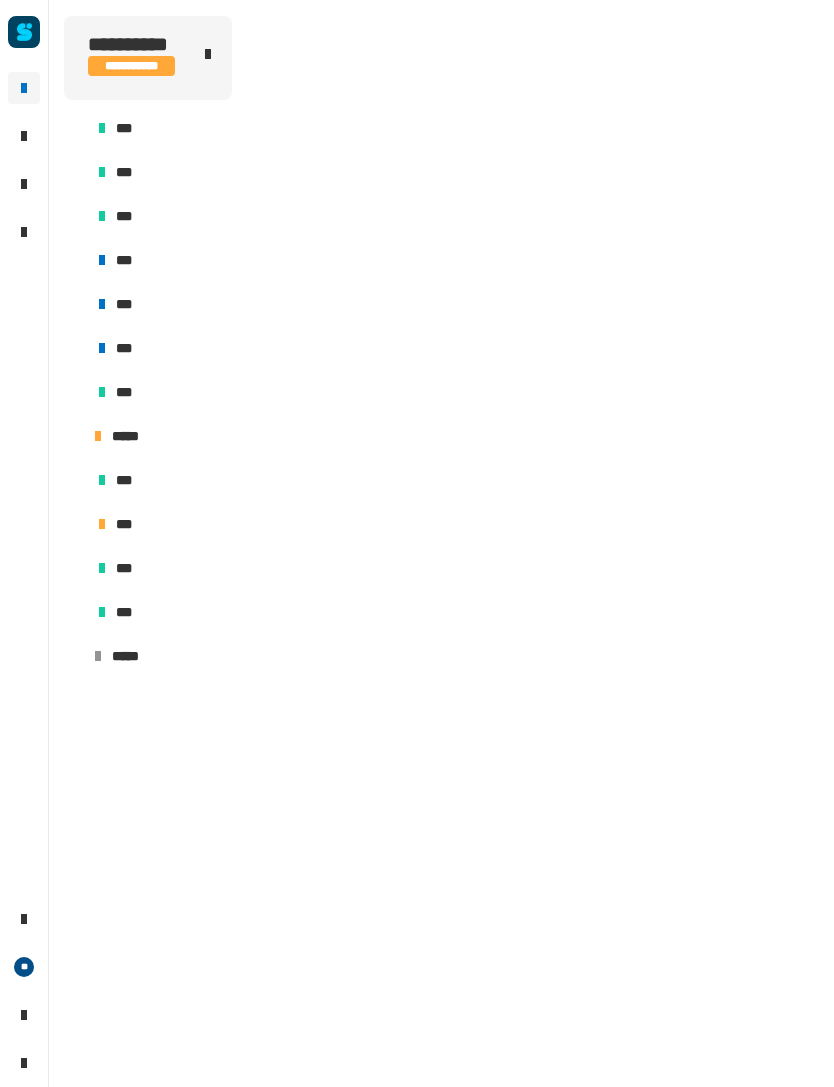 scroll, scrollTop: 697, scrollLeft: 0, axis: vertical 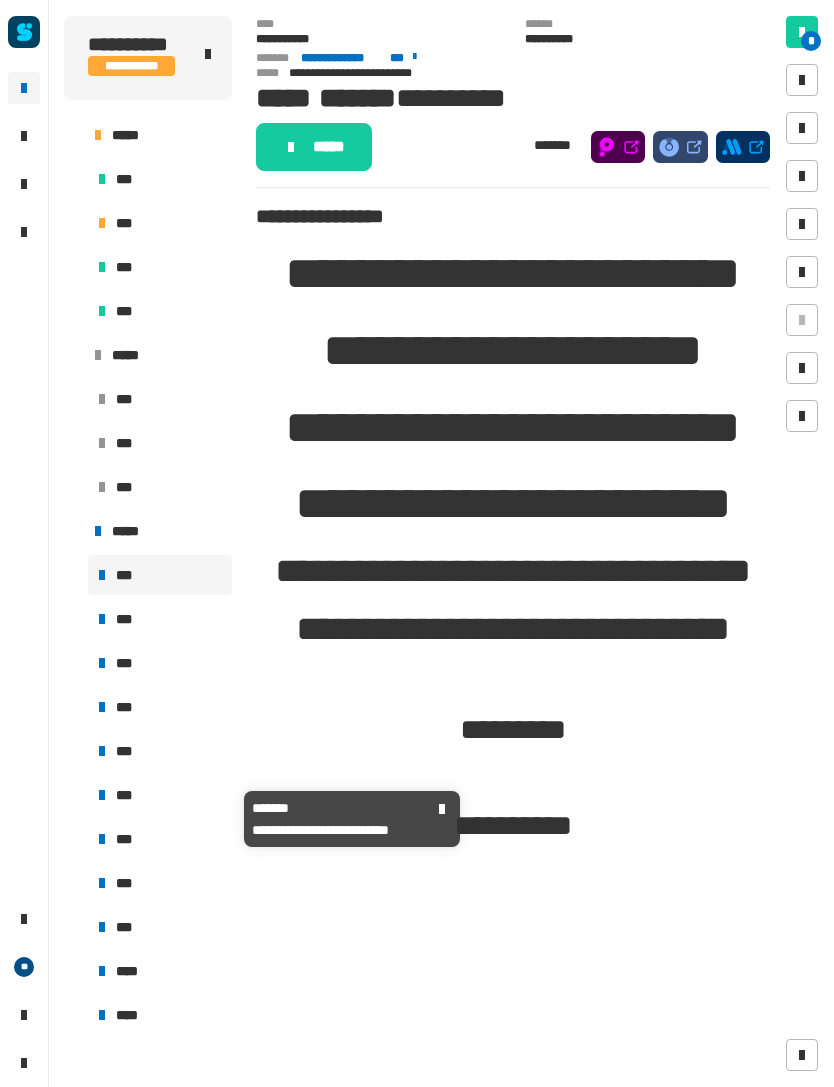 click on "***" at bounding box center (160, 795) 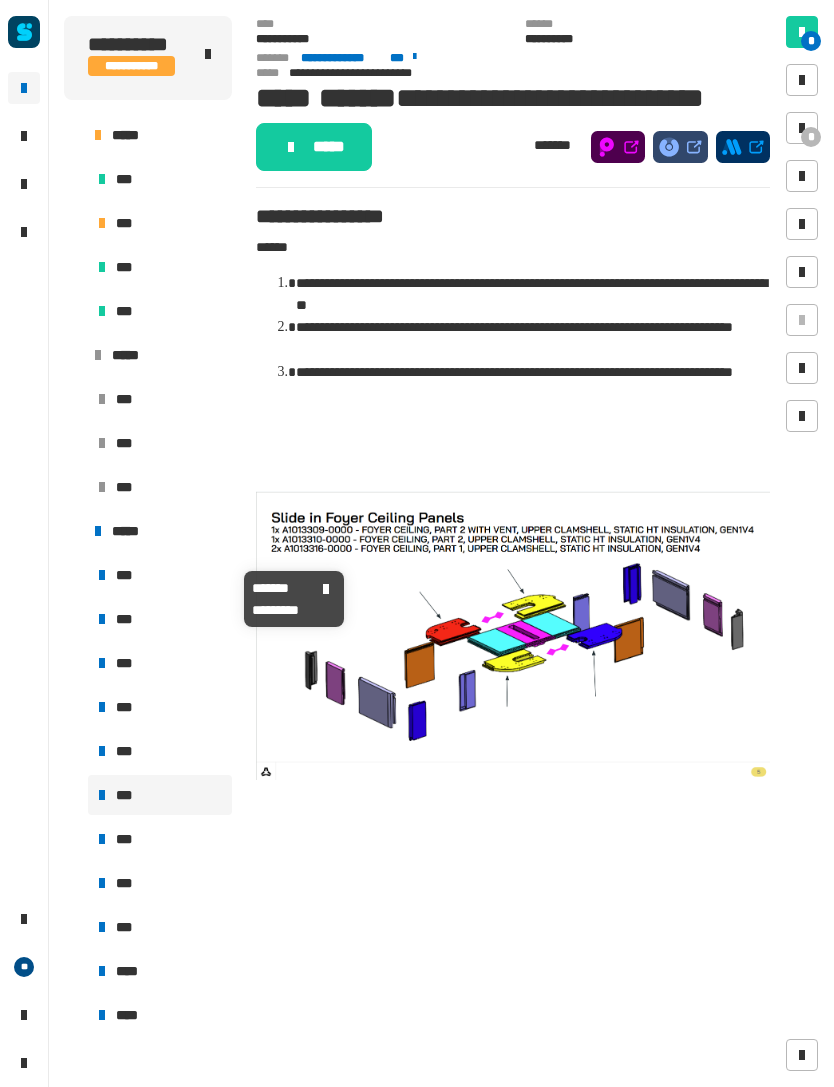 click on "***" at bounding box center [160, 575] 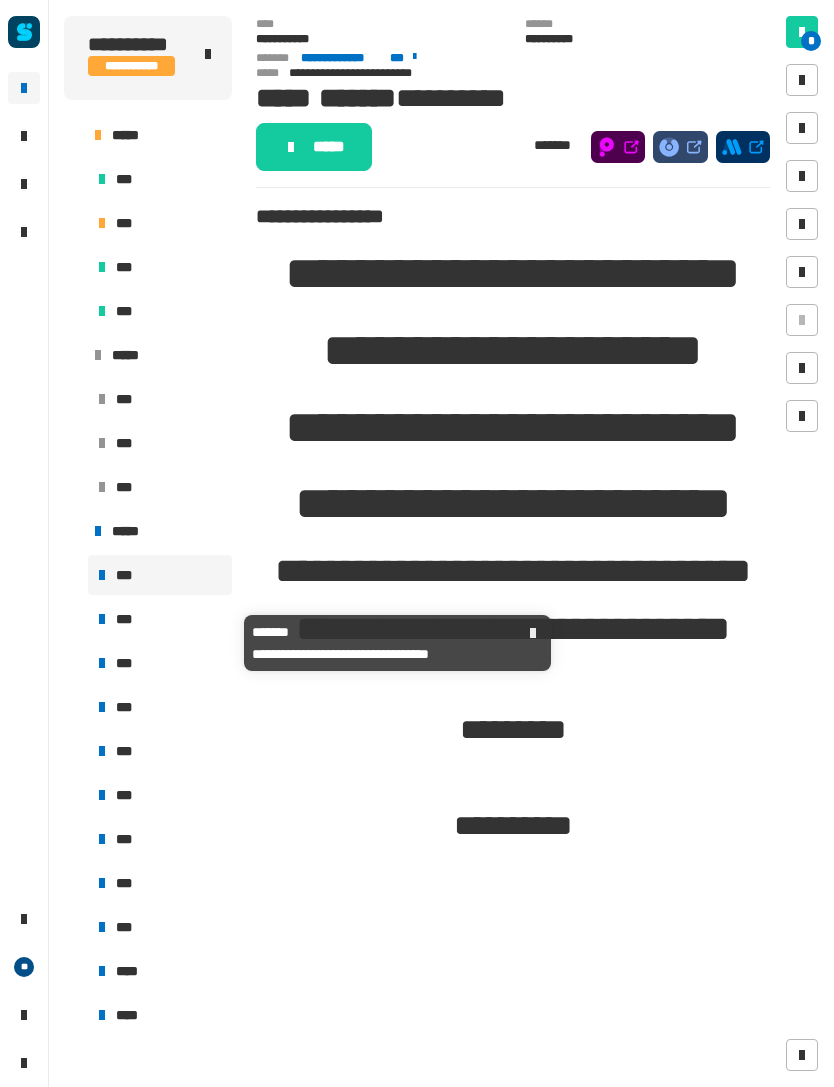 click on "***" at bounding box center (160, 619) 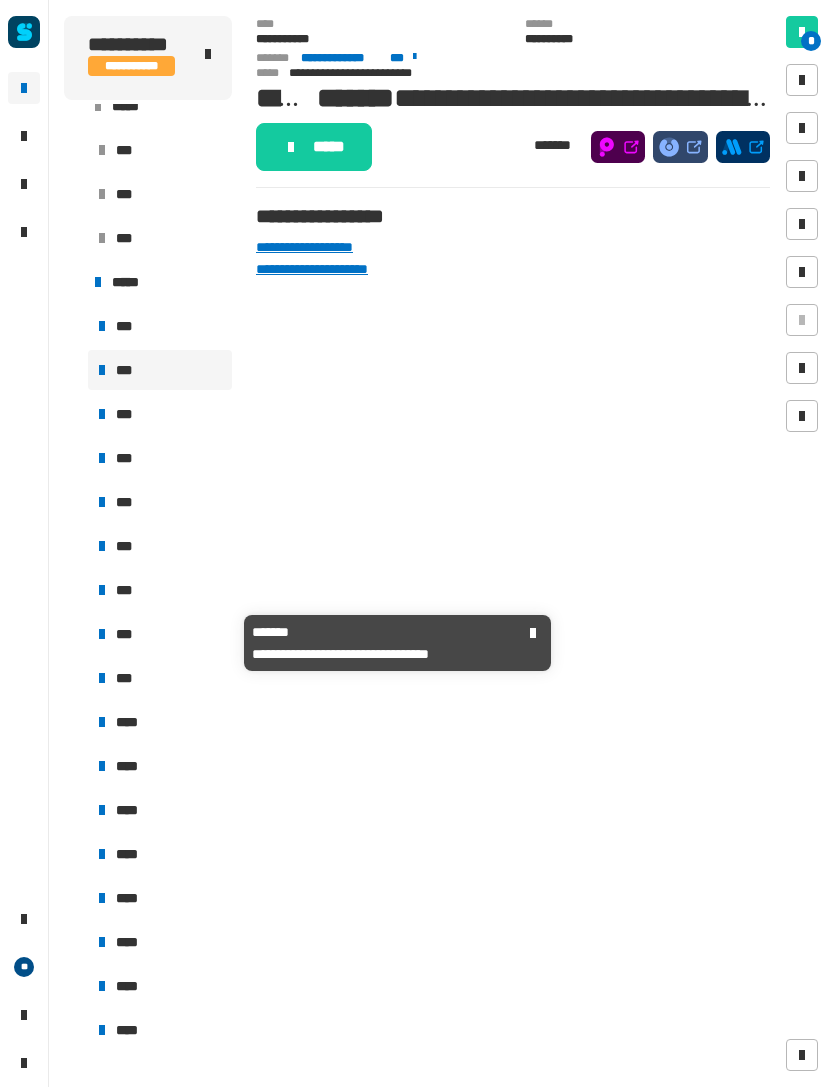 scroll, scrollTop: 947, scrollLeft: 0, axis: vertical 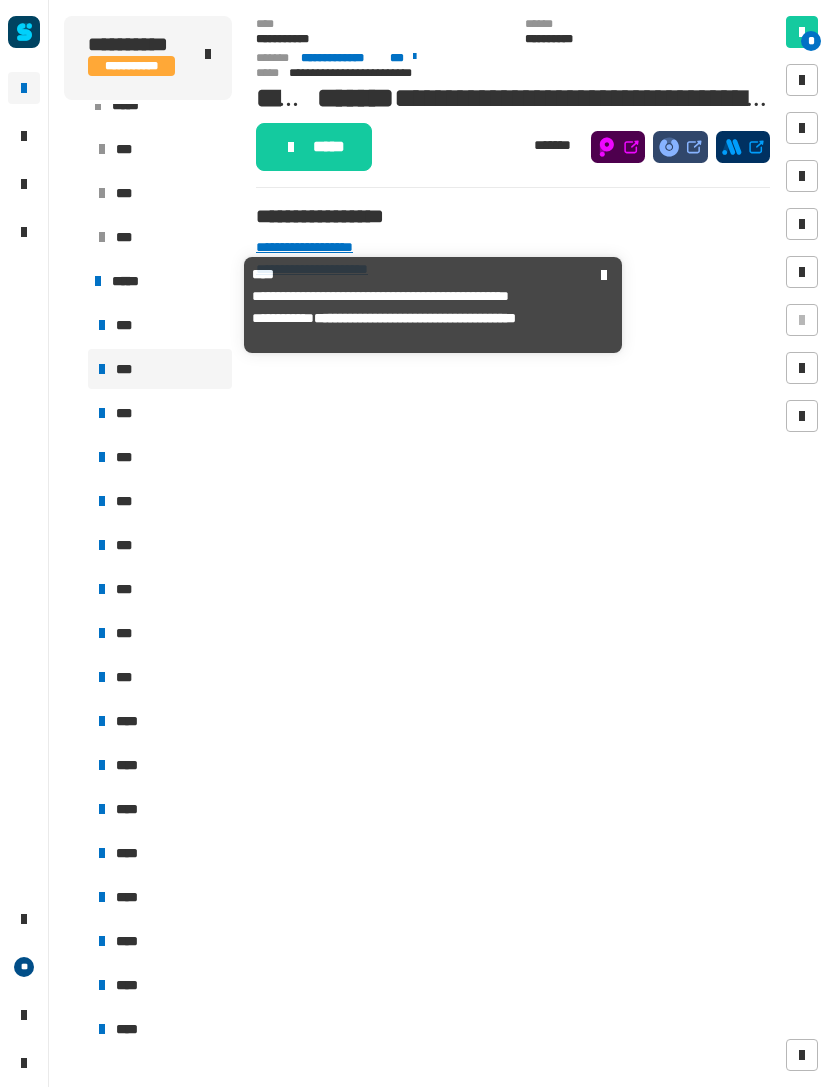 click at bounding box center [74, 281] 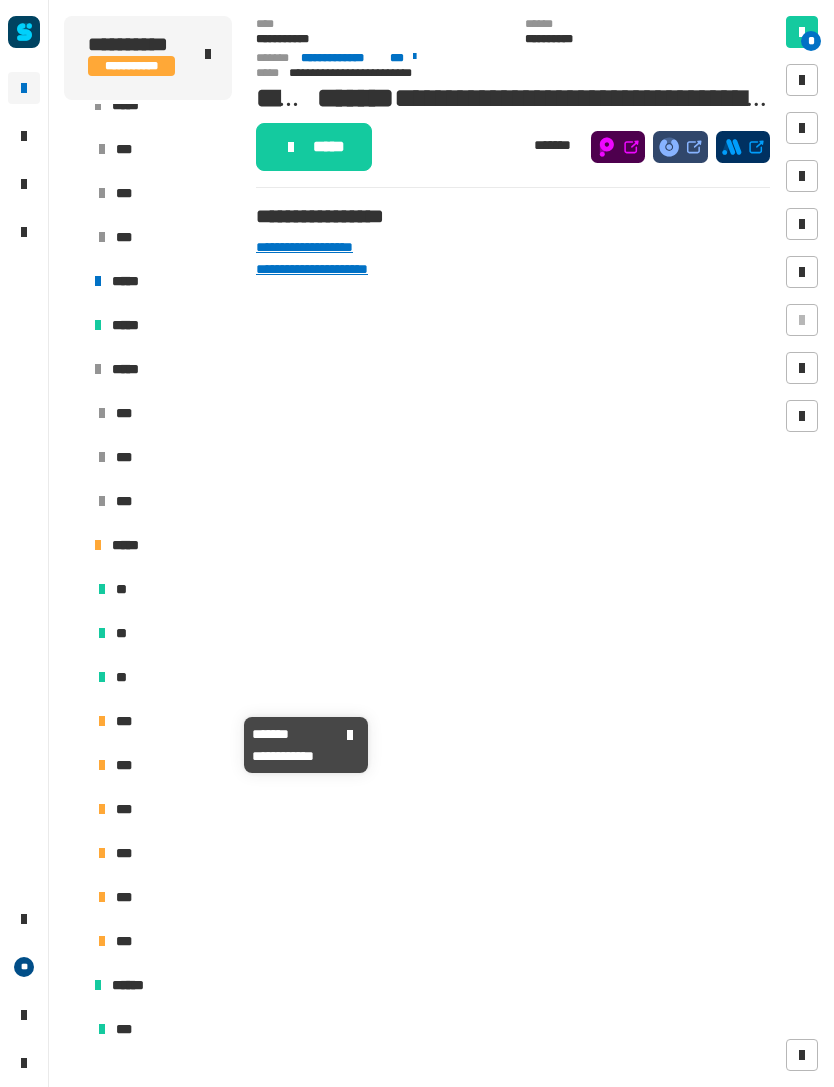 click on "***" at bounding box center (160, 721) 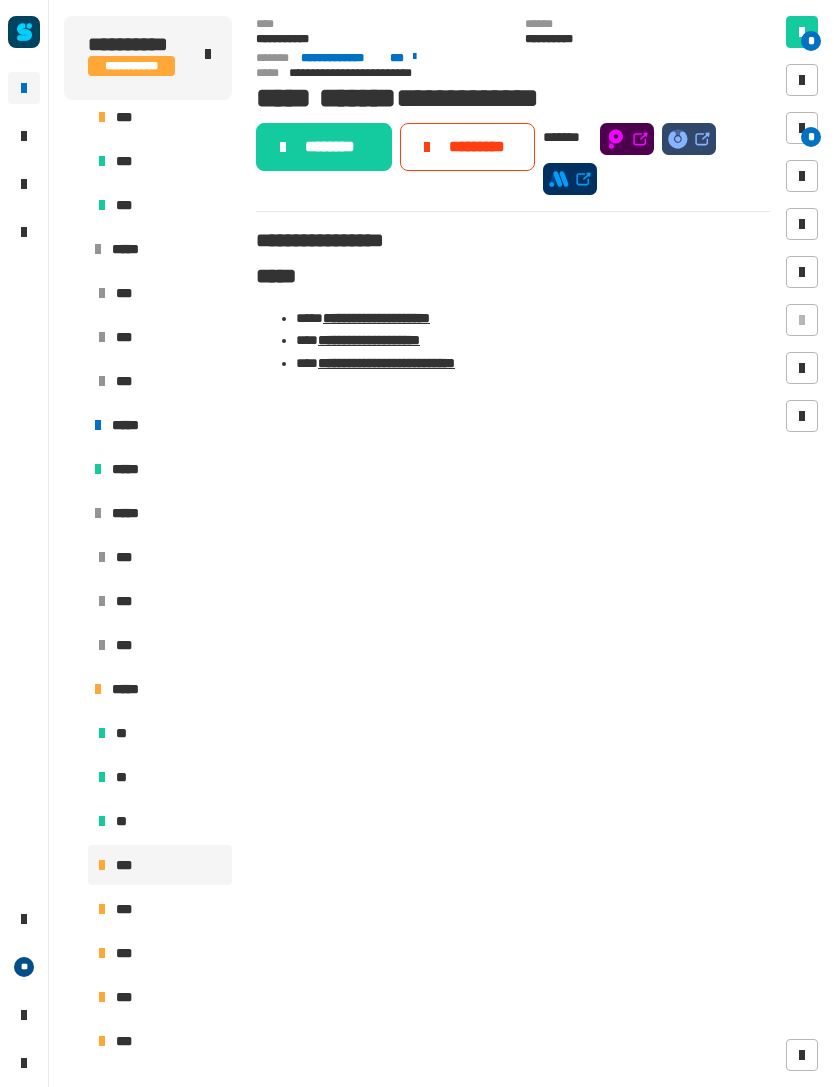 scroll, scrollTop: 791, scrollLeft: 0, axis: vertical 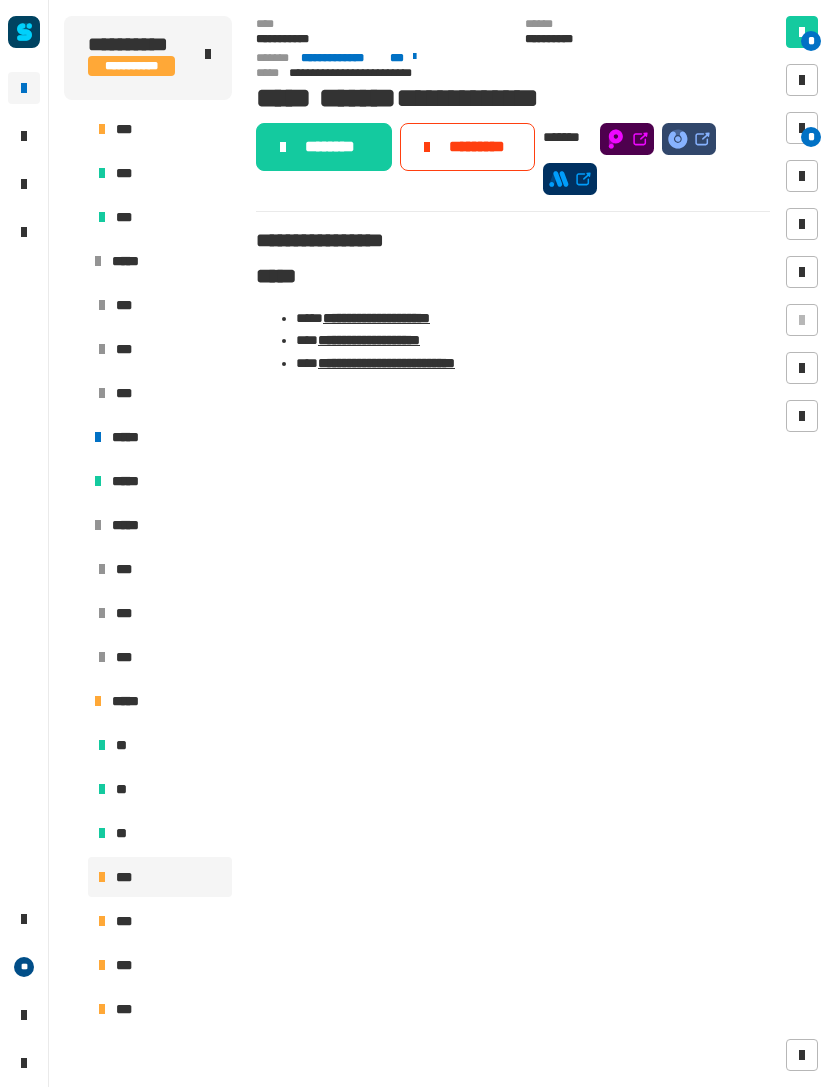 click on "*****" at bounding box center [158, 437] 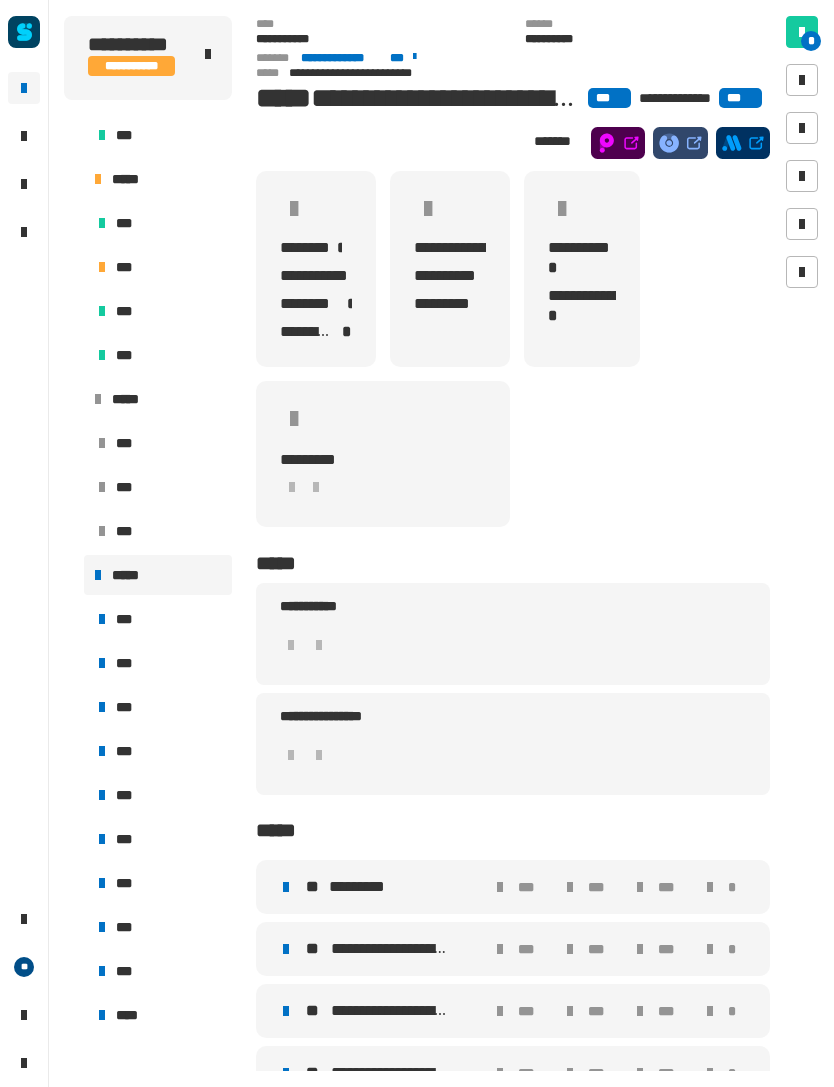 scroll, scrollTop: 646, scrollLeft: 0, axis: vertical 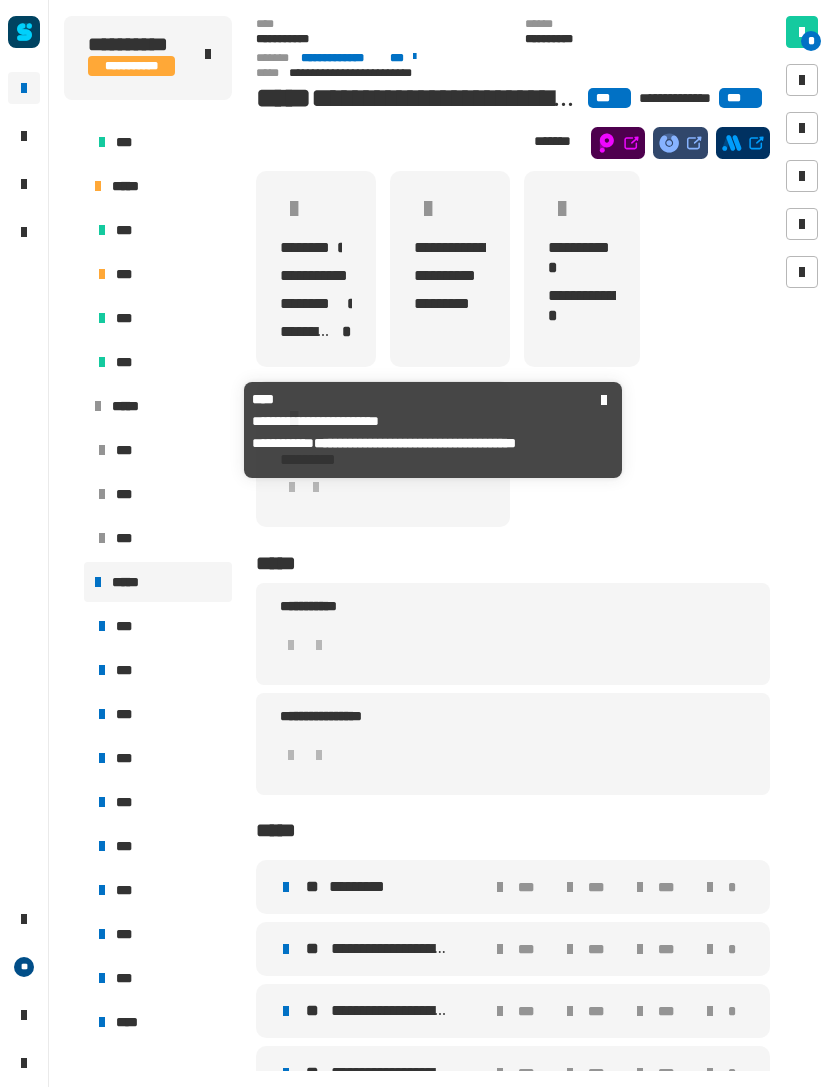 click on "*****" at bounding box center (132, 406) 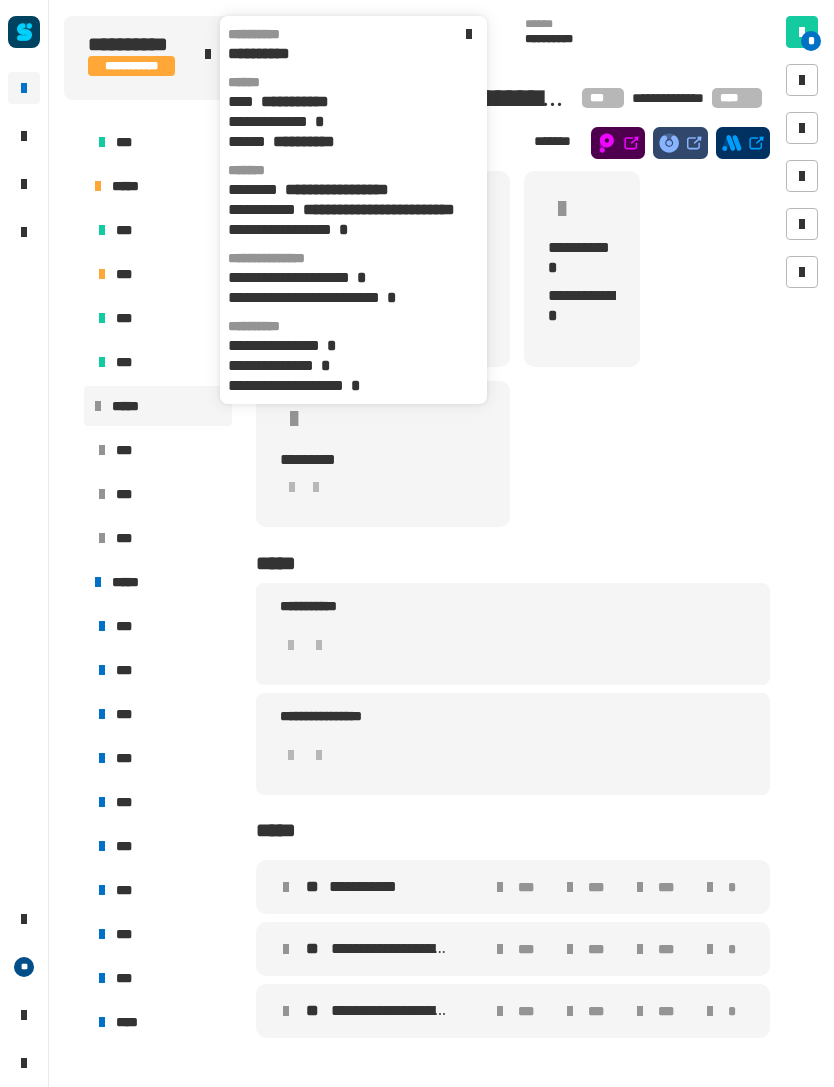 click on "**********" 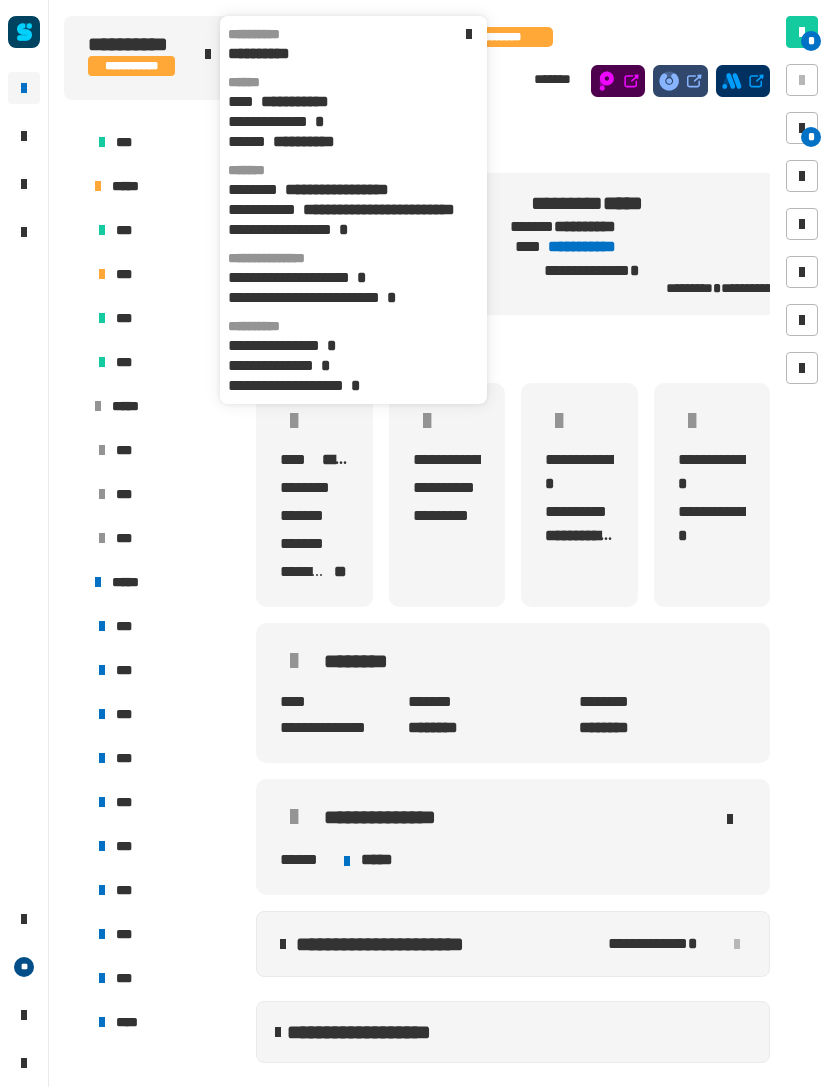 click 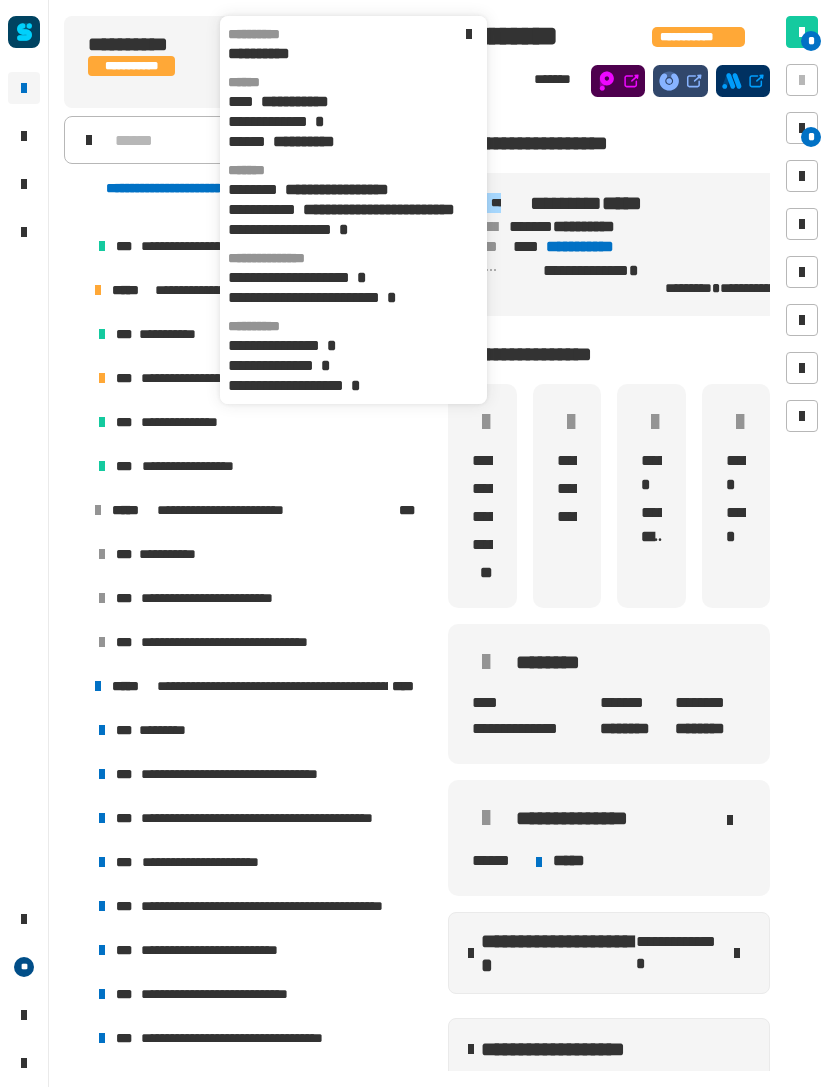 click on "**********" 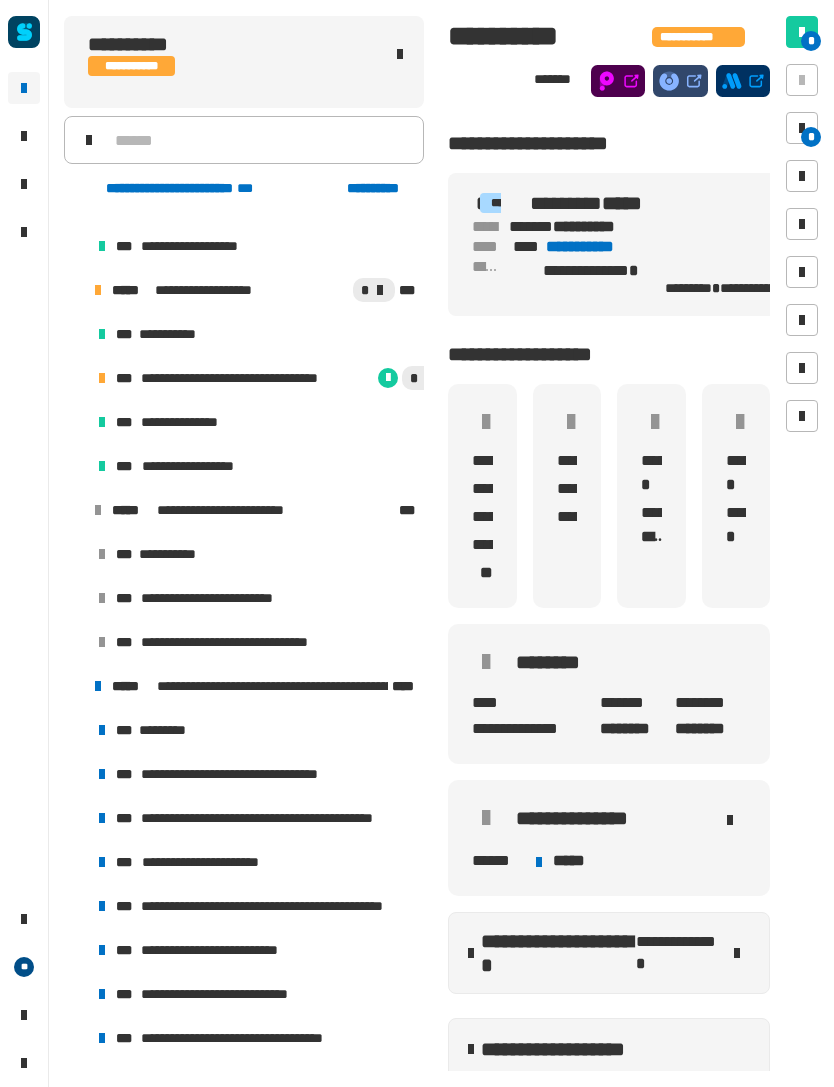 click on "**********" 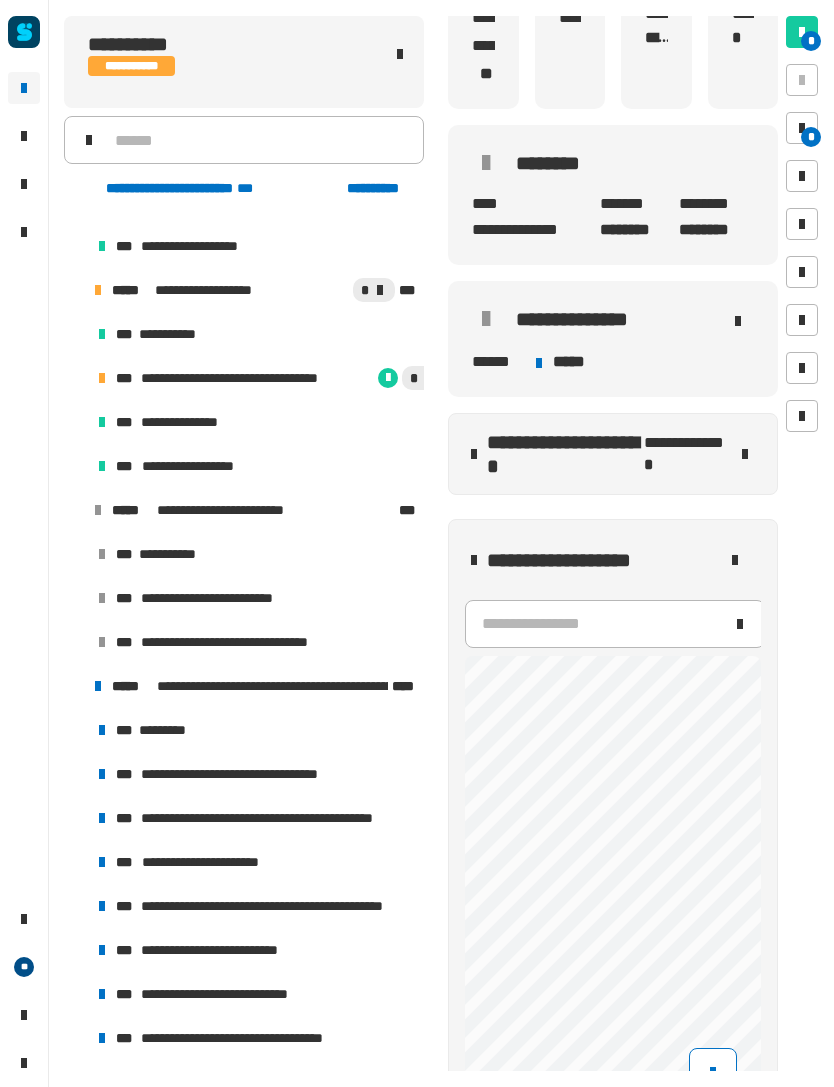 scroll, scrollTop: 573, scrollLeft: 0, axis: vertical 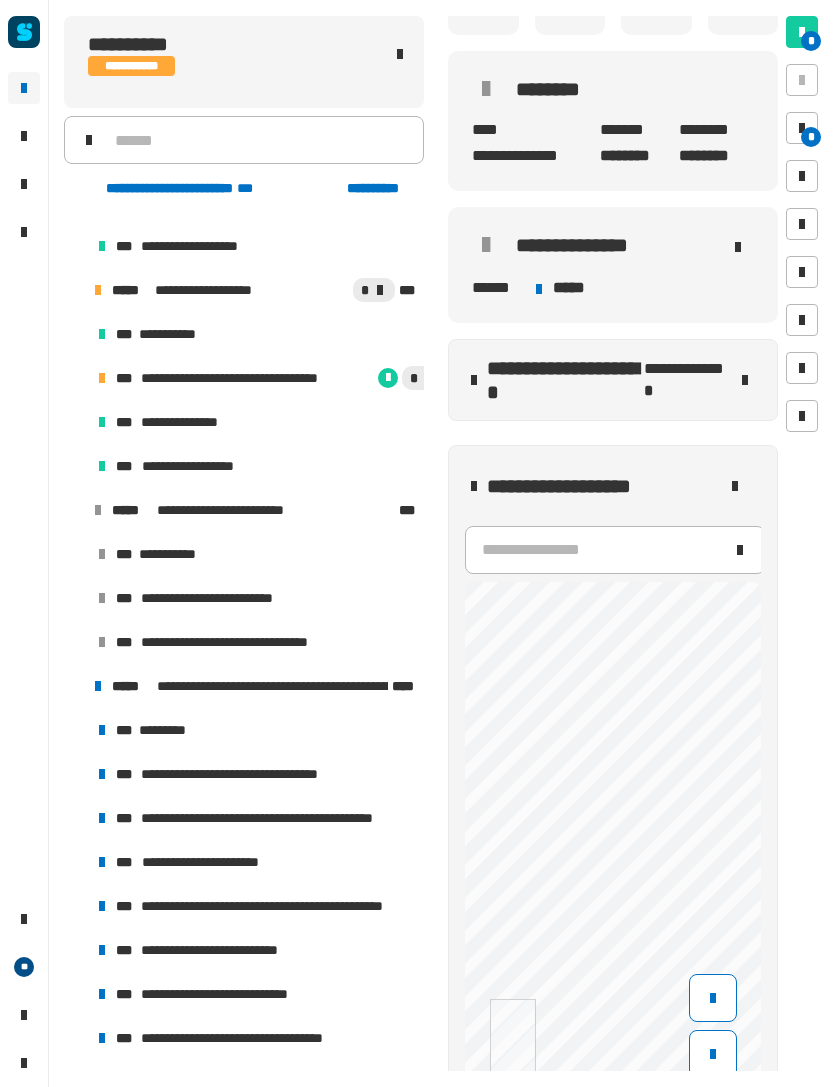 click 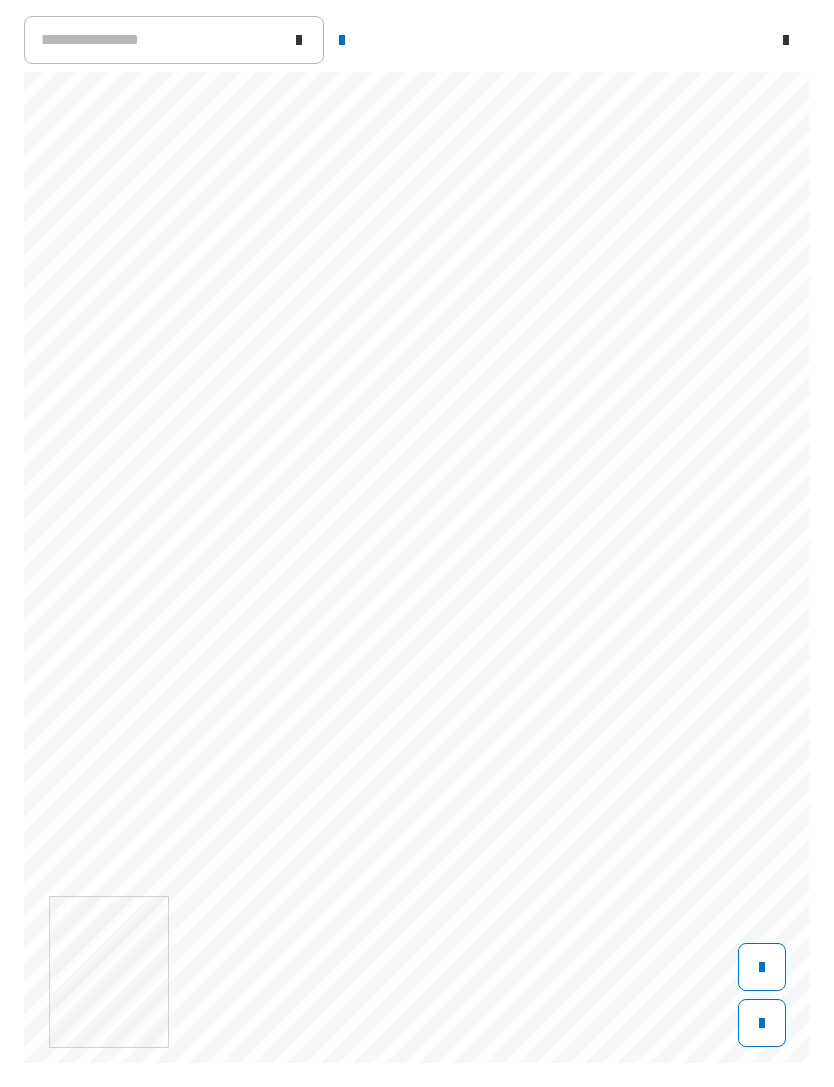 scroll, scrollTop: 407, scrollLeft: 53, axis: both 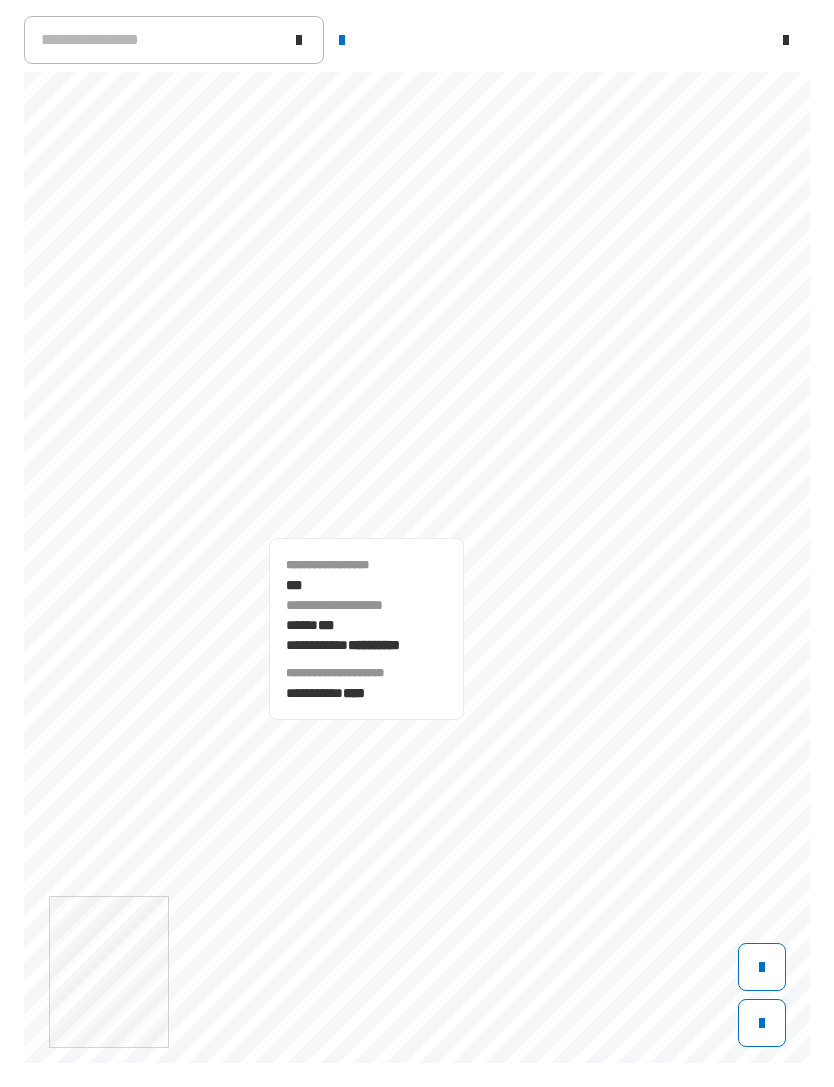click on "**********" at bounding box center [227, 598] 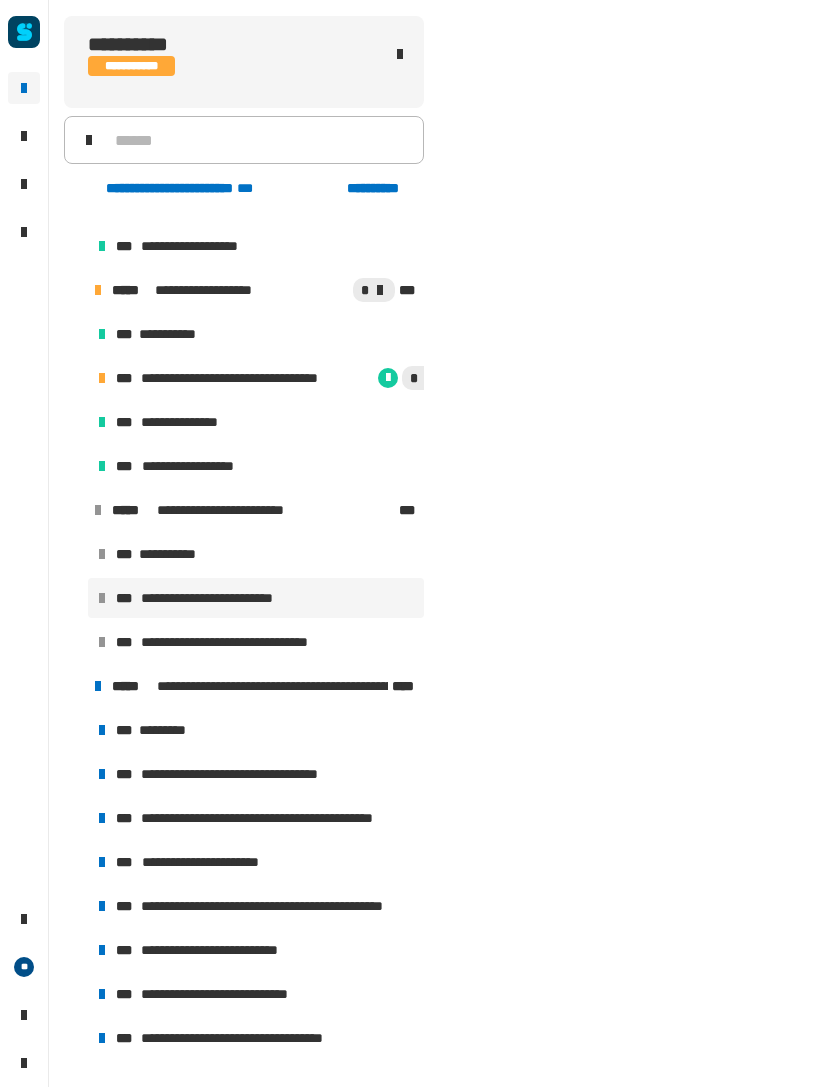 scroll, scrollTop: 1969, scrollLeft: 0, axis: vertical 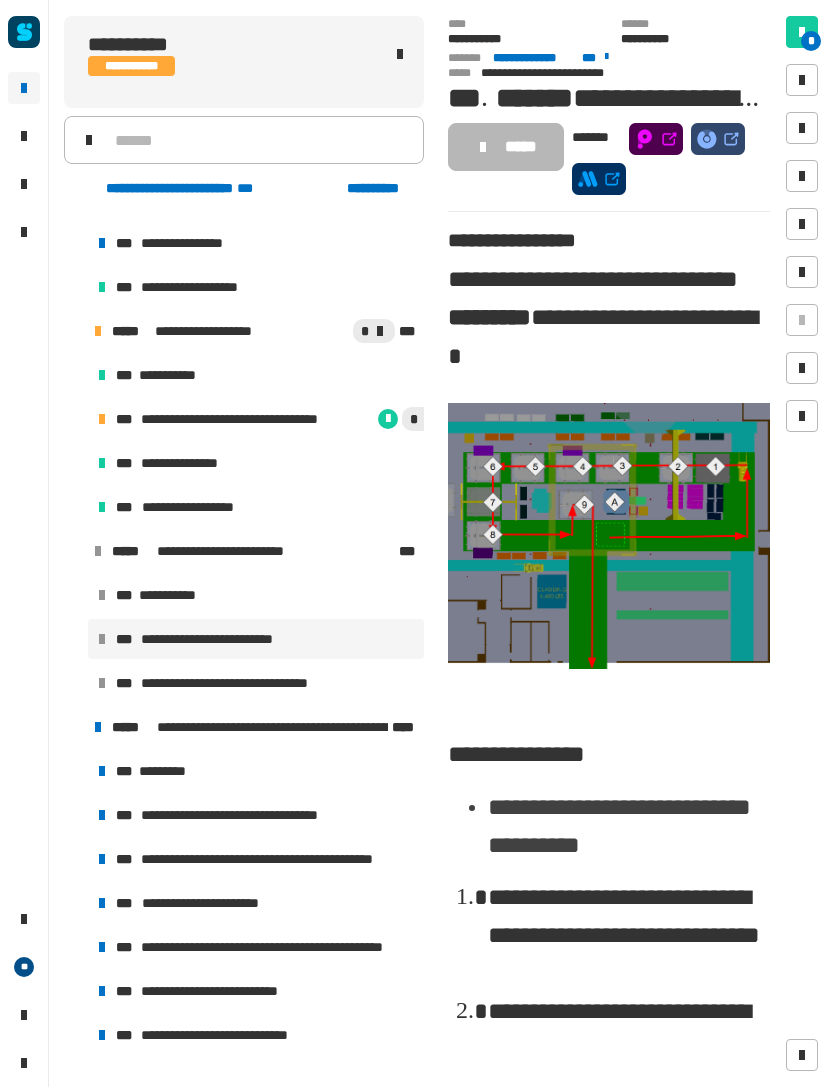 click on "**********" 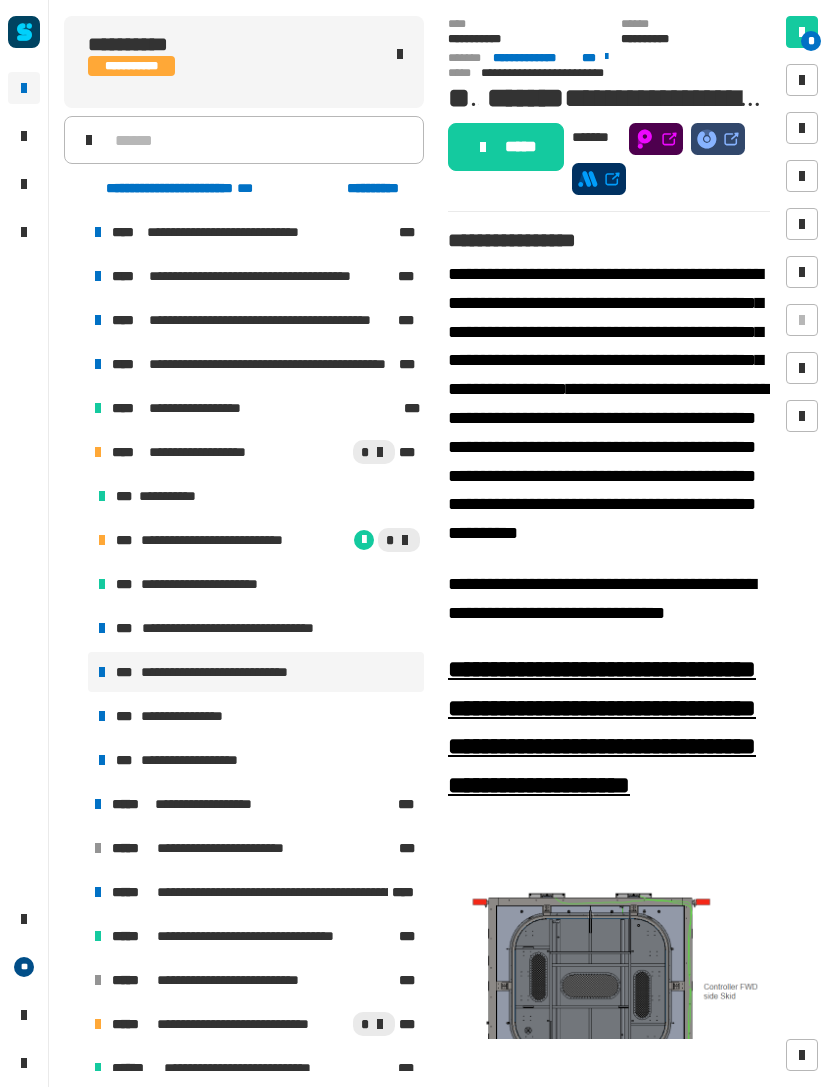 scroll, scrollTop: 0, scrollLeft: 0, axis: both 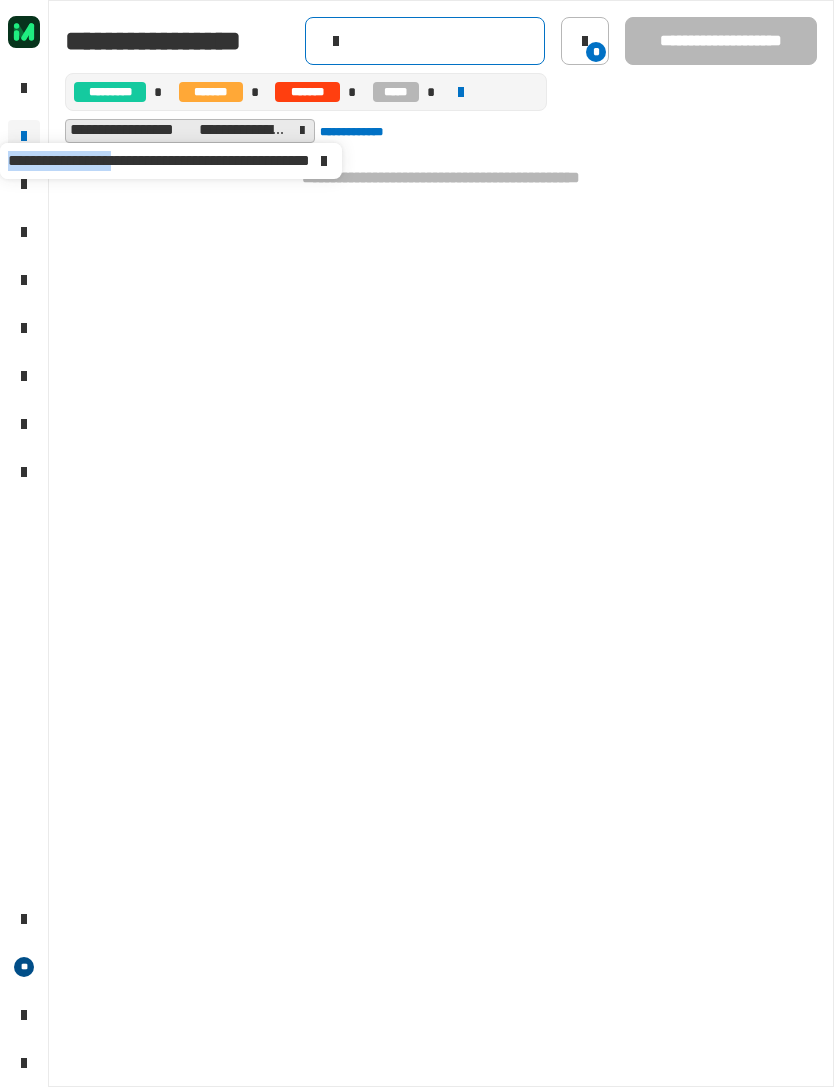 click 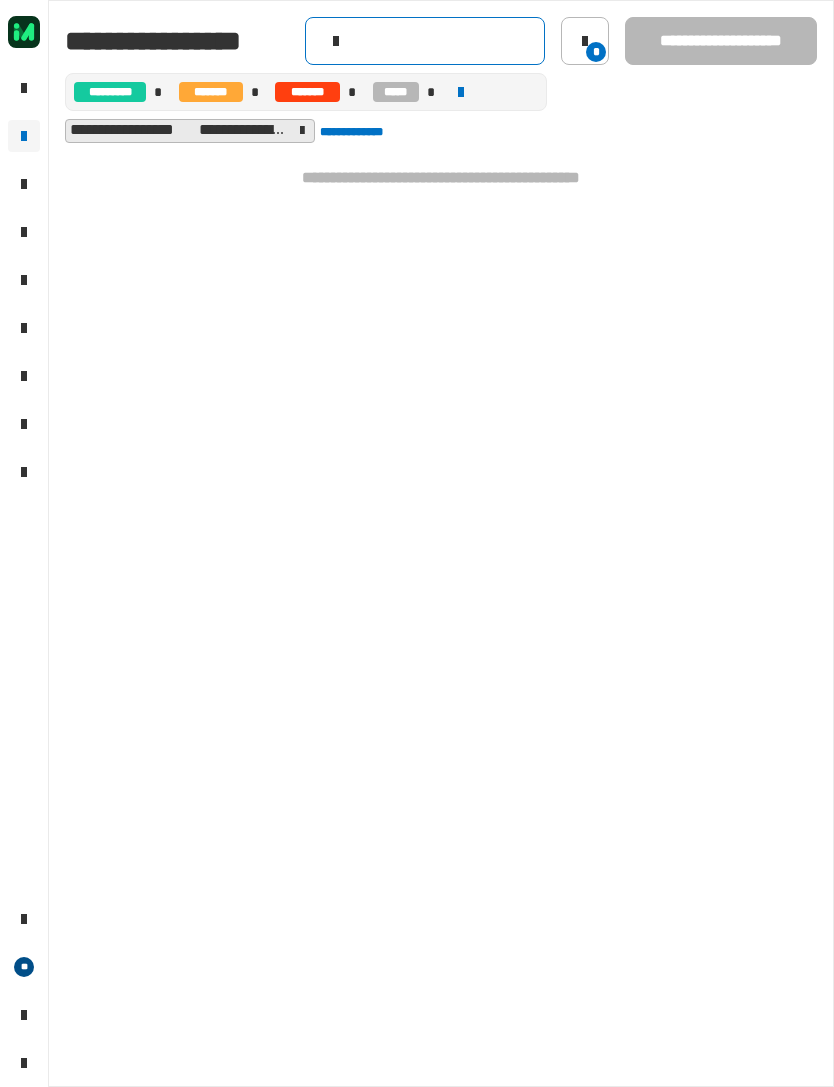 click 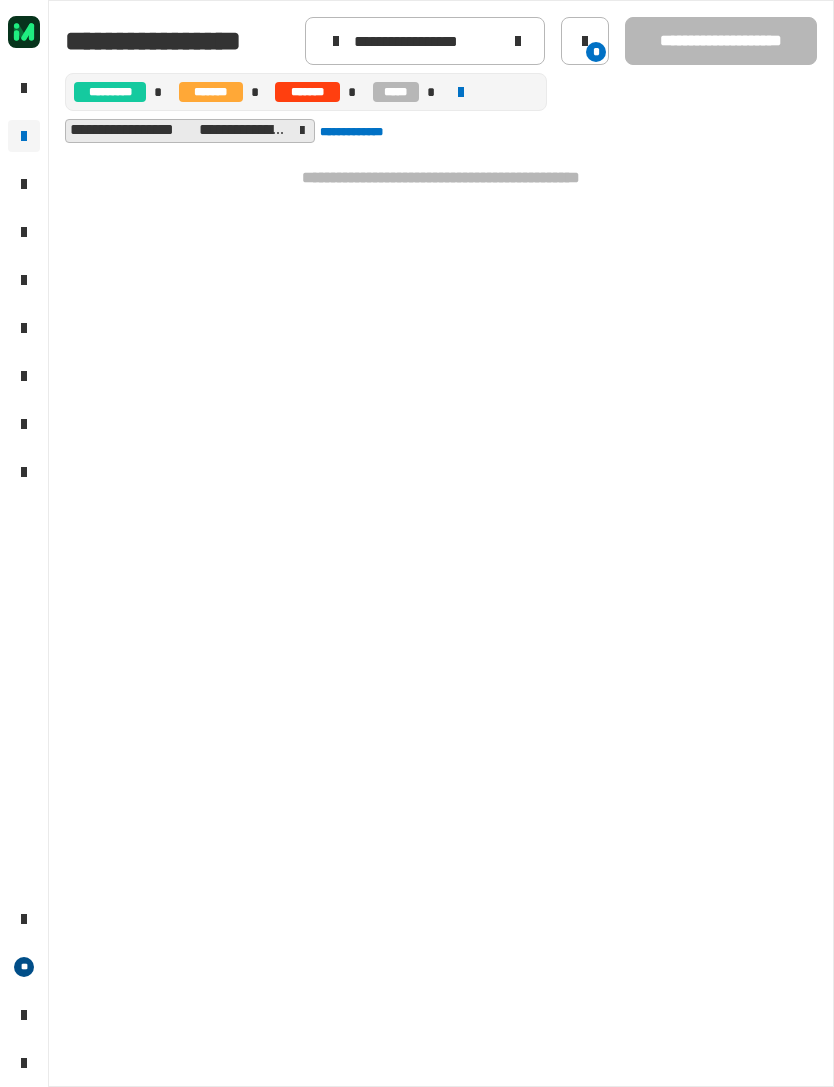 click 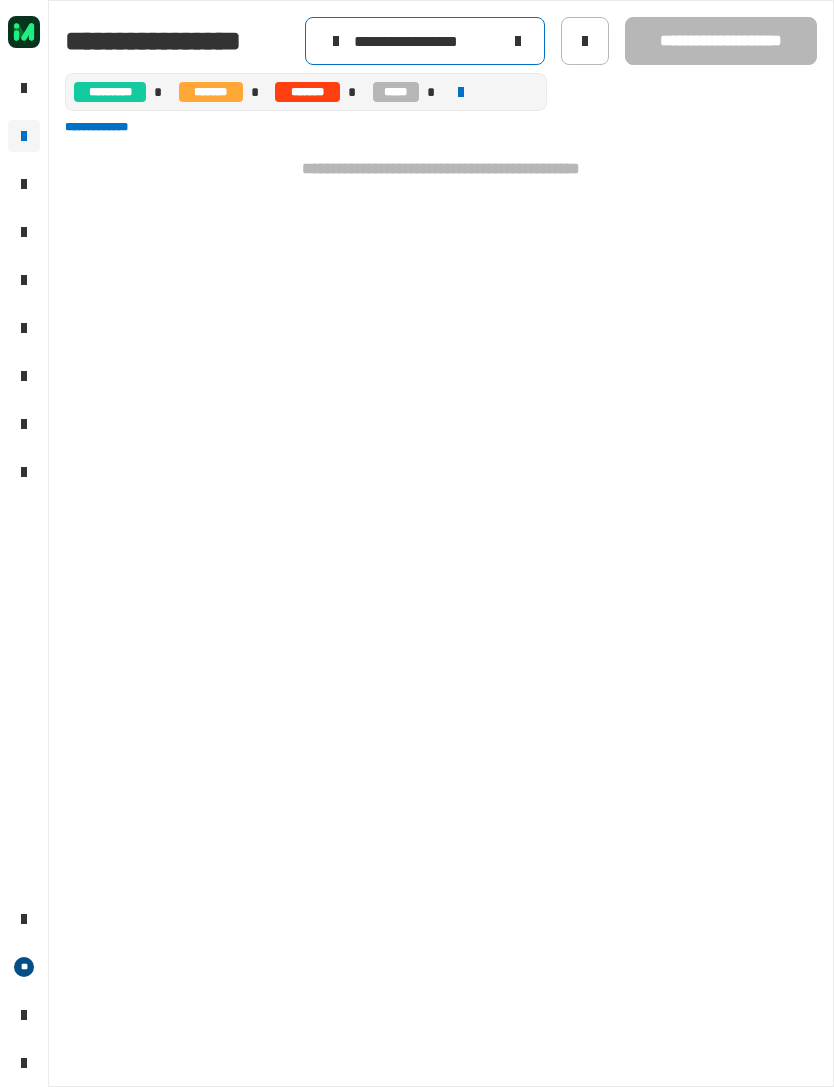 click on "**********" 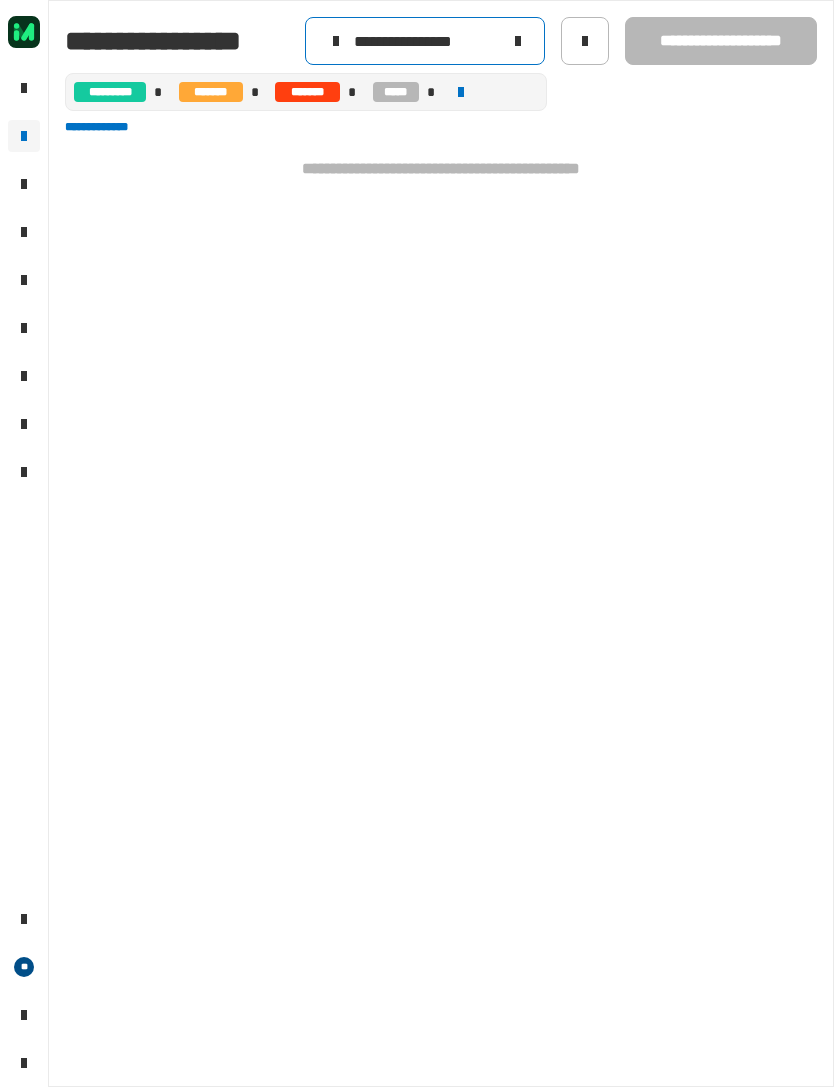 click on "**********" 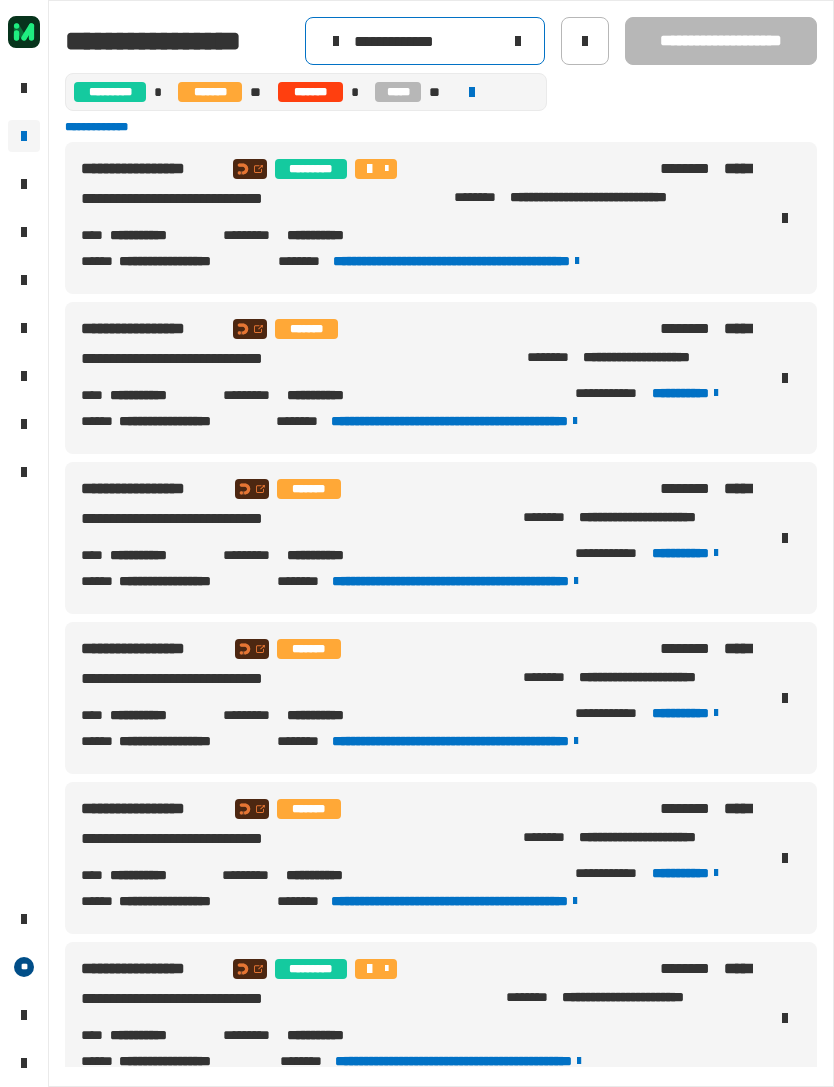 scroll, scrollTop: 0, scrollLeft: 0, axis: both 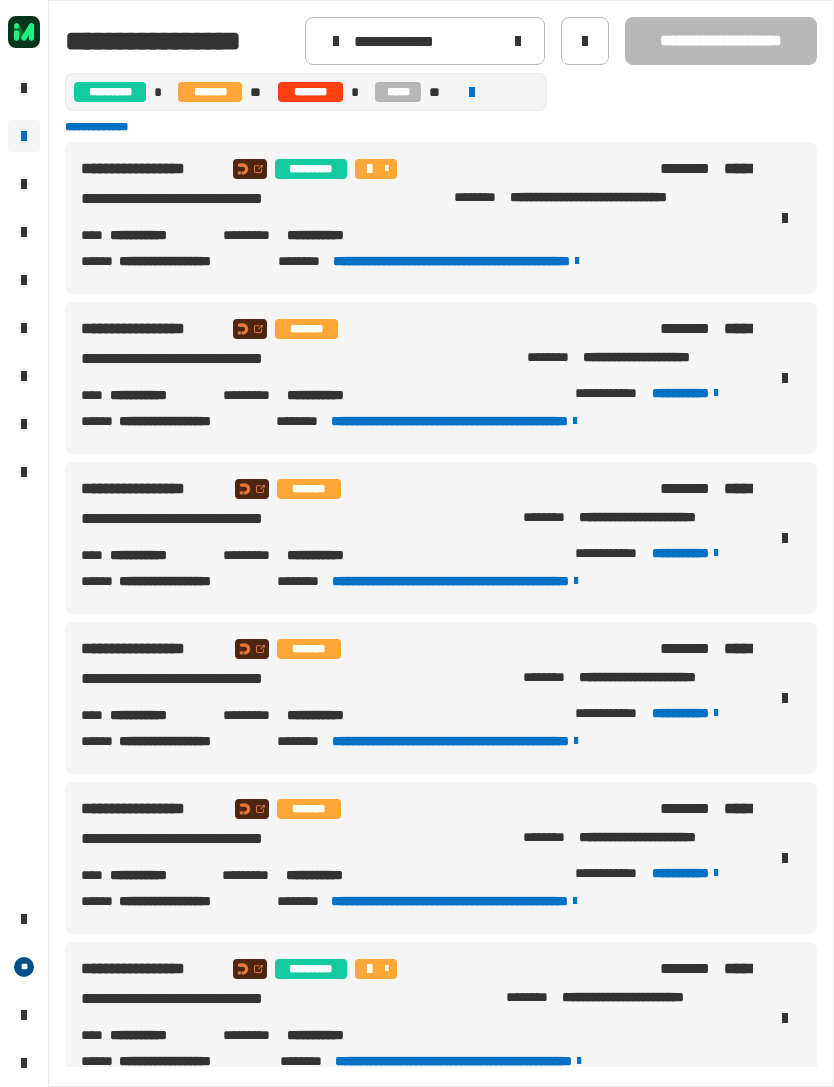 click at bounding box center (785, 378) 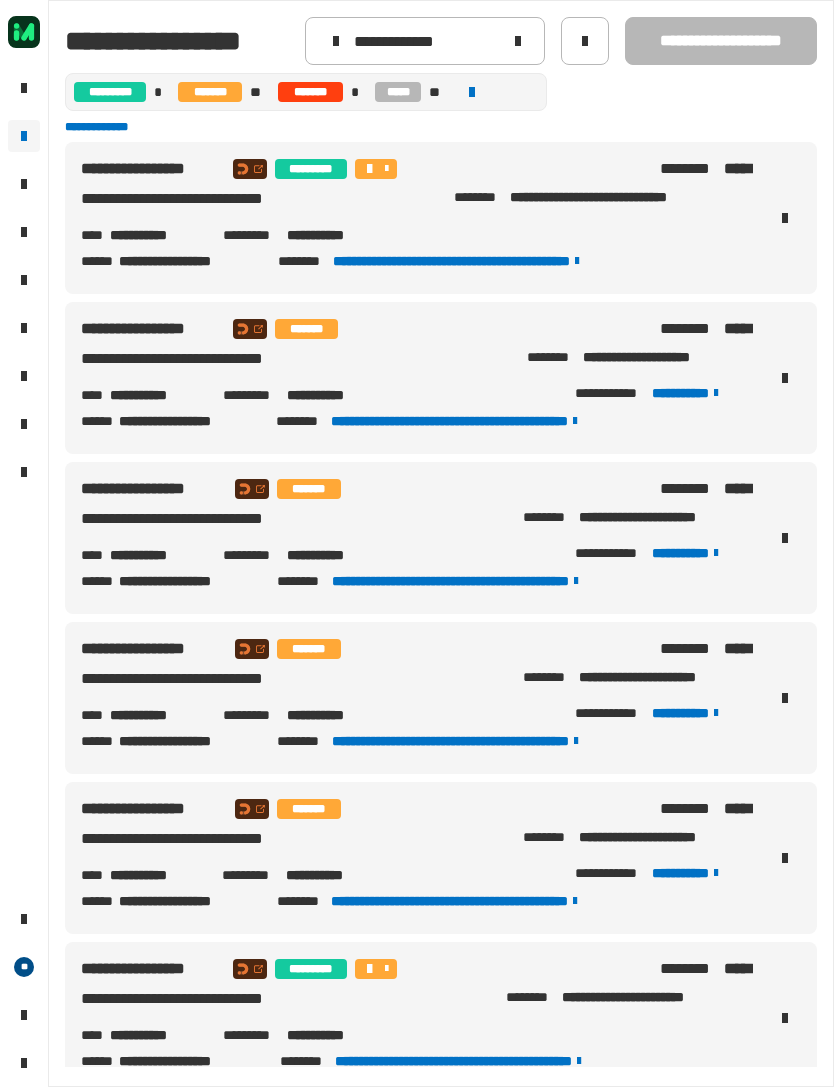 scroll, scrollTop: 0, scrollLeft: 0, axis: both 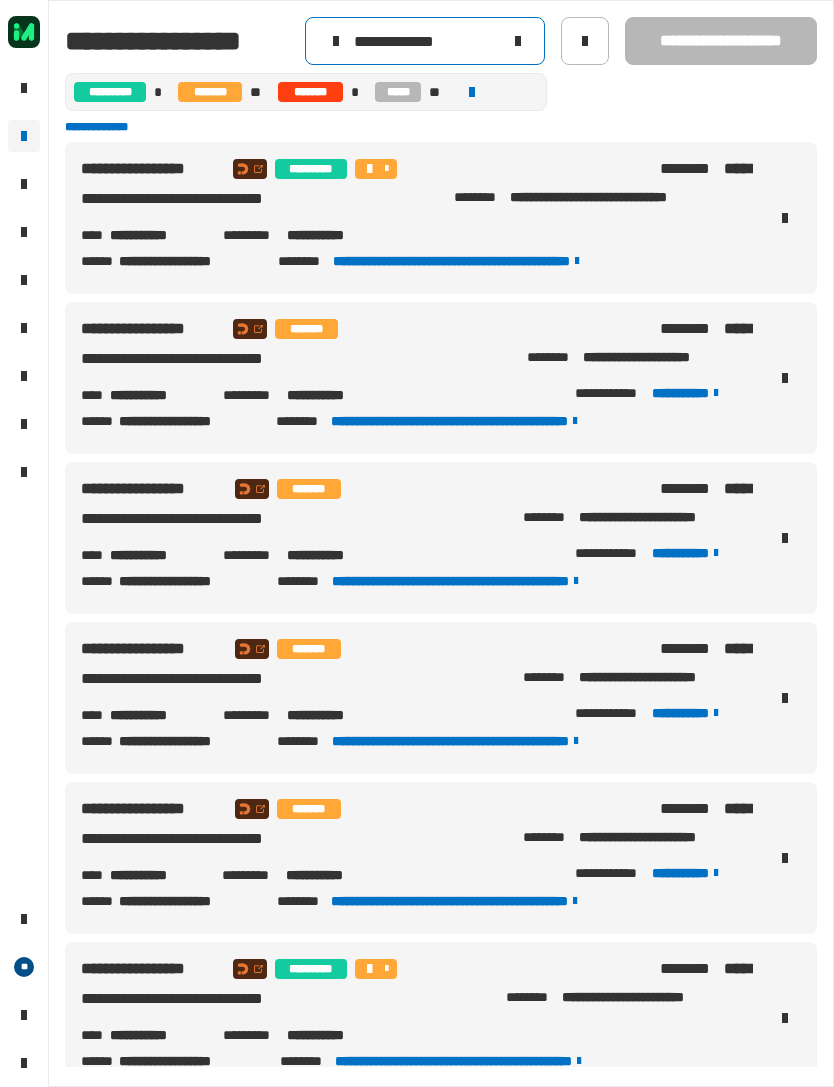 click on "**********" 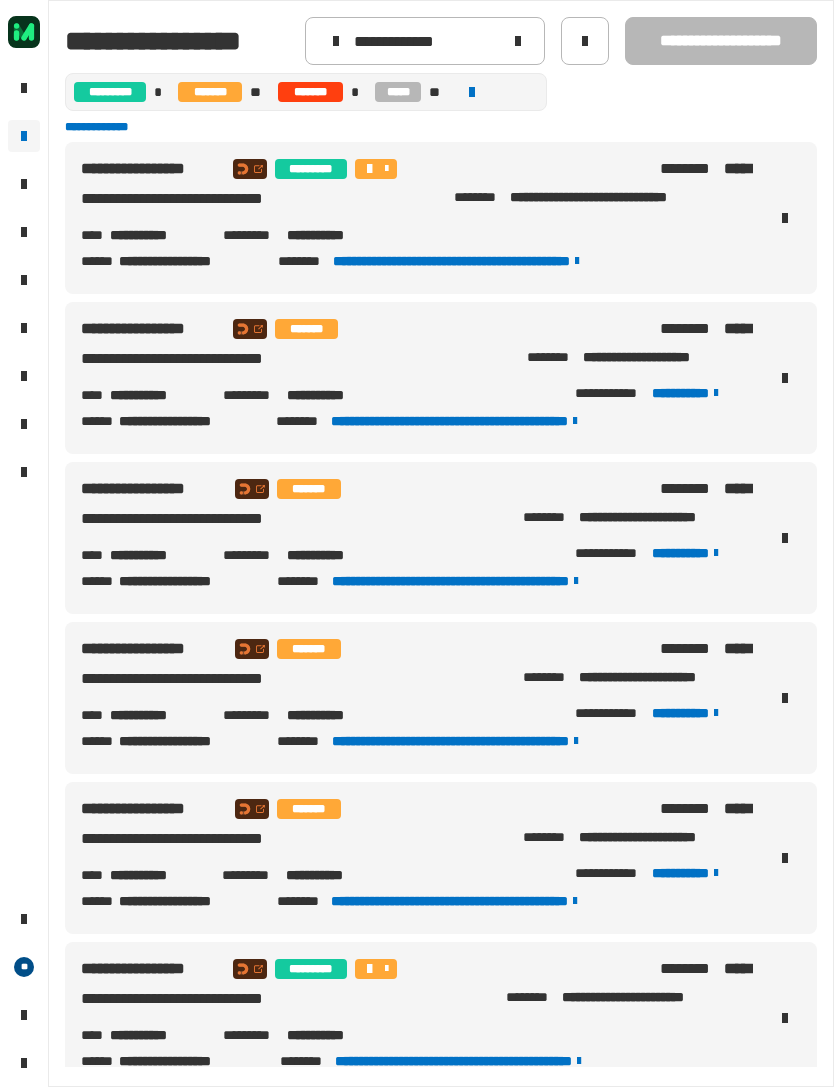 click on "**********" 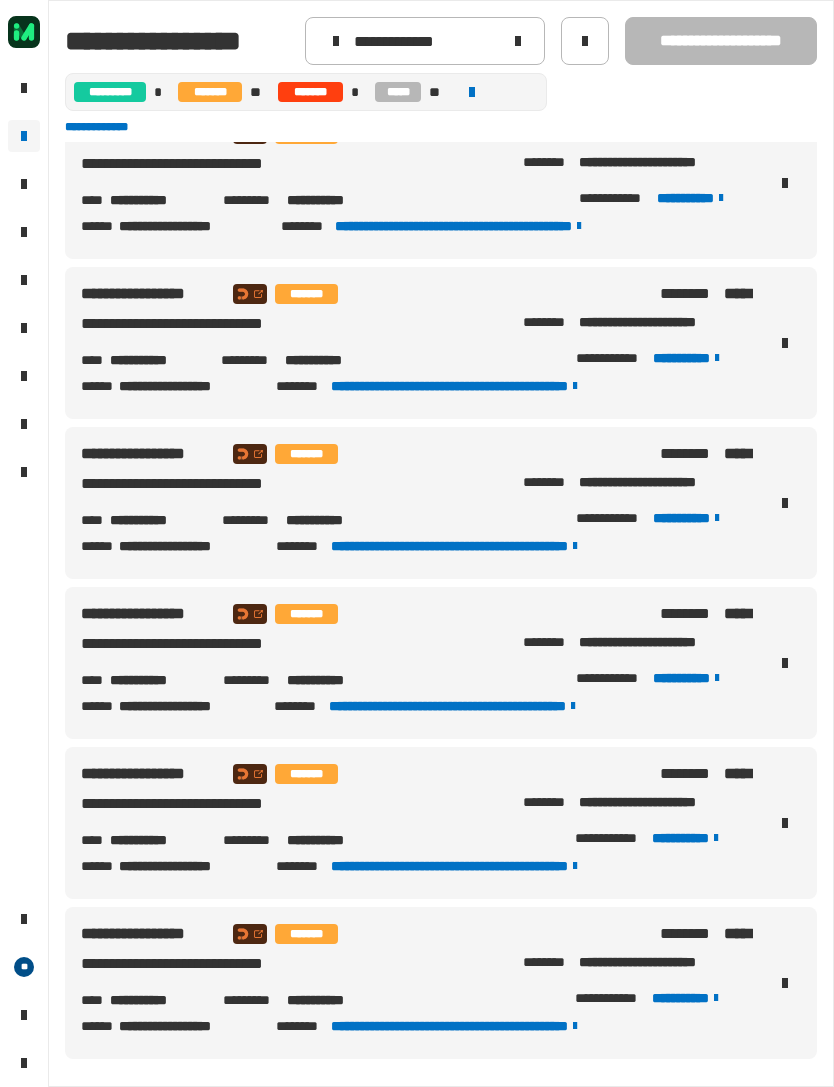 scroll, scrollTop: 2275, scrollLeft: 0, axis: vertical 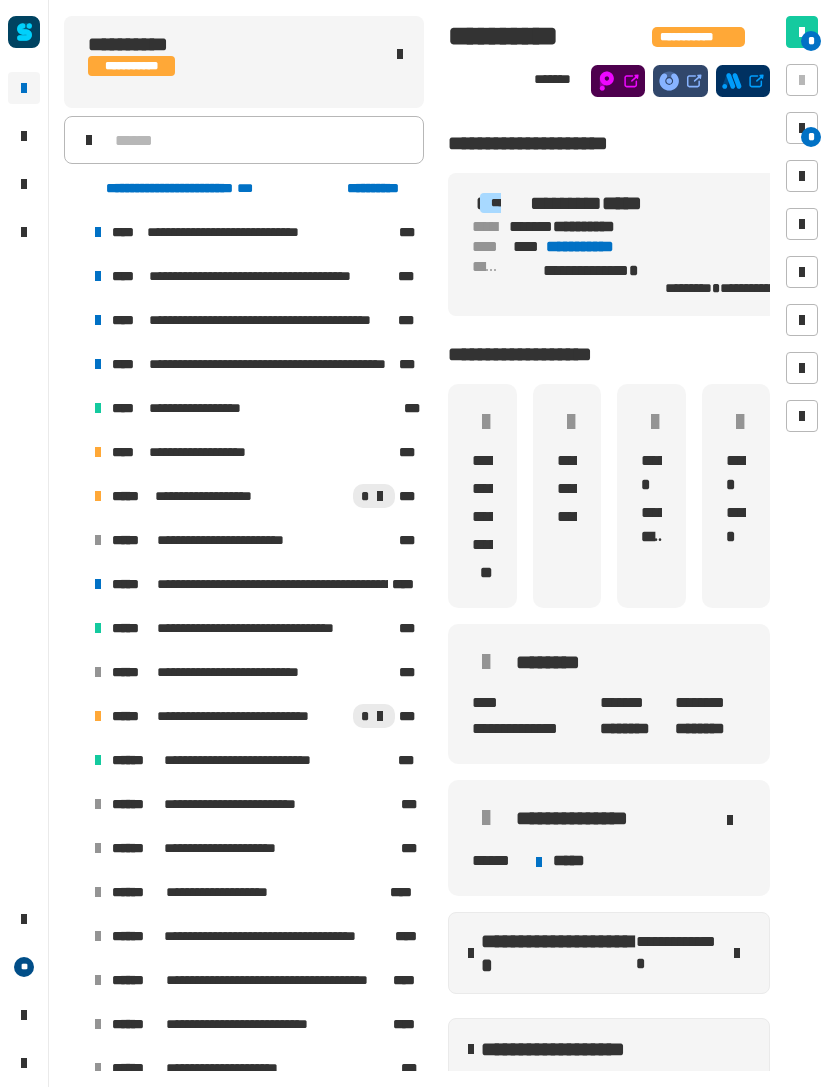 click on "**********" 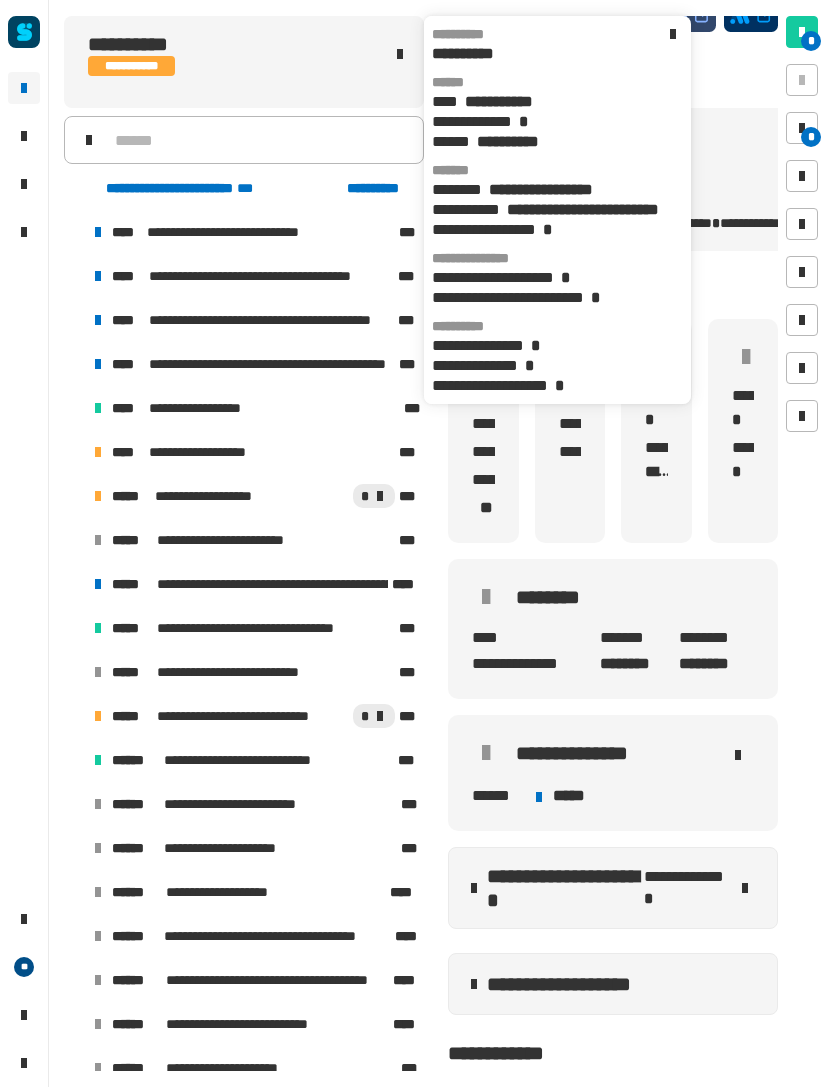 scroll, scrollTop: 87, scrollLeft: 0, axis: vertical 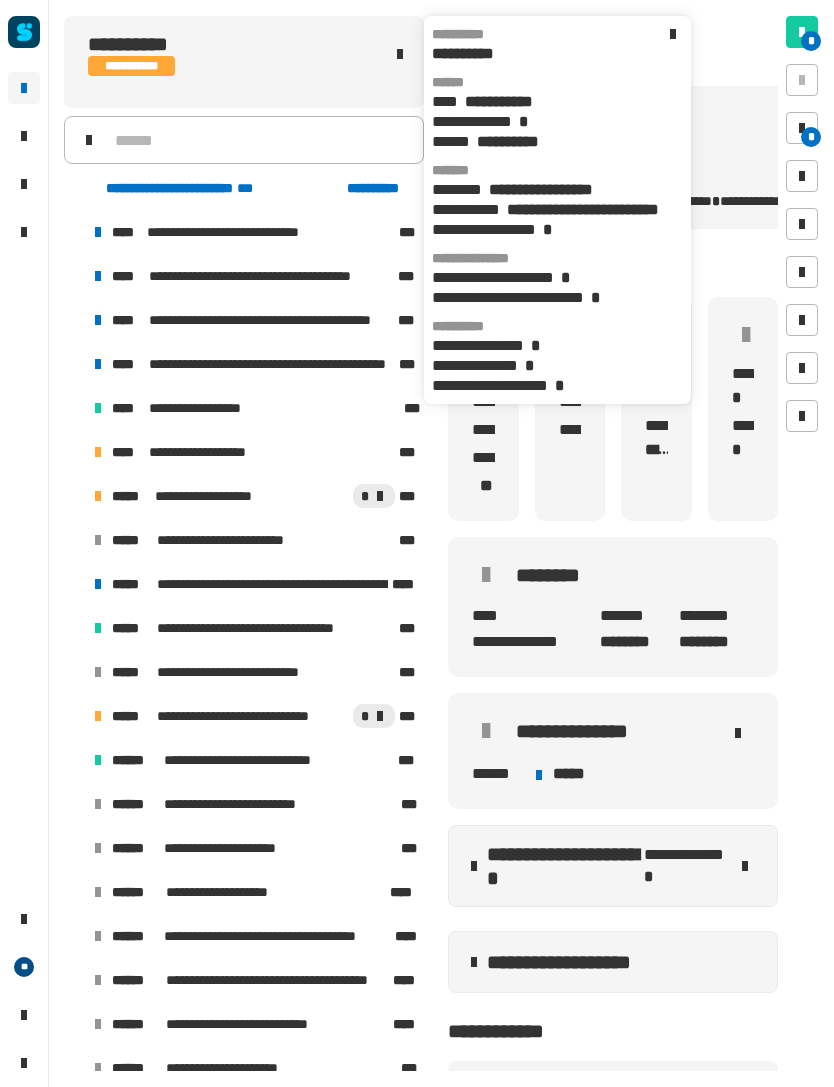 click on "**********" 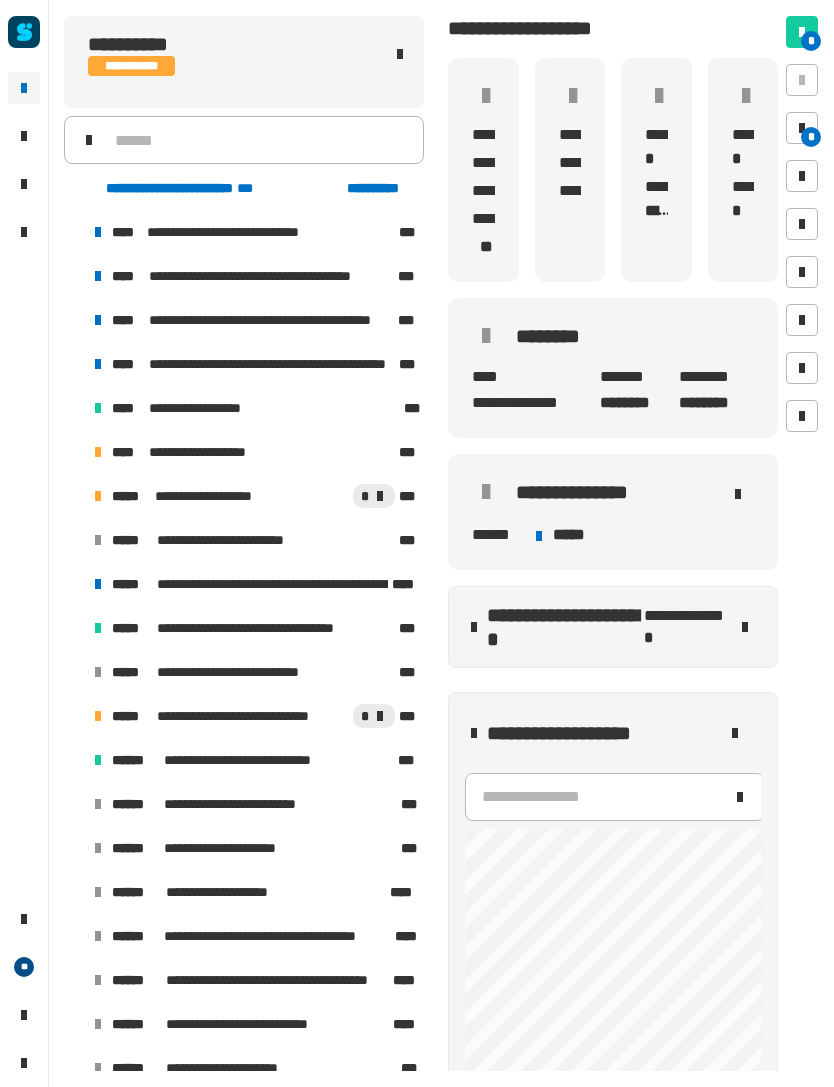 scroll, scrollTop: 334, scrollLeft: 0, axis: vertical 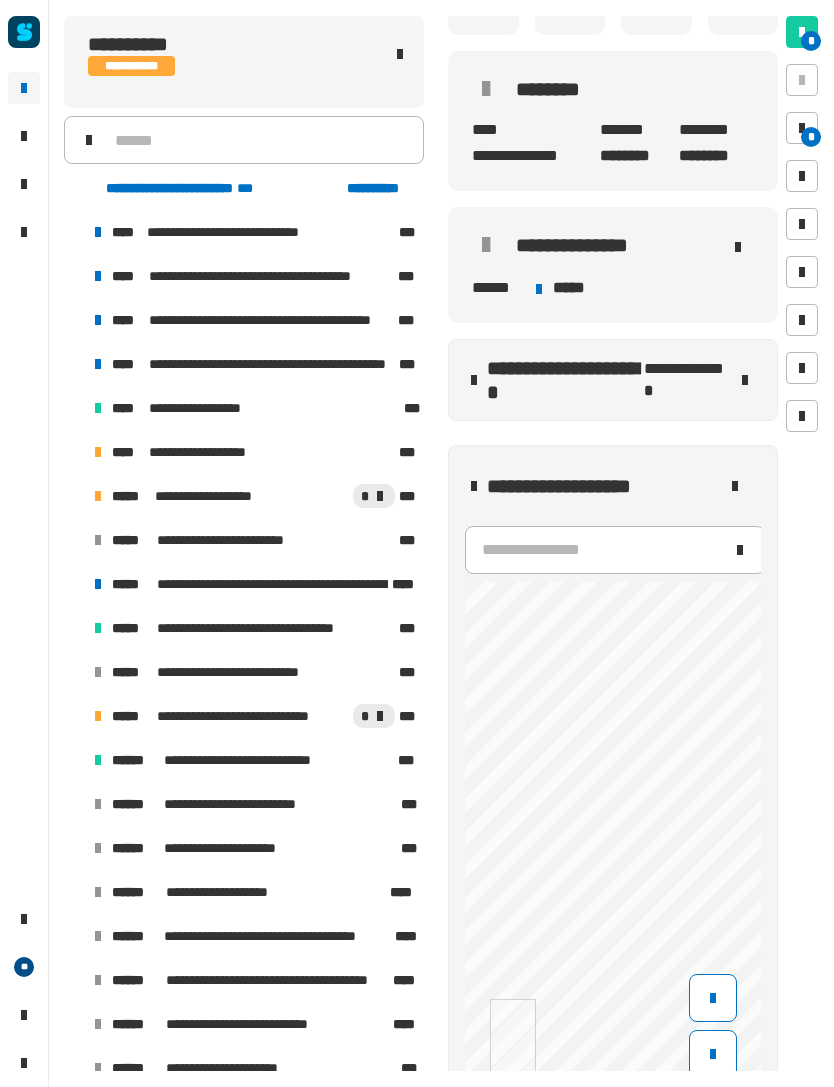 click 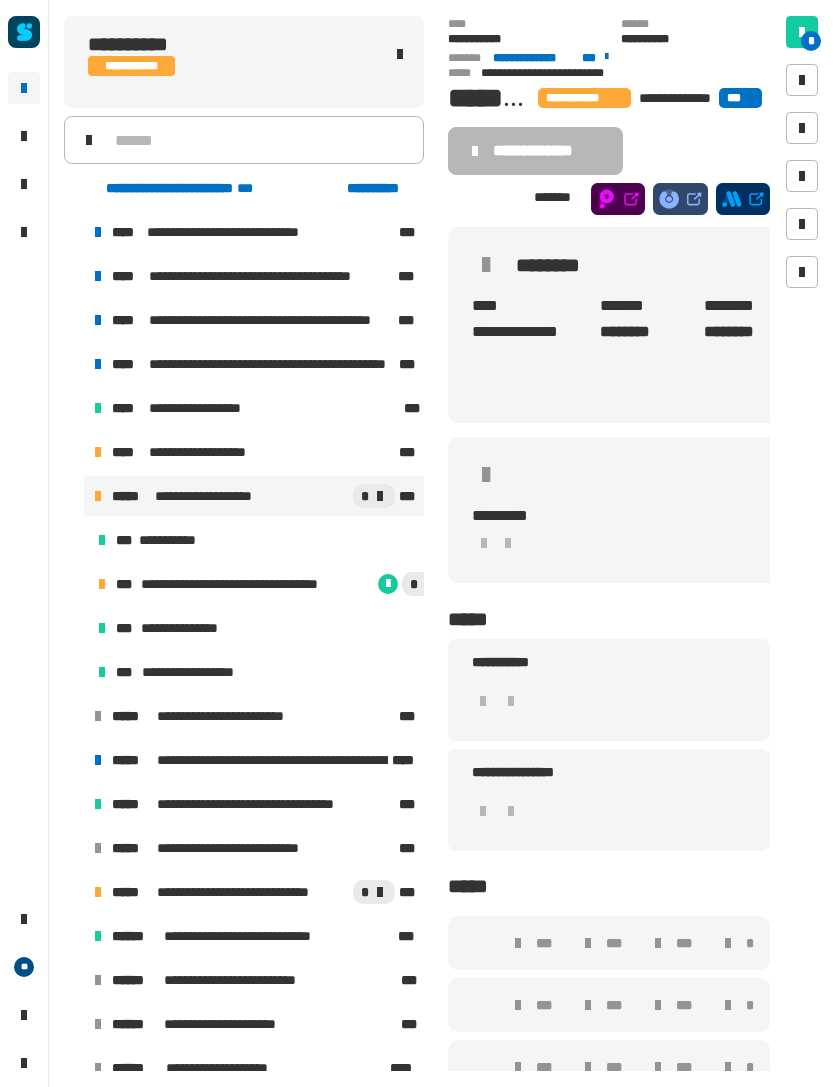 click at bounding box center [74, 452] 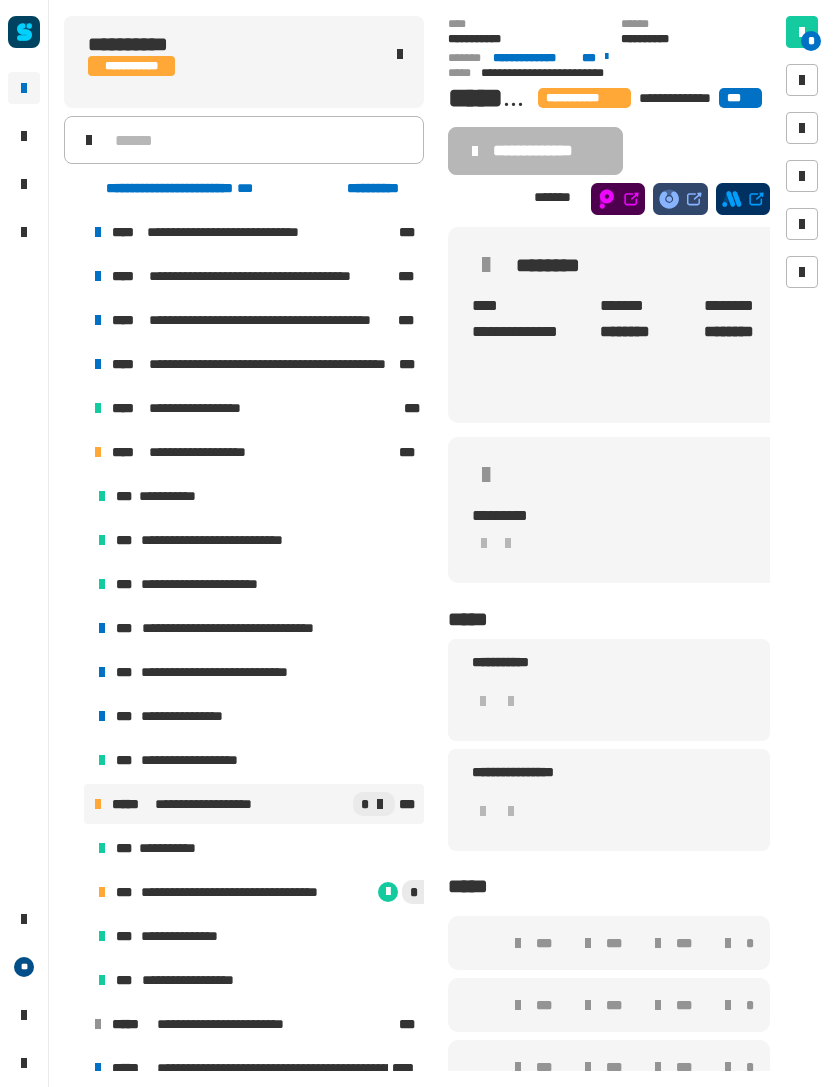 click on "**********" at bounding box center (257, 628) 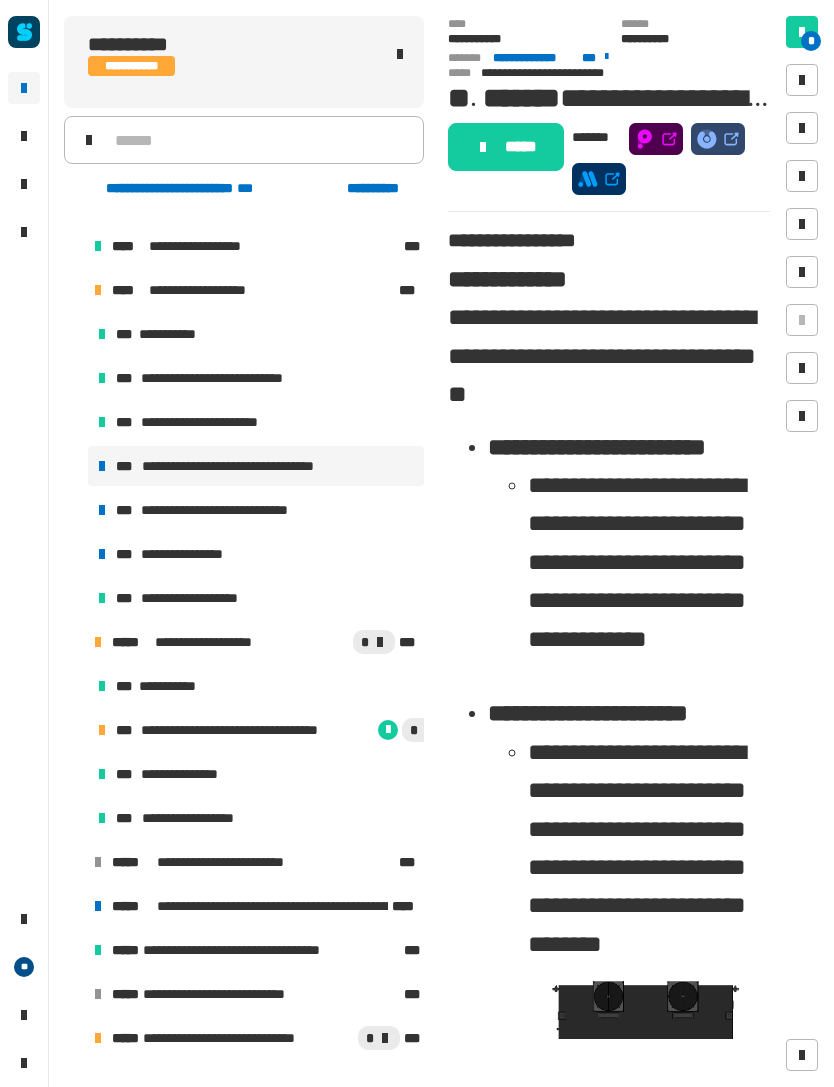 scroll, scrollTop: 173, scrollLeft: 0, axis: vertical 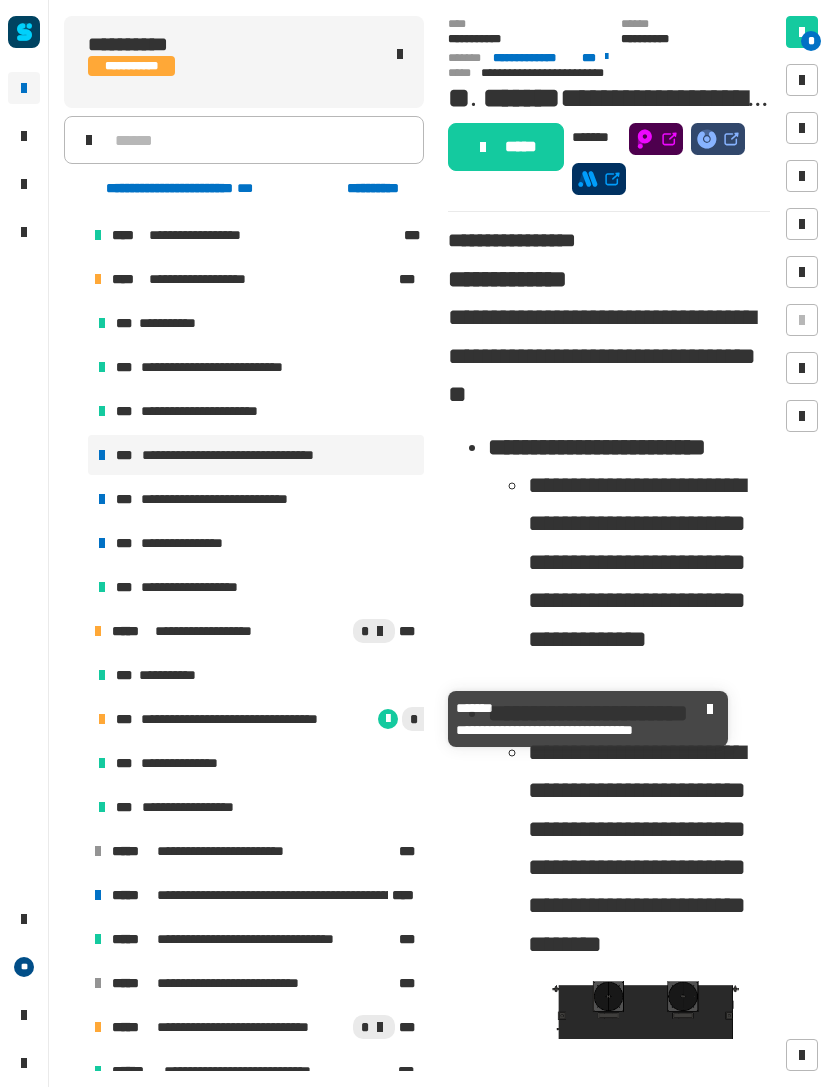 click on "**********" at bounding box center (257, 719) 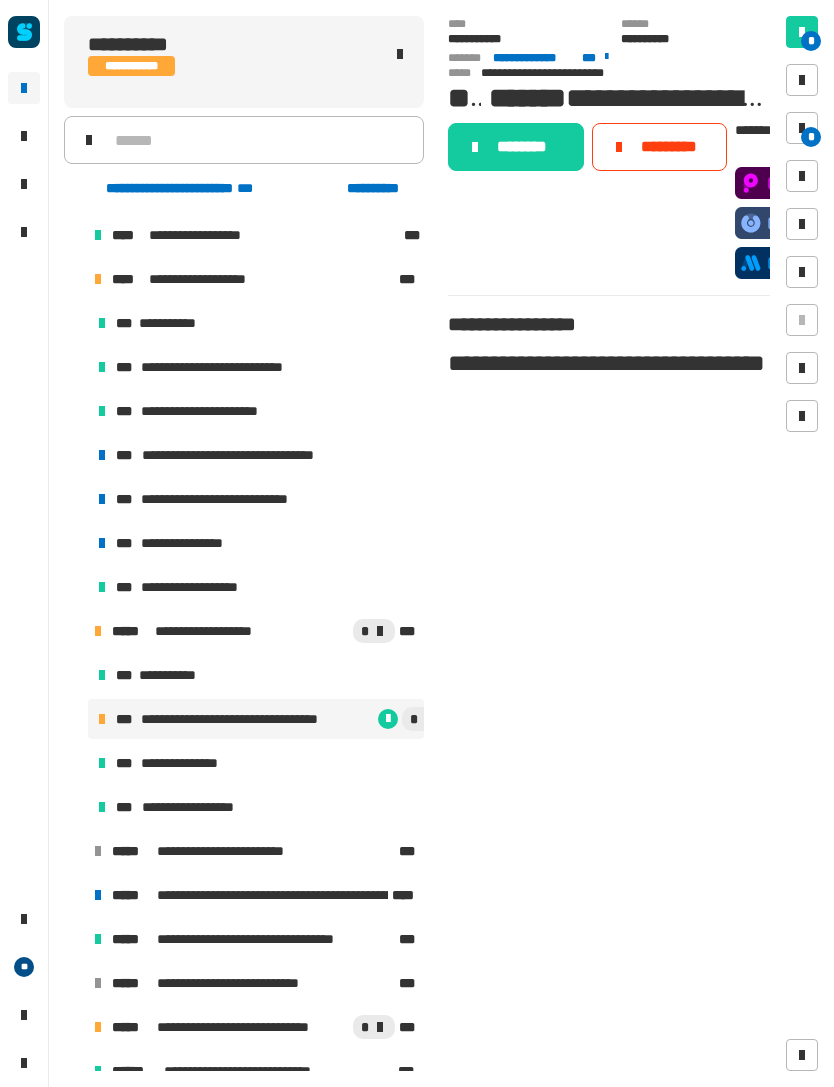 click on "**********" at bounding box center (257, 455) 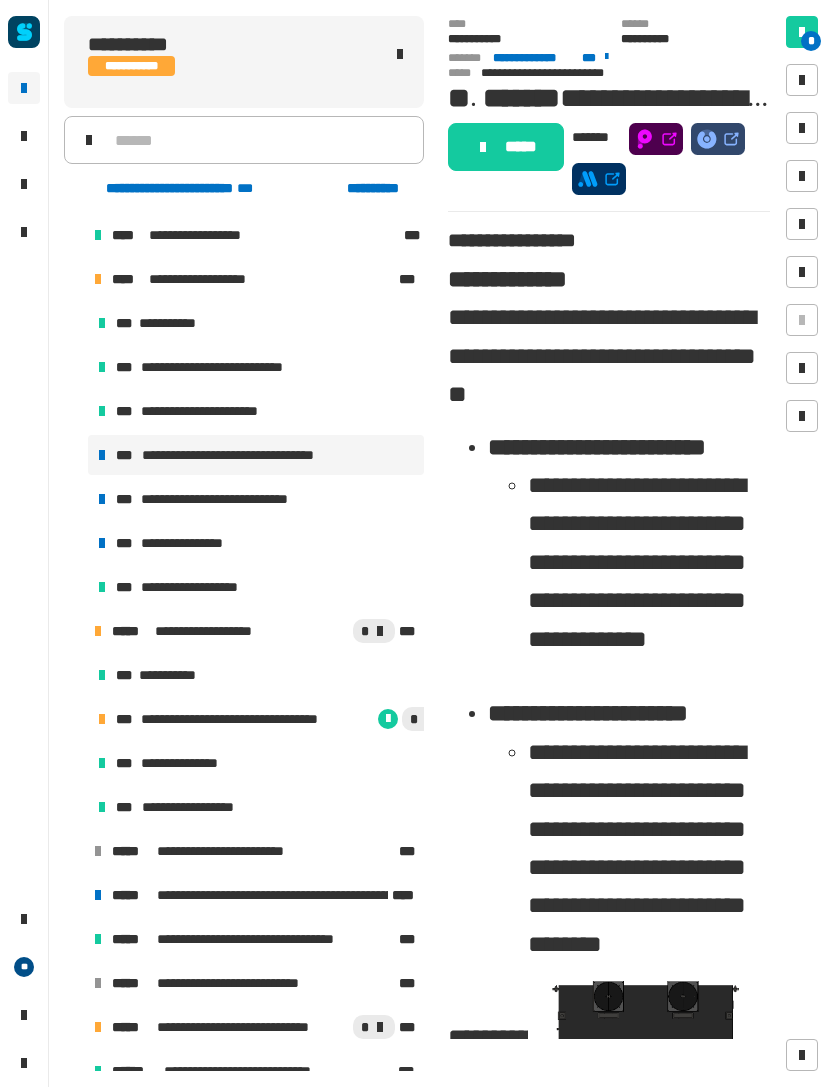 click on "**********" at bounding box center (256, 455) 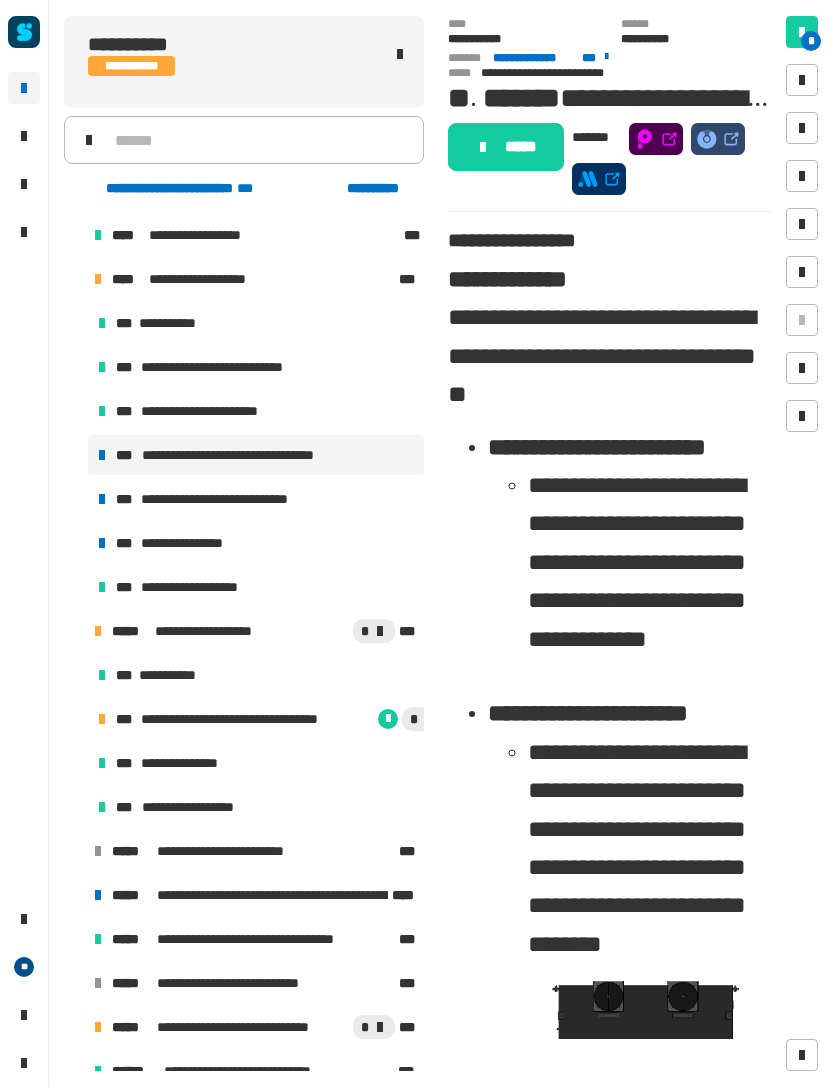 click on "*****" 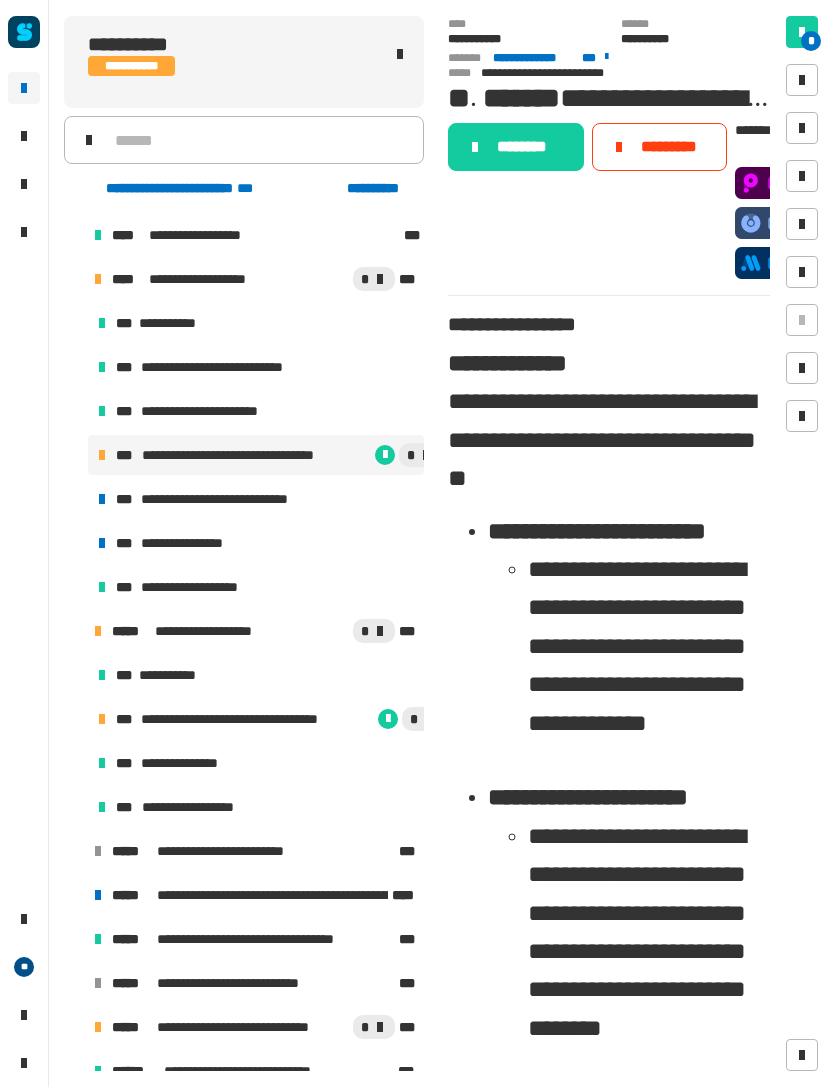 click on "********" 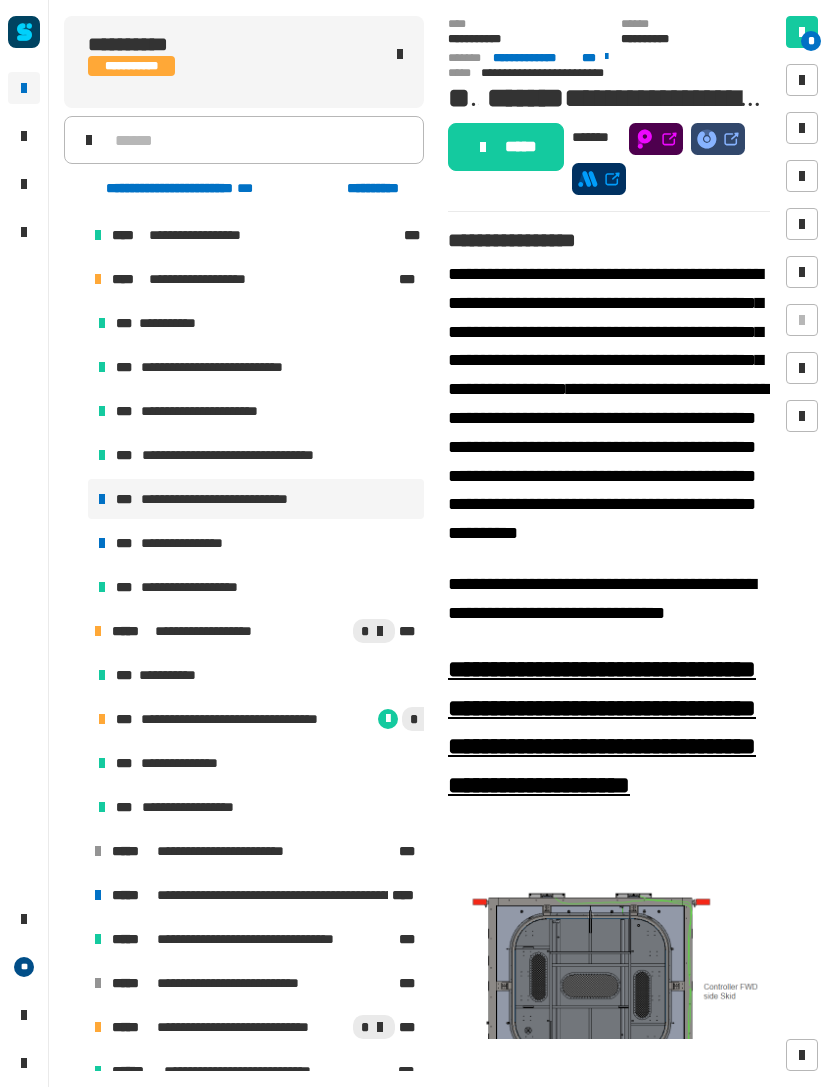 click on "*****" 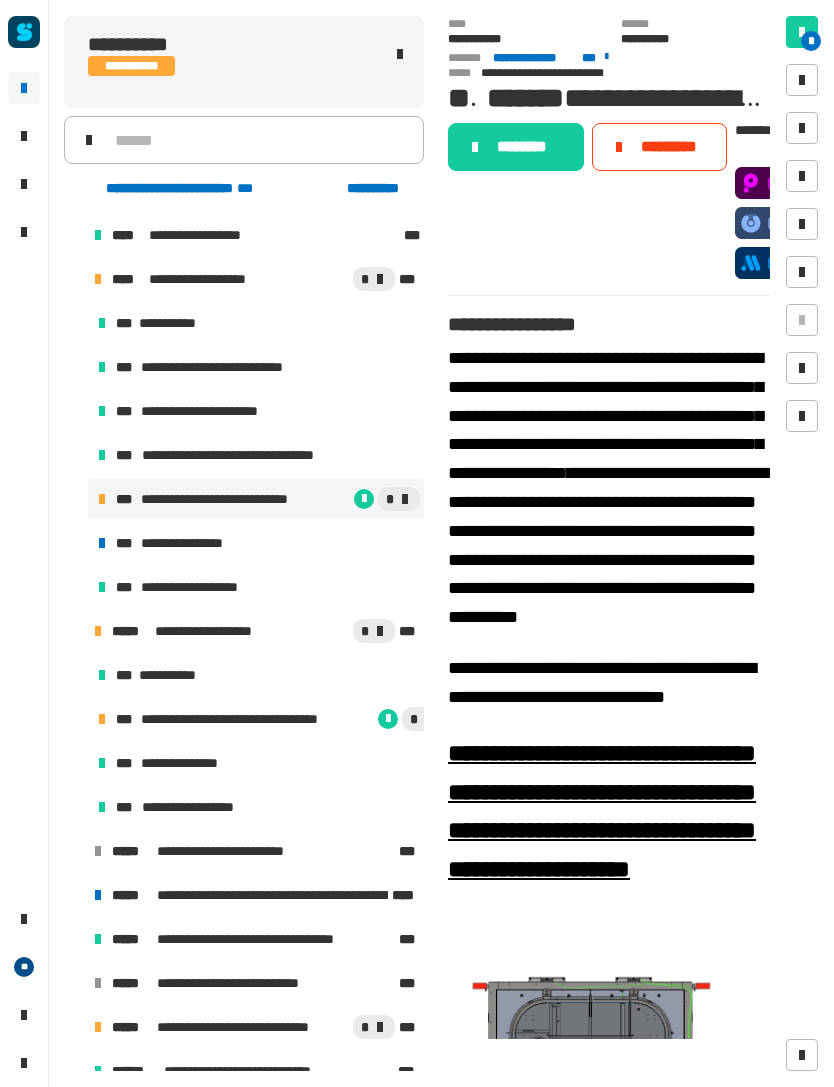 click on "********" 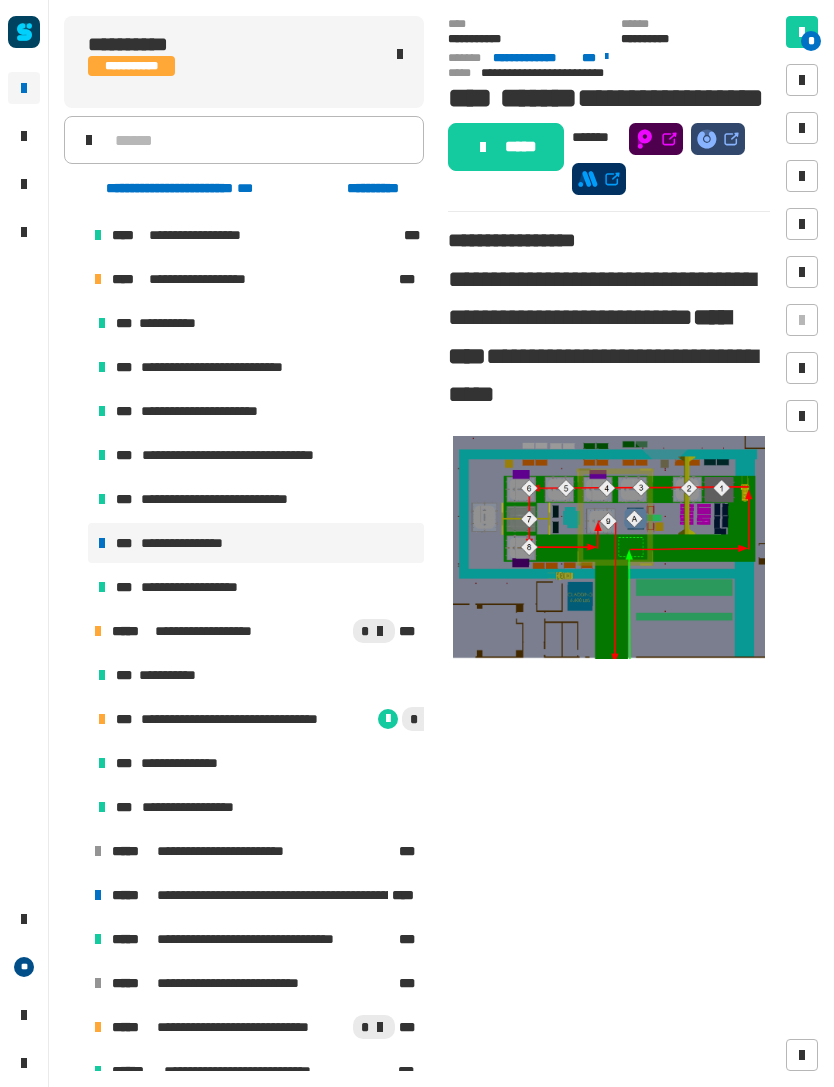 click on "*****" 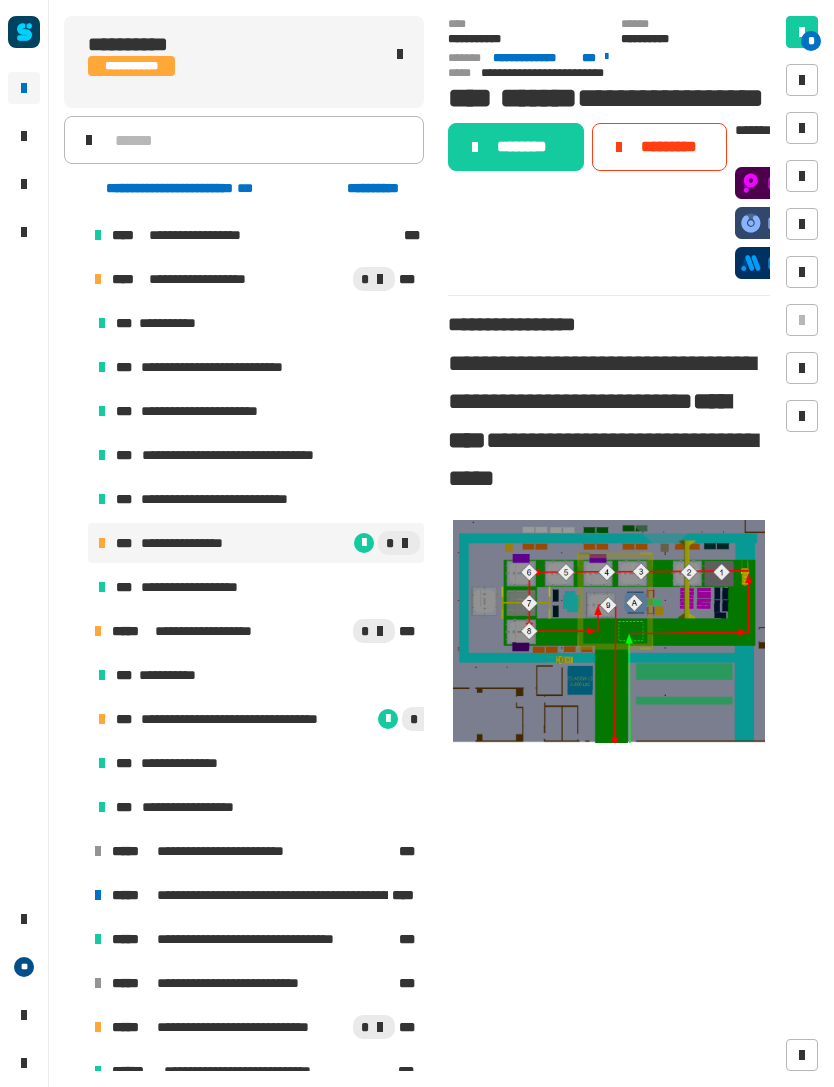 click on "********" 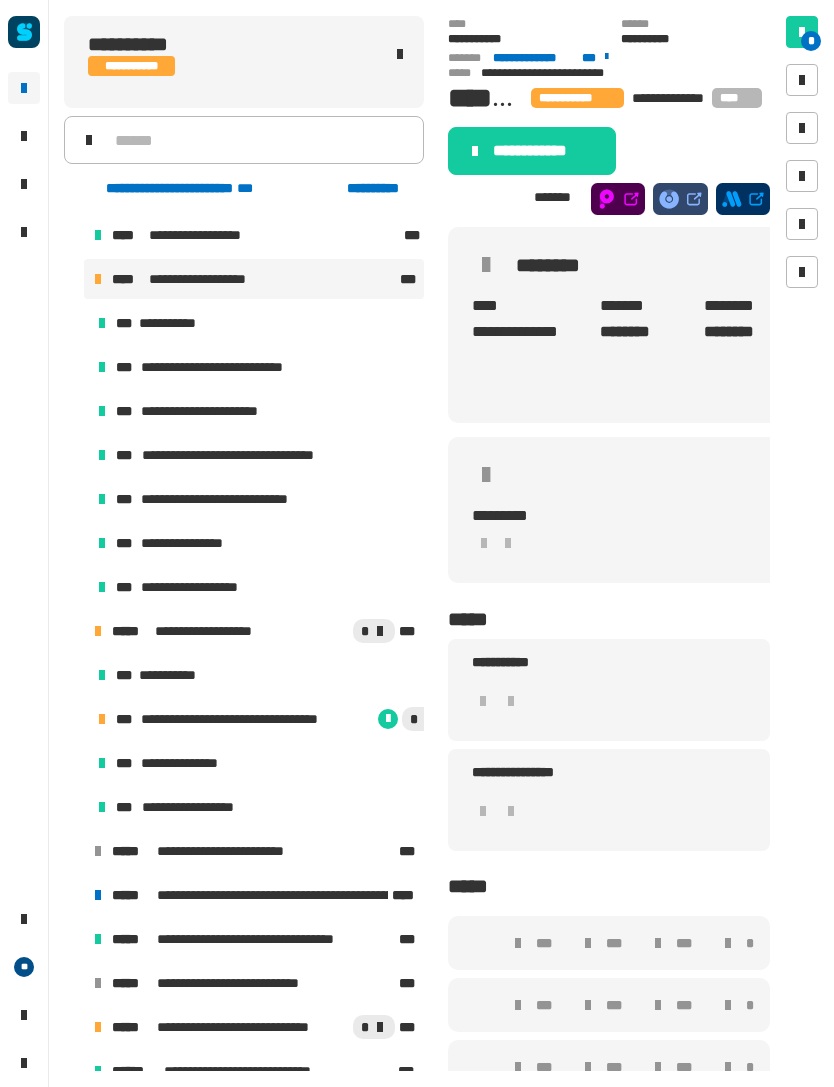 click on "**********" 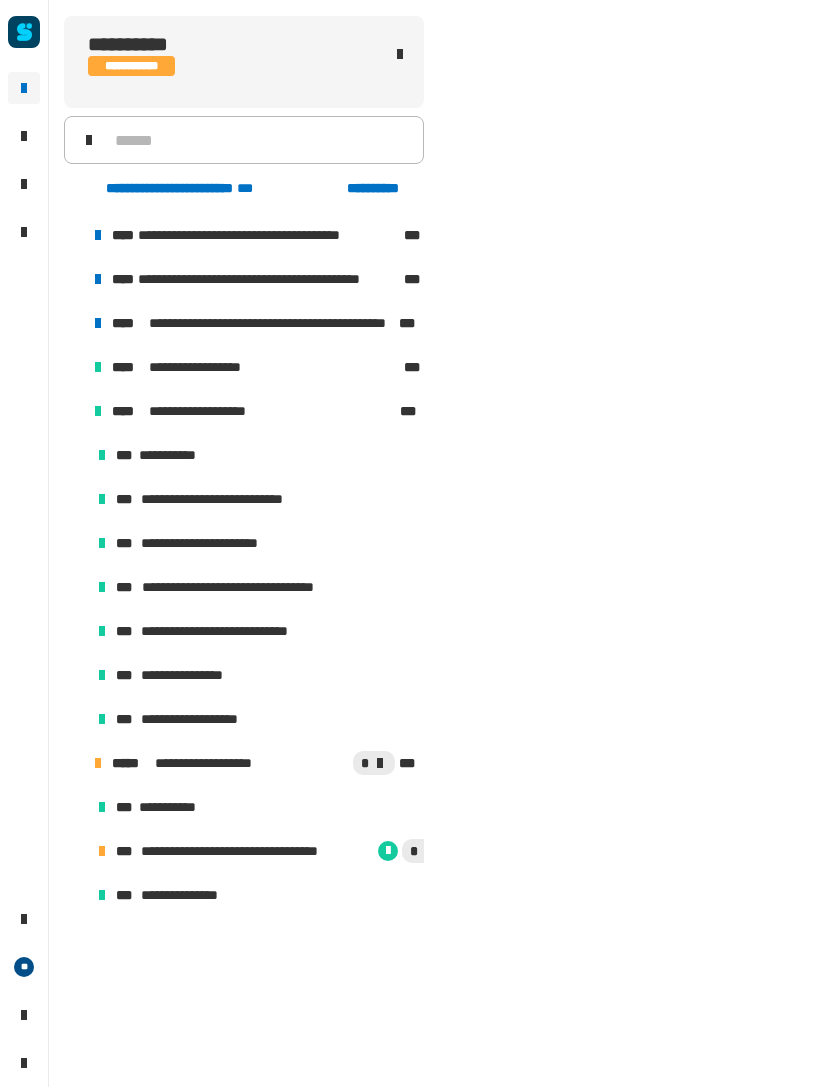 scroll, scrollTop: 0, scrollLeft: 0, axis: both 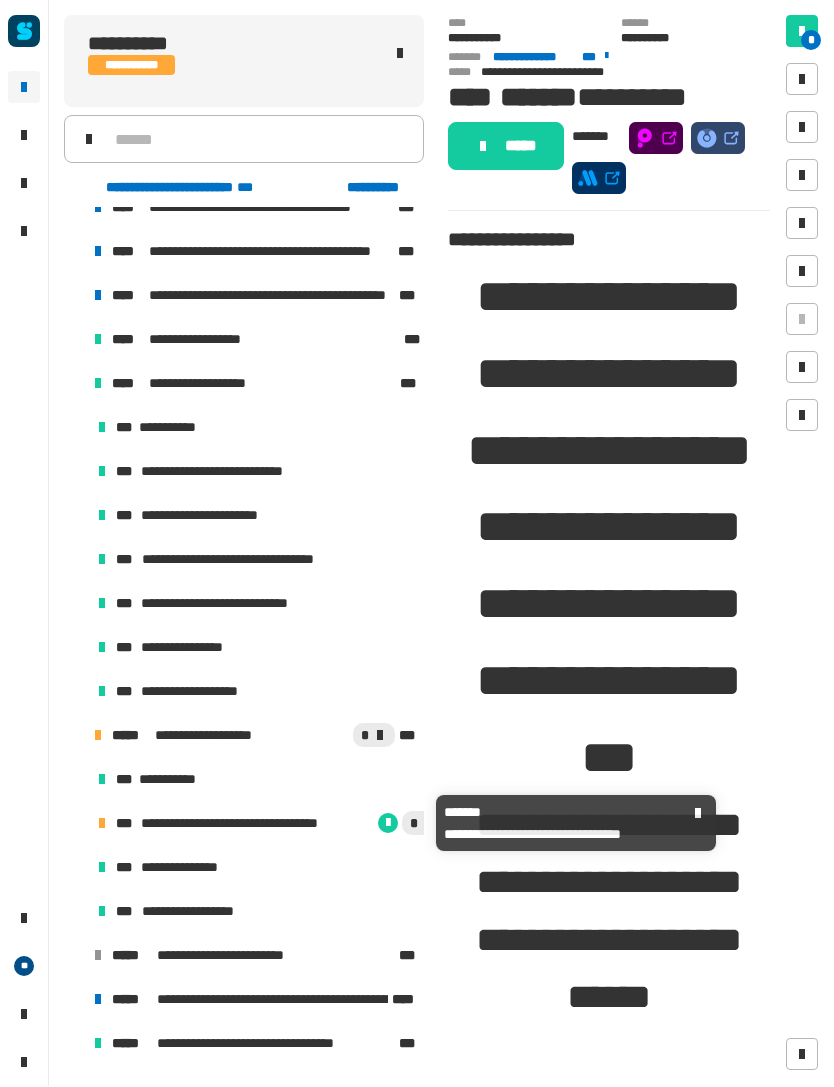 click on "**********" at bounding box center [257, 824] 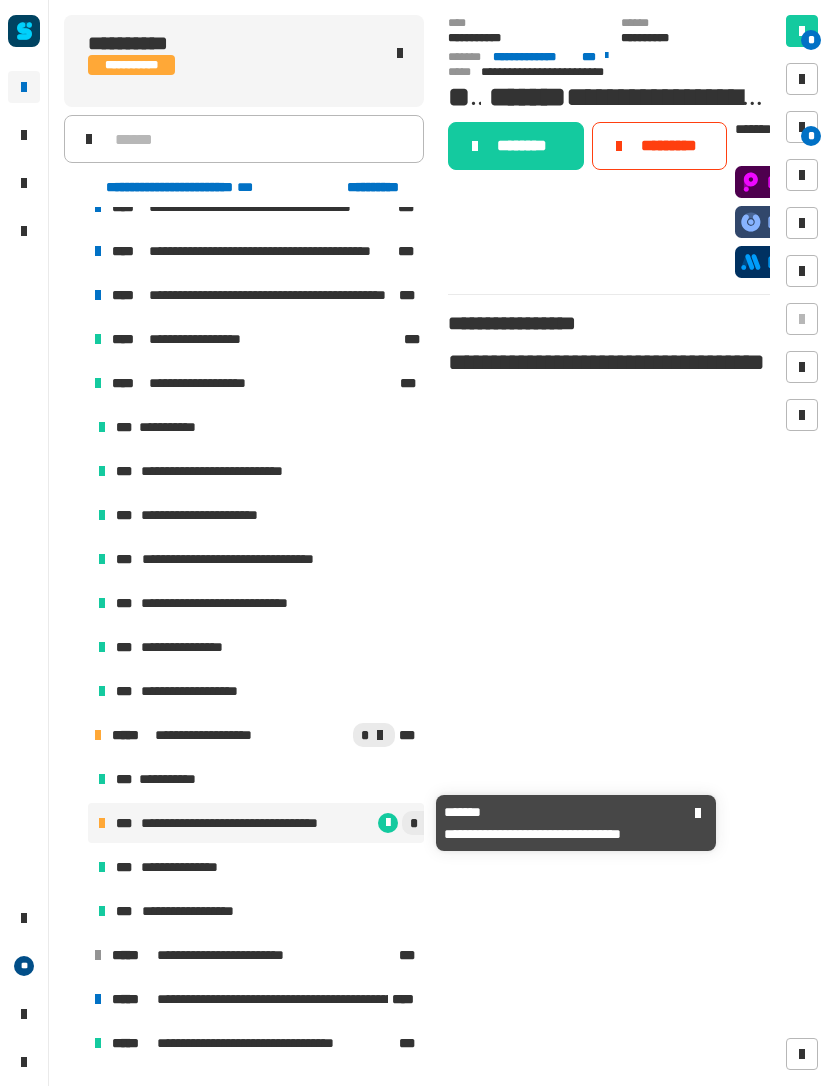click at bounding box center (802, 128) 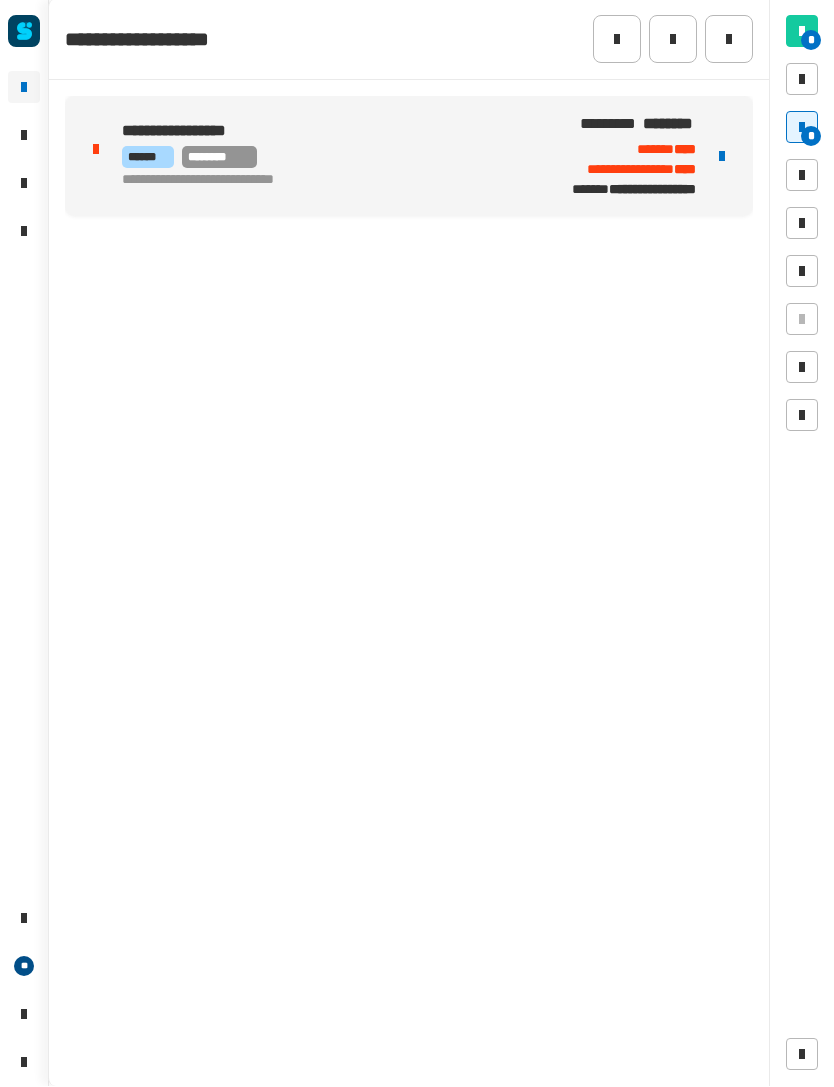 click at bounding box center (722, 157) 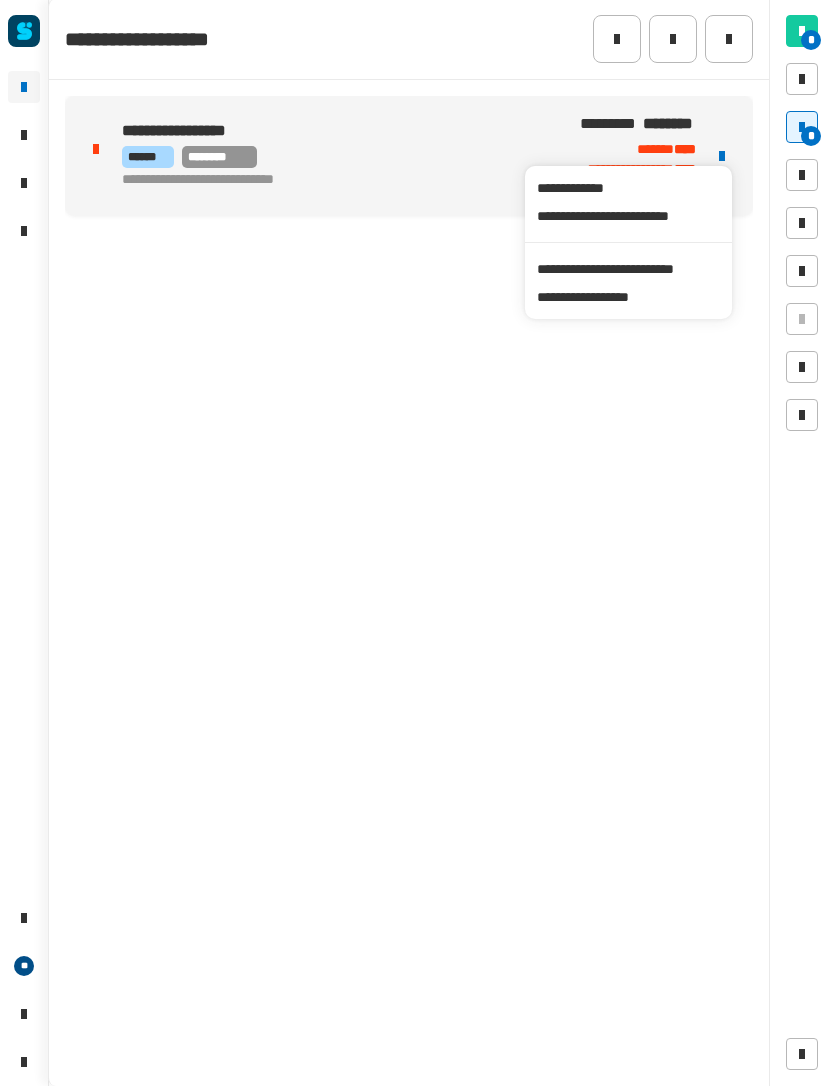 click on "**********" at bounding box center [628, 270] 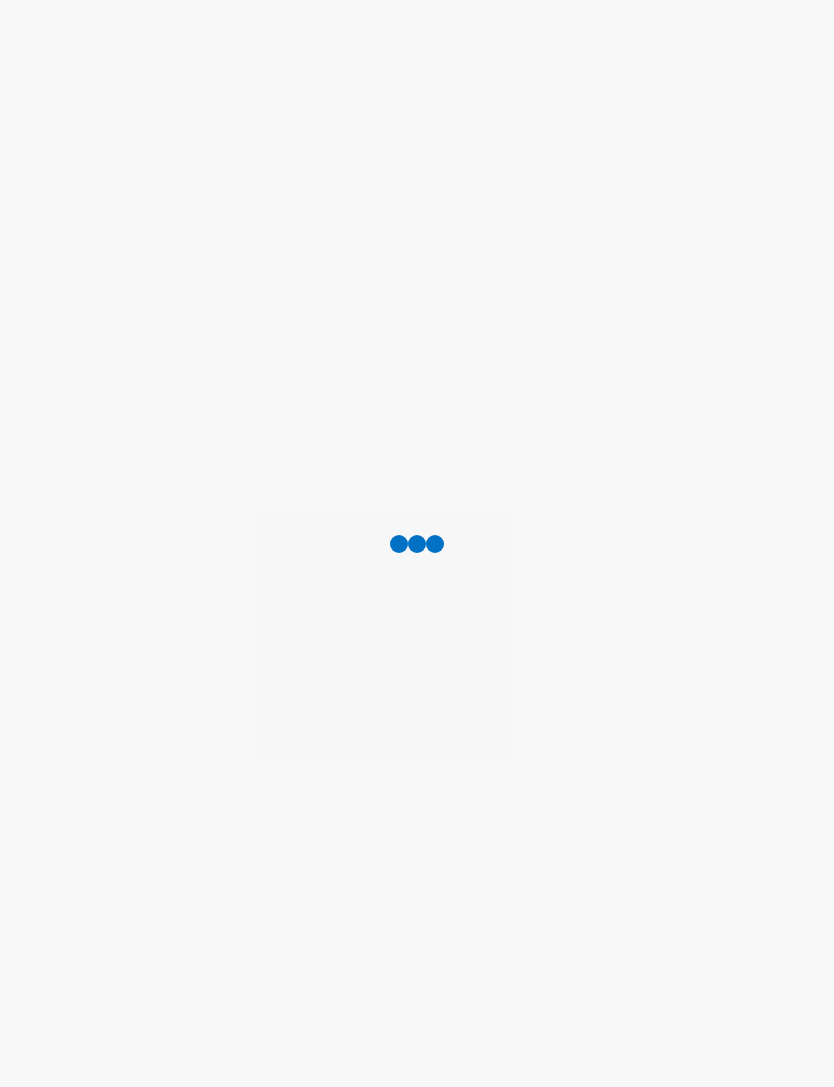 scroll, scrollTop: 0, scrollLeft: 0, axis: both 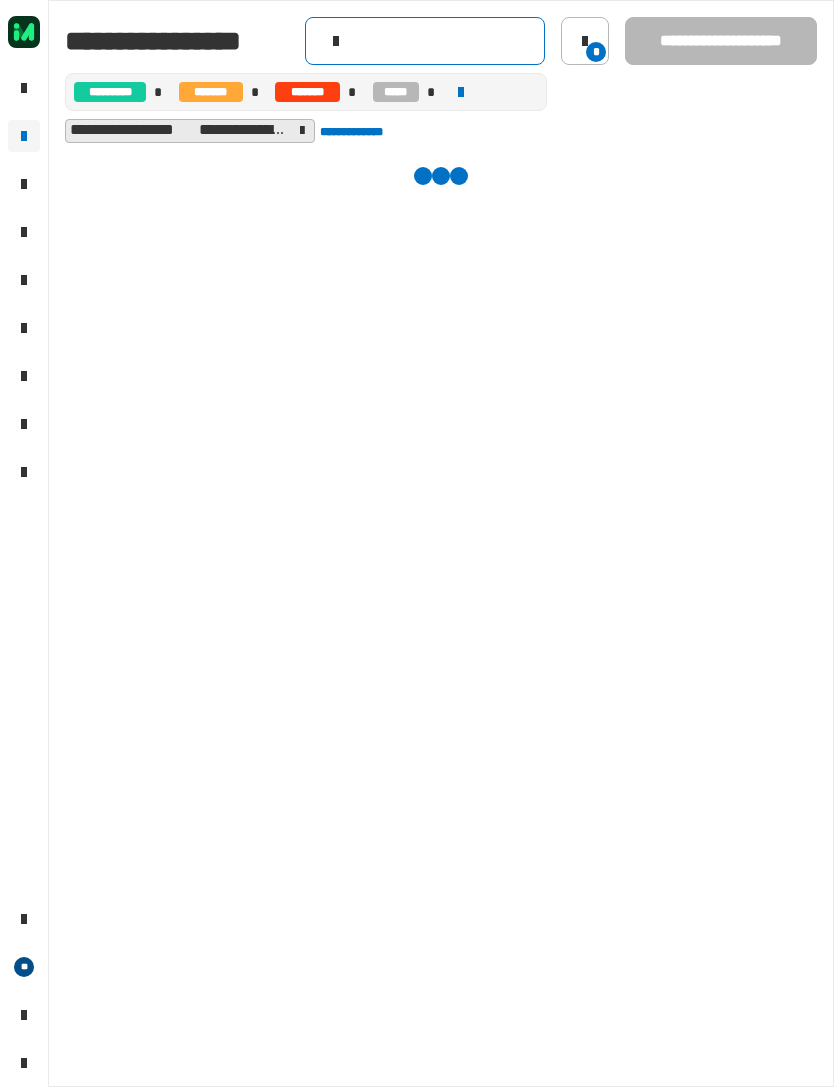 click 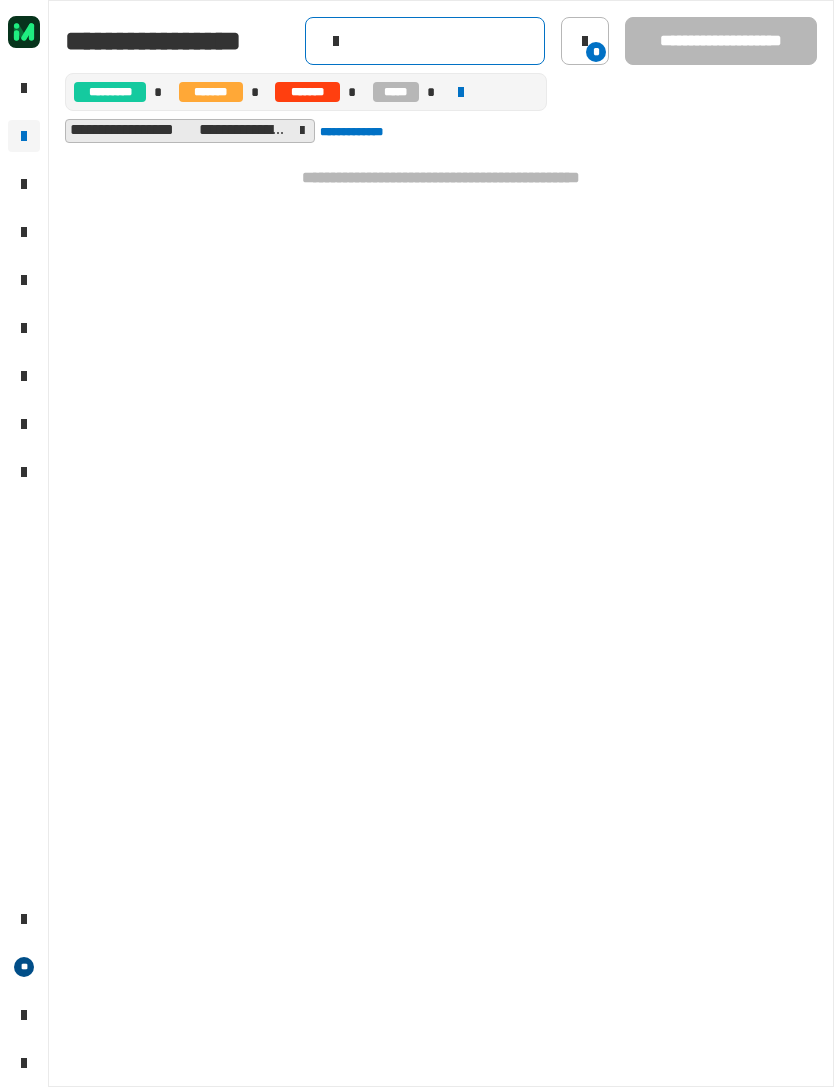 click 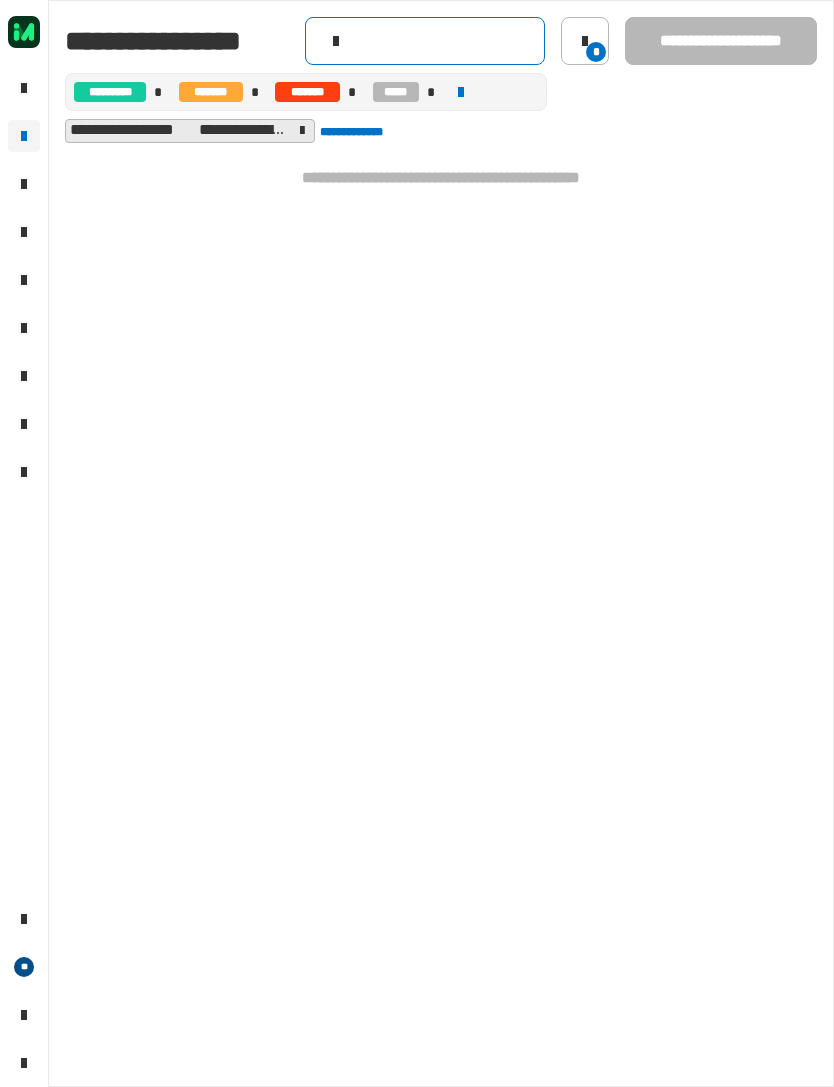 paste on "**********" 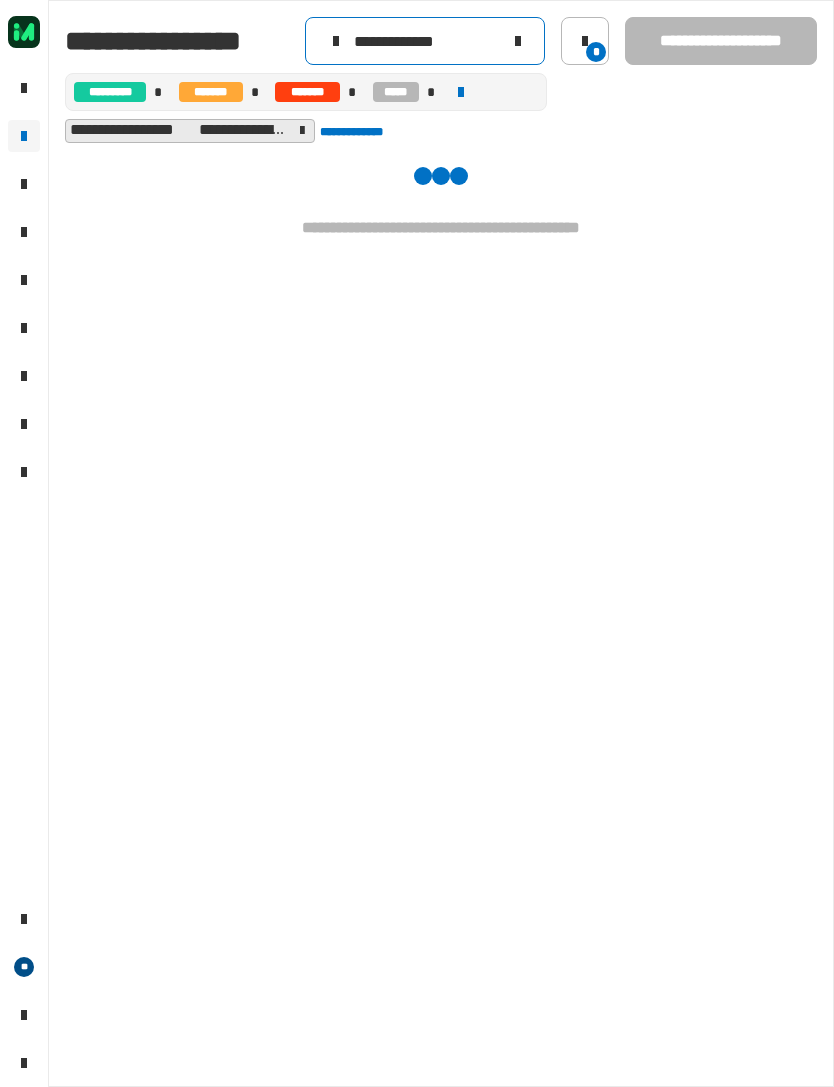 type on "**********" 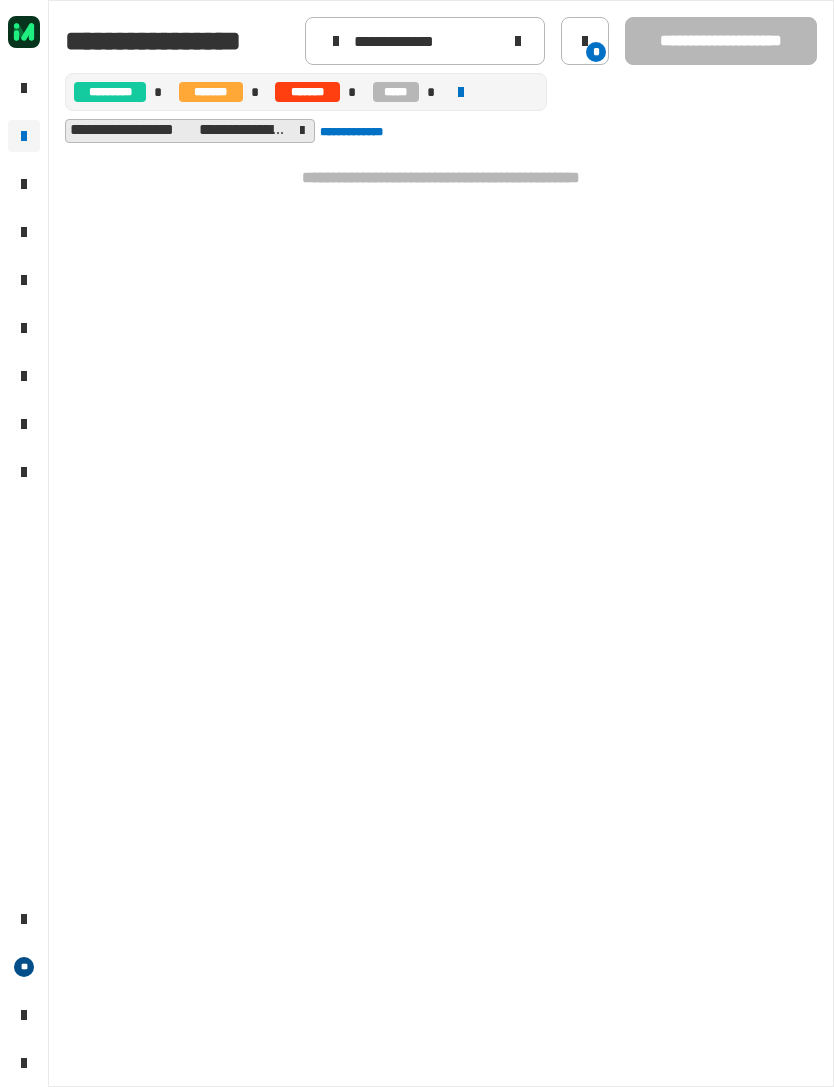 click on "**********" 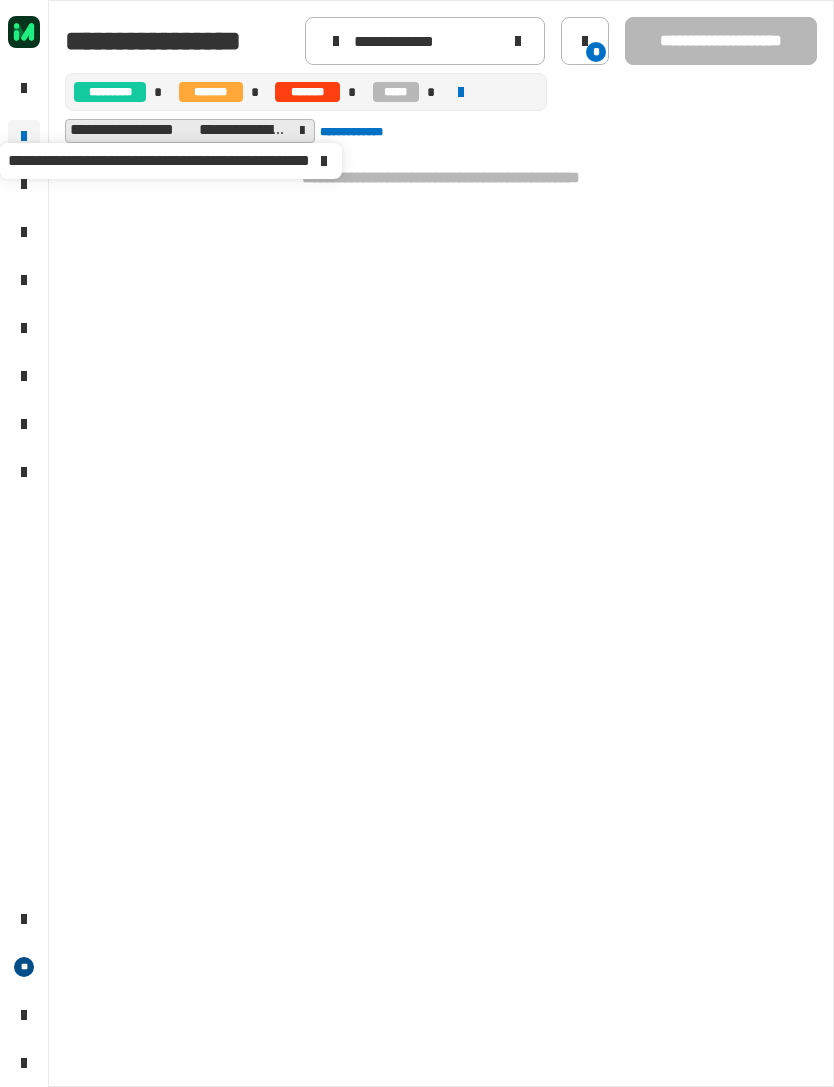 click 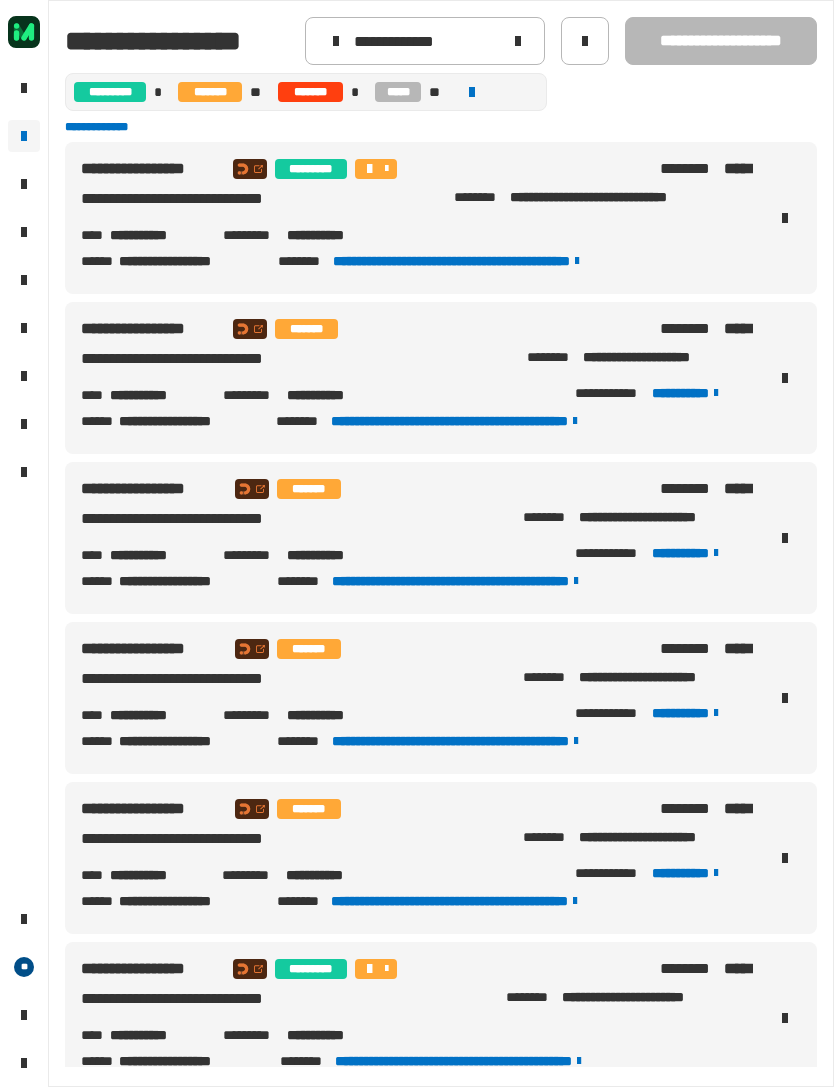 scroll, scrollTop: 0, scrollLeft: 0, axis: both 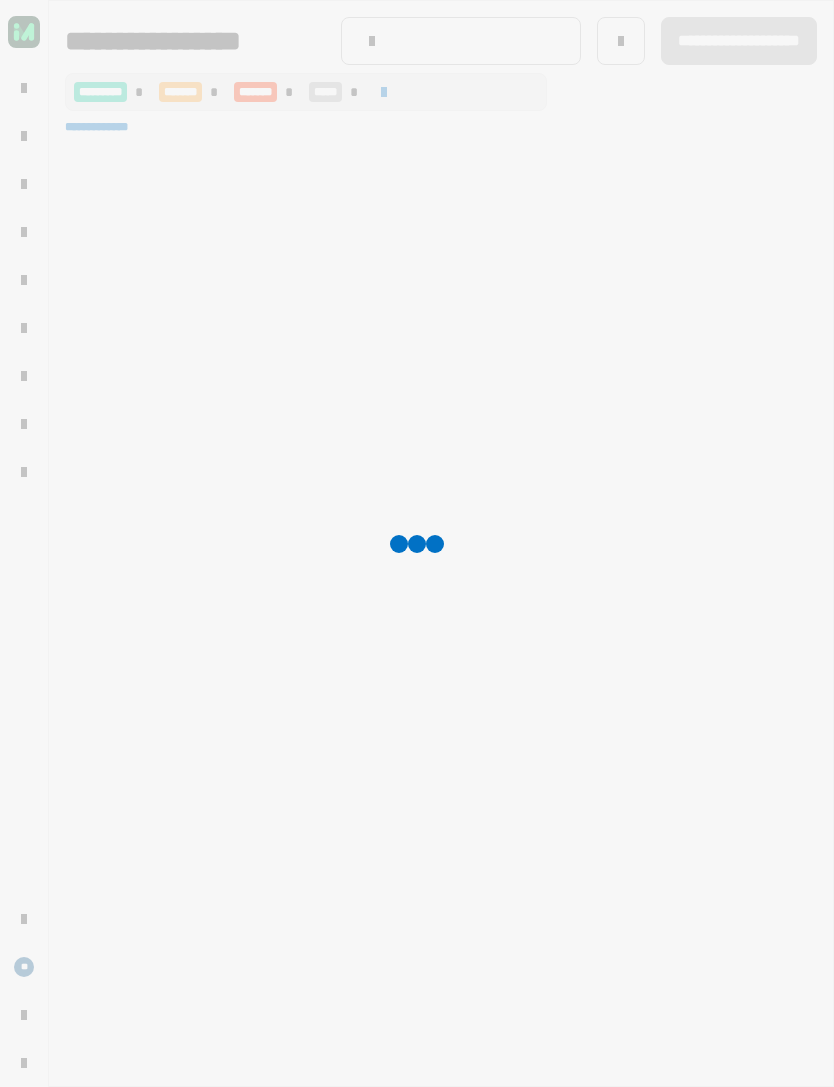 type on "**********" 